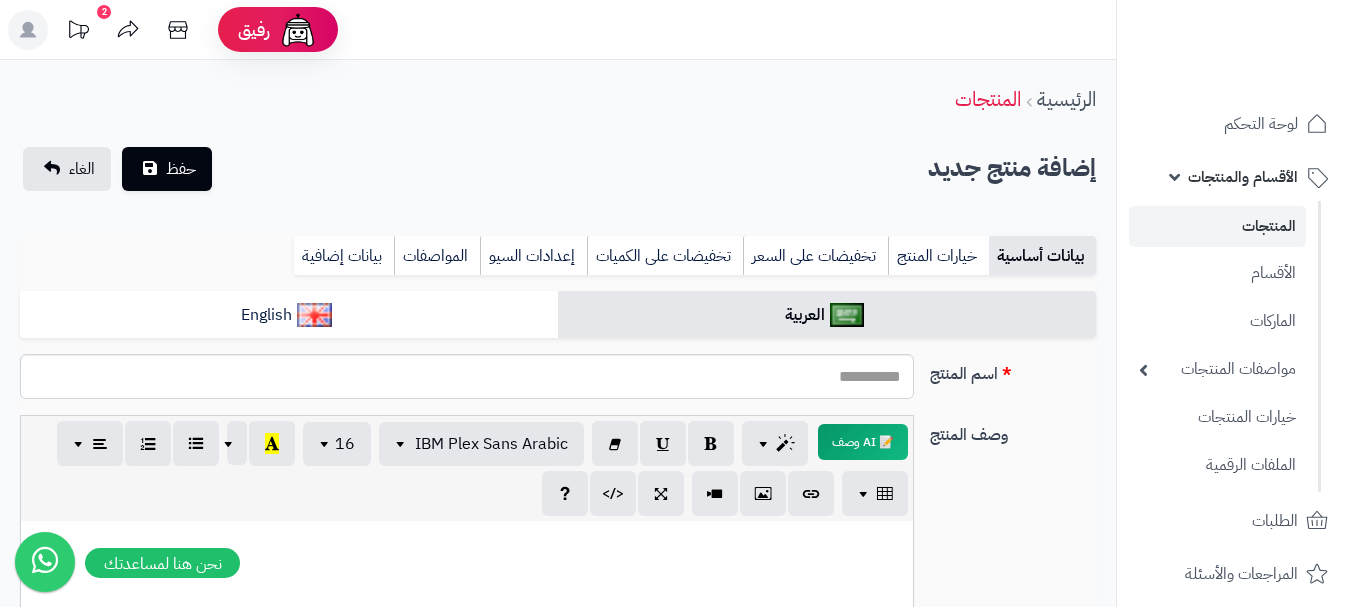 select 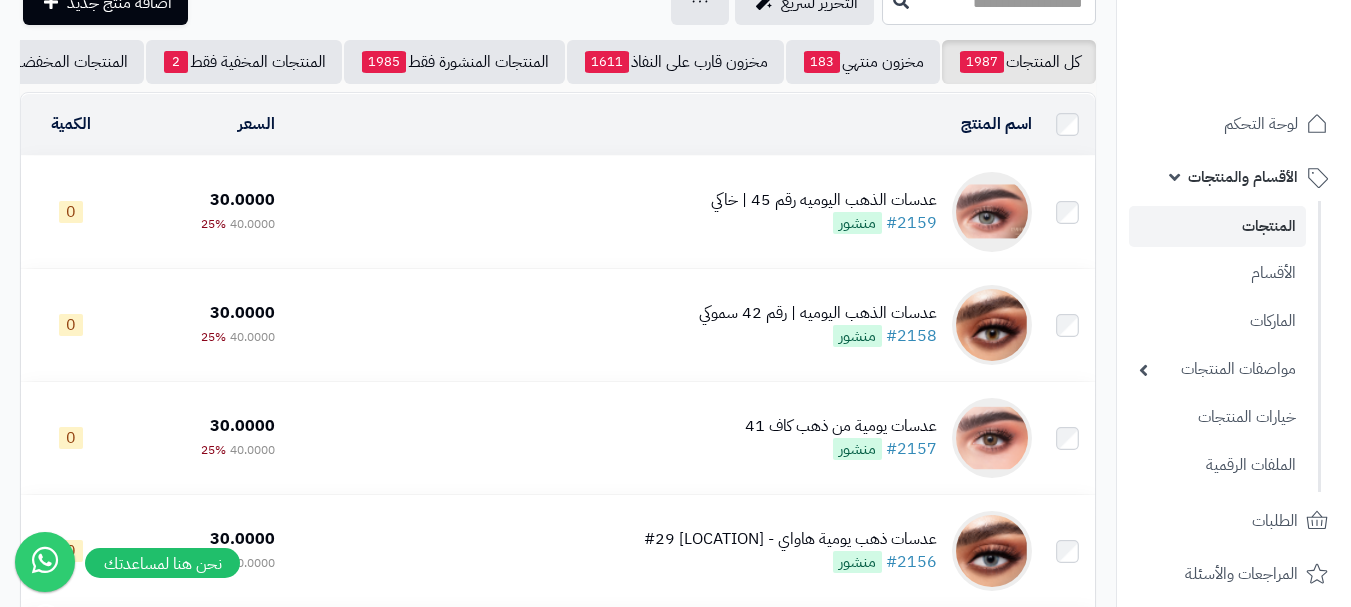 scroll, scrollTop: 0, scrollLeft: 0, axis: both 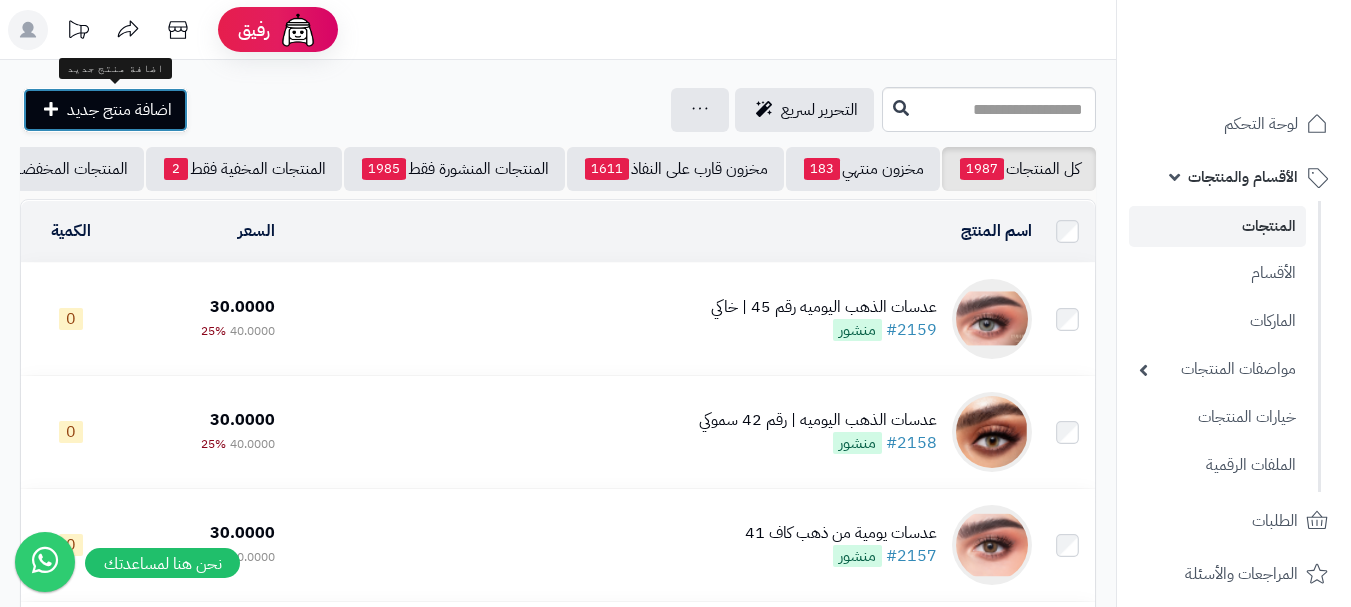 click on "اضافة منتج جديد" at bounding box center (105, 110) 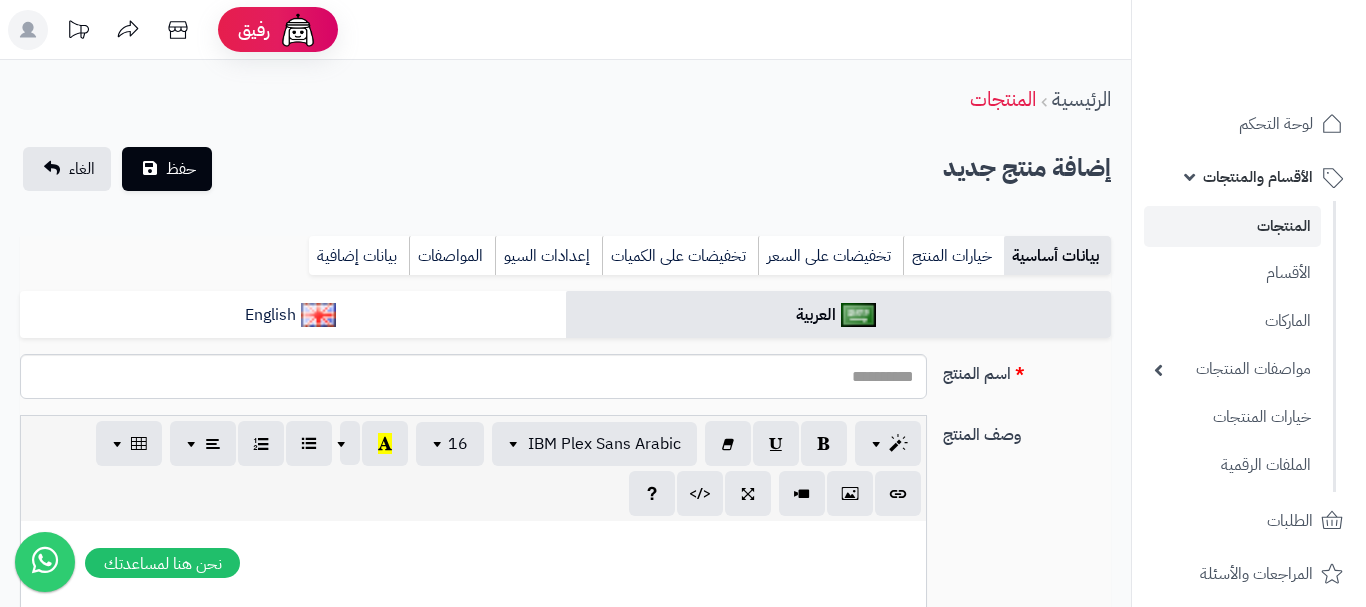 select 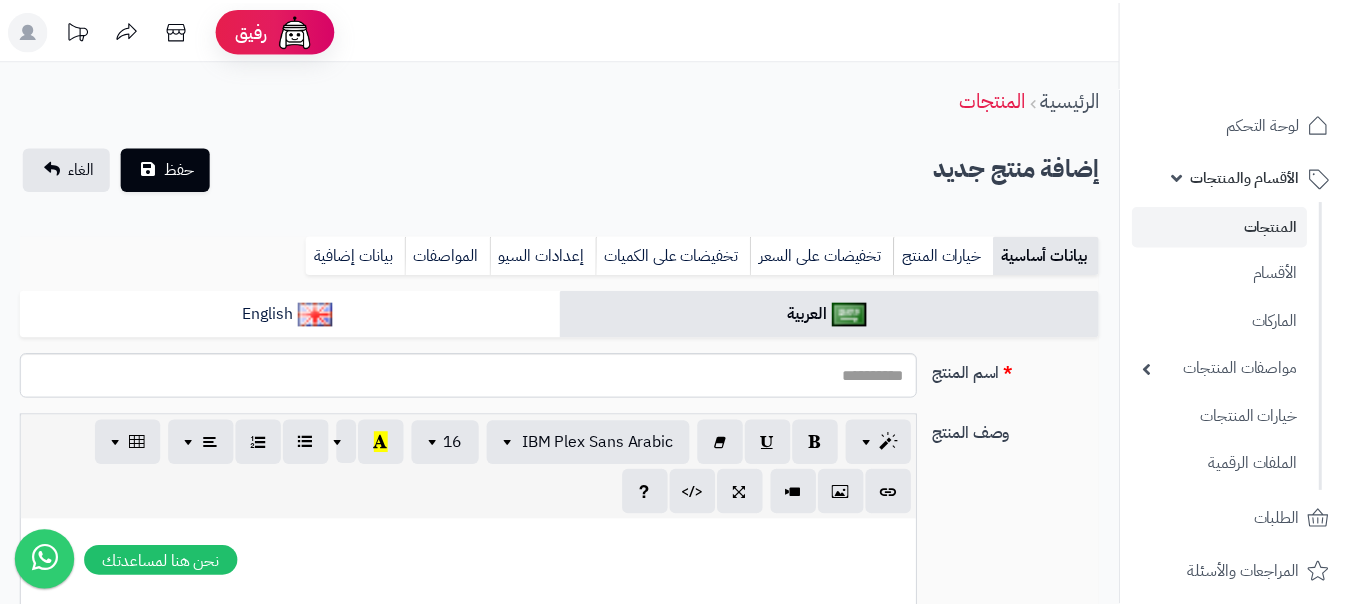 scroll, scrollTop: 0, scrollLeft: 0, axis: both 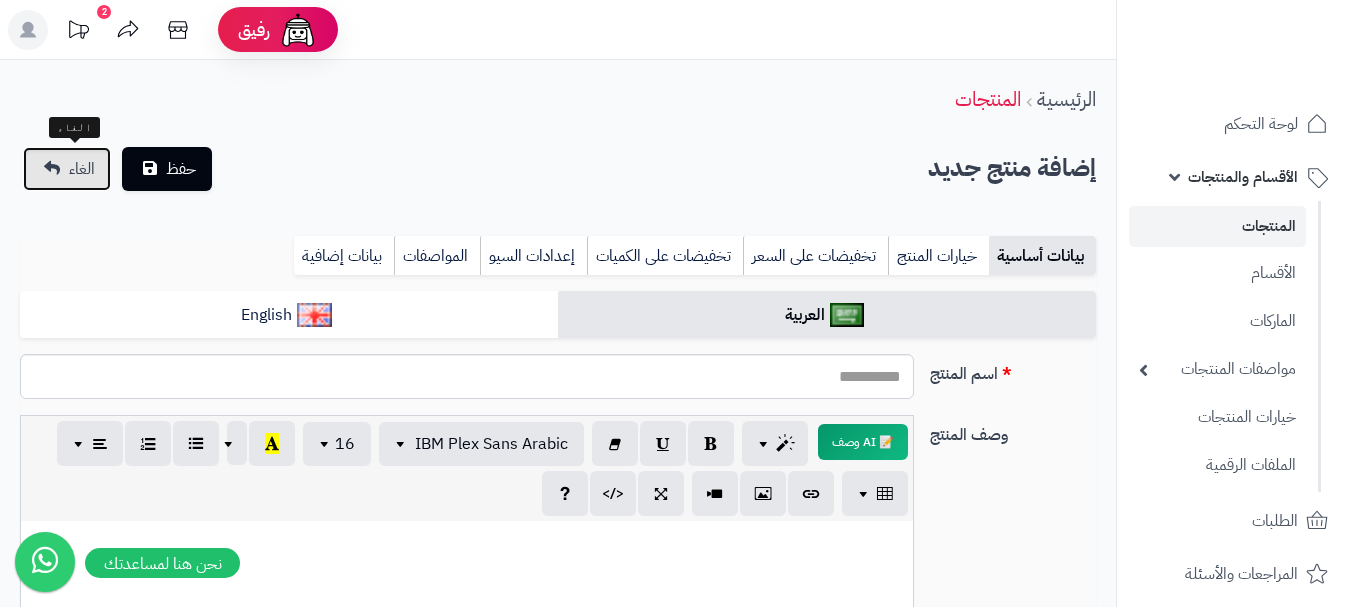 click on "الغاء" at bounding box center [82, 169] 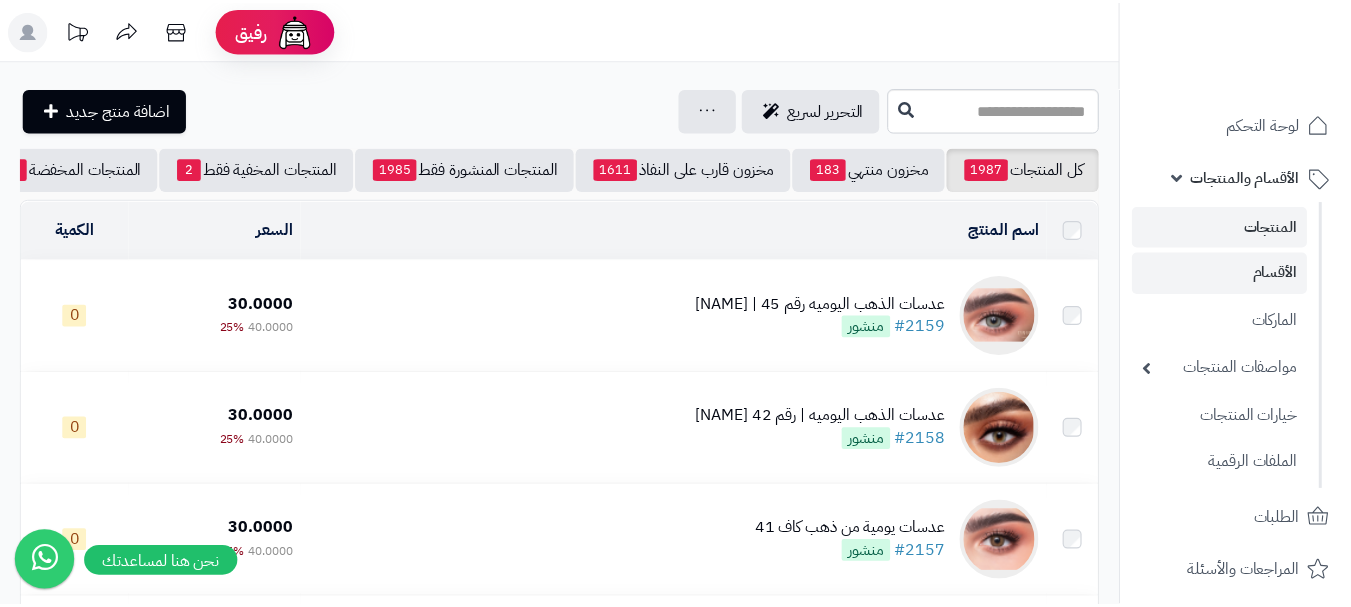 scroll, scrollTop: 0, scrollLeft: 0, axis: both 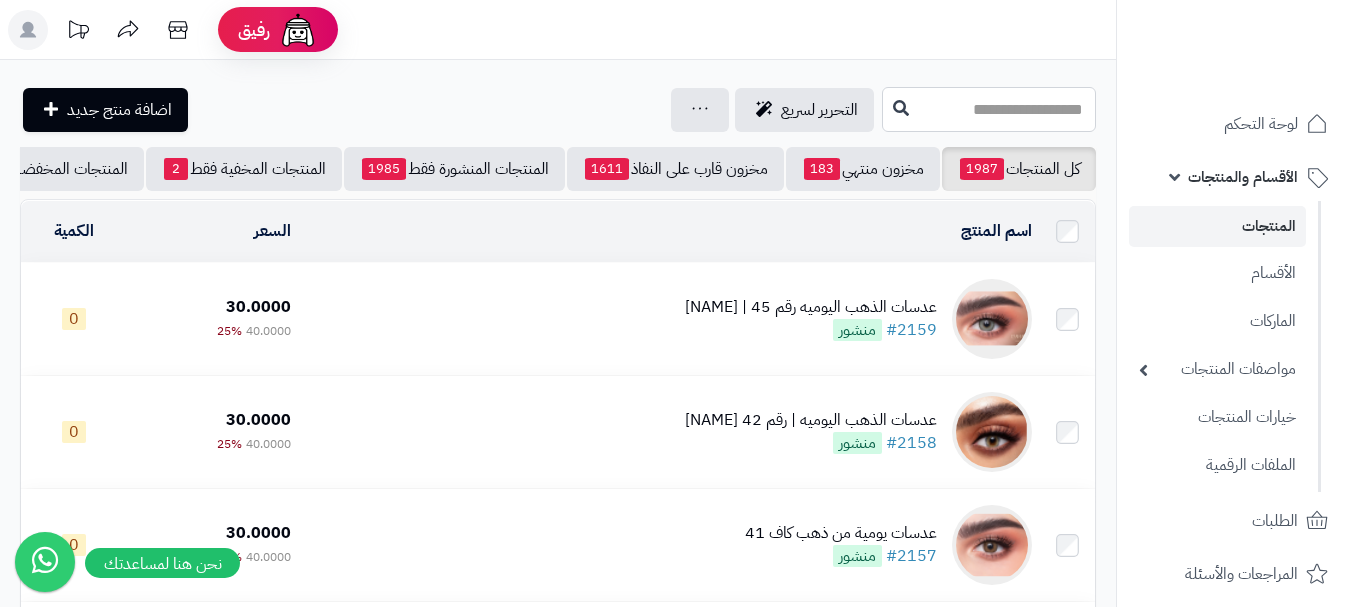 click at bounding box center [989, 109] 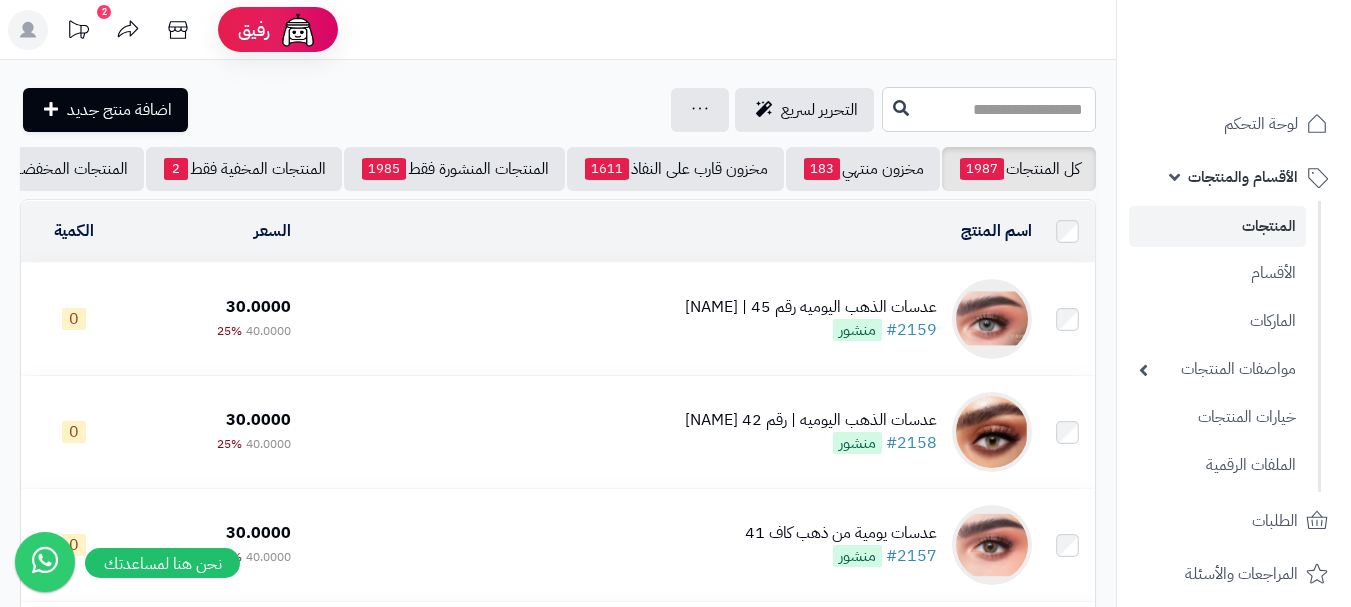 click at bounding box center [989, 109] 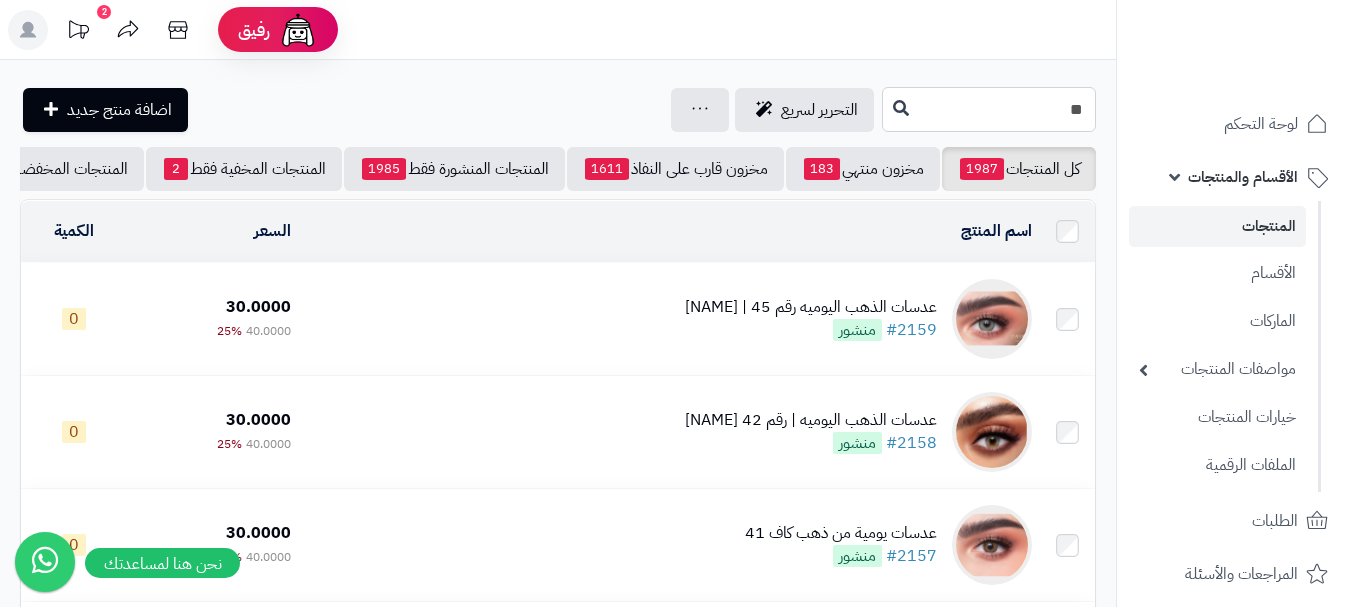 type on "*" 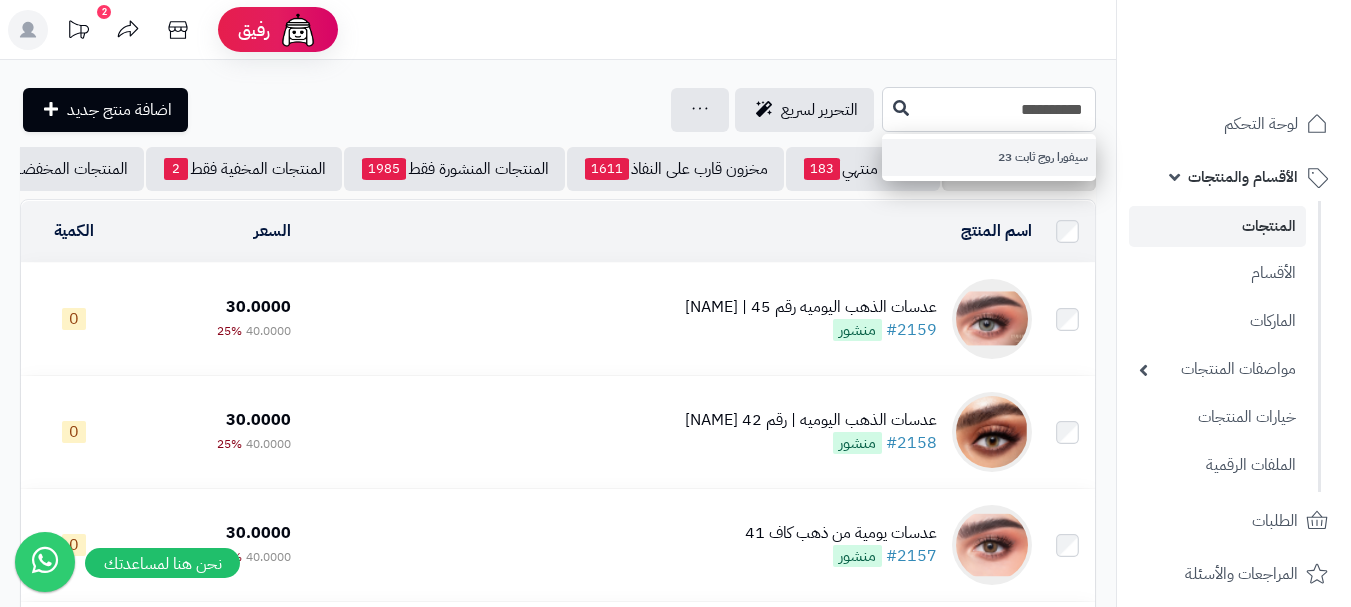type on "**********" 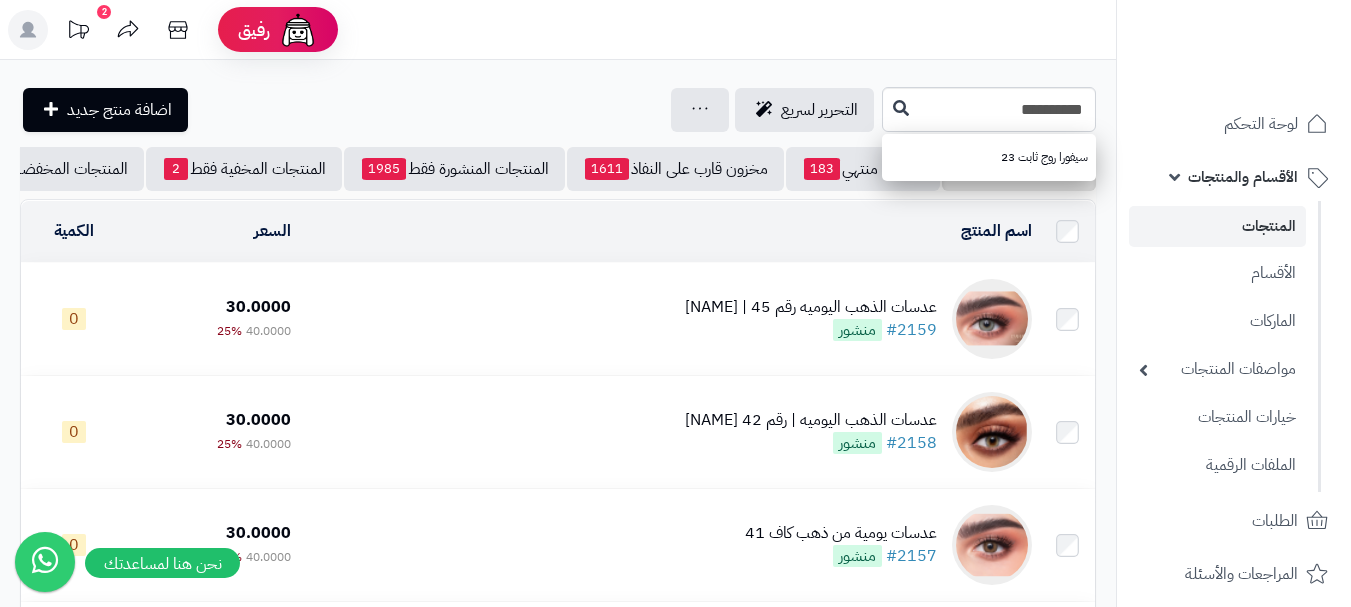 click on "سيفورا روج ثابت 23" at bounding box center [989, 157] 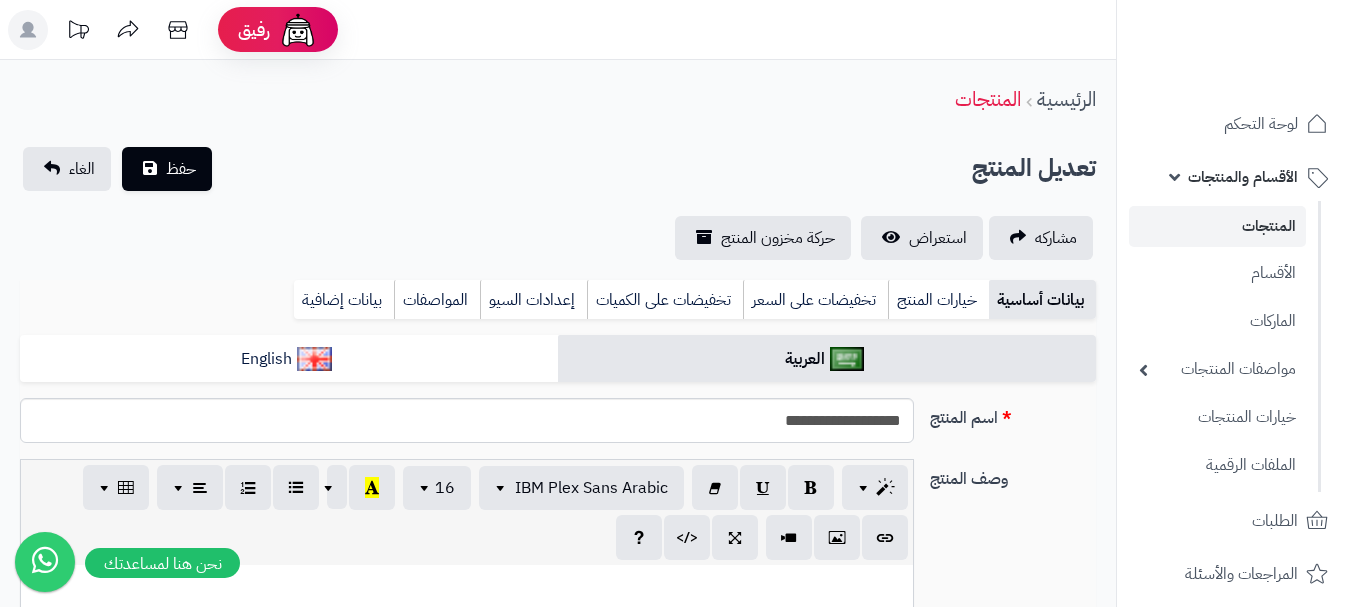 scroll, scrollTop: 500, scrollLeft: 0, axis: vertical 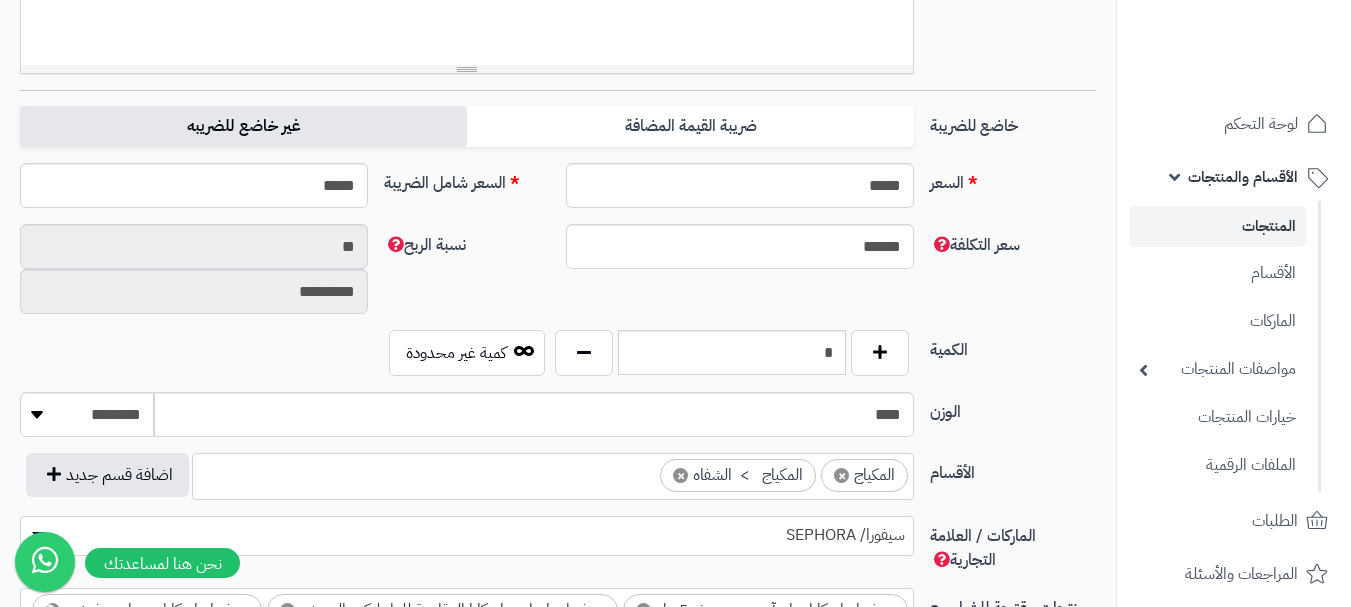 click on "غير خاضع للضريبه" at bounding box center [243, 126] 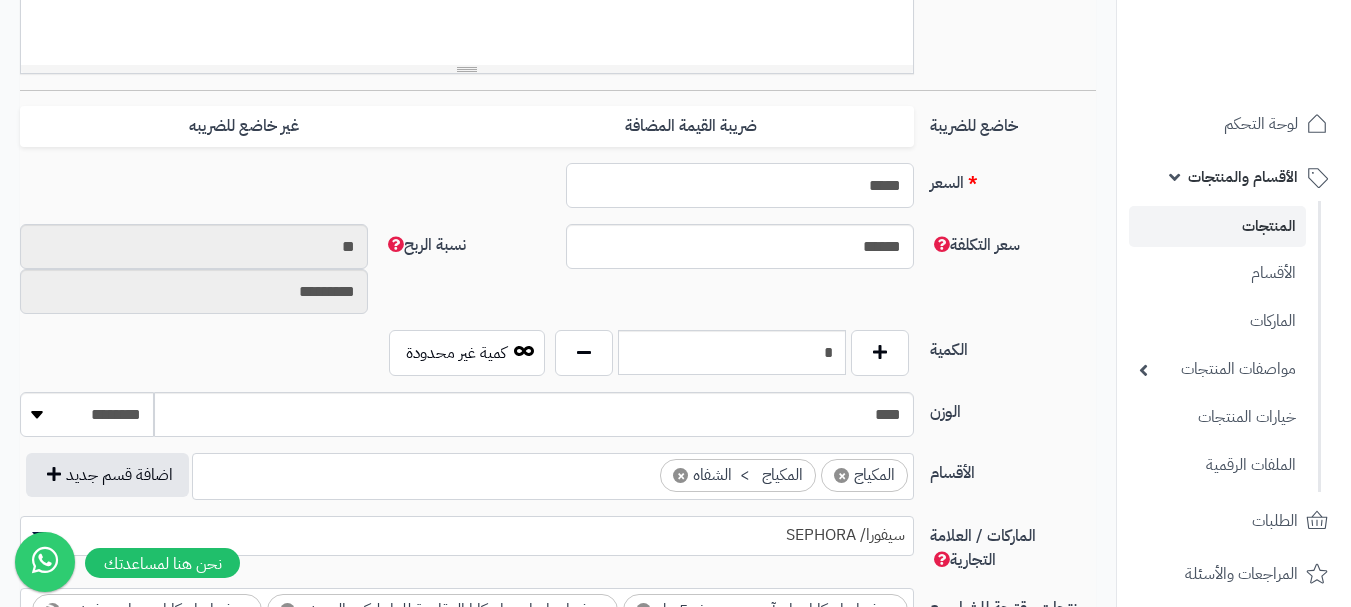 click on "*****" at bounding box center (740, 185) 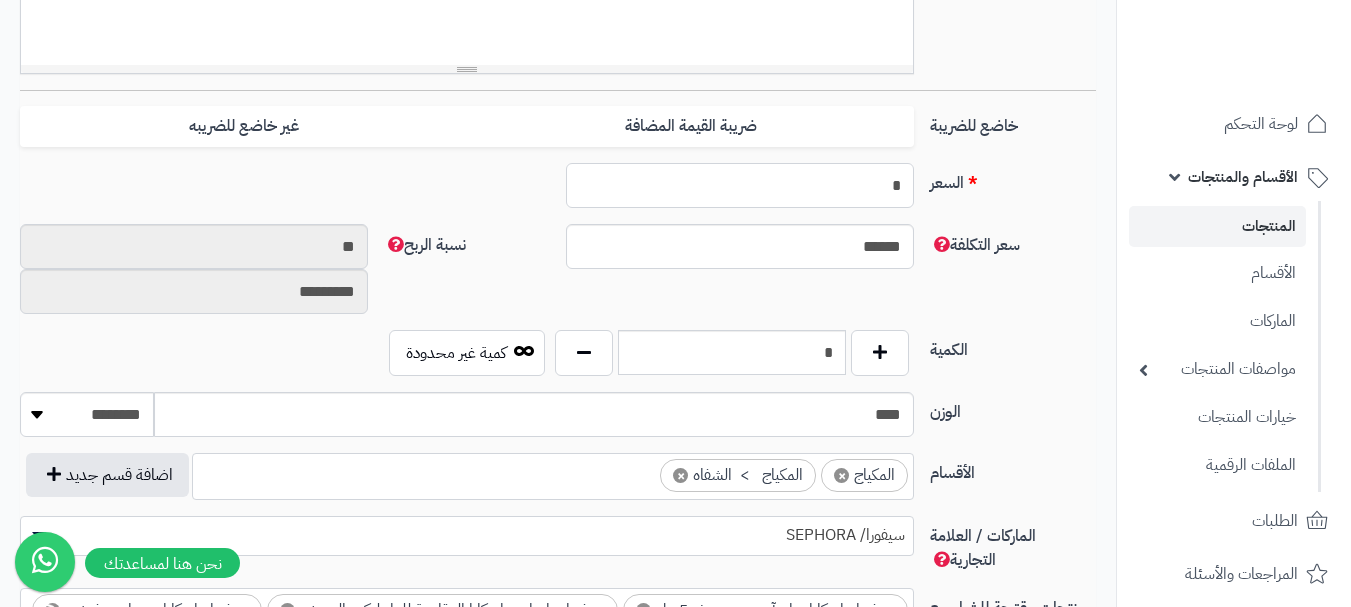 type on "********" 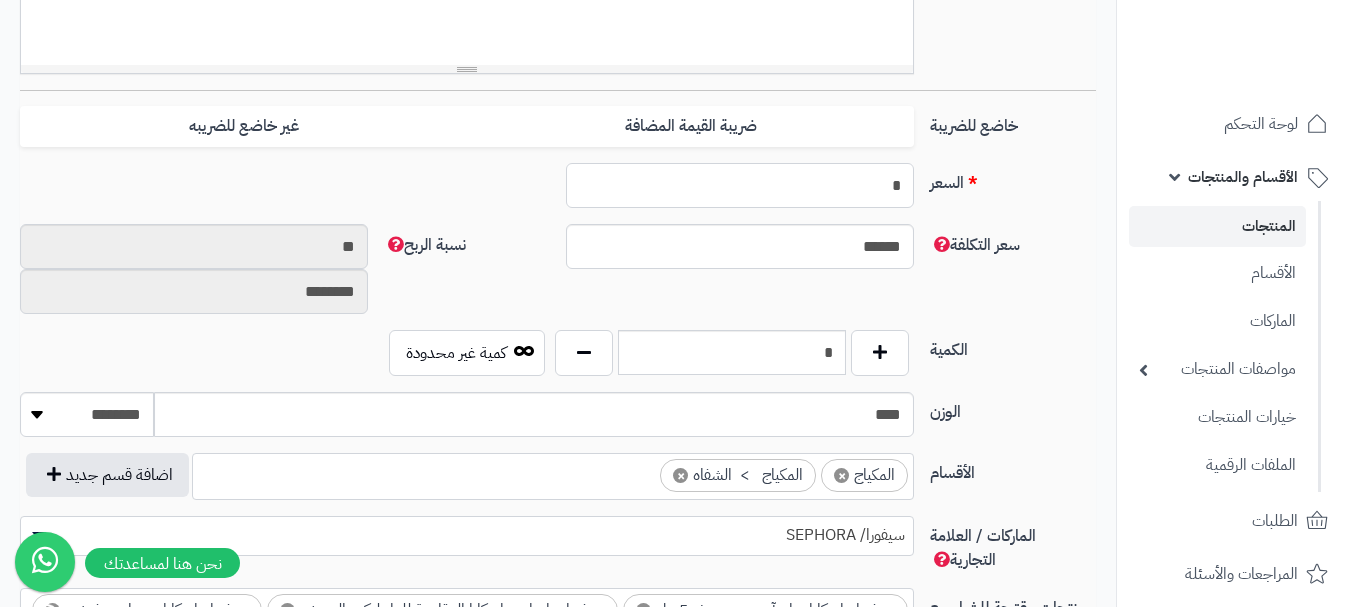 type on "**" 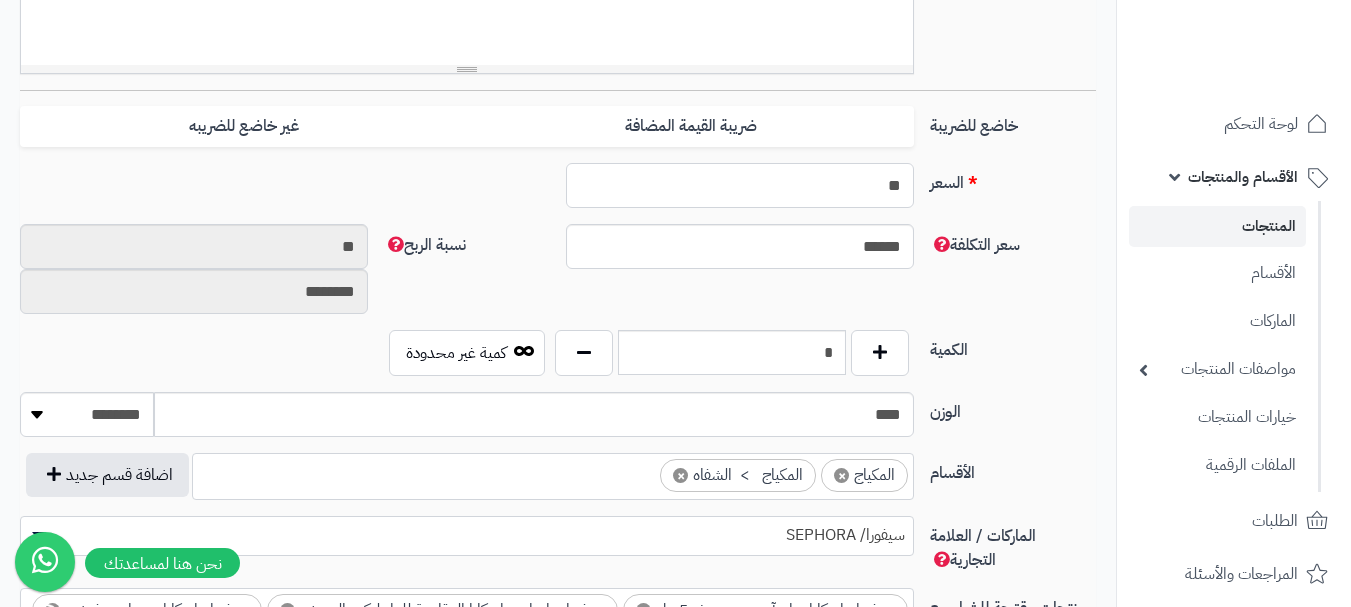 type on "*********" 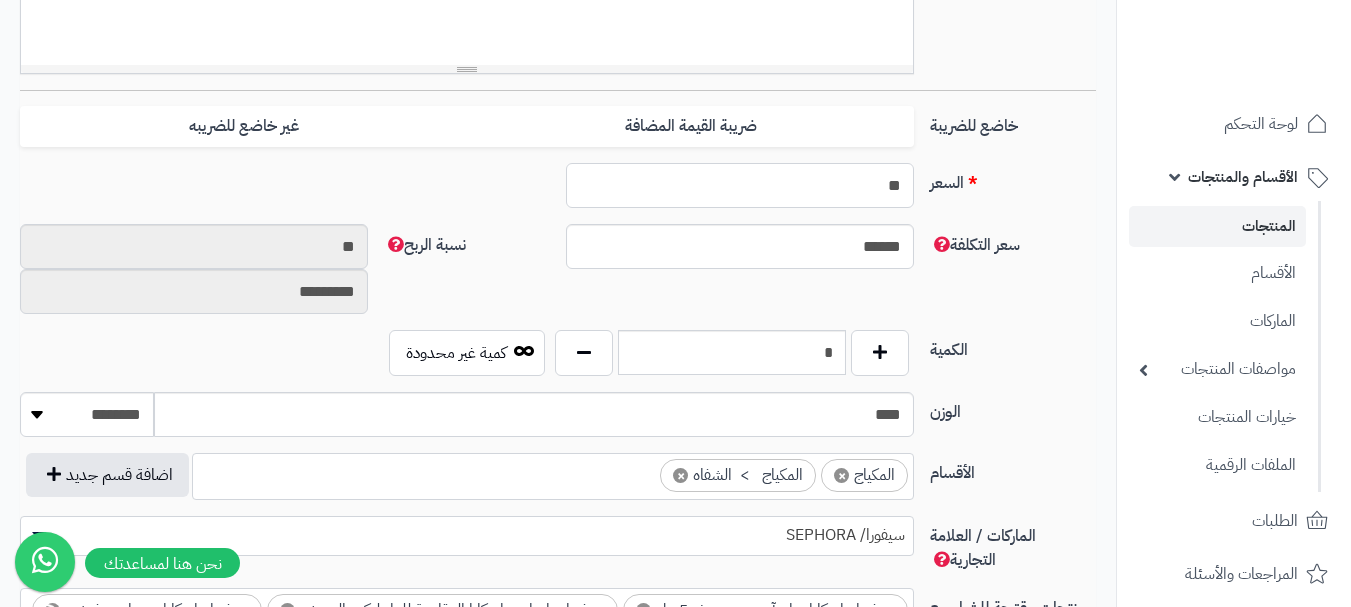 type on "*" 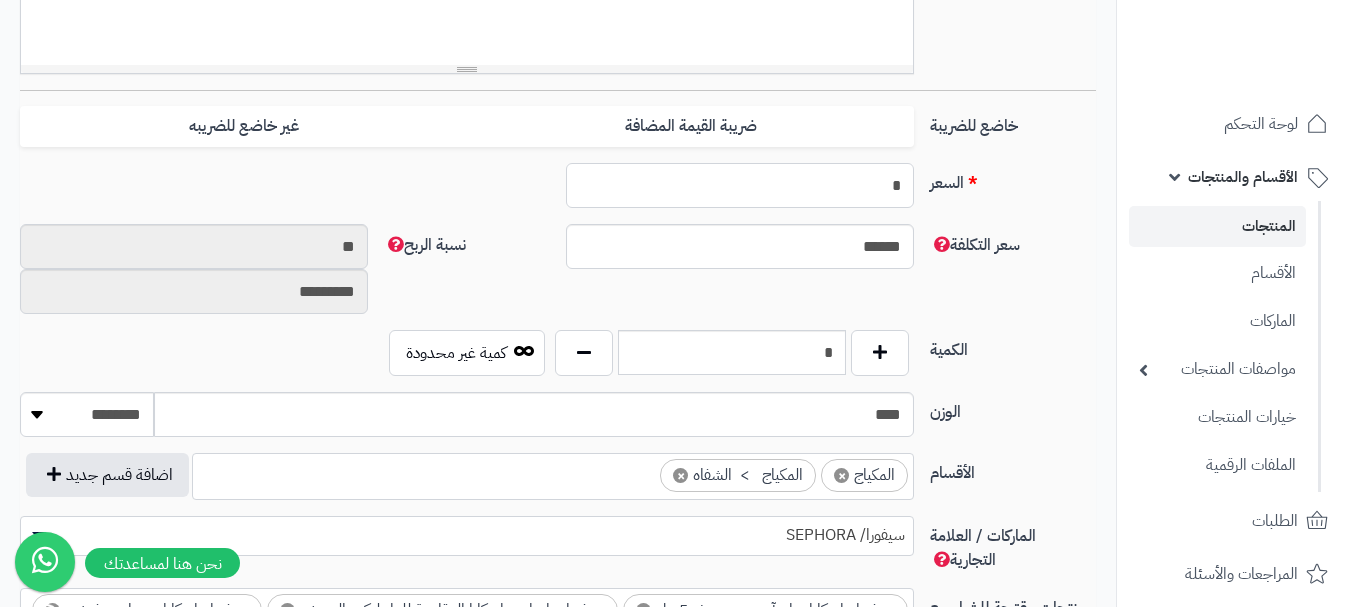 type on "********" 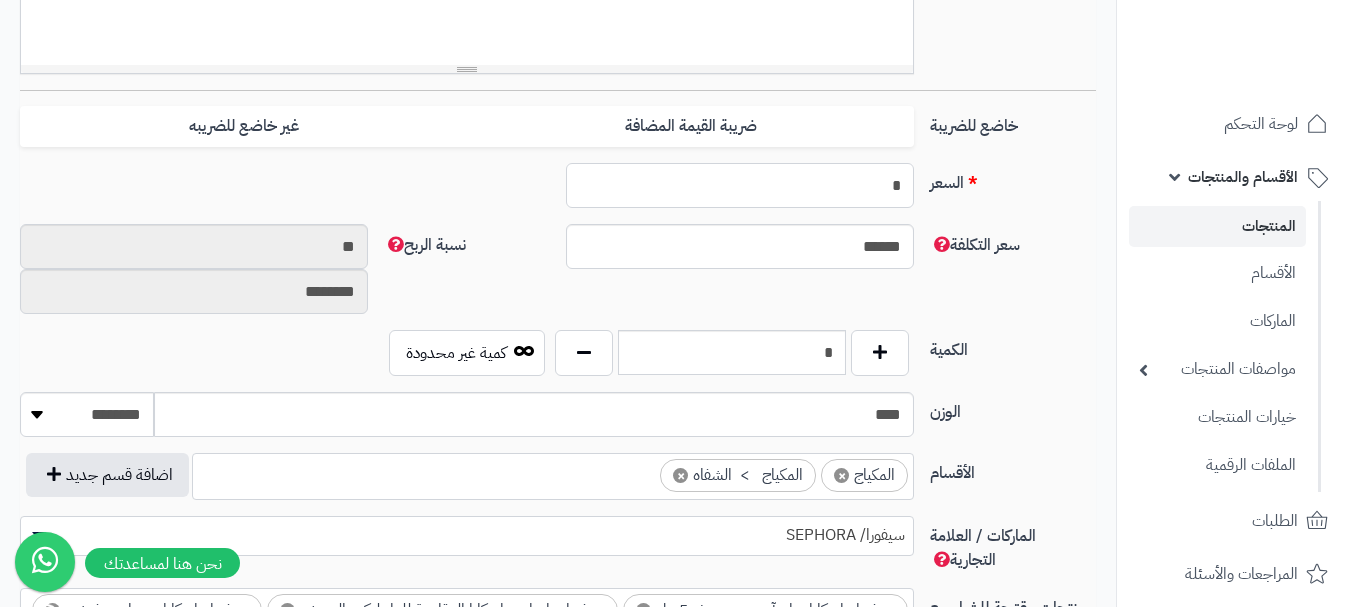 type 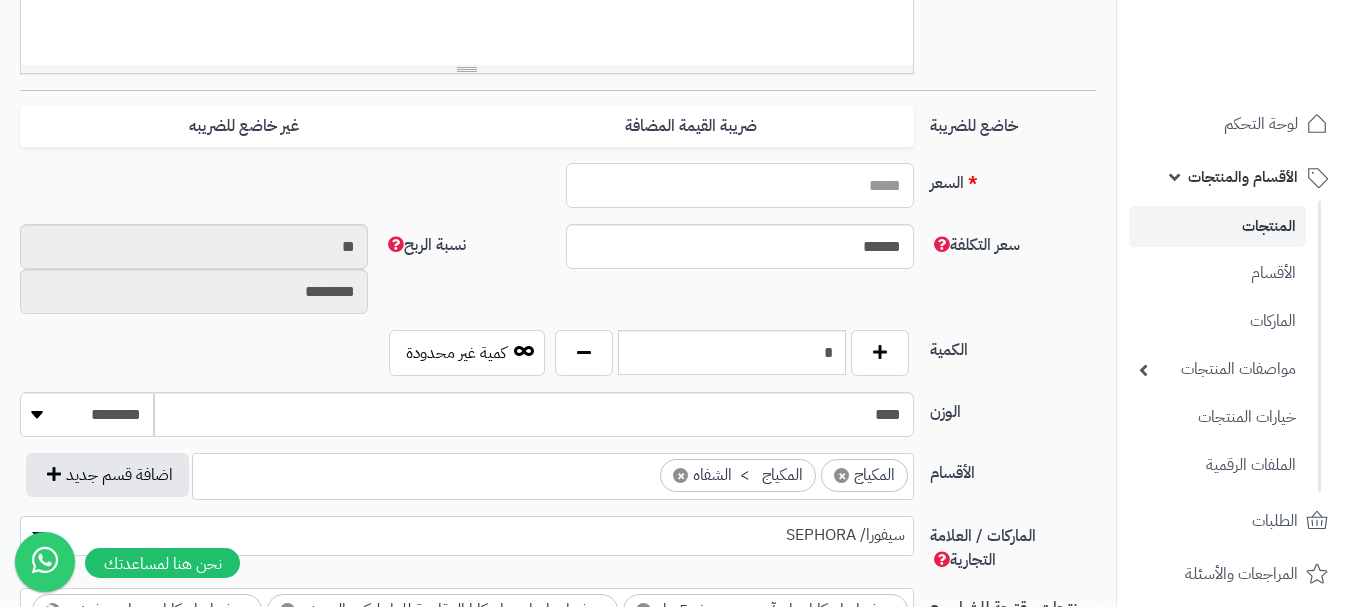type on "*****" 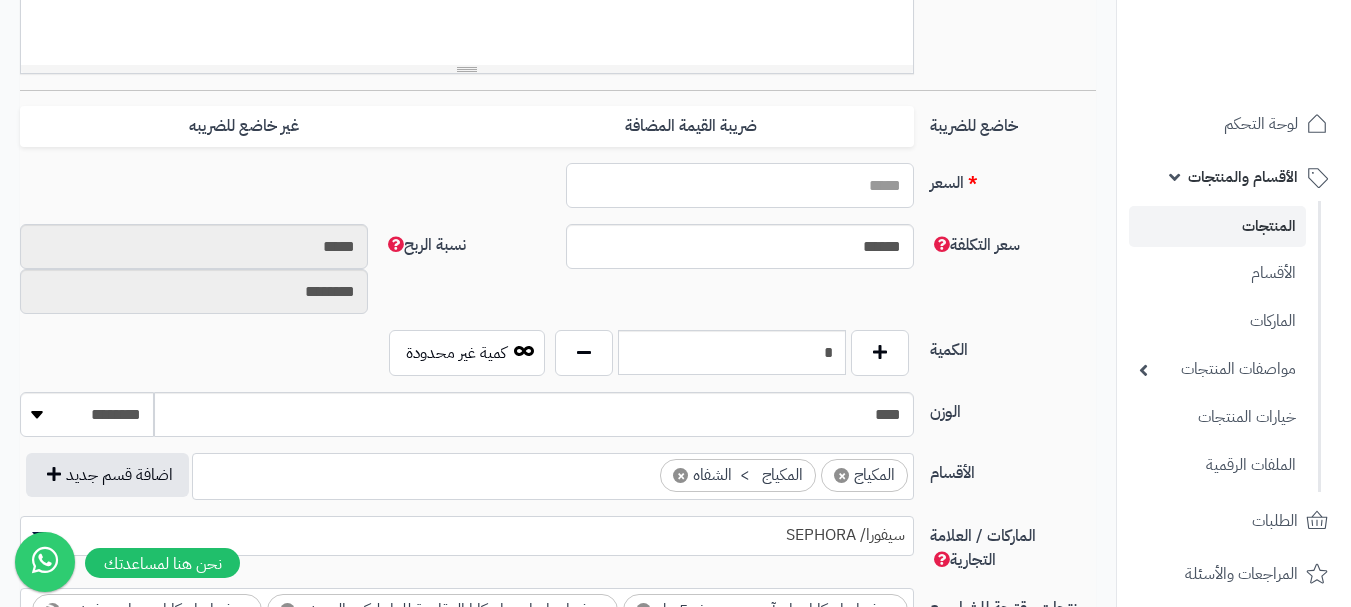 type on "*" 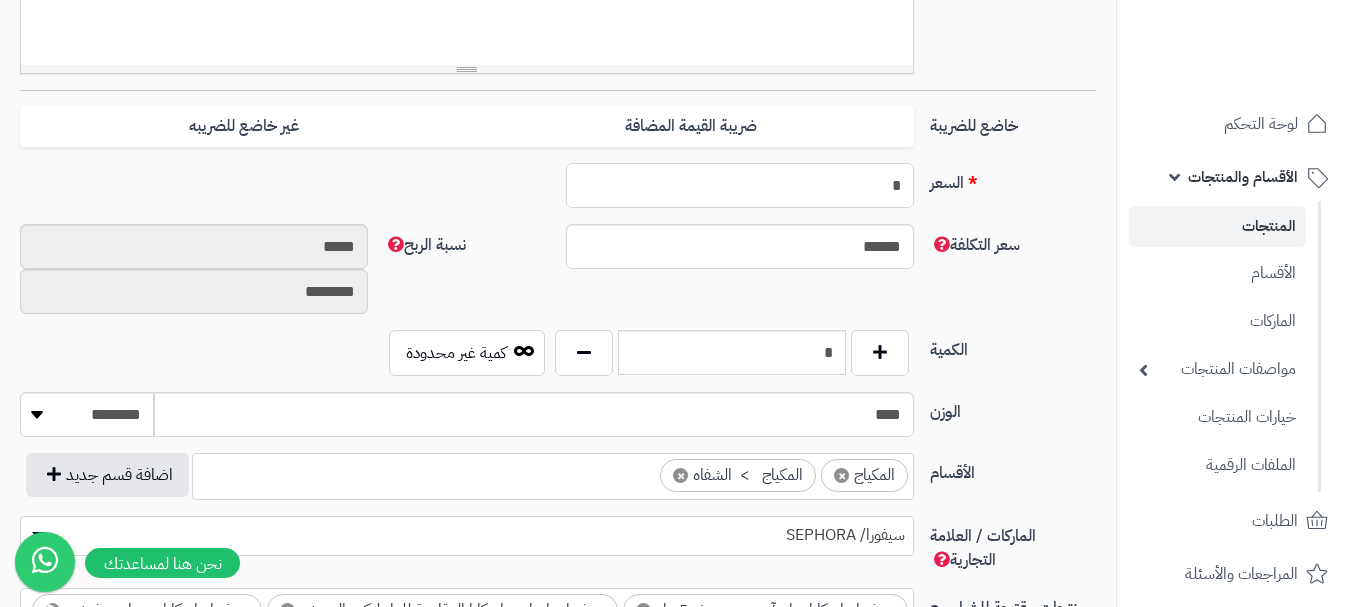 type on "**" 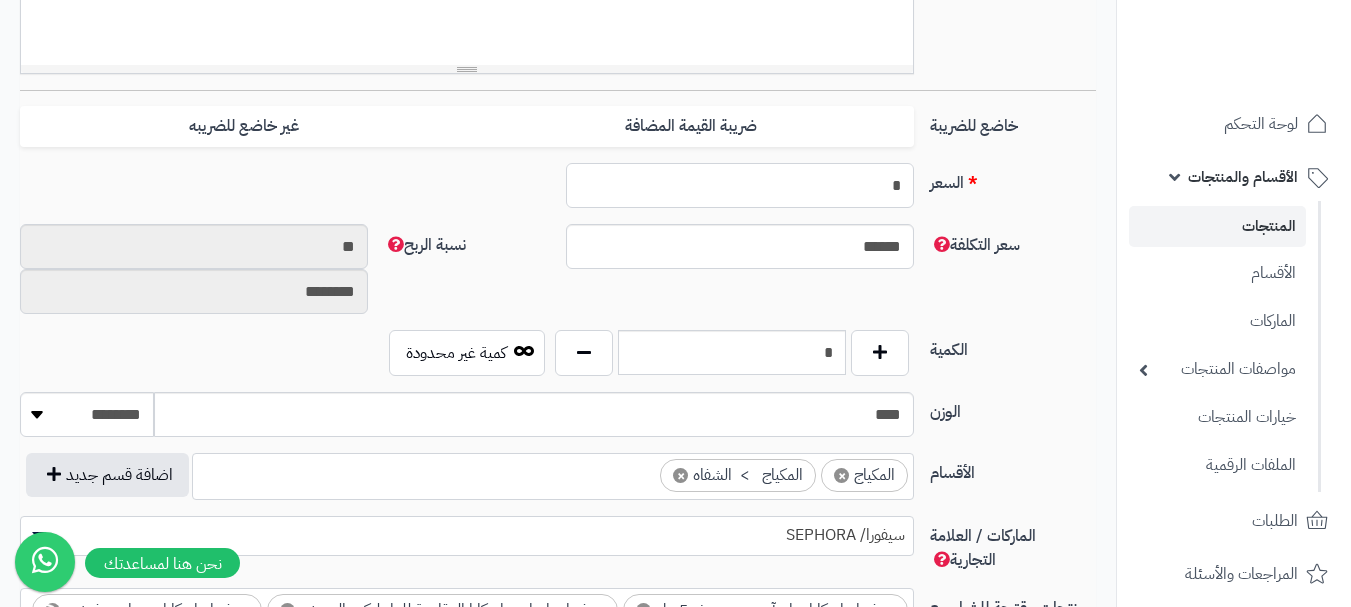 type on "**" 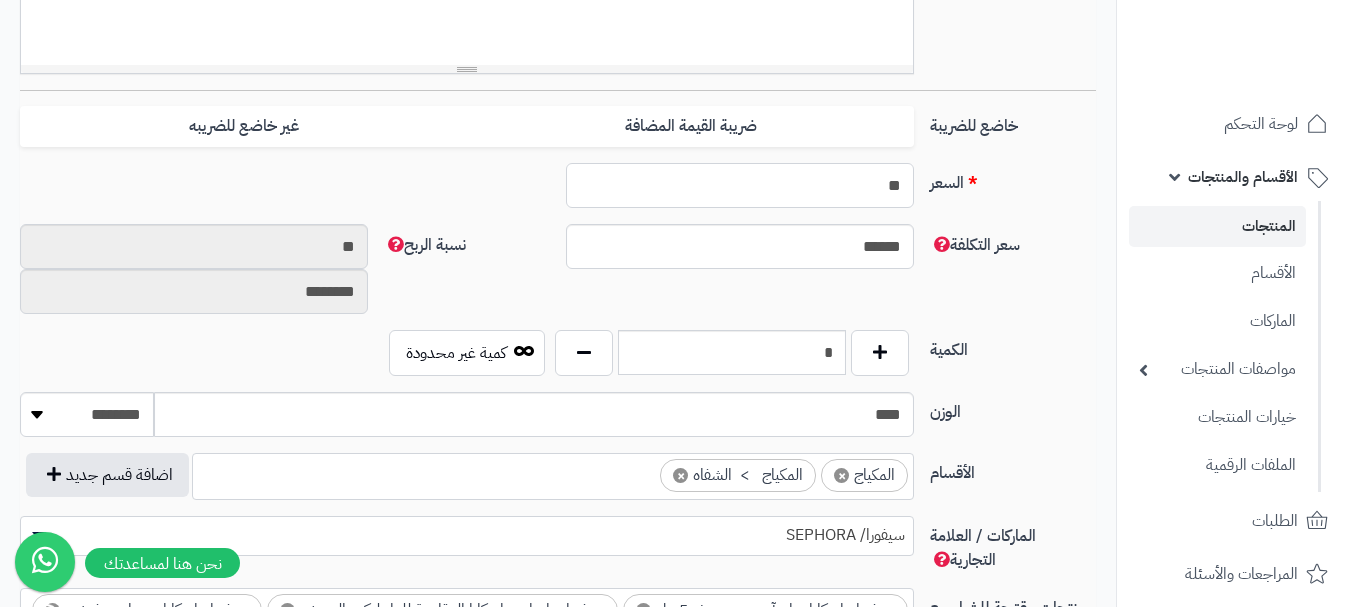 type on "*********" 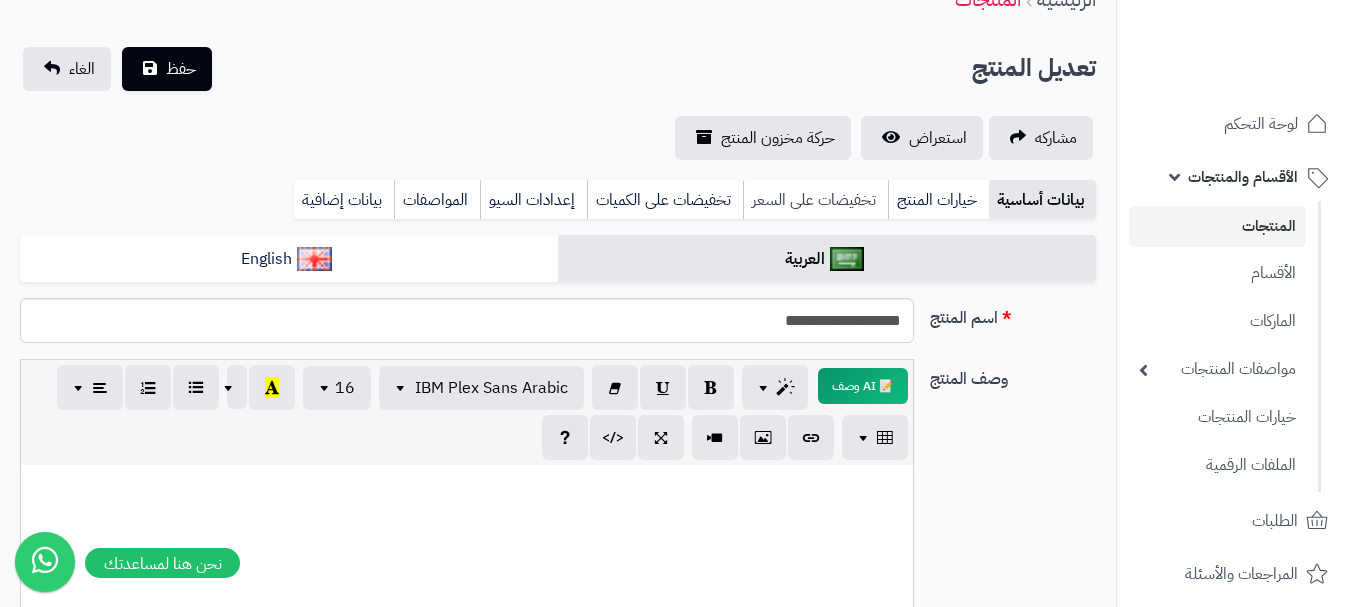 type on "**" 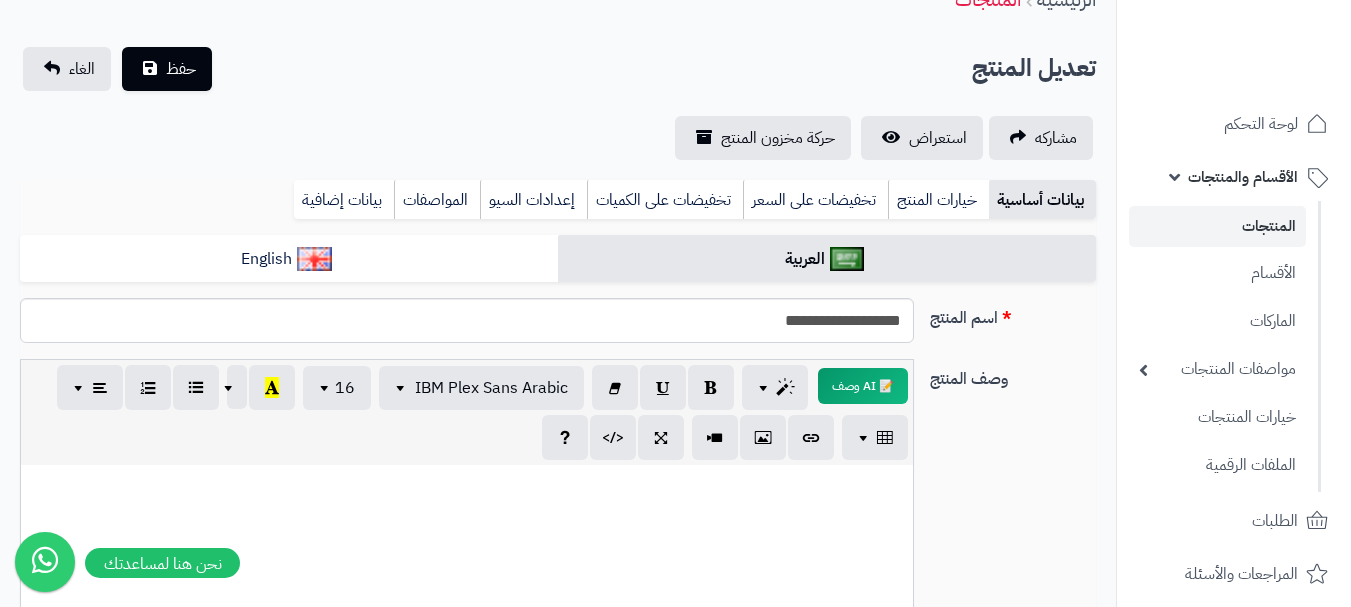 drag, startPoint x: 810, startPoint y: 204, endPoint x: 767, endPoint y: 257, distance: 68.24954 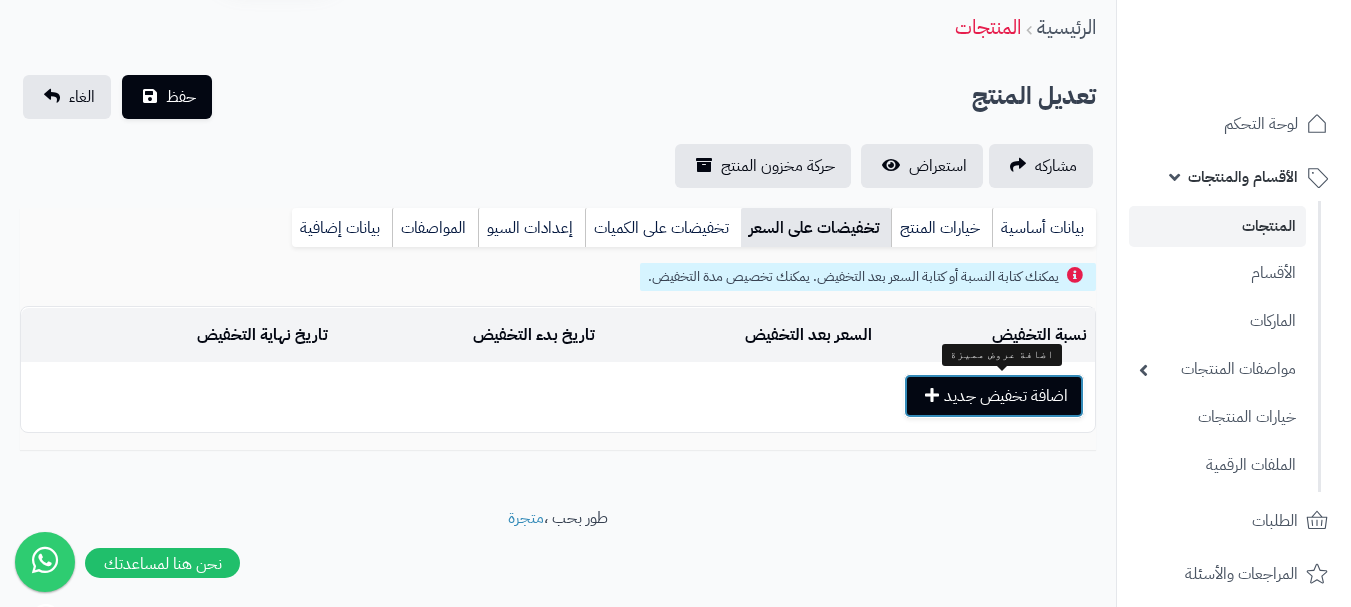 click on "اضافة تخفيض جديد" at bounding box center (994, 396) 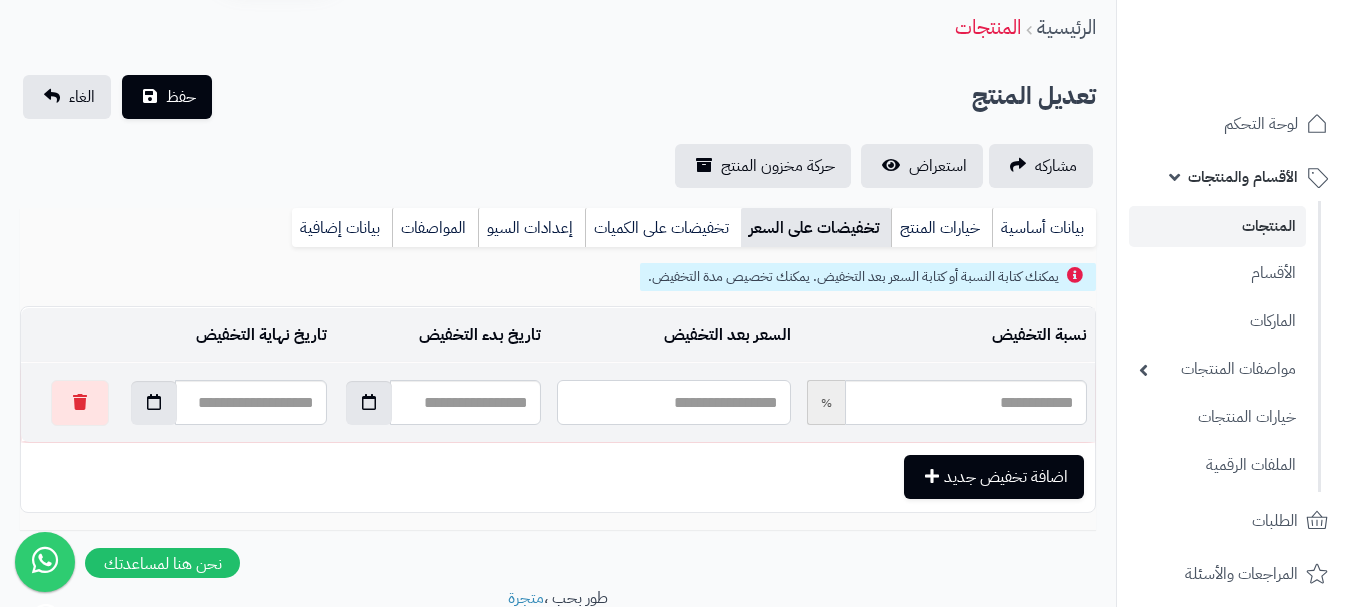 click at bounding box center [673, 402] 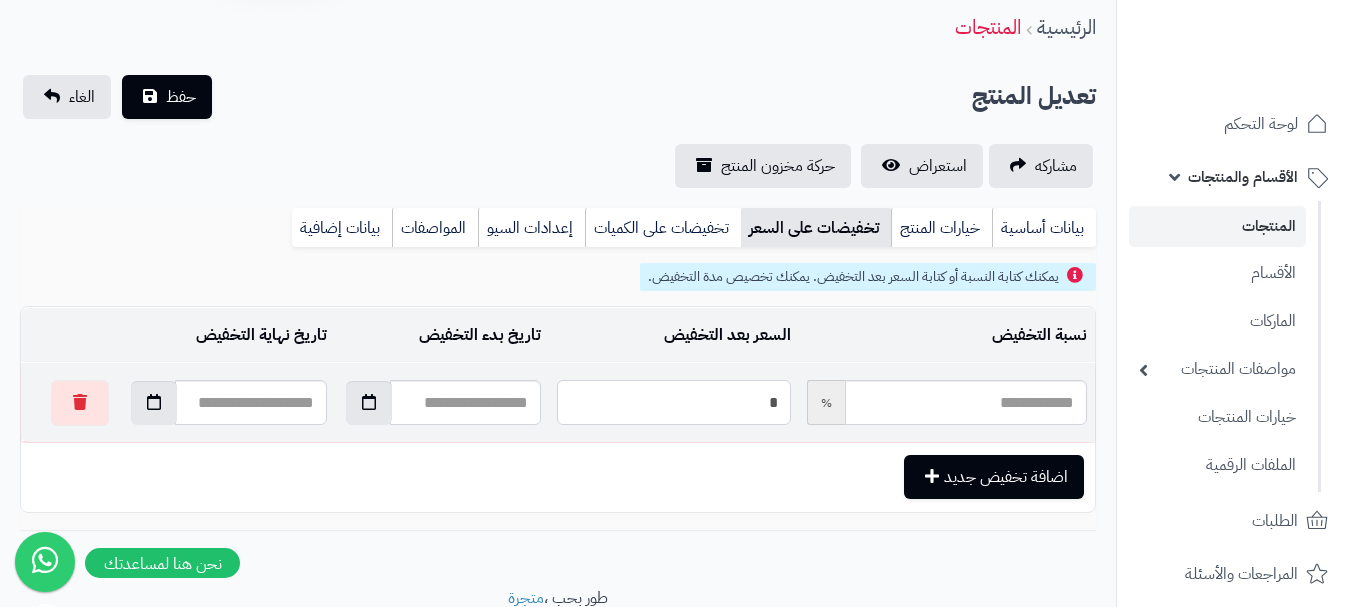 type on "**" 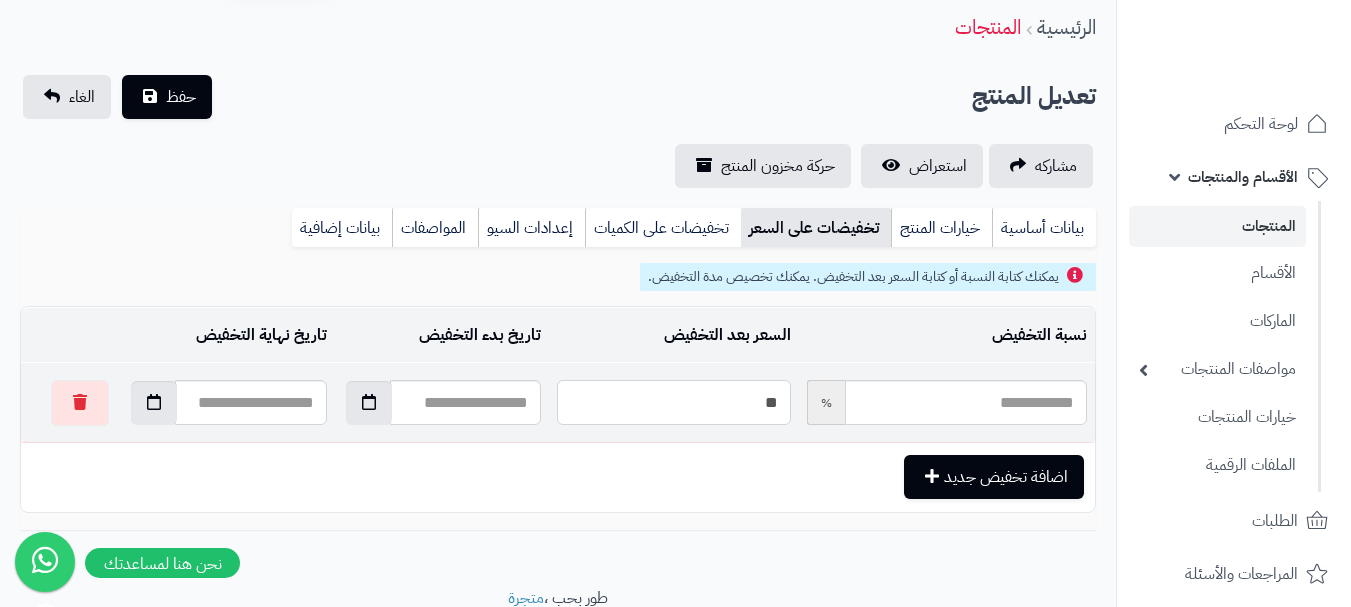 type on "*****" 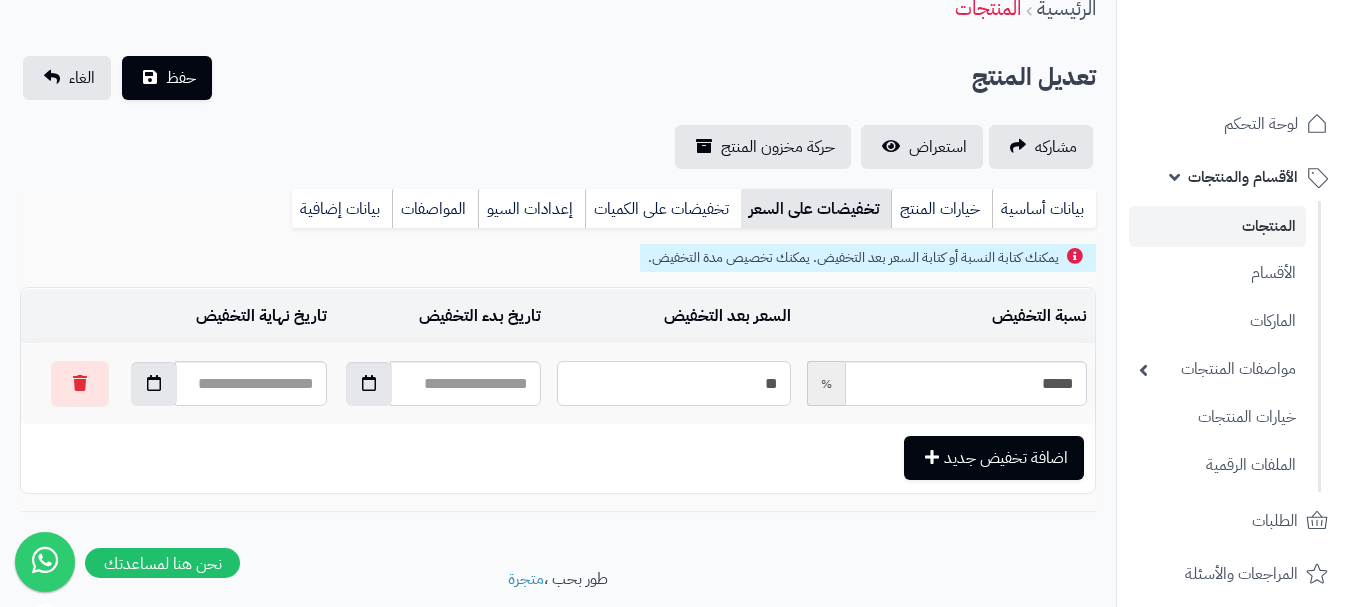 scroll, scrollTop: 152, scrollLeft: 0, axis: vertical 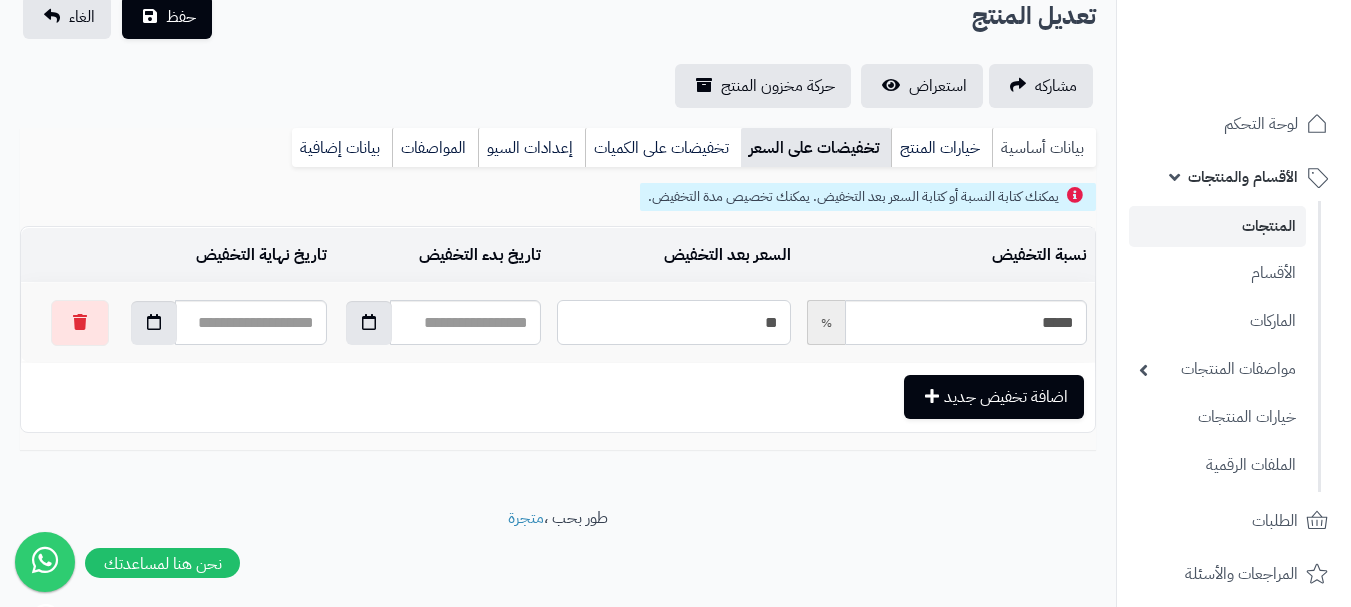 type on "**" 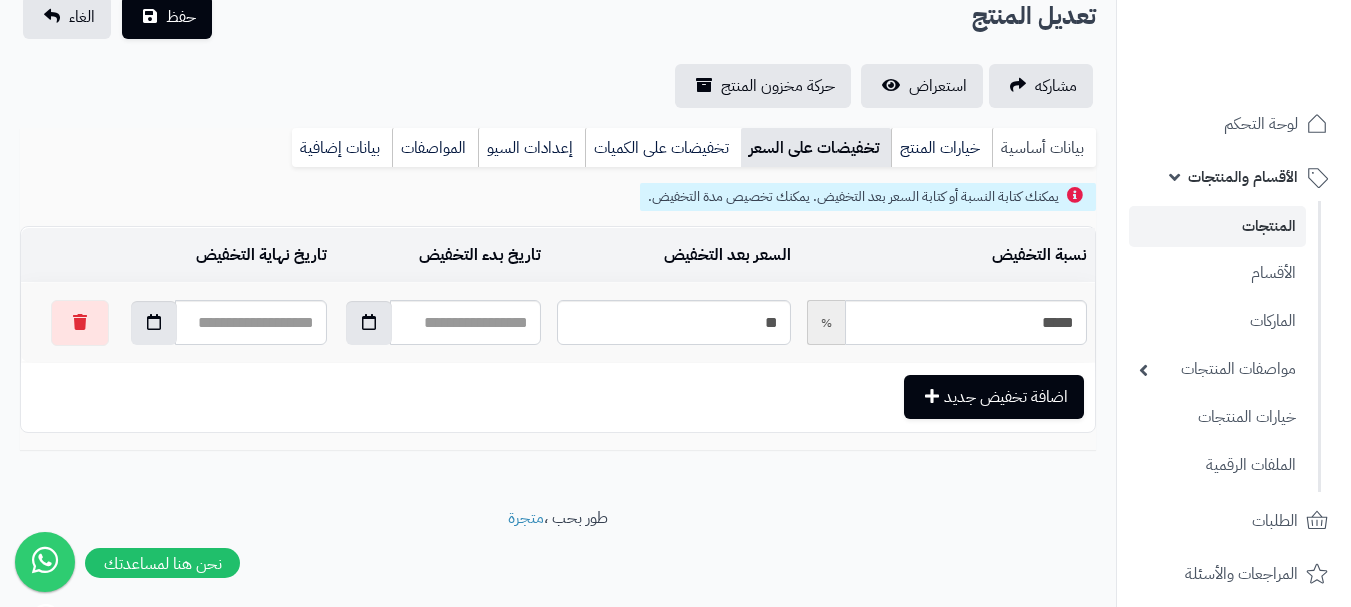click on "بيانات أساسية" at bounding box center (1044, 148) 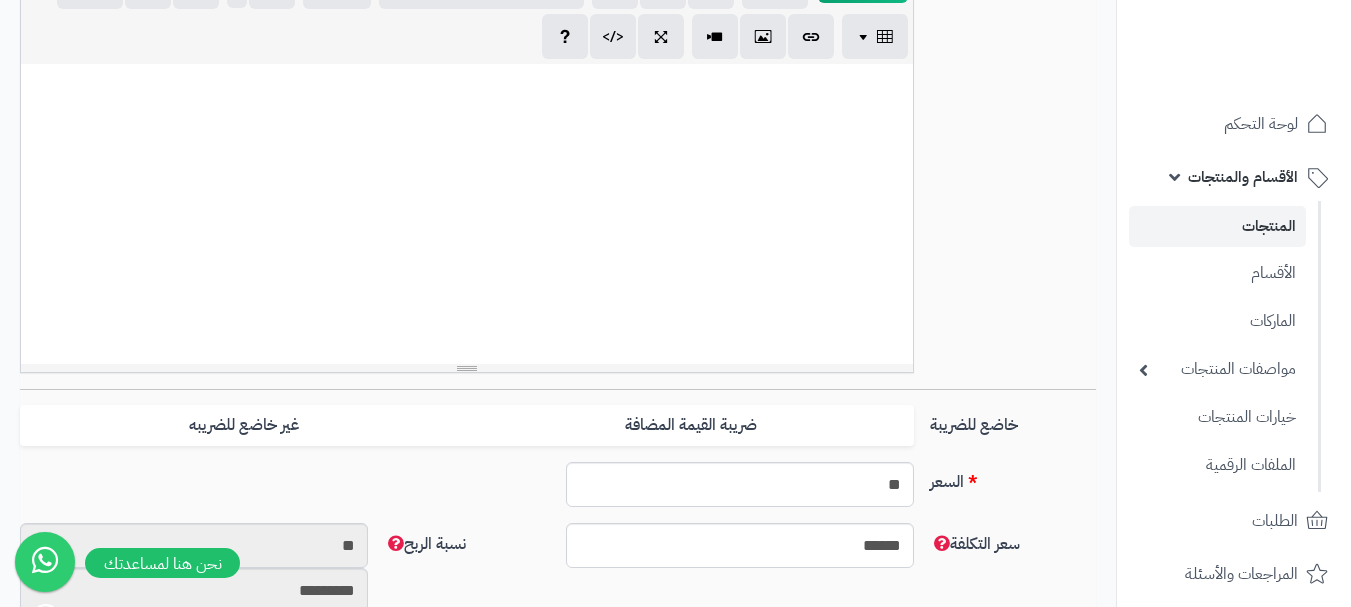 scroll, scrollTop: 552, scrollLeft: 0, axis: vertical 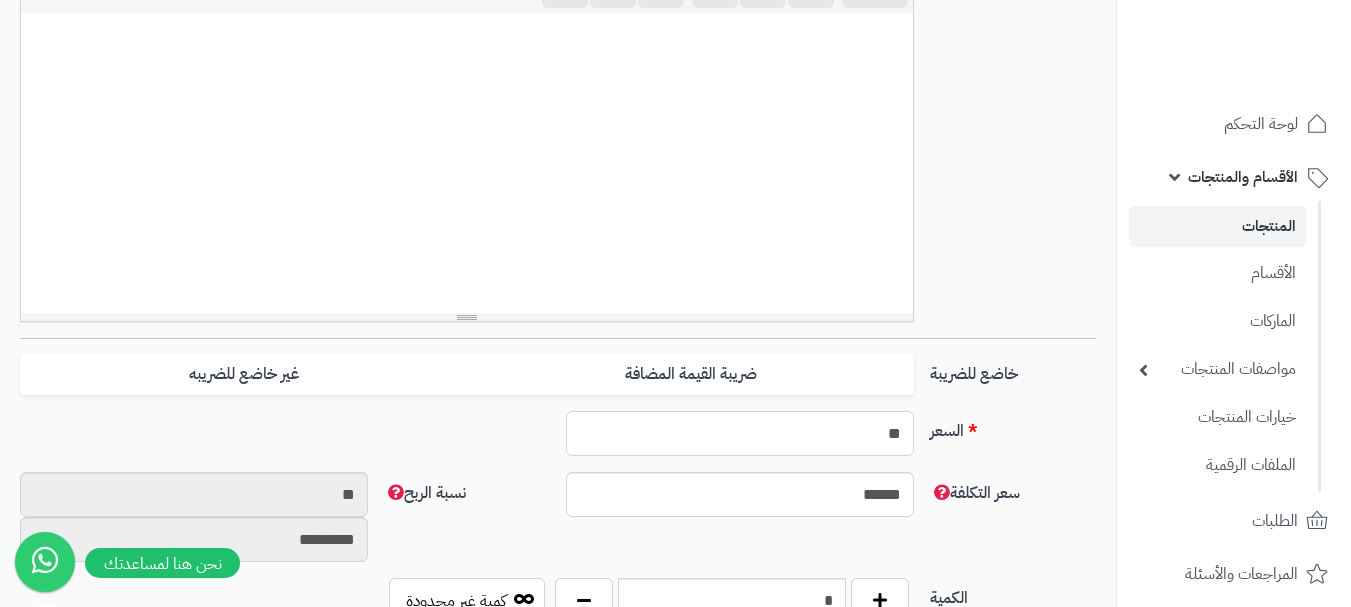 click on "**" at bounding box center (740, 433) 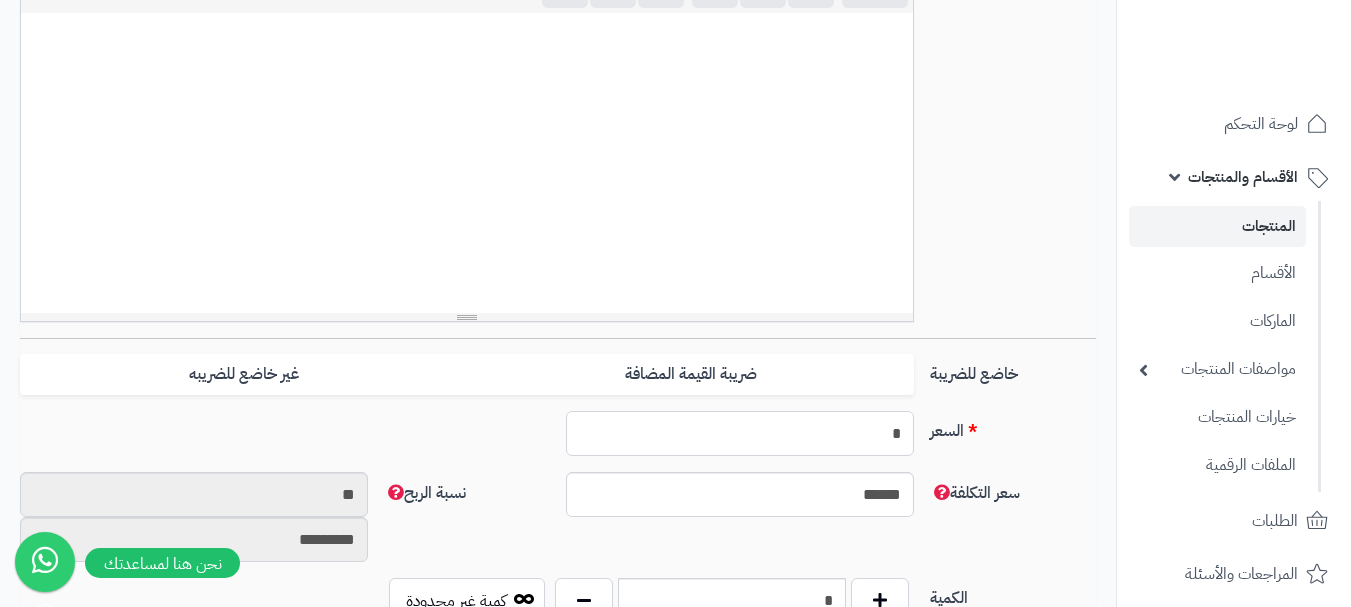 type on "********" 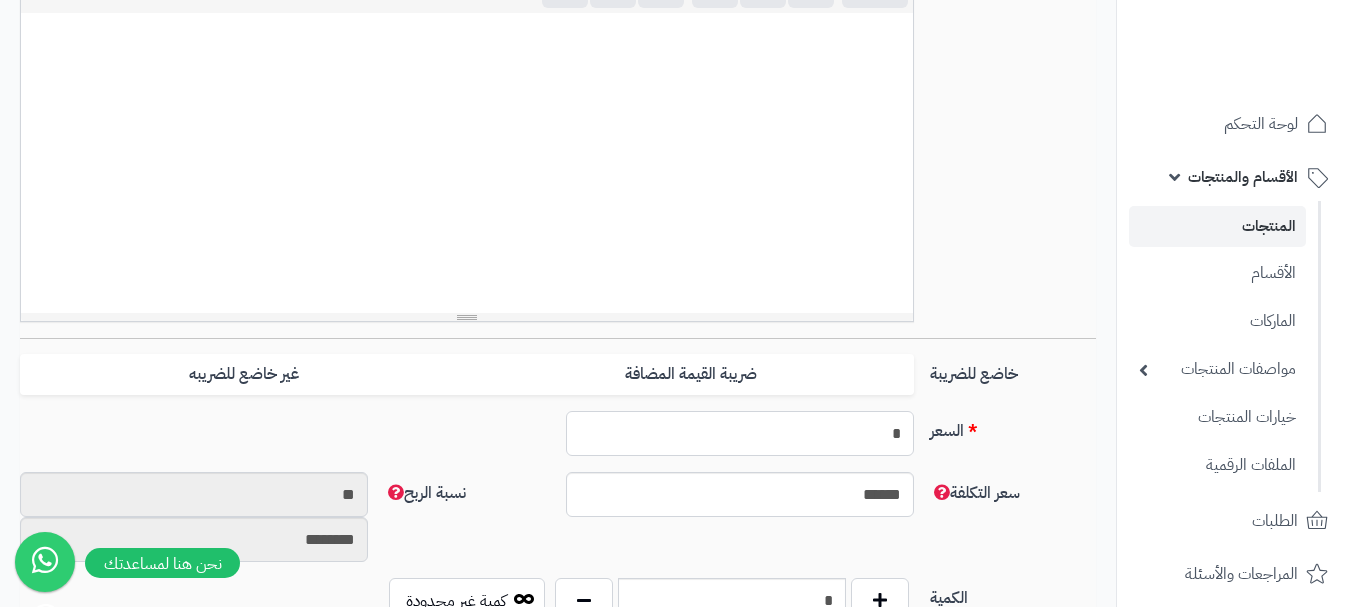 type on "**" 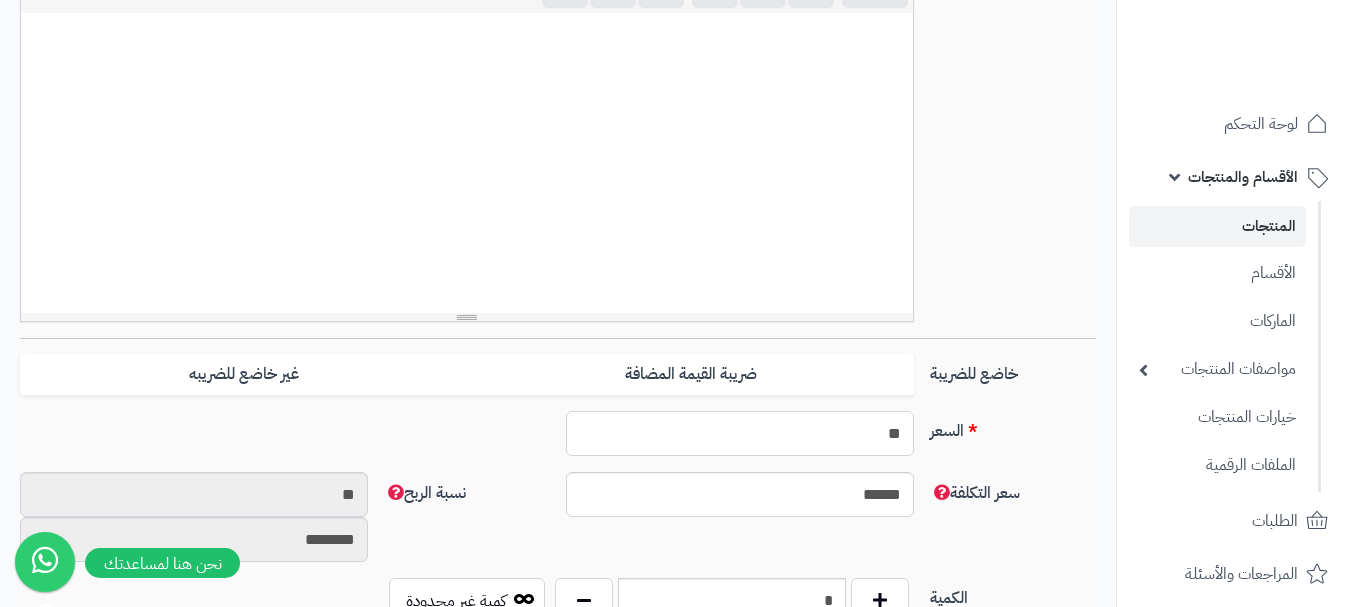 type on "*********" 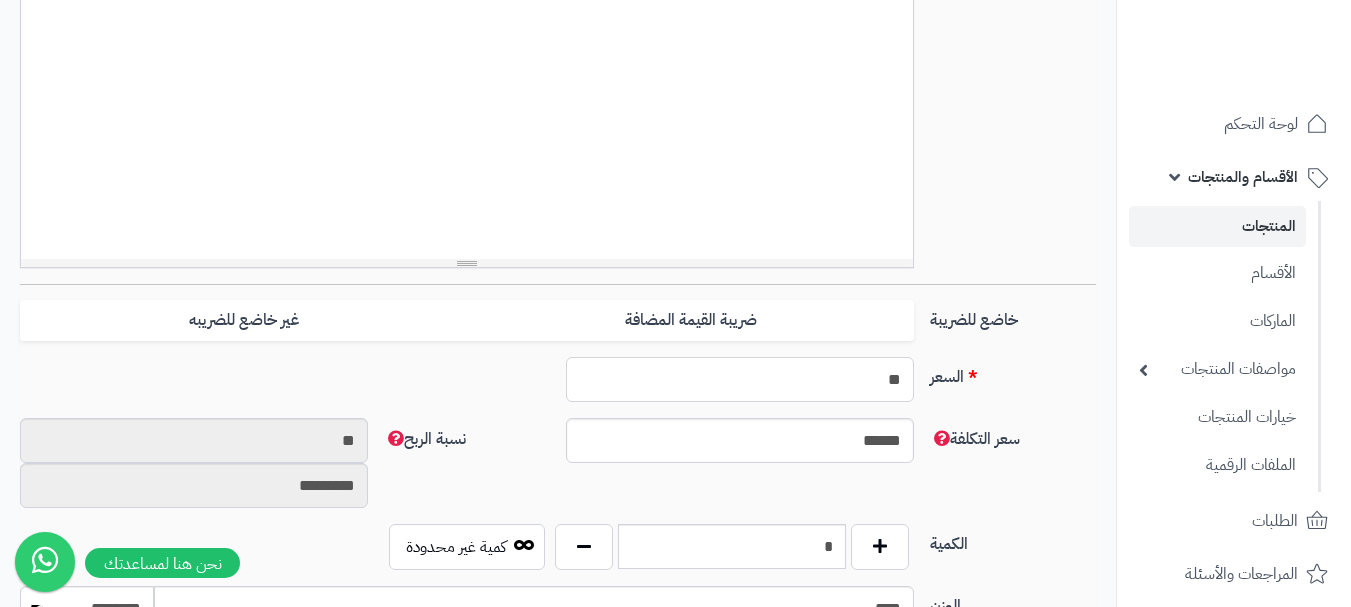 scroll, scrollTop: 652, scrollLeft: 0, axis: vertical 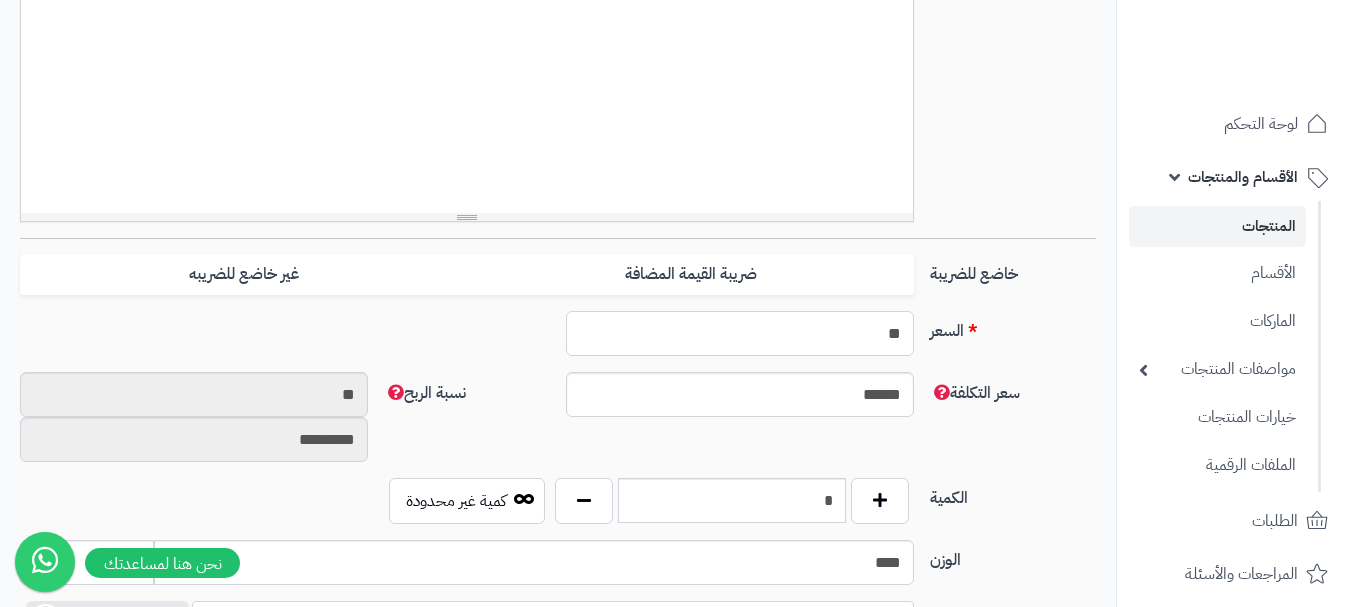 type on "*" 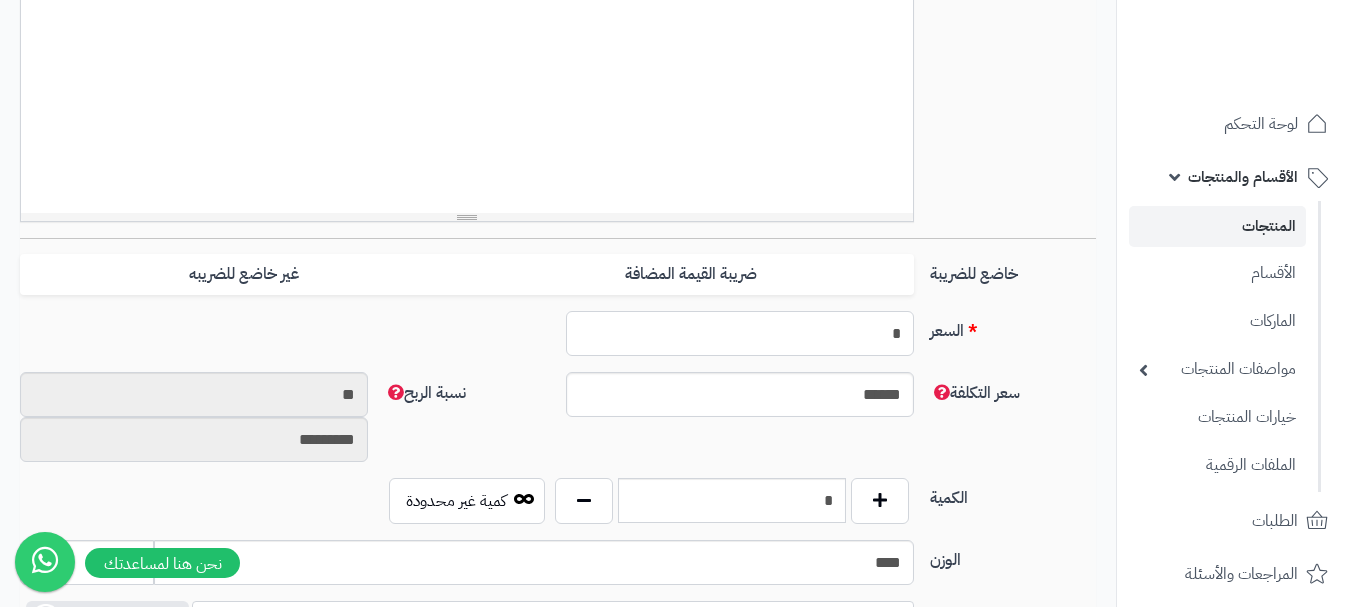type on "********" 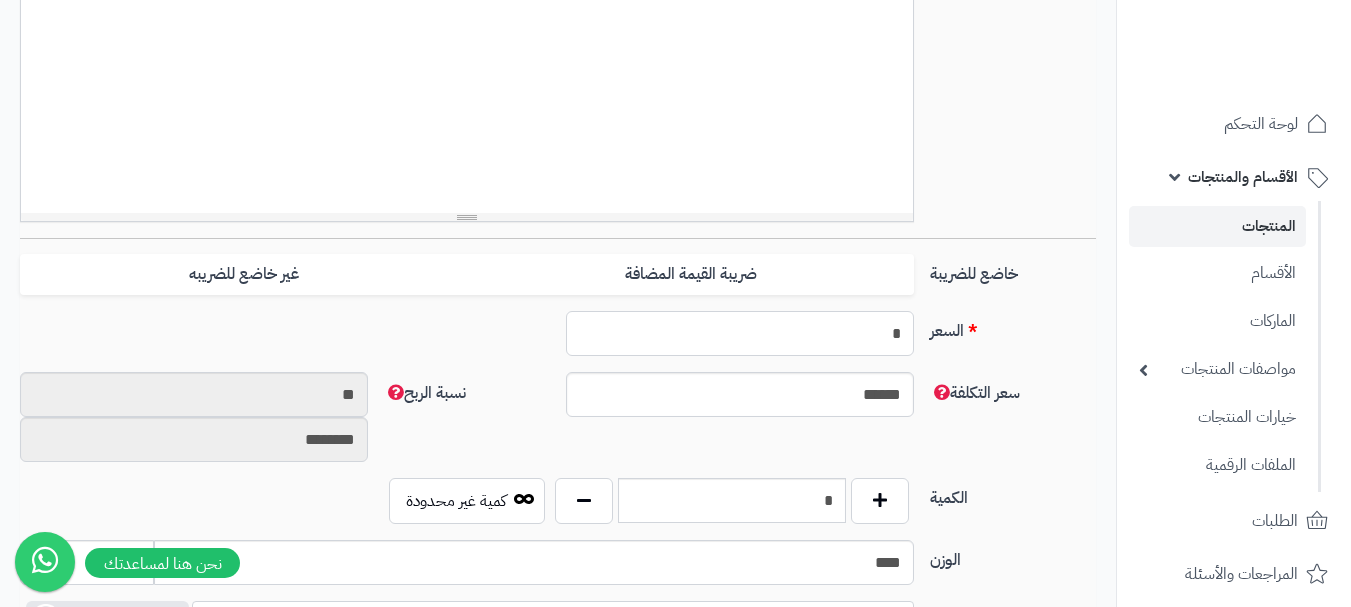type 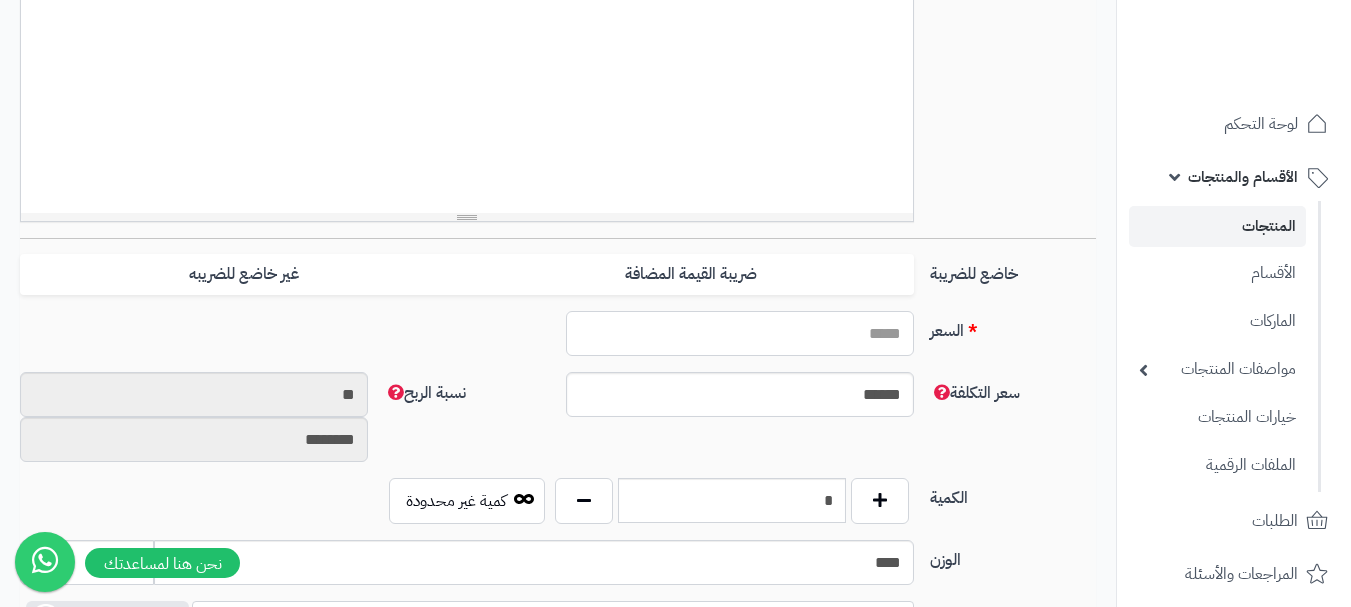 type on "*****" 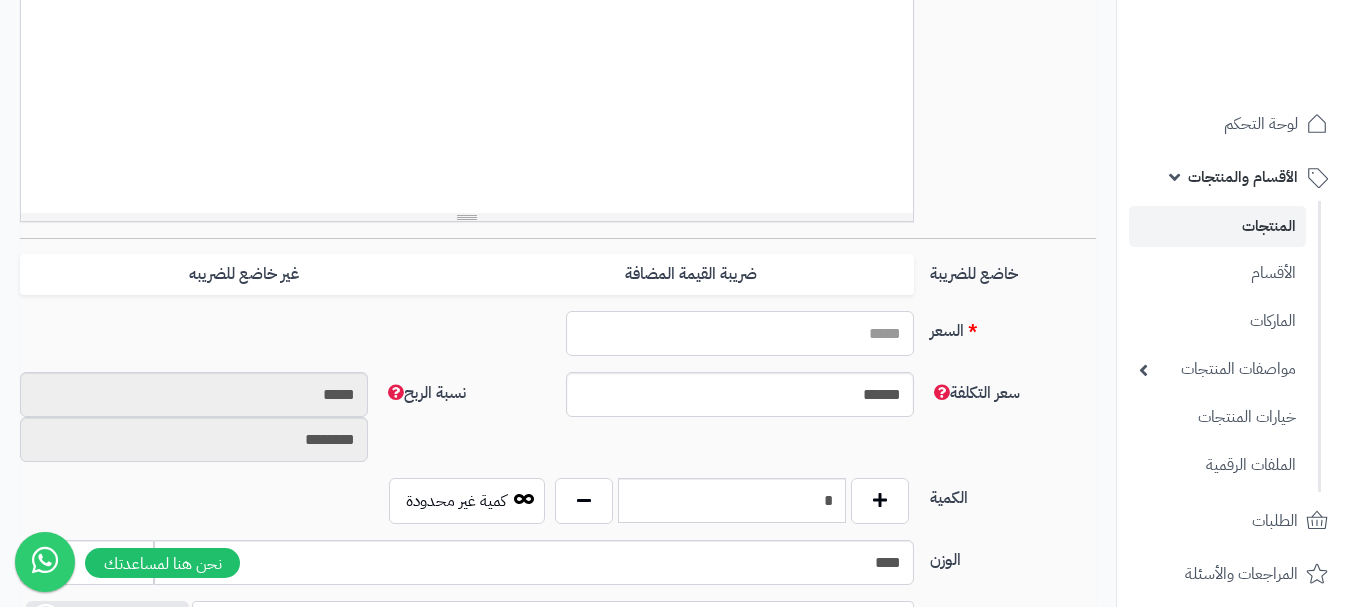 type on "*" 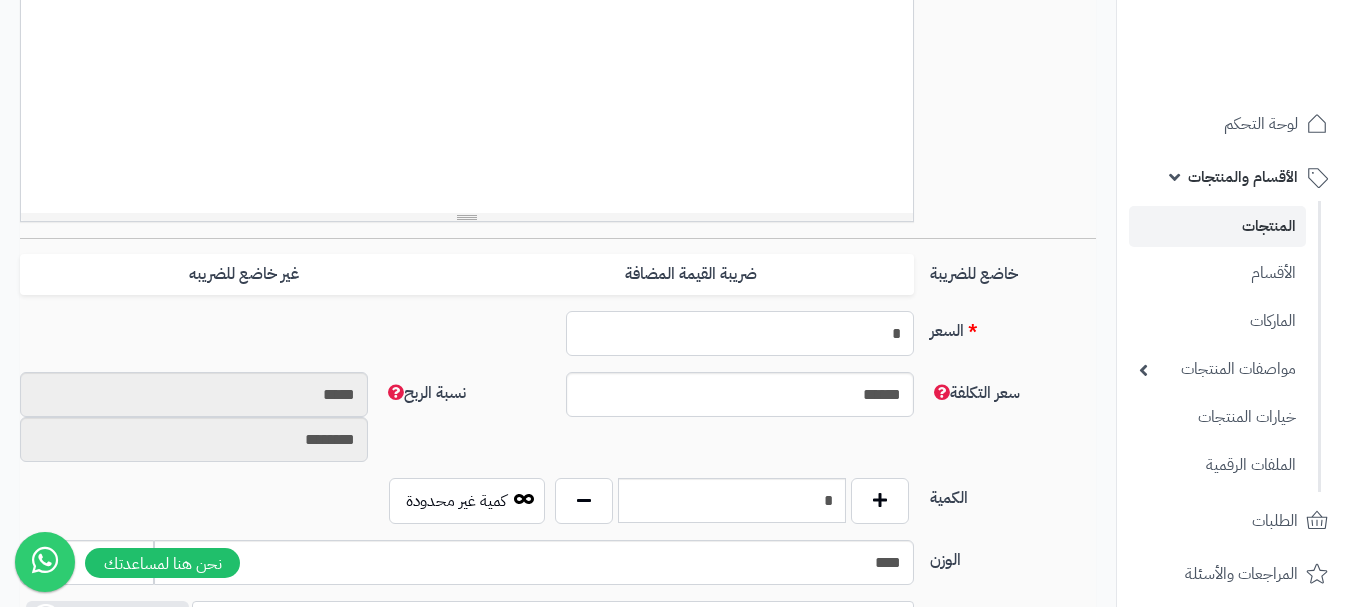 type on "**" 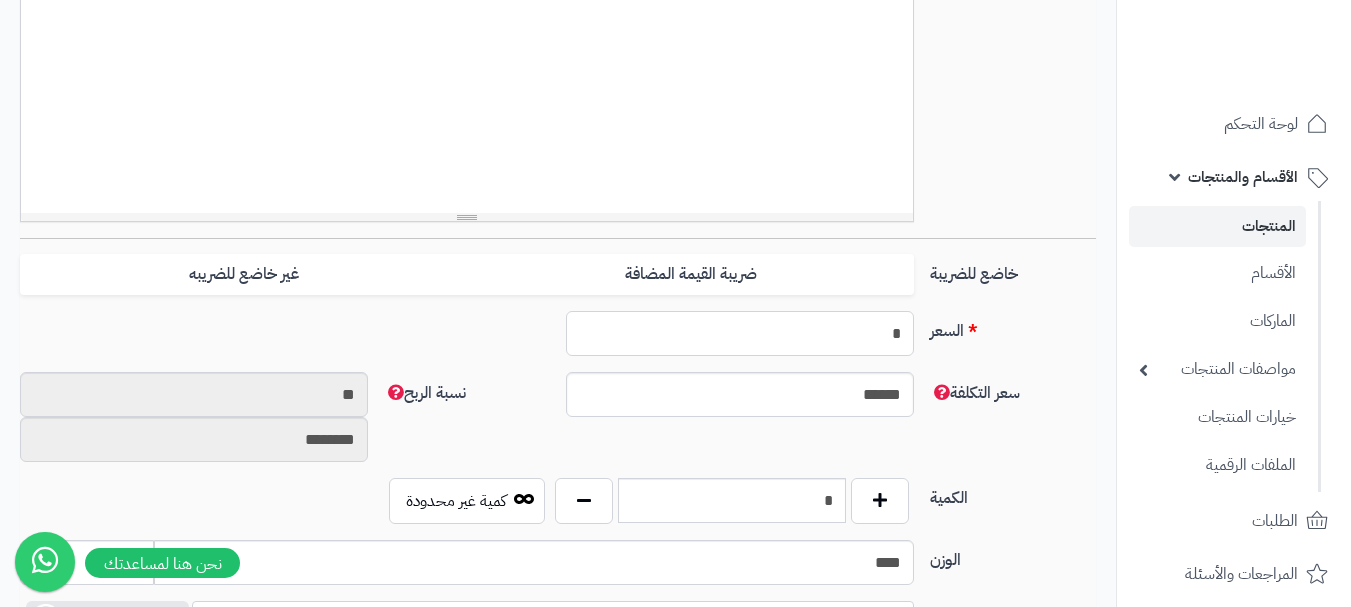 type on "**" 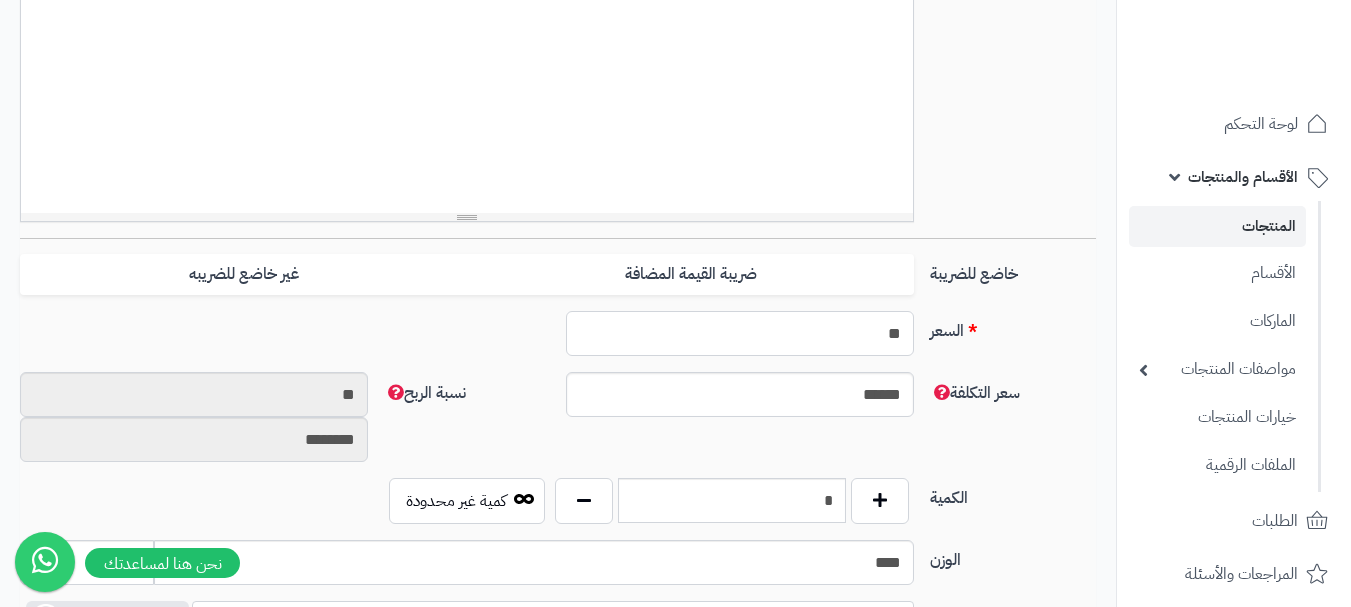 type on "*********" 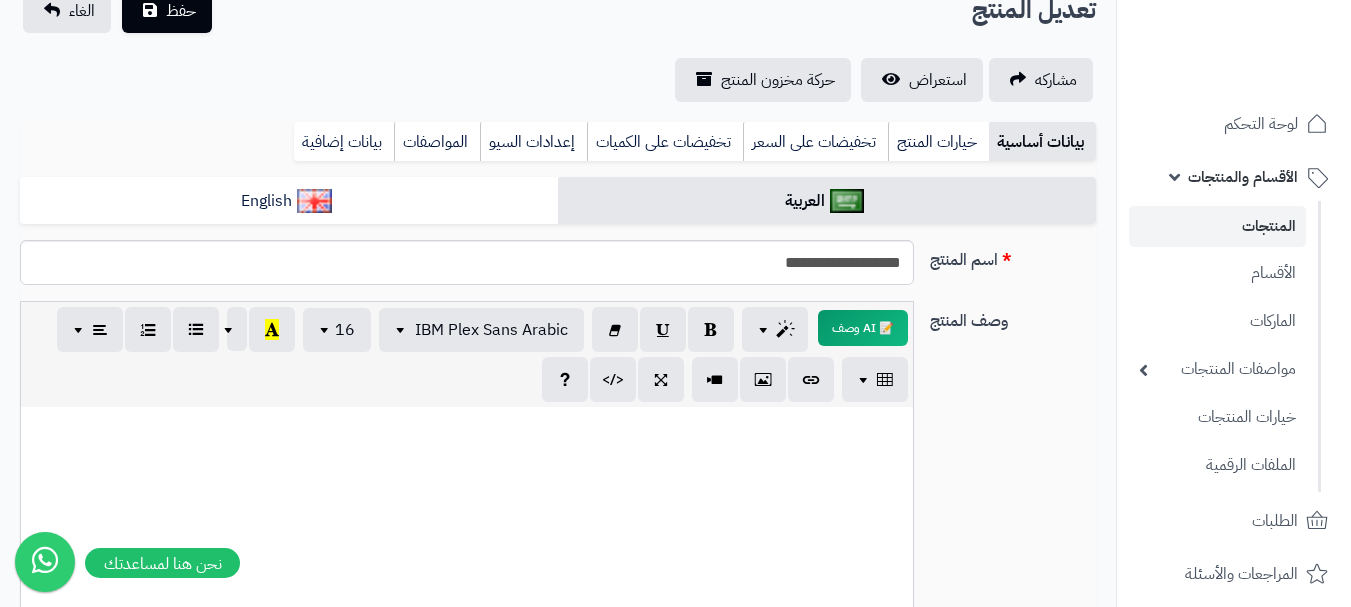 scroll, scrollTop: 152, scrollLeft: 0, axis: vertical 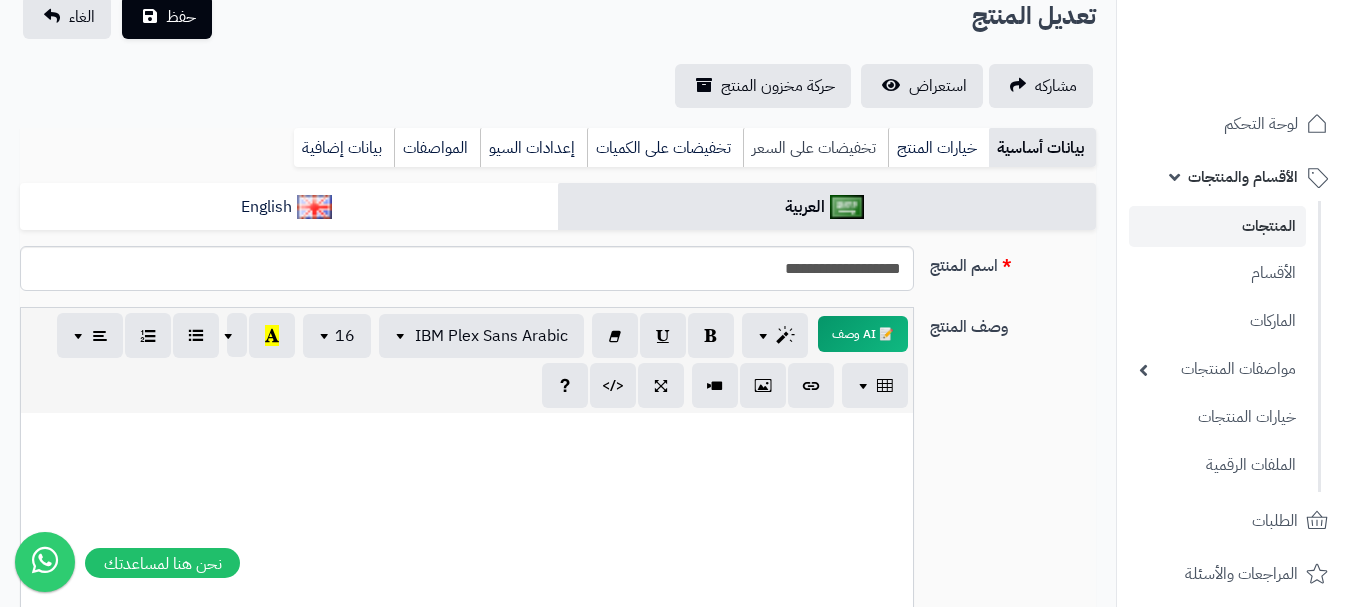 type on "**" 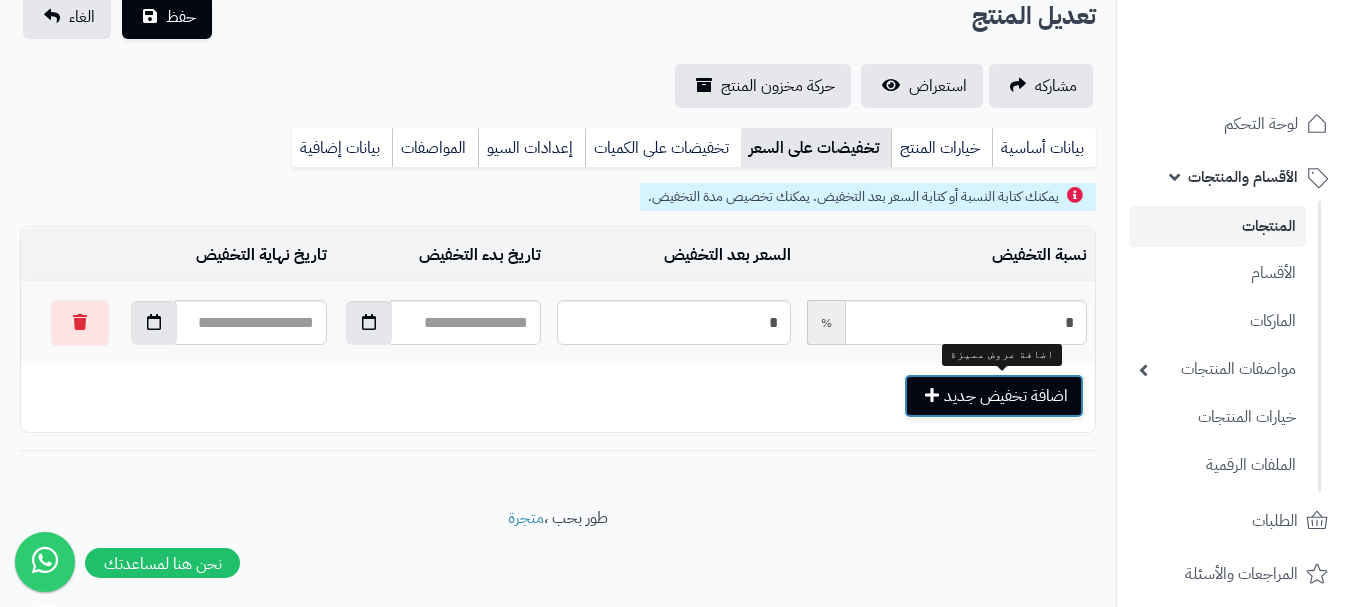 click on "اضافة تخفيض جديد" at bounding box center (994, 396) 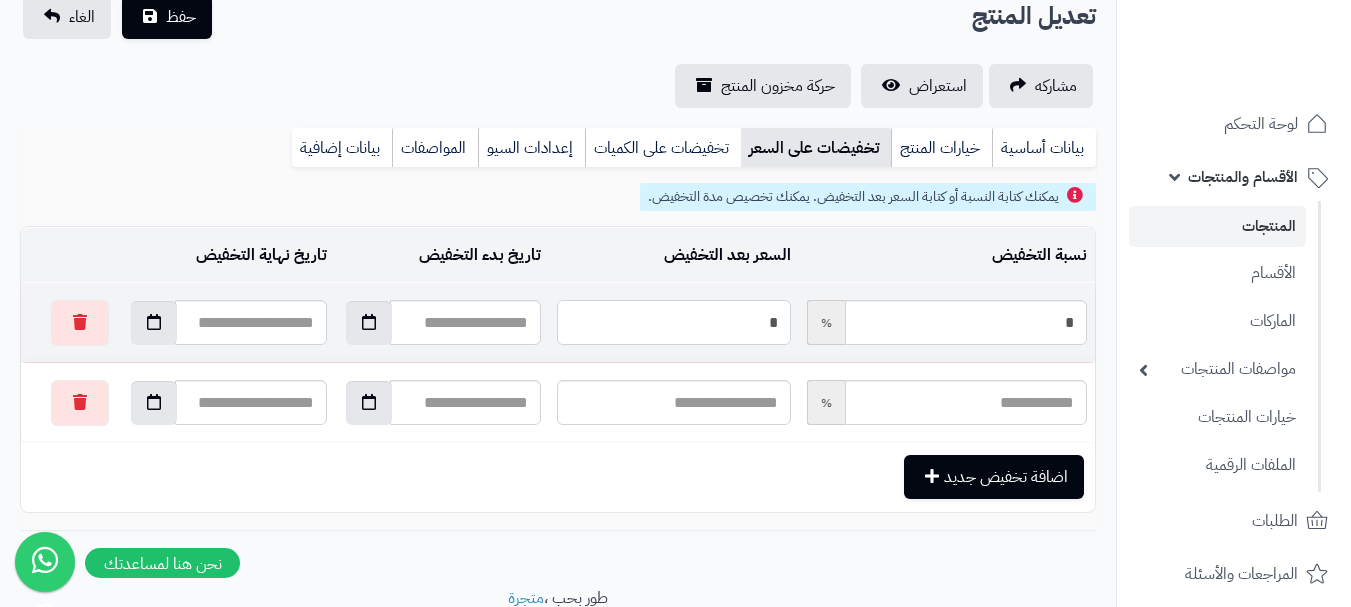 click on "*" at bounding box center (673, 322) 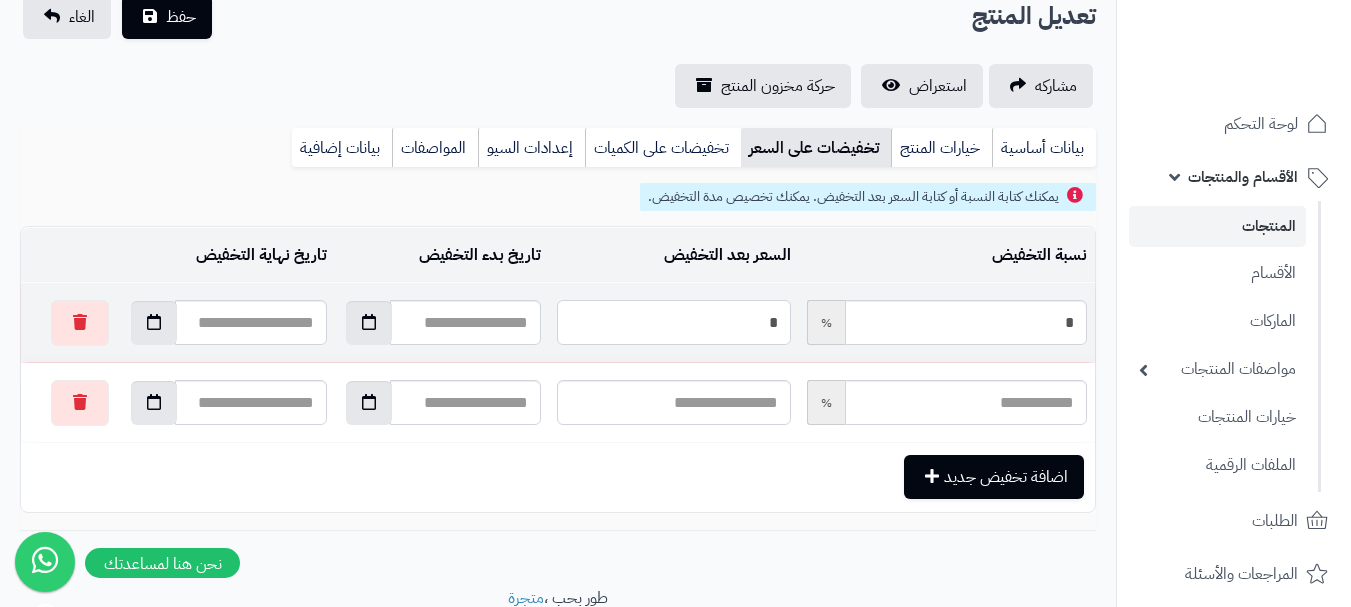 type on "*" 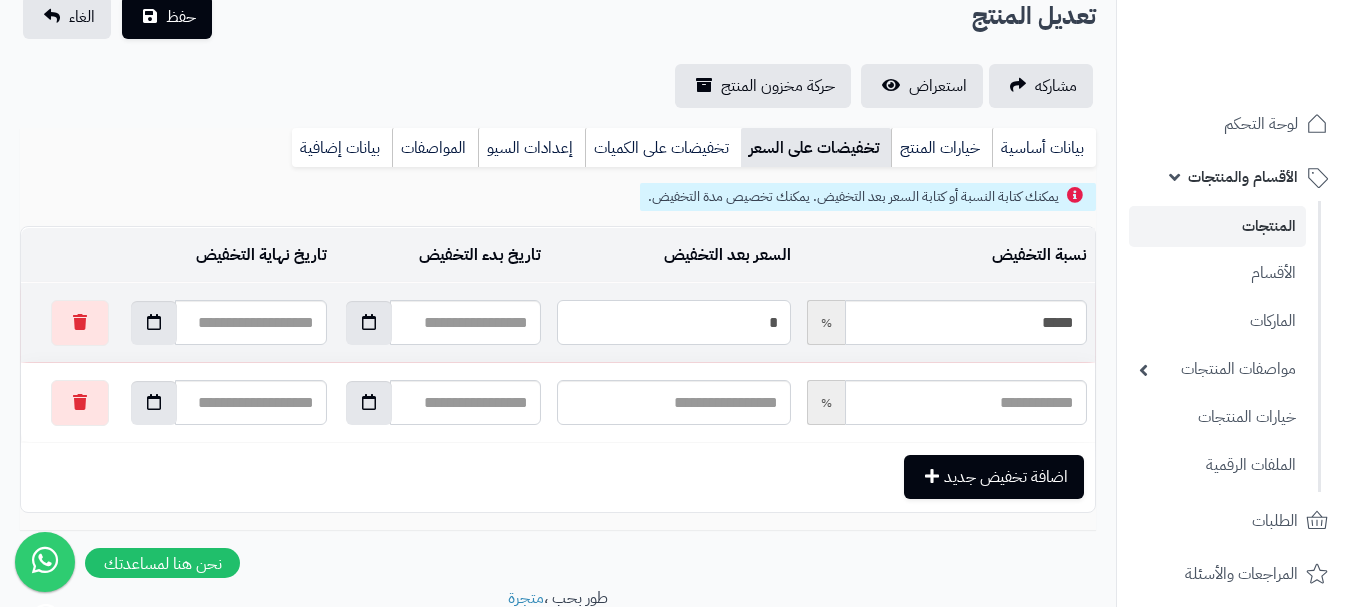 type on "**" 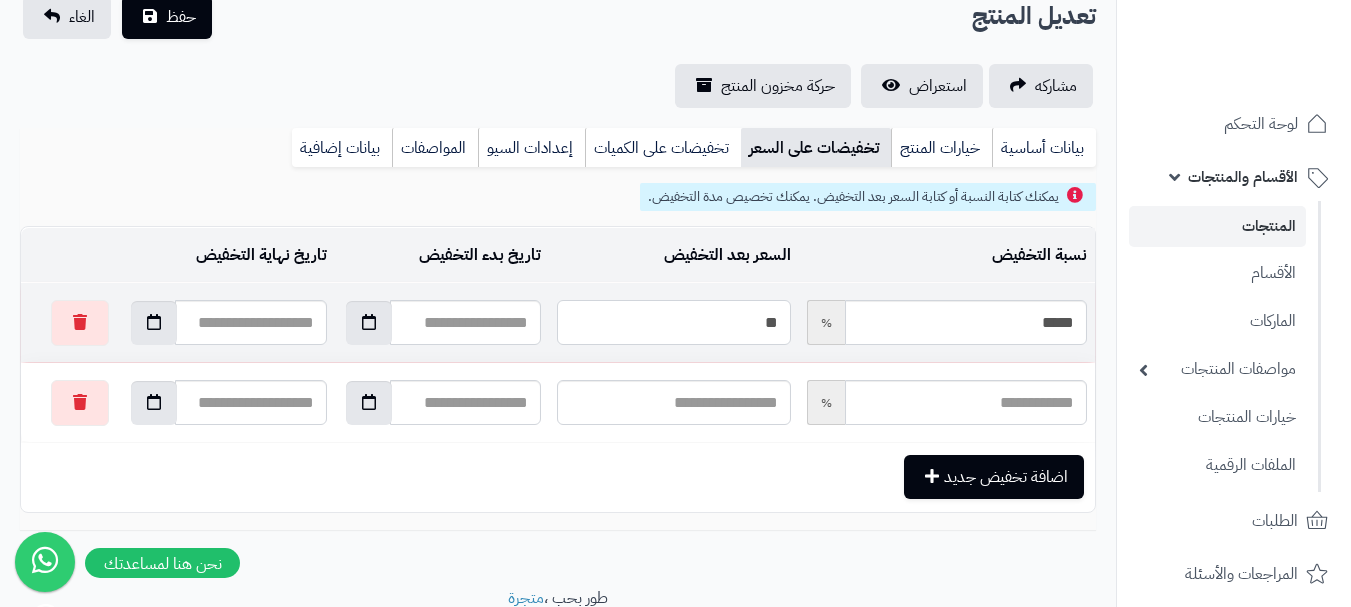 type on "*****" 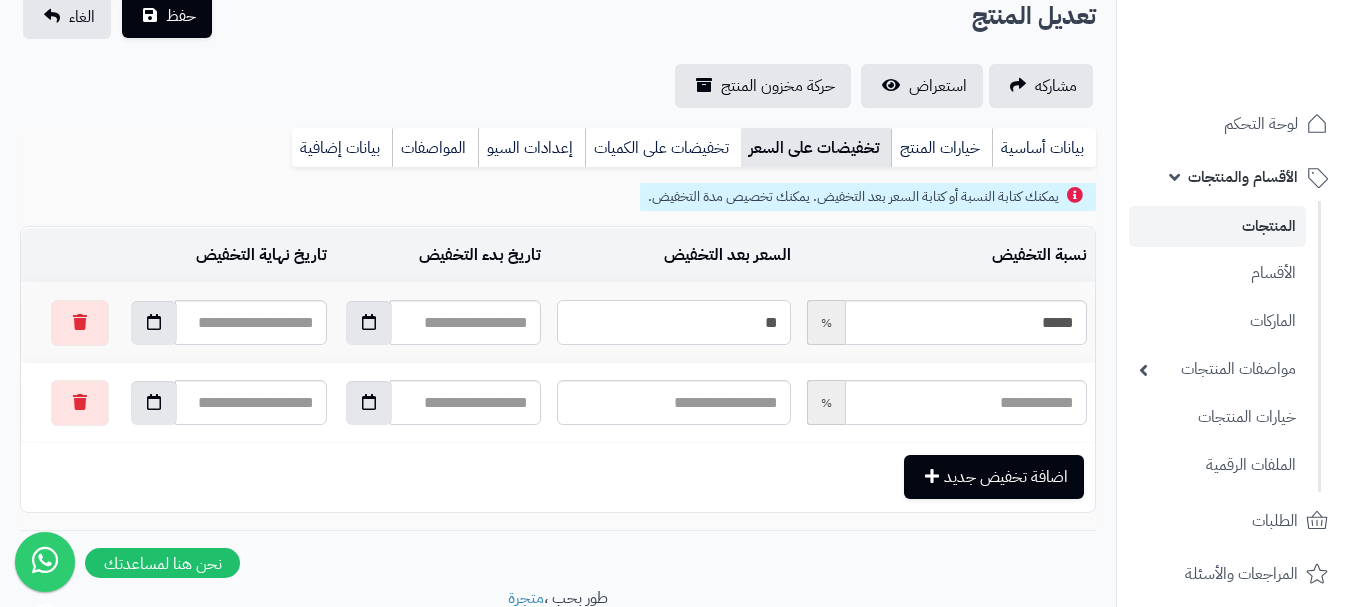 type on "**" 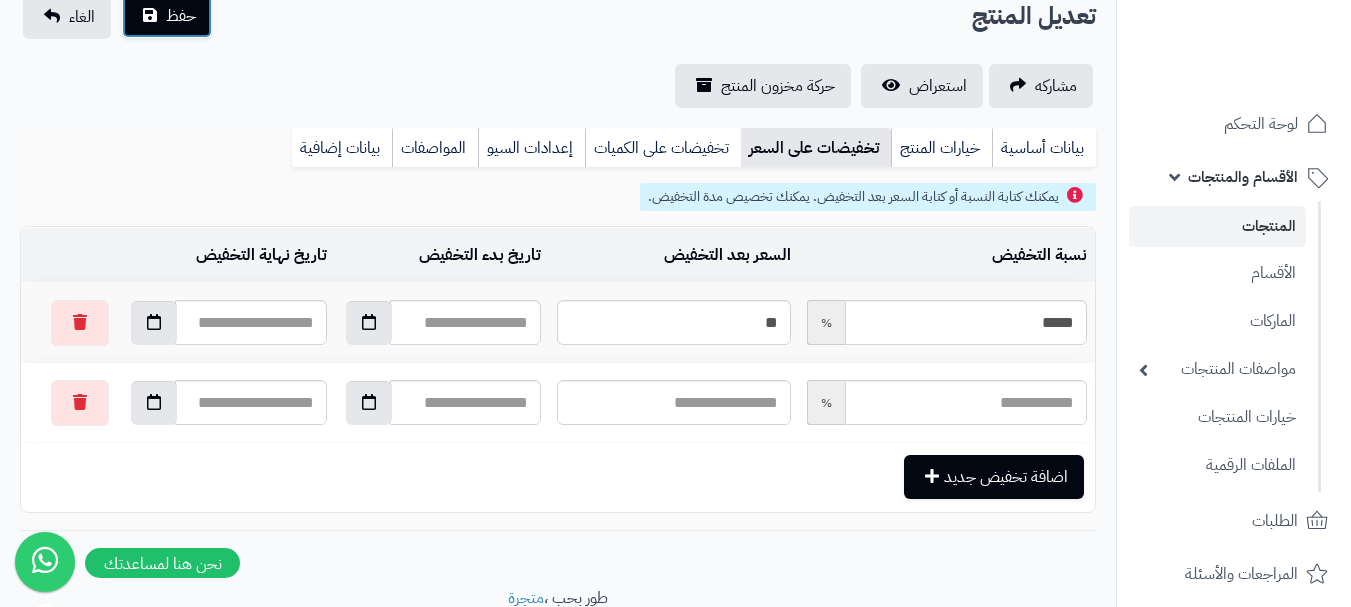 click on "حفظ" at bounding box center (167, 16) 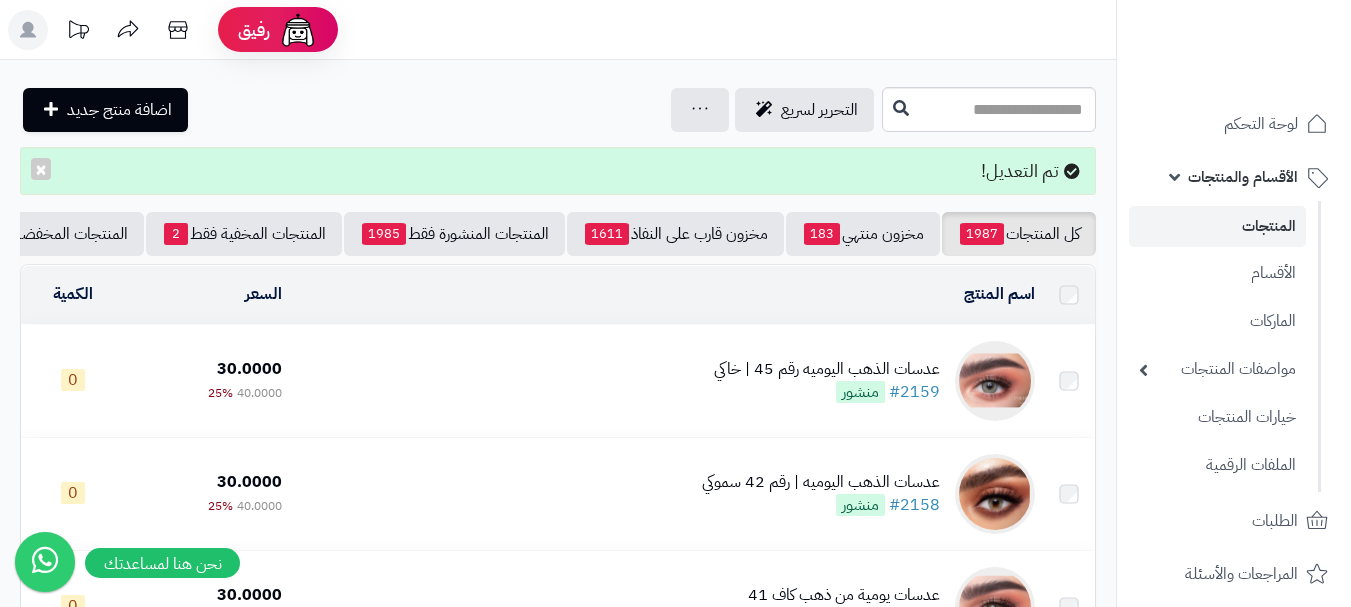 scroll, scrollTop: 0, scrollLeft: 0, axis: both 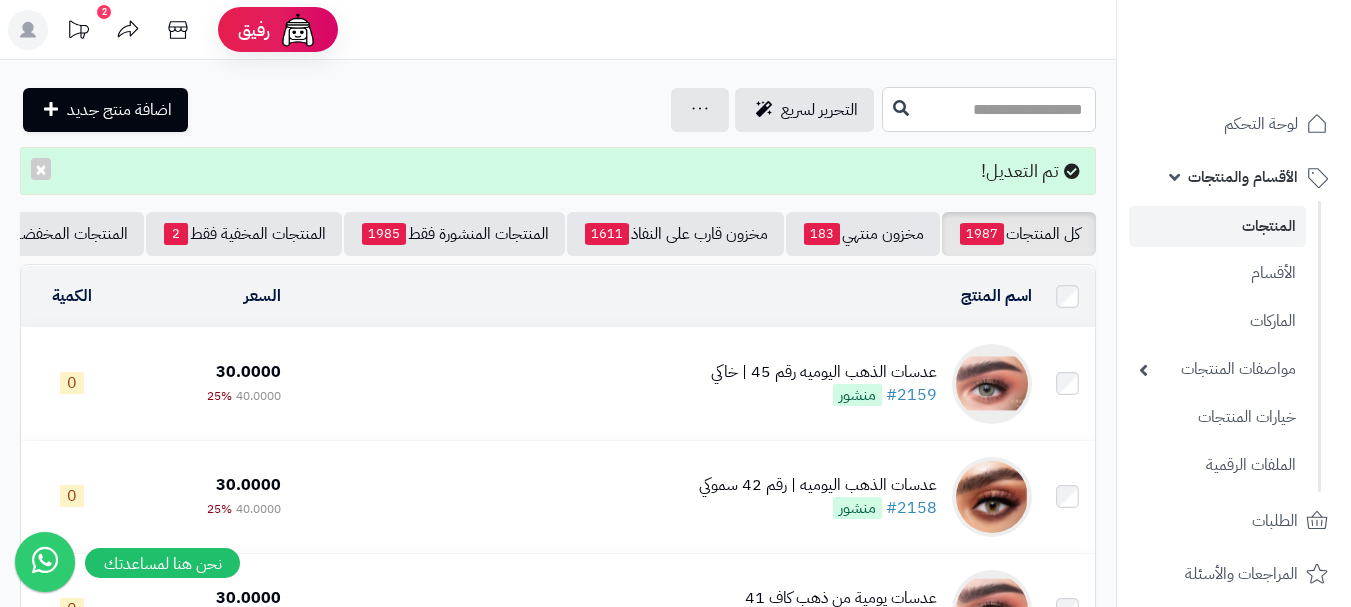 click at bounding box center [989, 109] 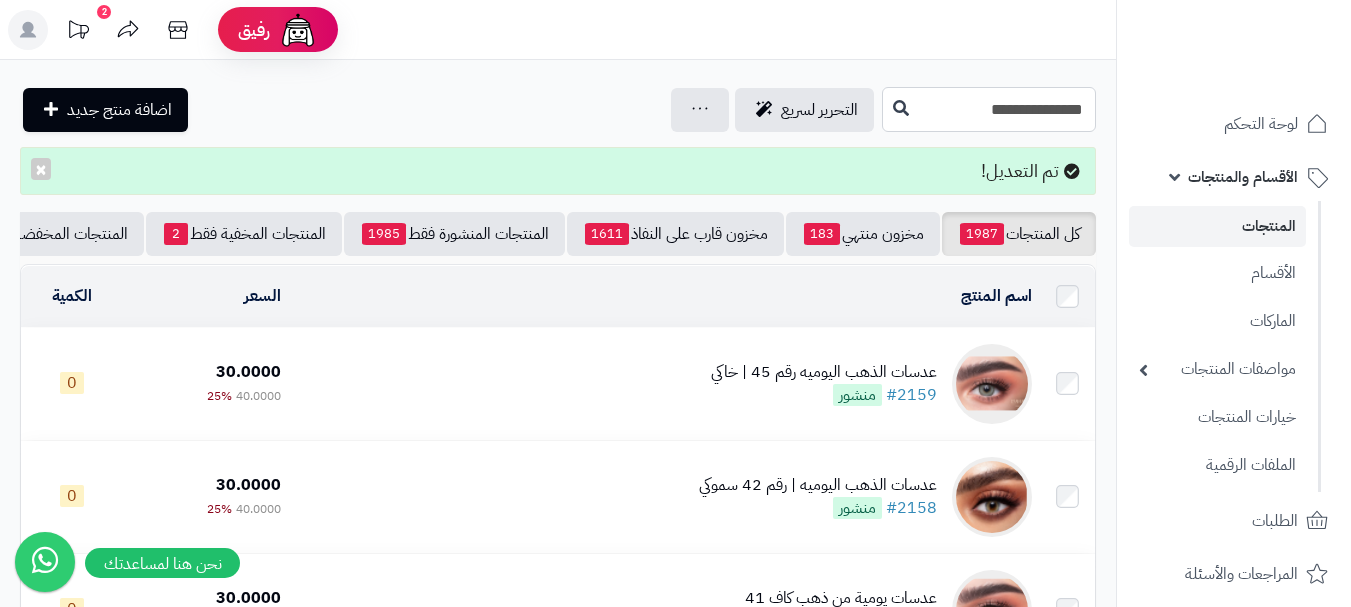 click on "**********" at bounding box center (989, 109) 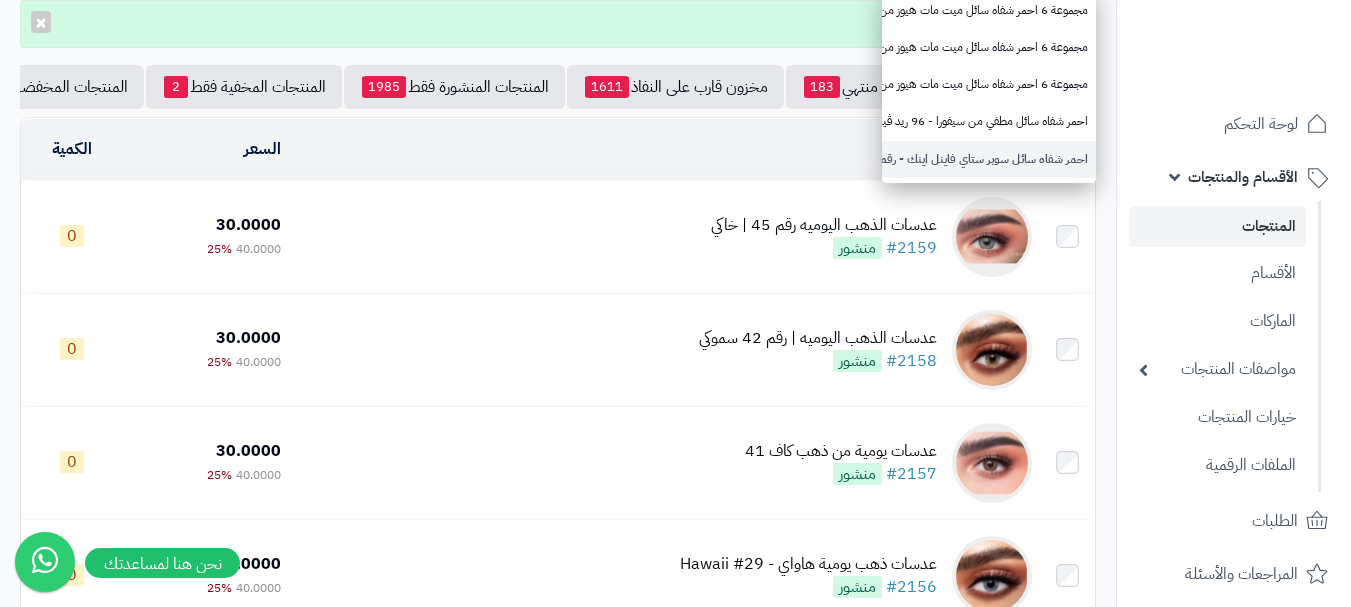 scroll, scrollTop: 100, scrollLeft: 0, axis: vertical 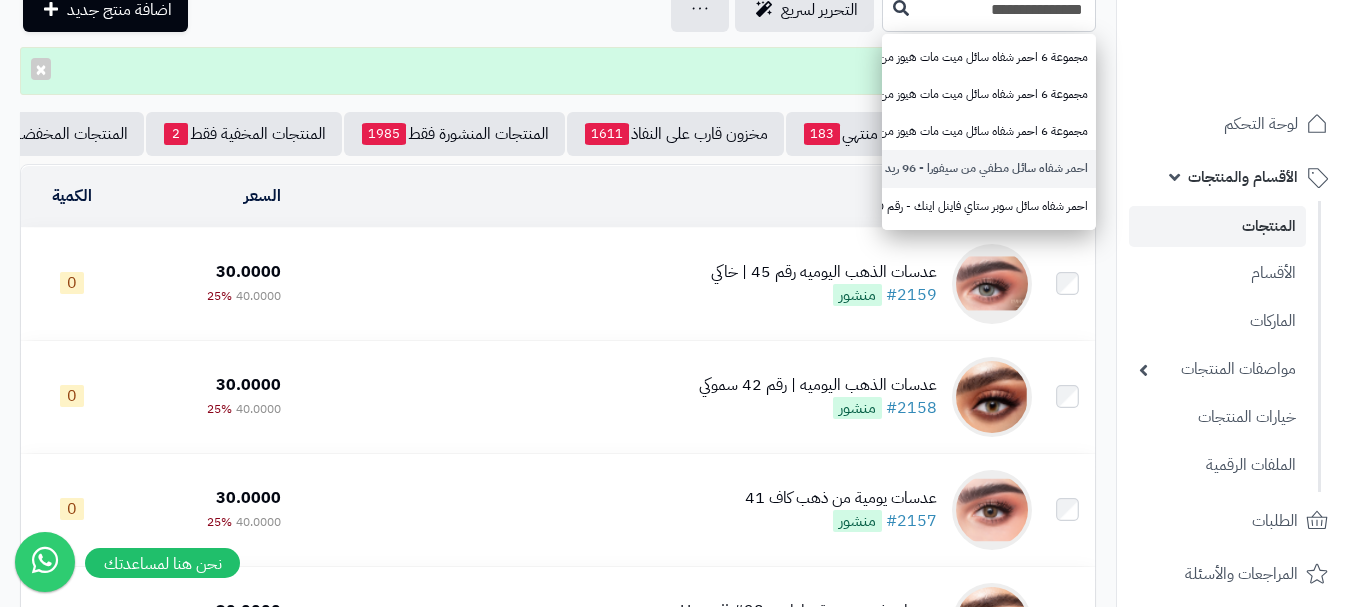 type on "**********" 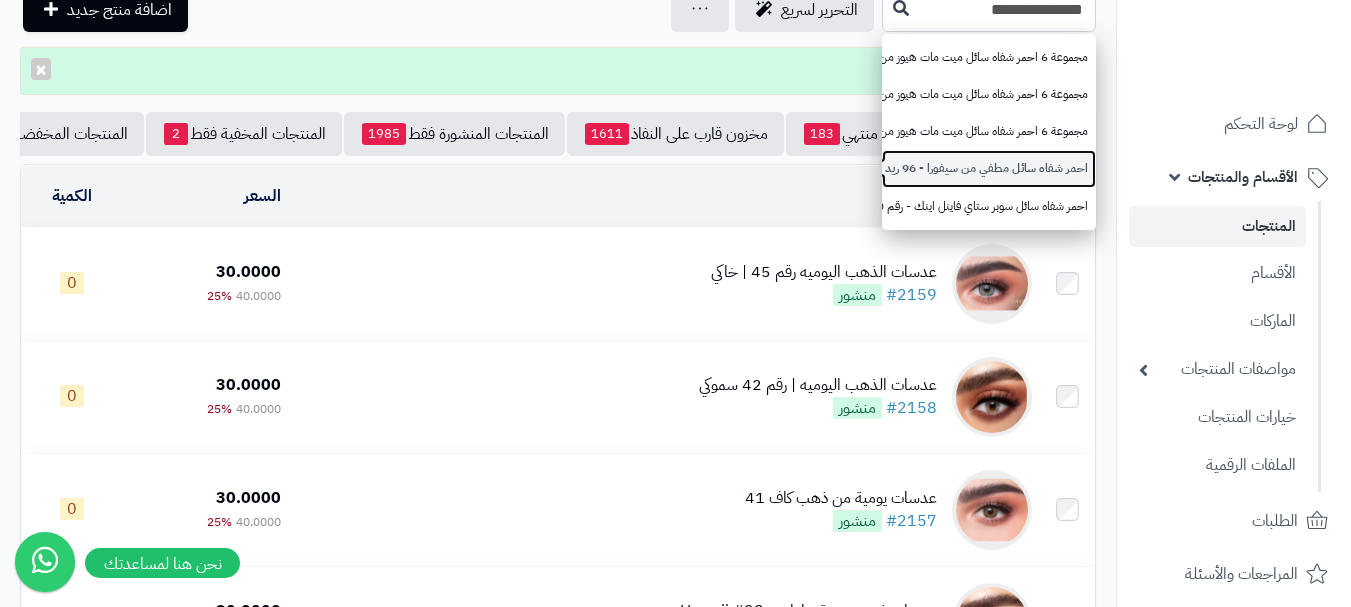 click on "احمر شفاه سائل مطفي من سيفورا - 96 ريد ڤيلڤيت" at bounding box center [989, 168] 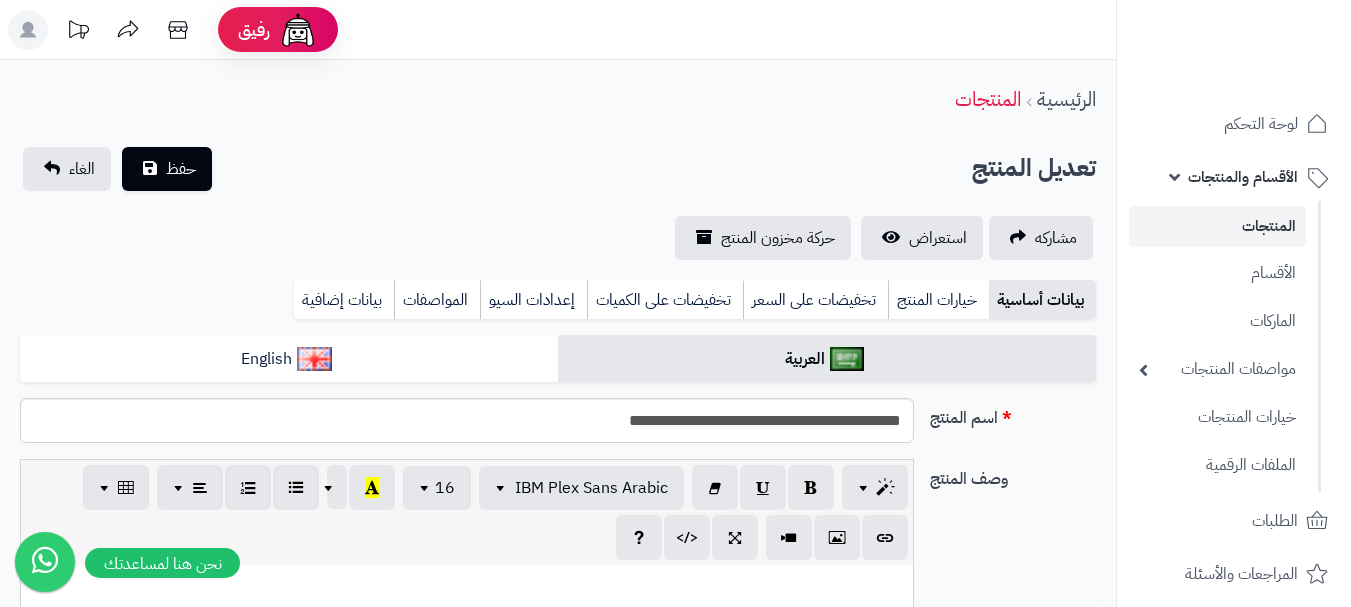 scroll, scrollTop: 300, scrollLeft: 0, axis: vertical 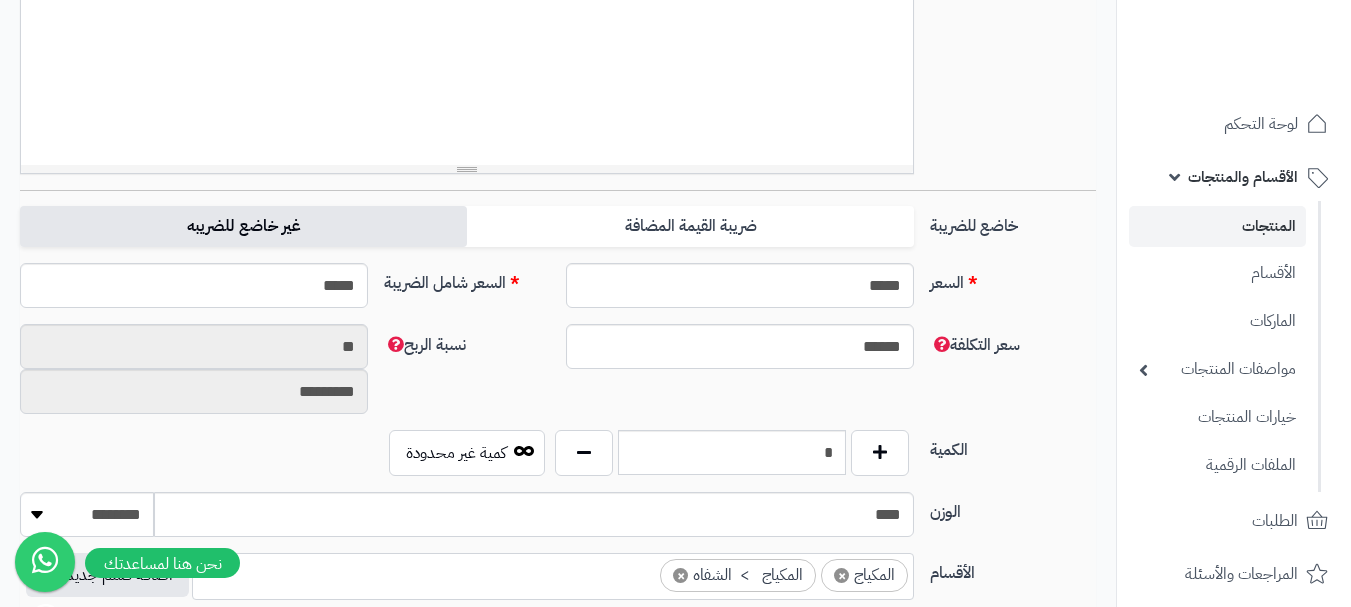 click on "غير خاضع للضريبه" at bounding box center (243, 226) 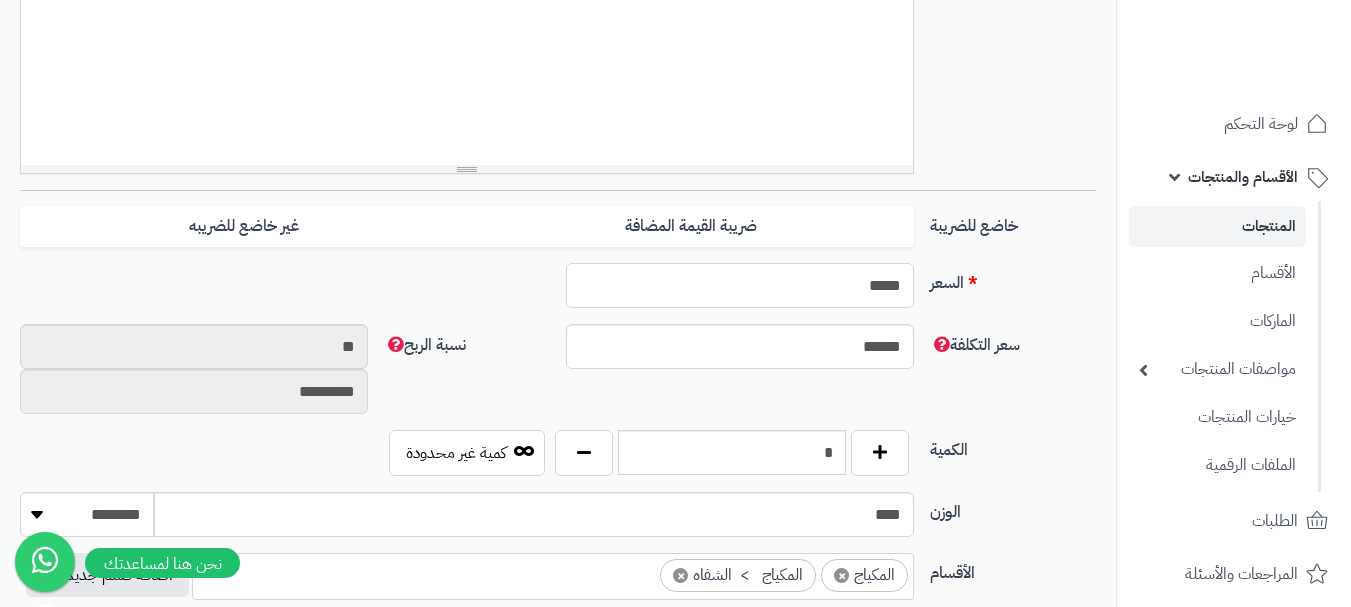 click on "*****" at bounding box center (740, 285) 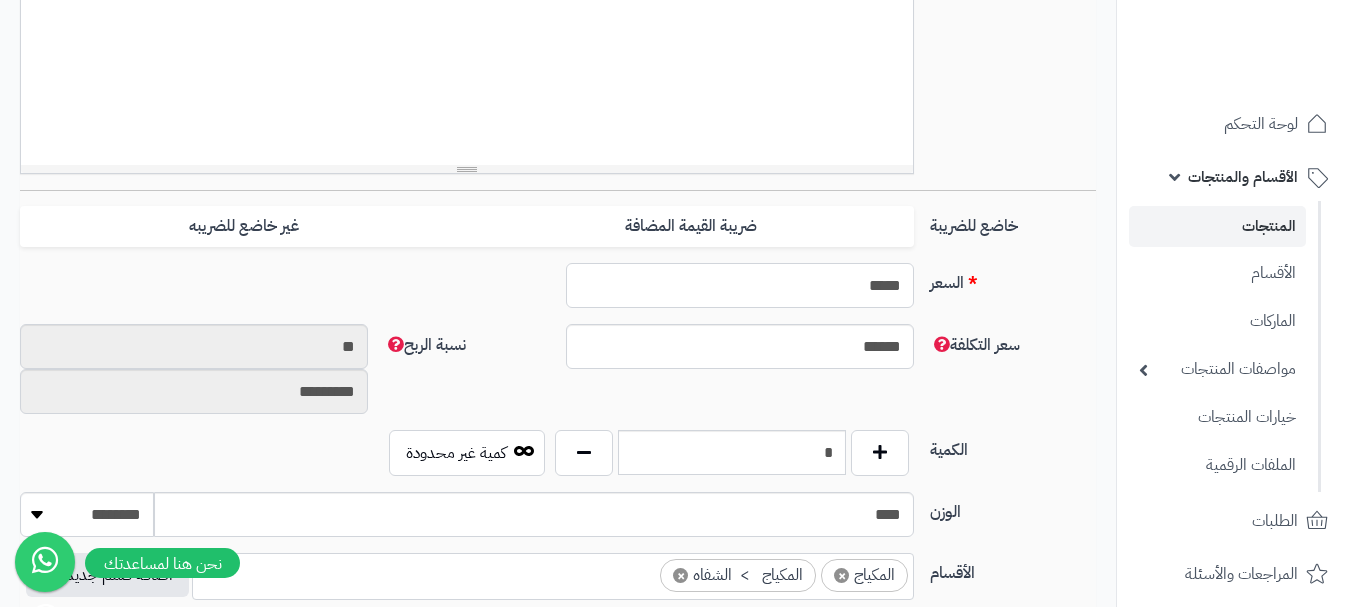 type on "*" 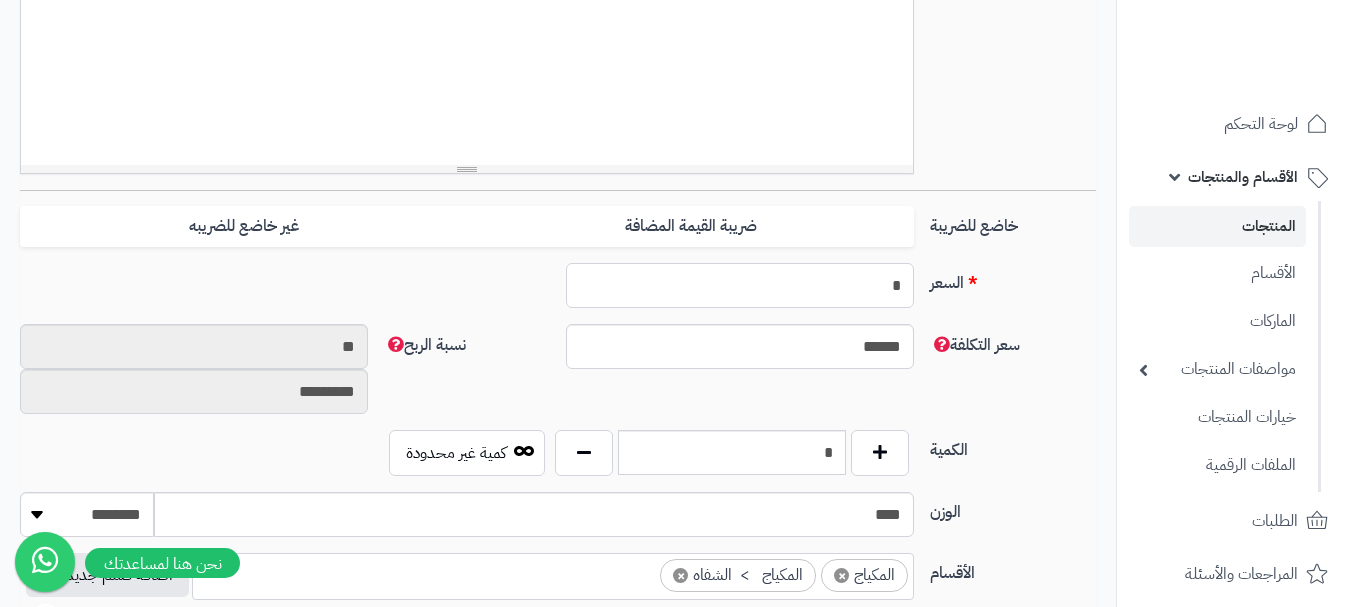 type on "********" 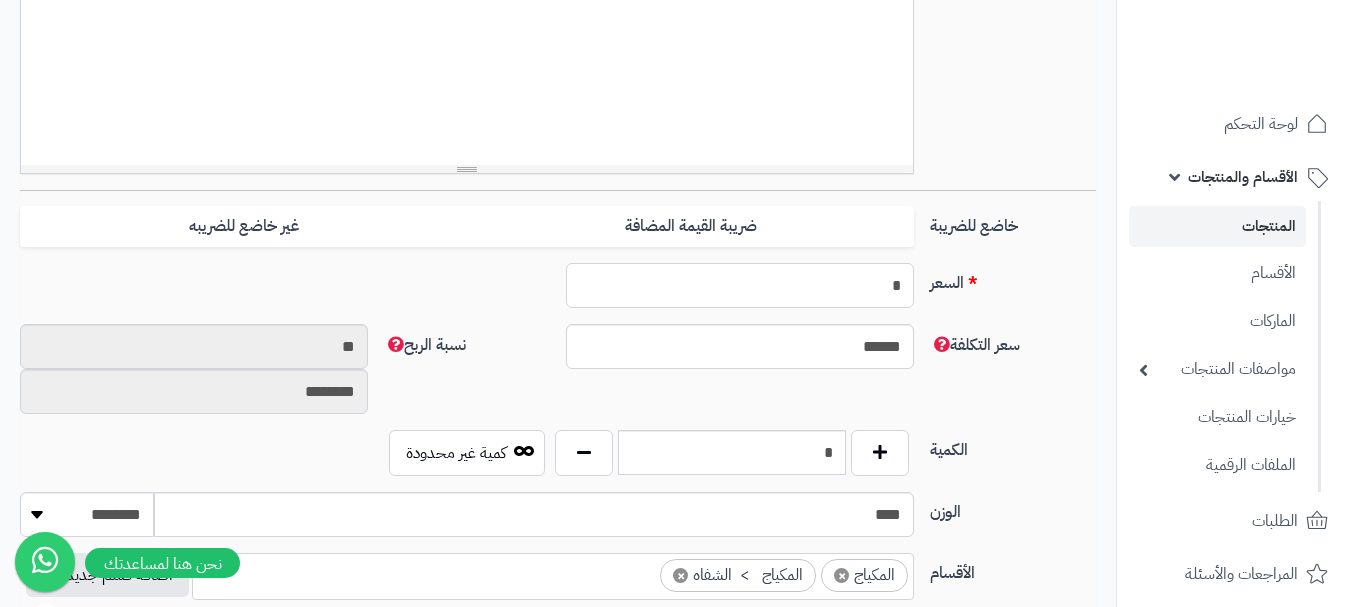 type on "**" 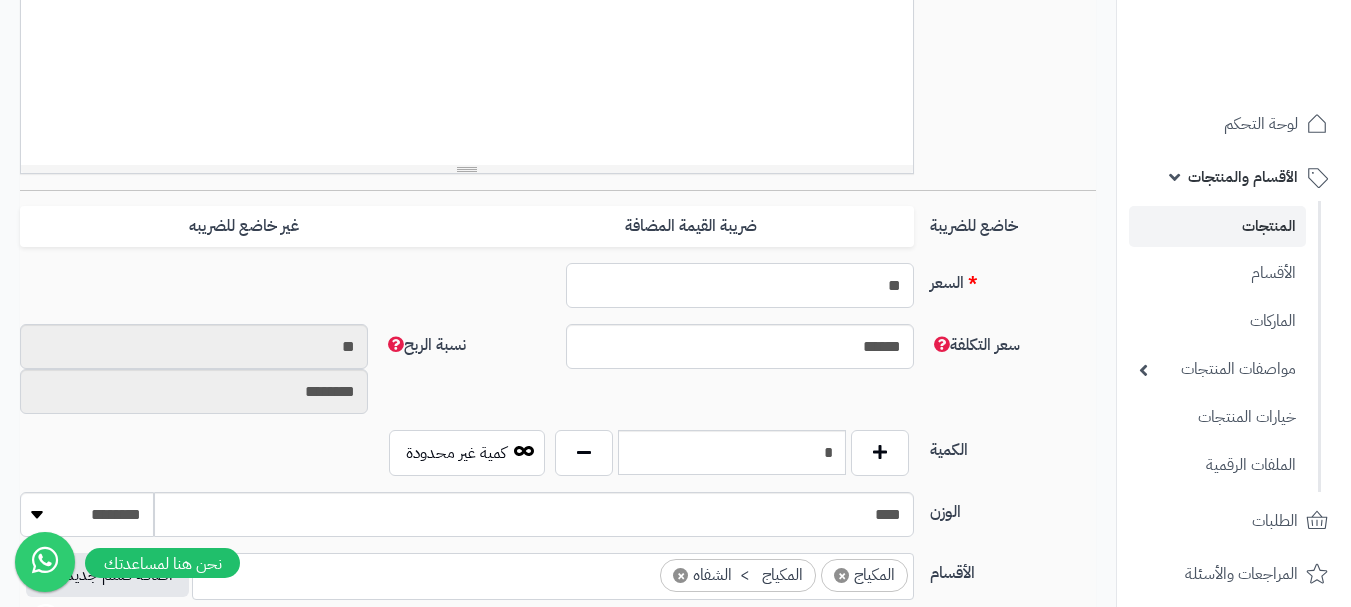type on "*********" 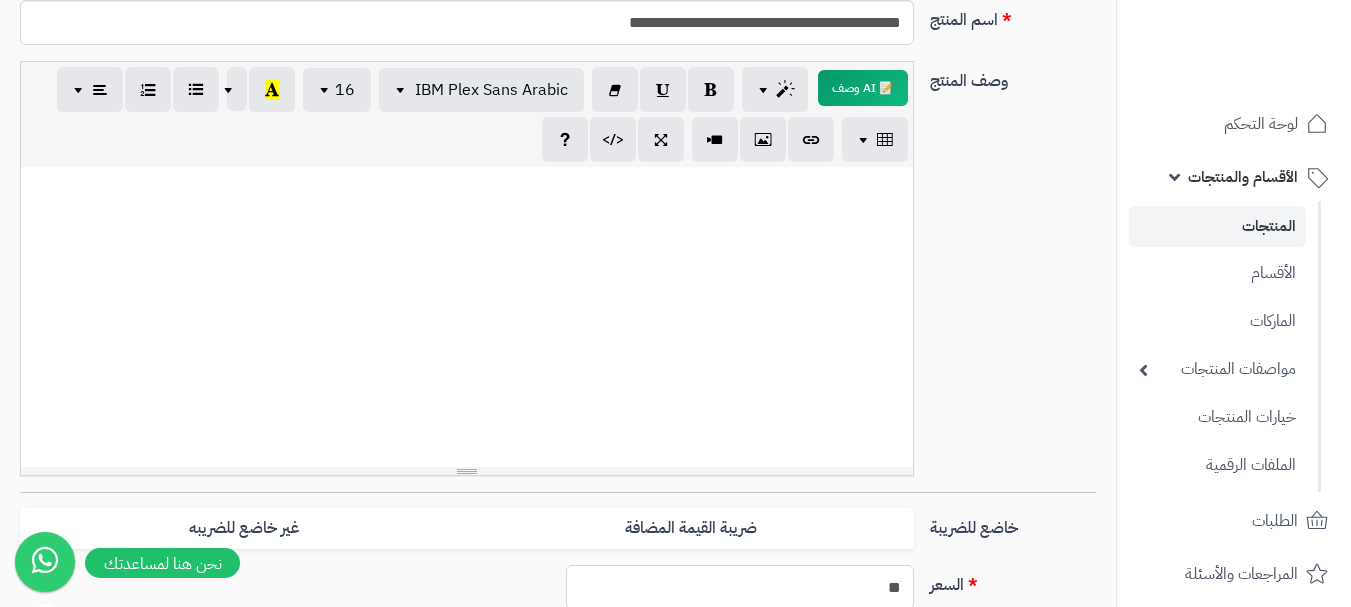 scroll, scrollTop: 200, scrollLeft: 0, axis: vertical 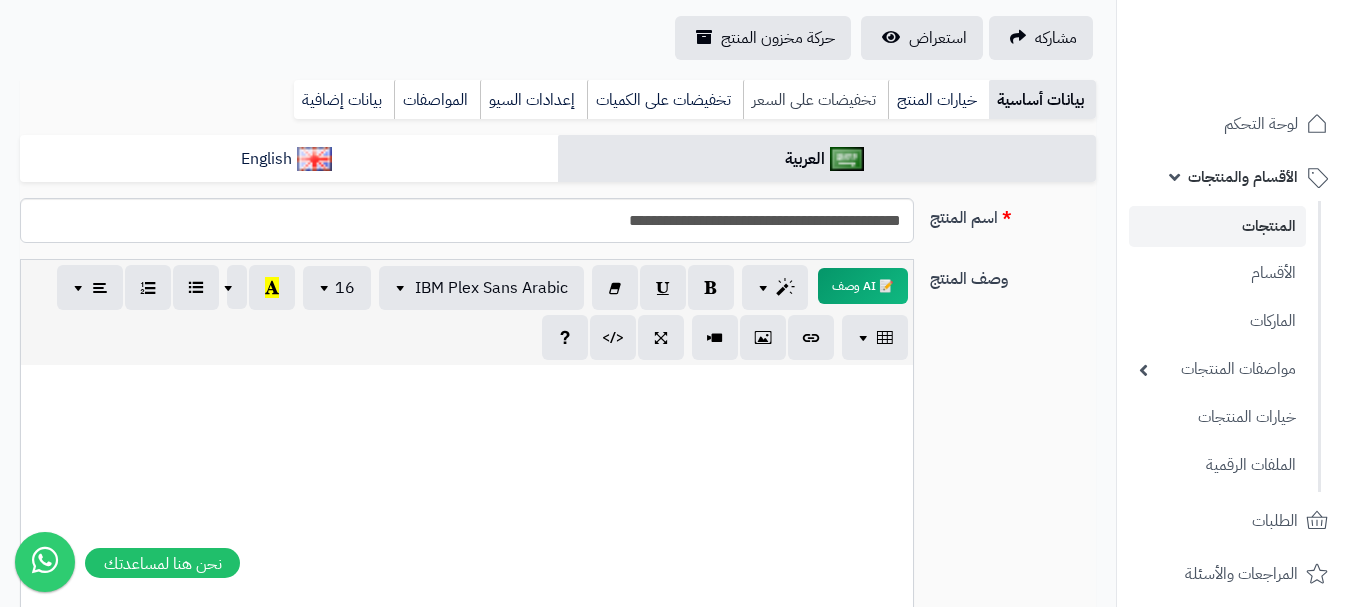 type on "**" 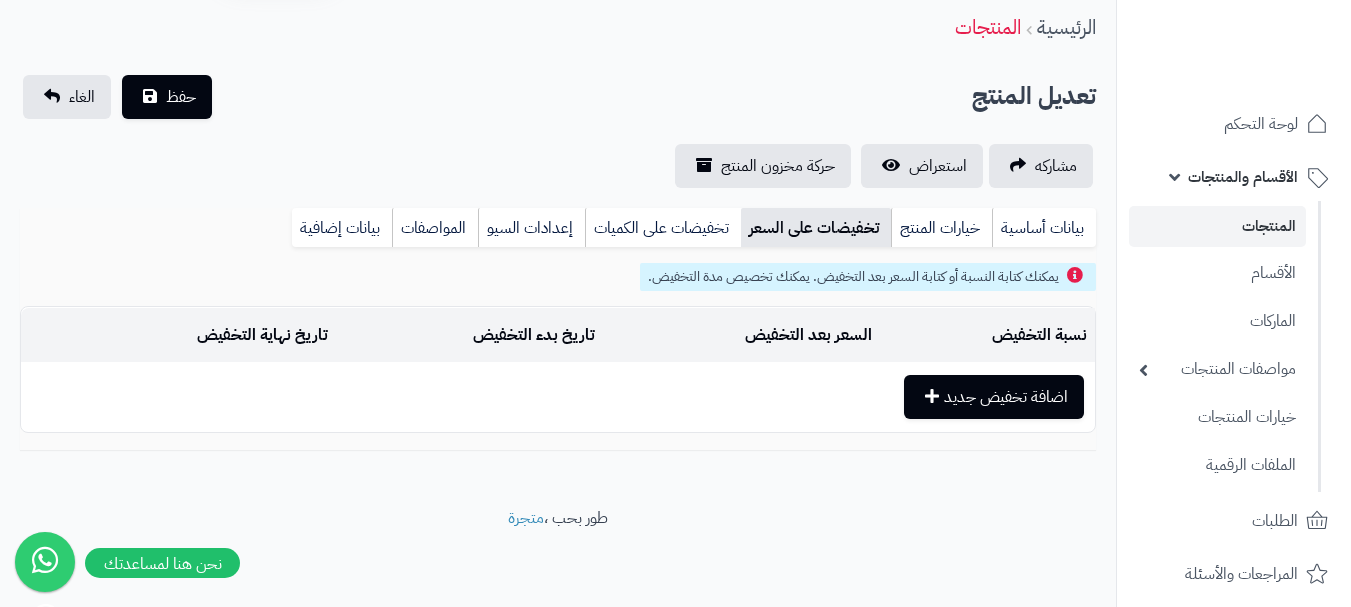 scroll, scrollTop: 72, scrollLeft: 0, axis: vertical 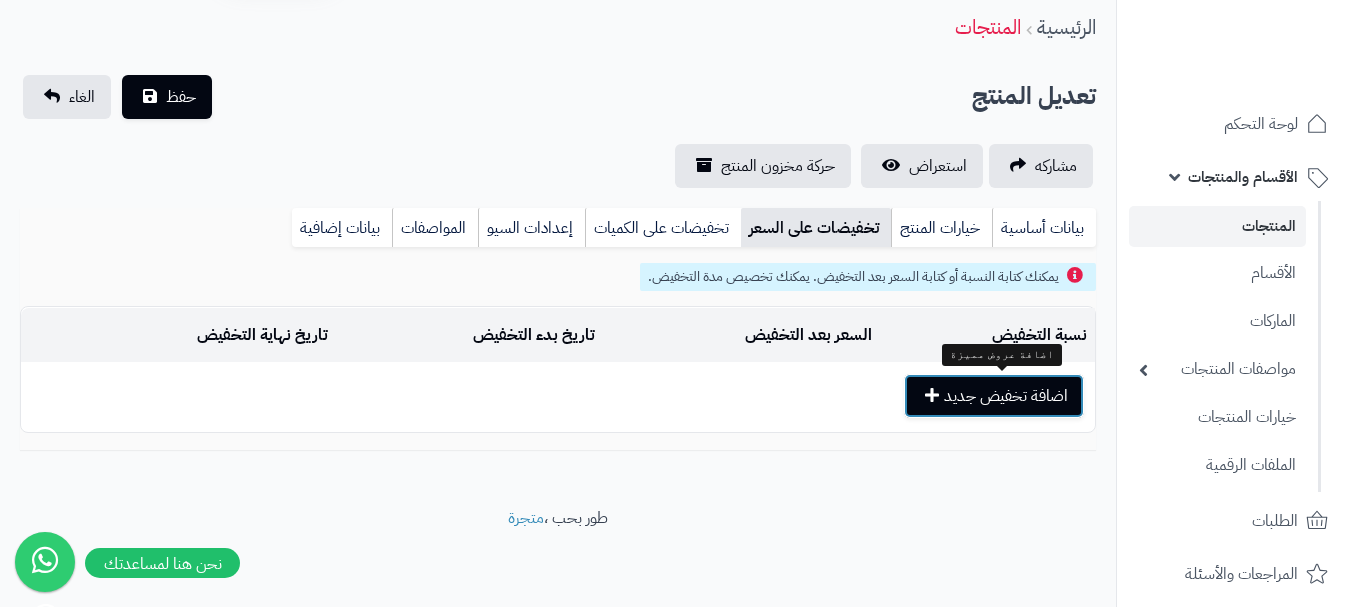 click on "اضافة تخفيض جديد" at bounding box center [994, 396] 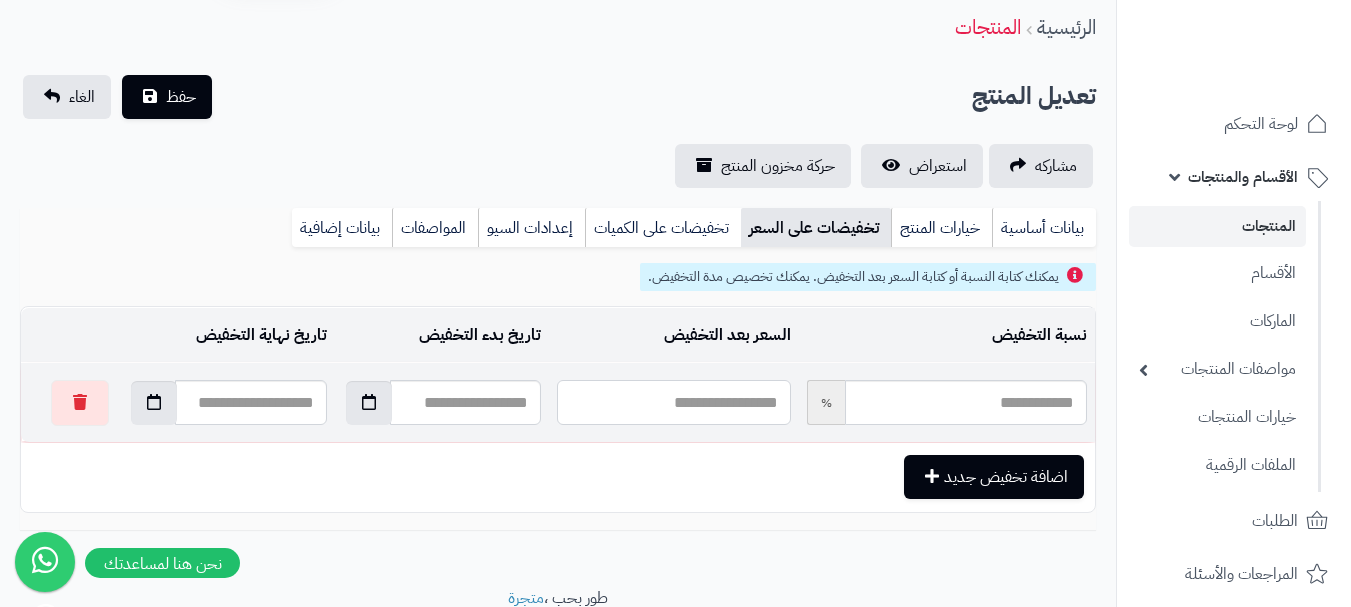 click at bounding box center (673, 402) 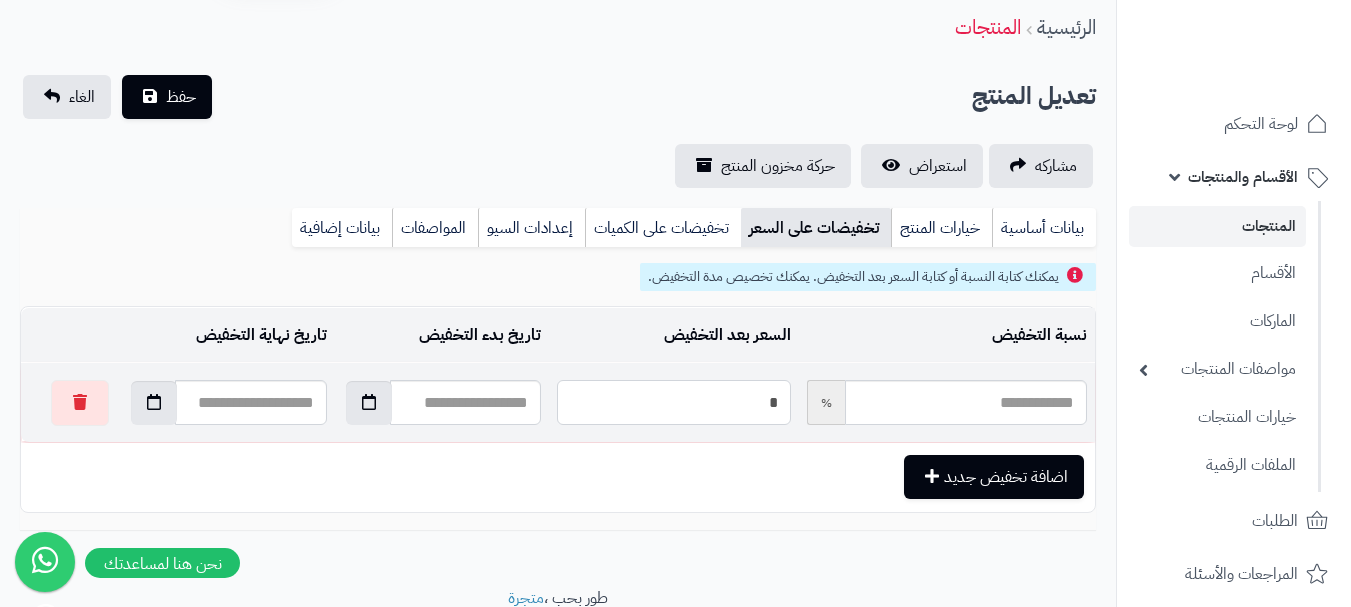 type on "**" 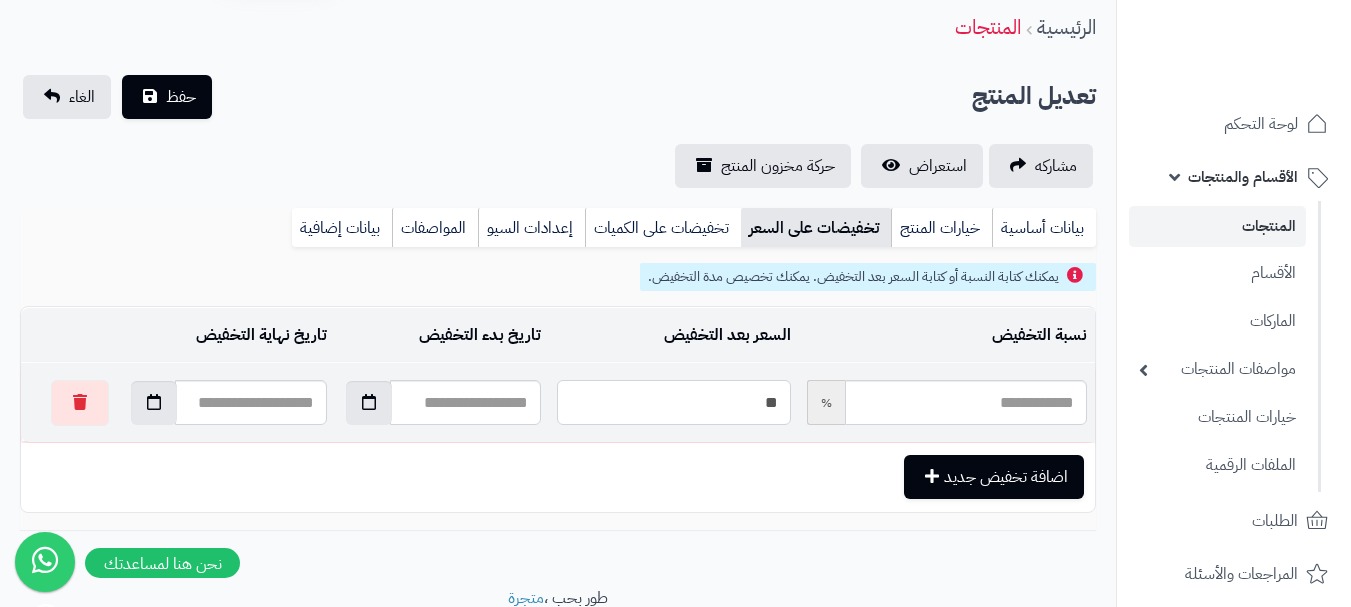 type on "*****" 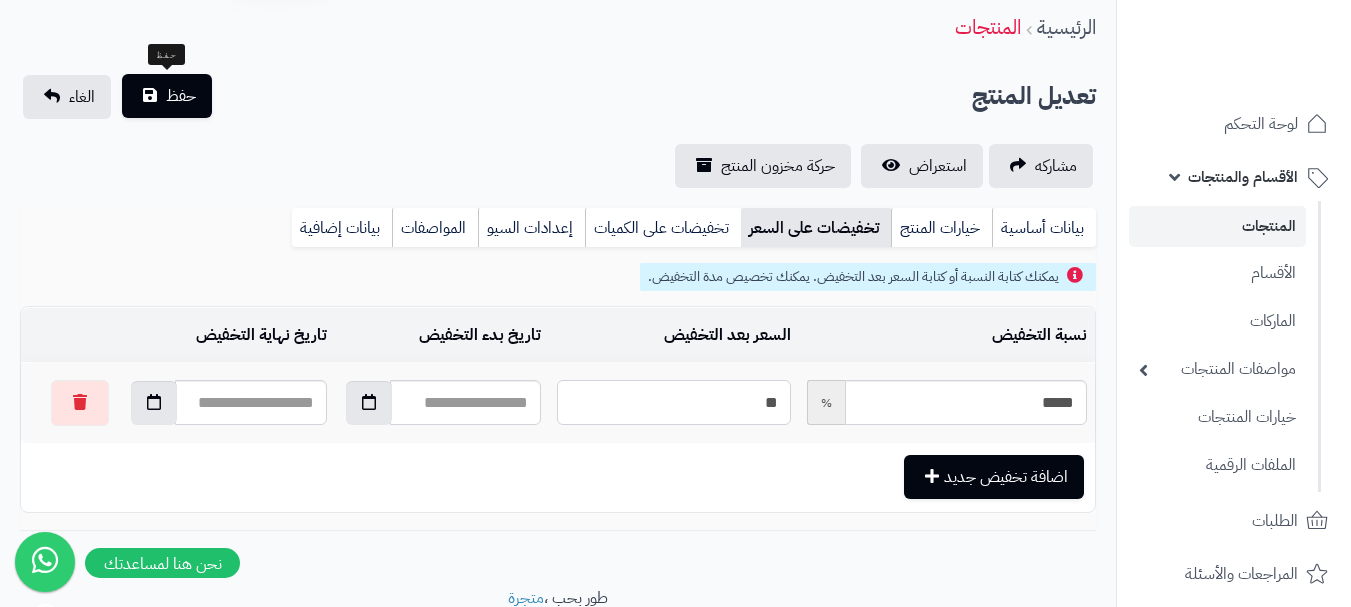 type on "**" 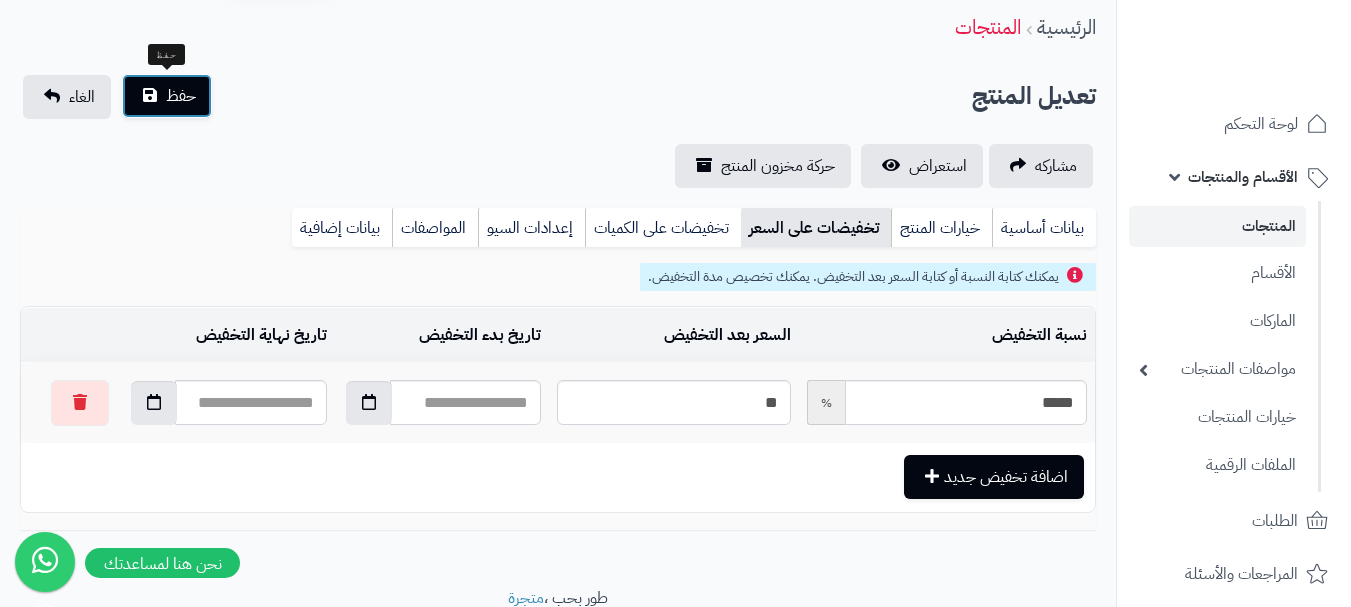 click on "حفظ" at bounding box center [167, 96] 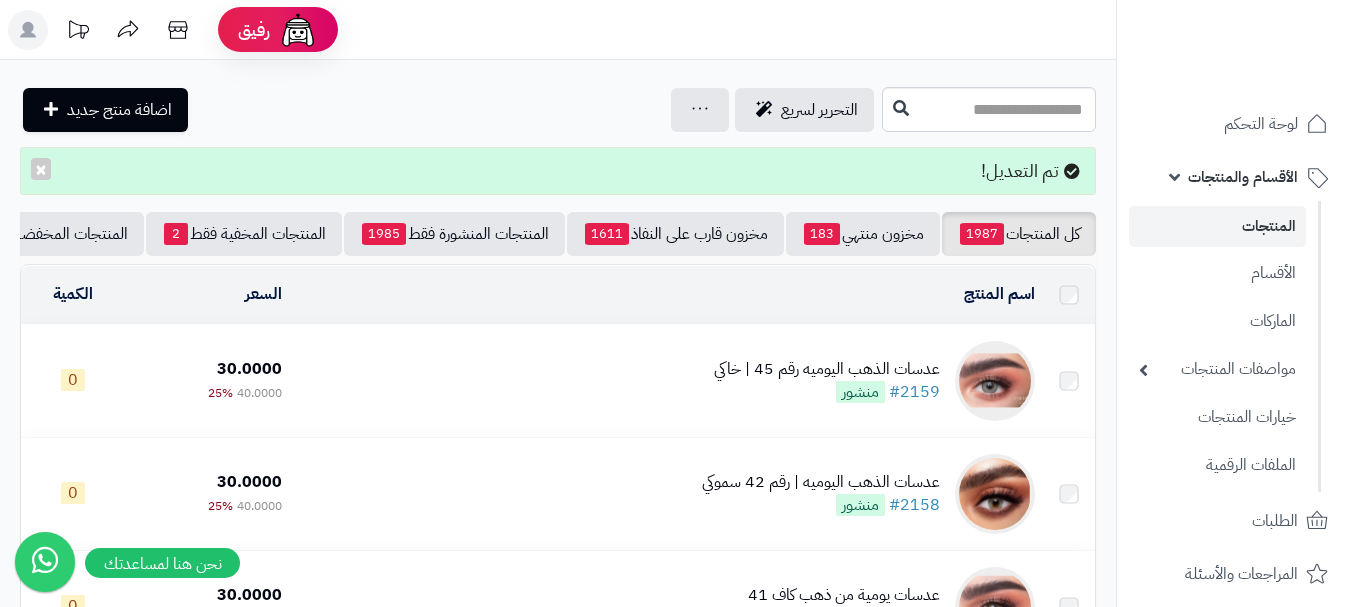 scroll, scrollTop: 0, scrollLeft: 0, axis: both 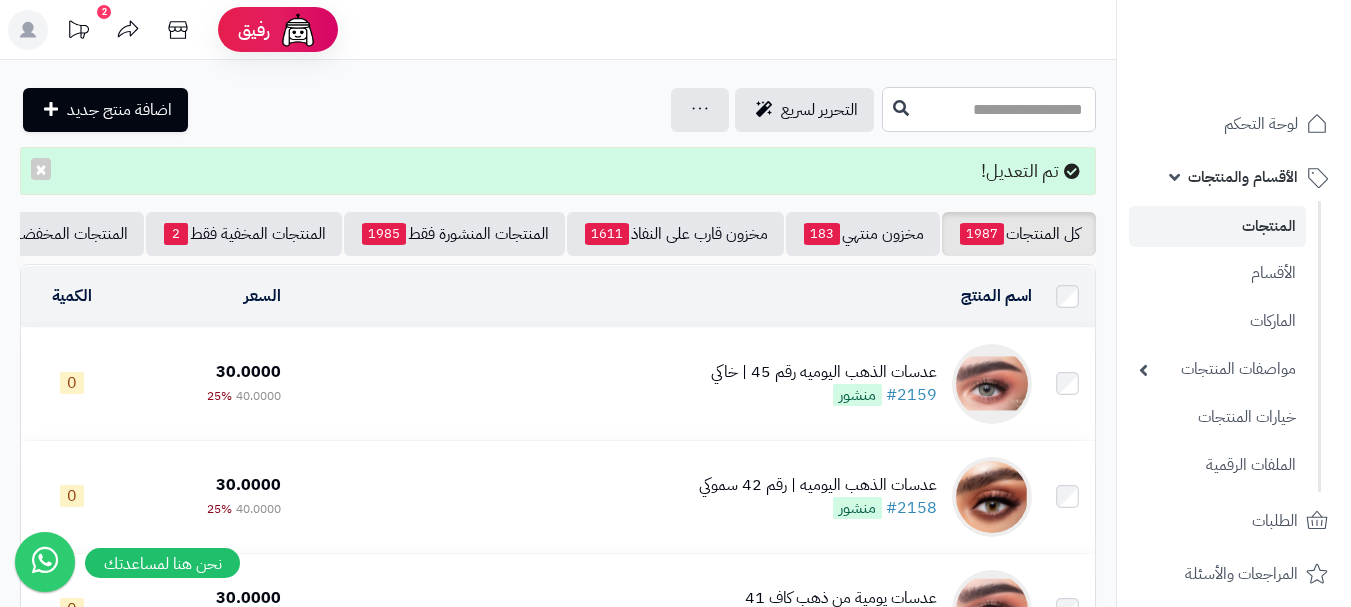 click at bounding box center (989, 109) 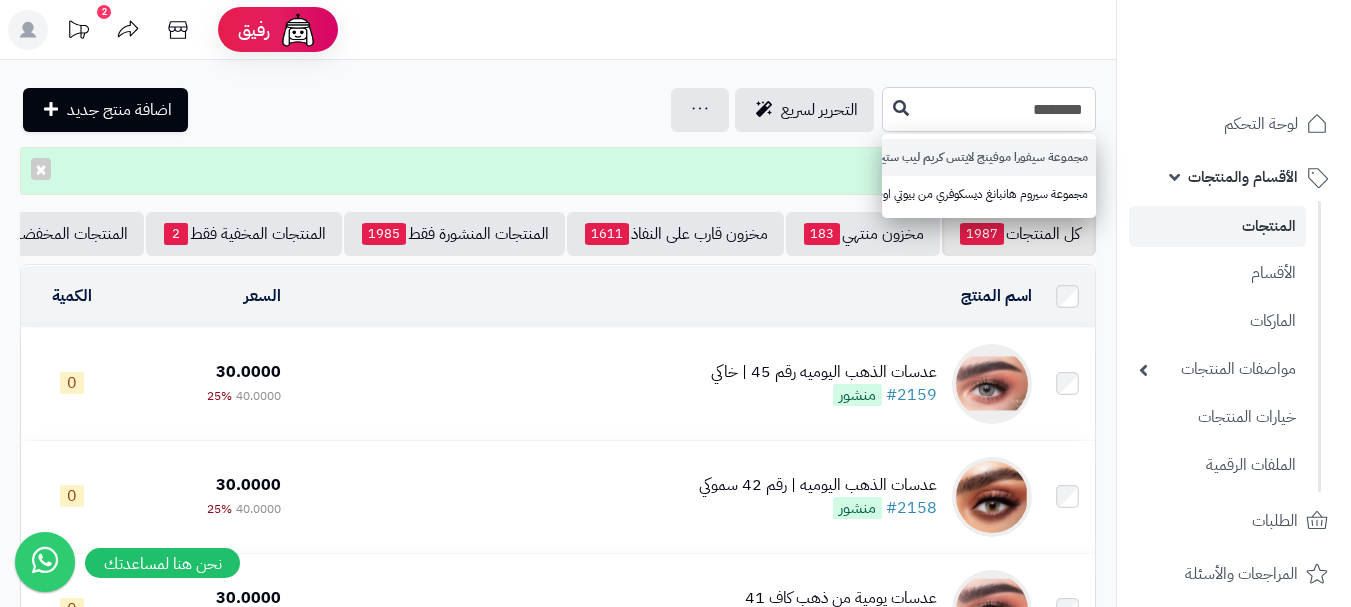 type on "********" 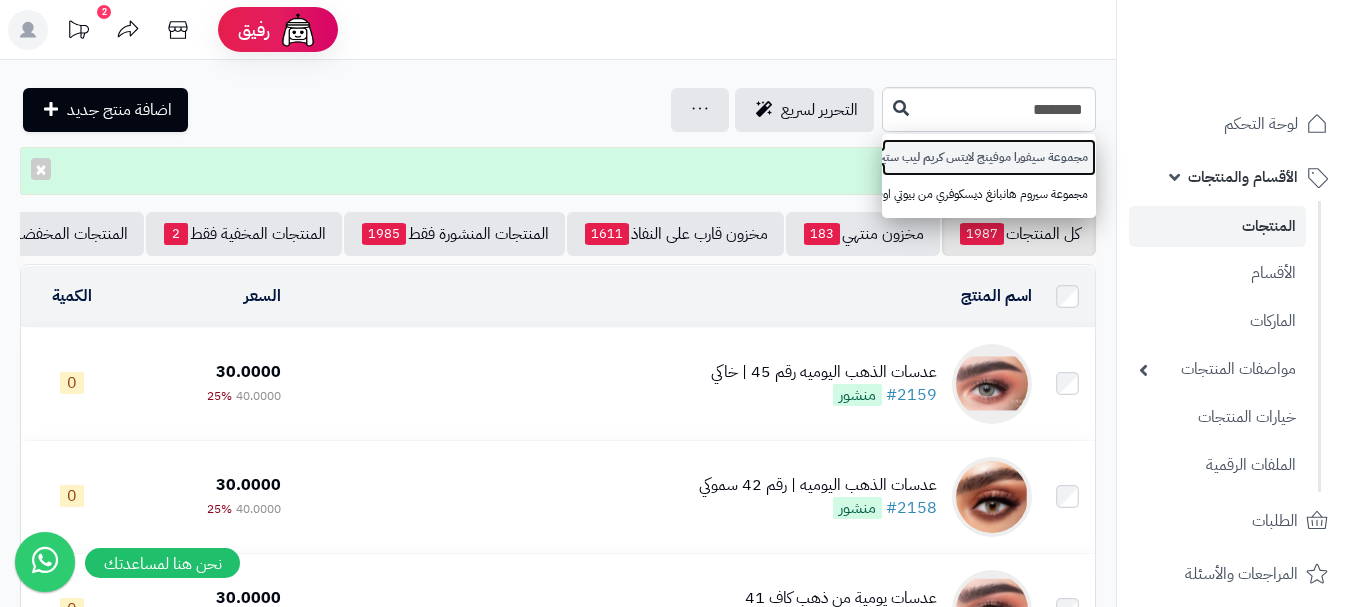 click on "مجموعة سيفورا موفينج لايتس كريم ليب ستين 5 قطع" at bounding box center (989, 157) 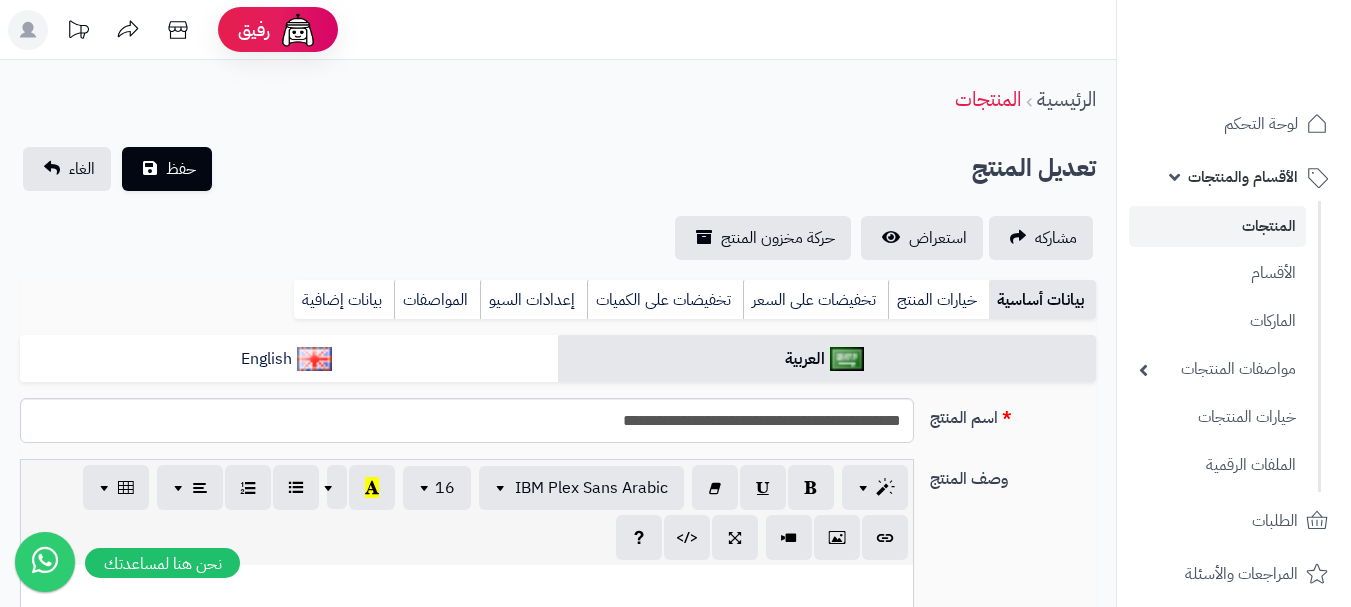 scroll, scrollTop: 300, scrollLeft: 0, axis: vertical 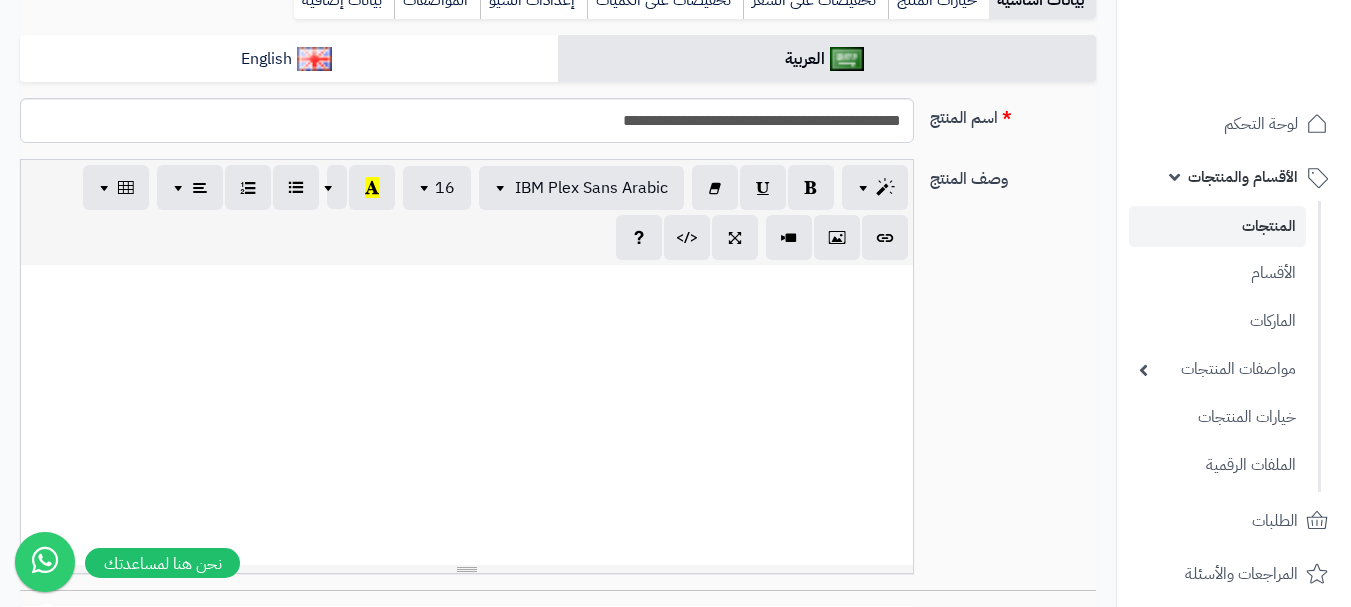 type on "******" 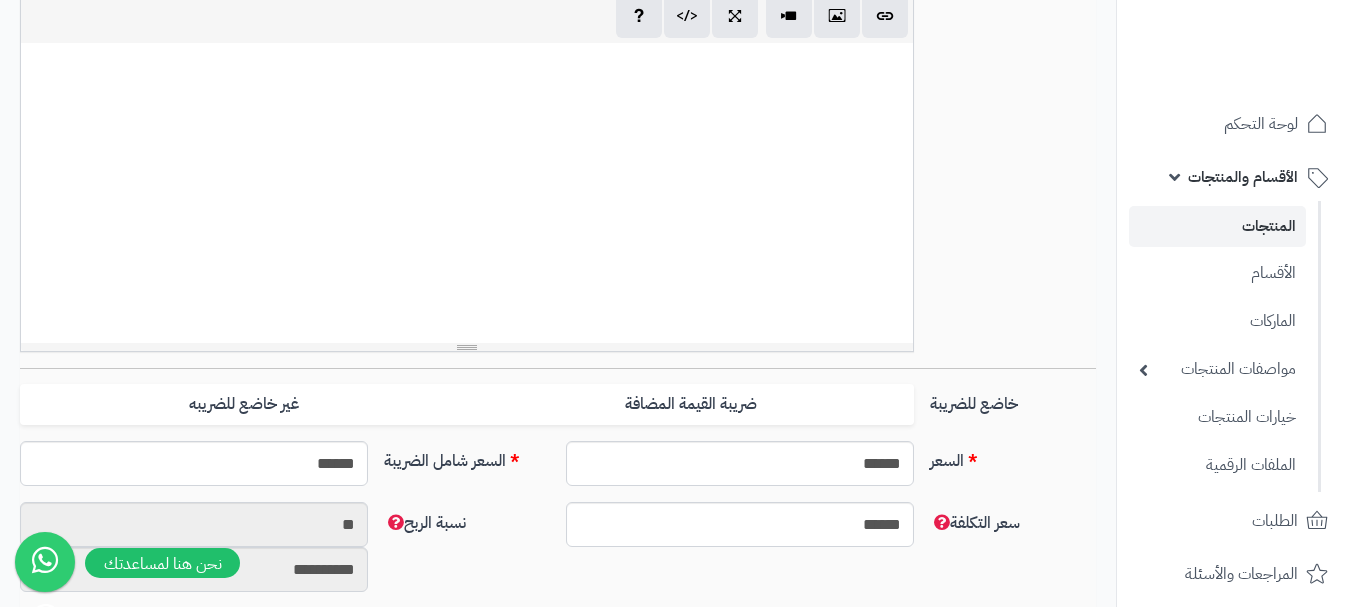 scroll, scrollTop: 600, scrollLeft: 0, axis: vertical 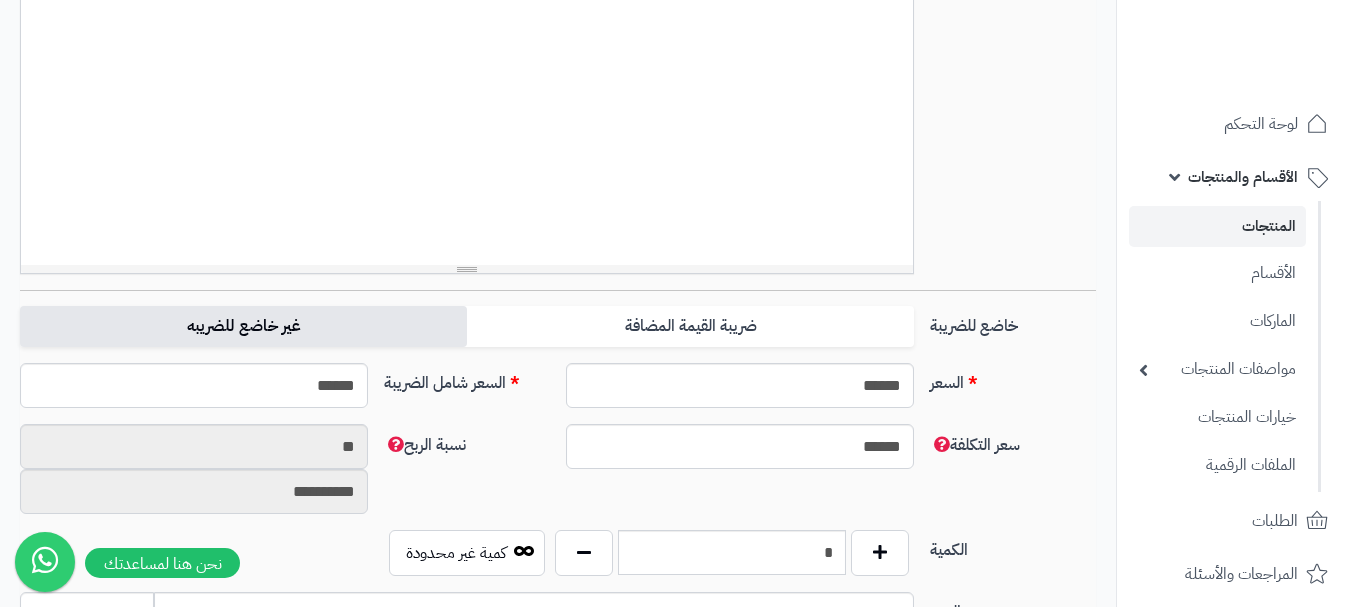 click on "غير خاضع للضريبه" at bounding box center (243, 326) 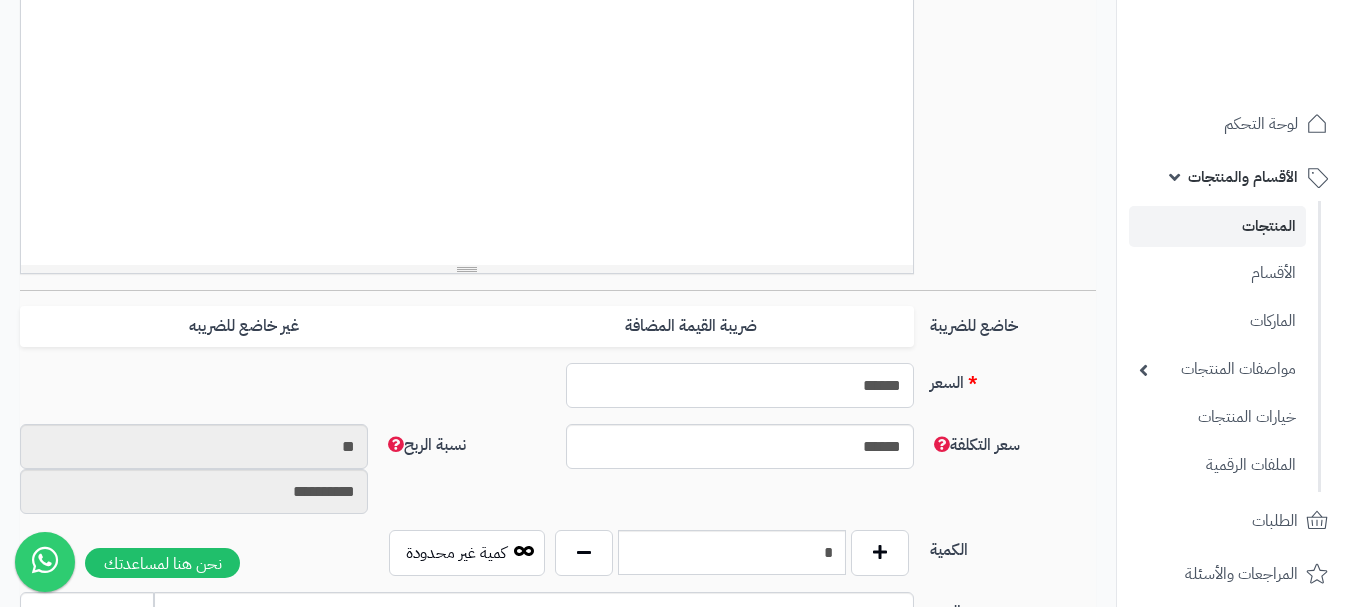 click on "******" at bounding box center (740, 385) 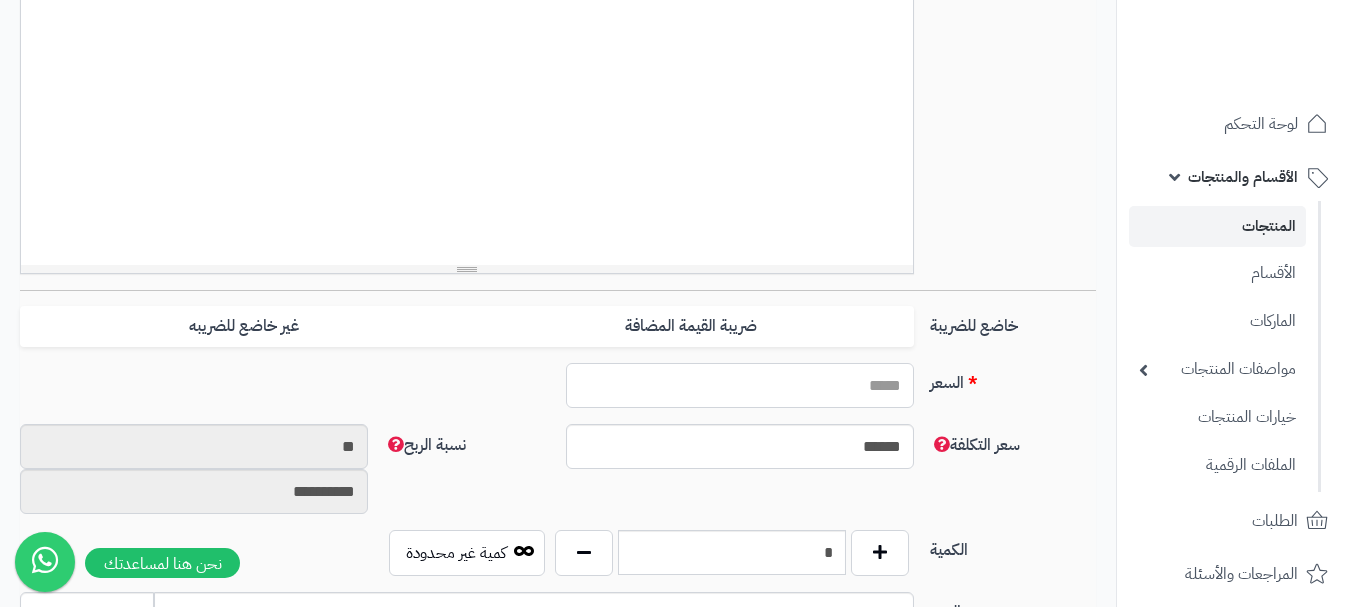type on "*****" 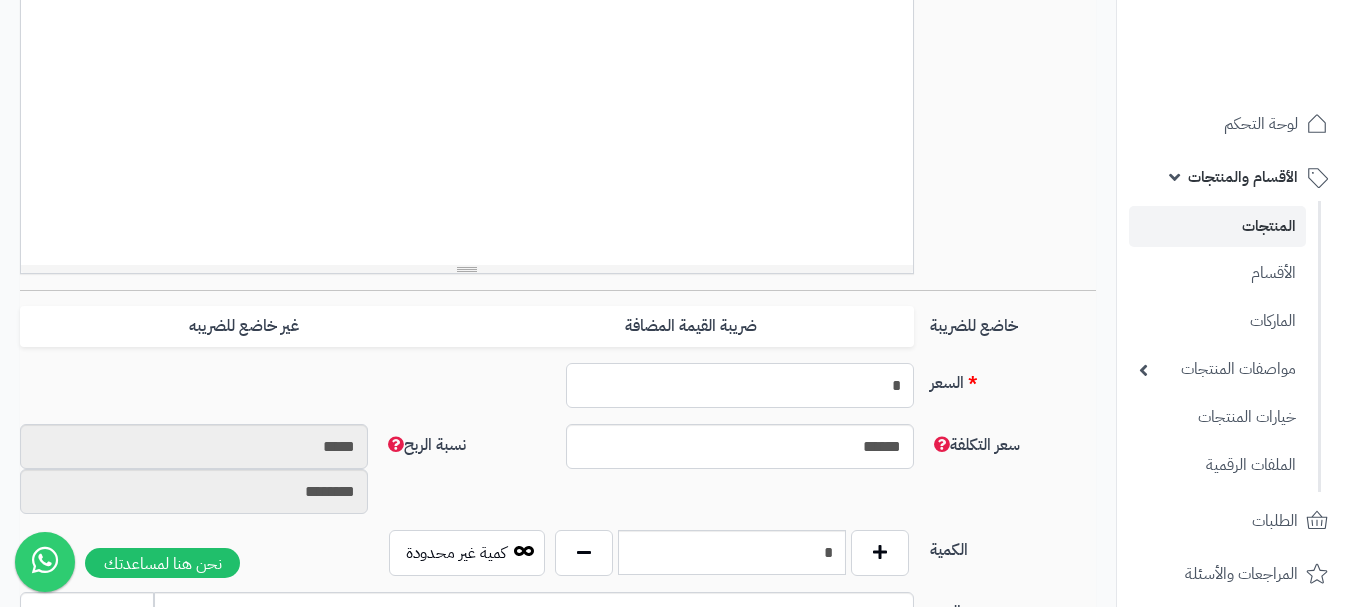 type on "**" 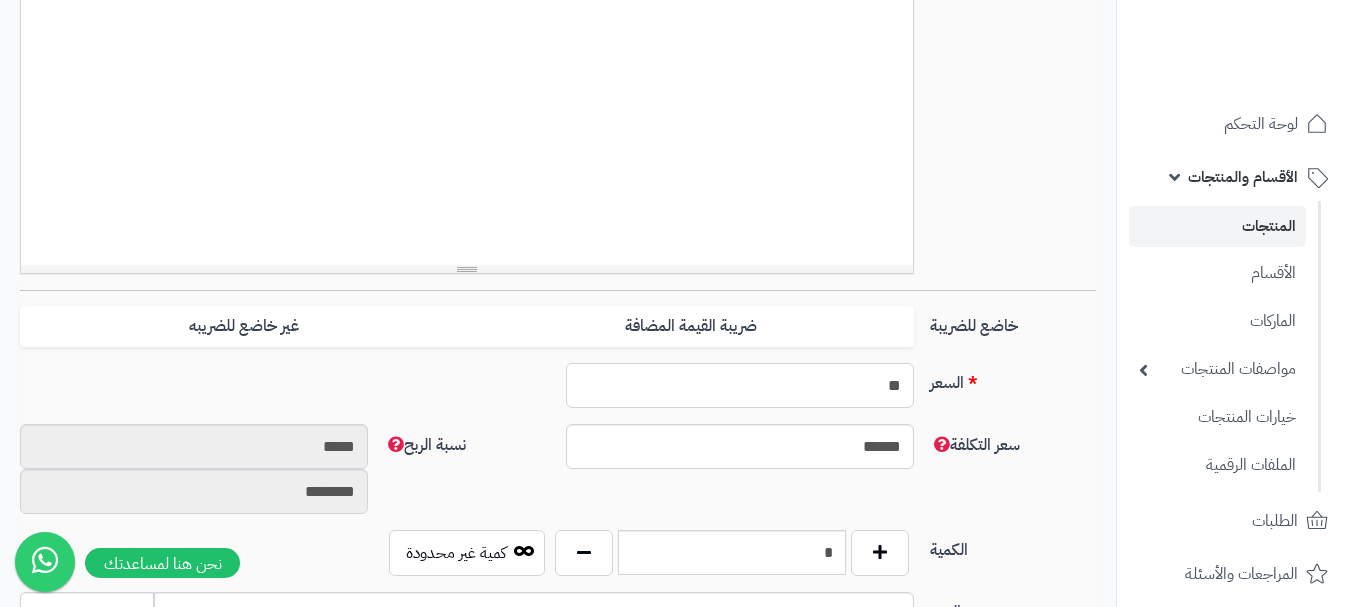 type on "**" 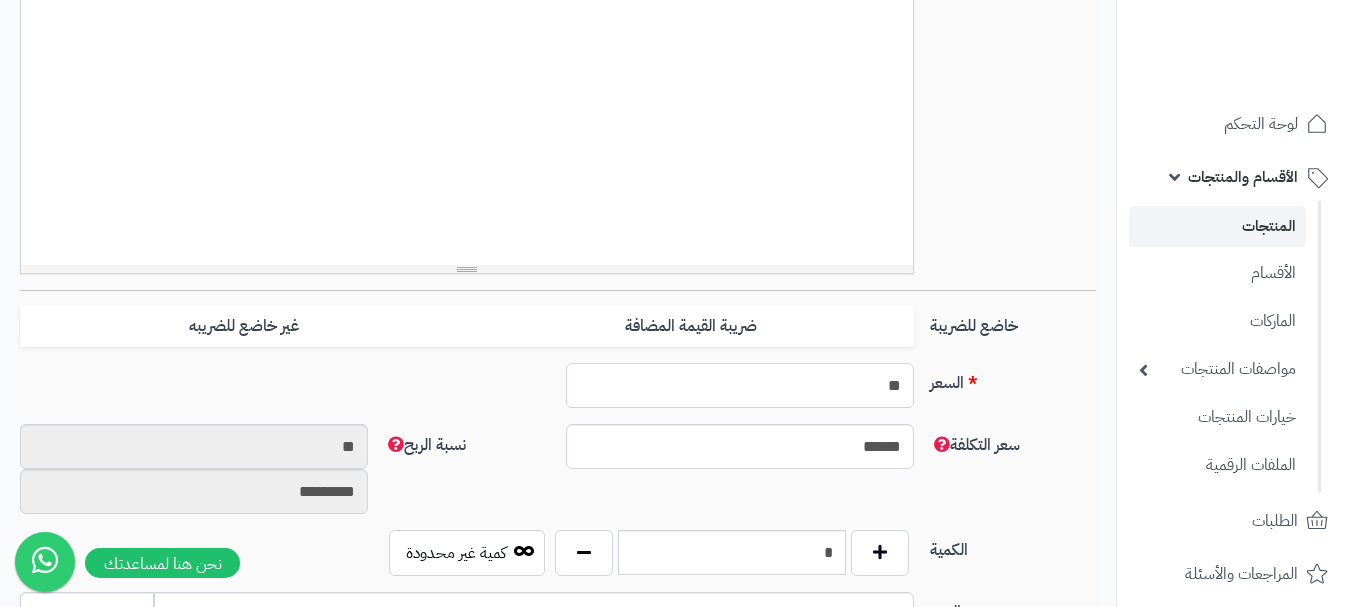 type on "***" 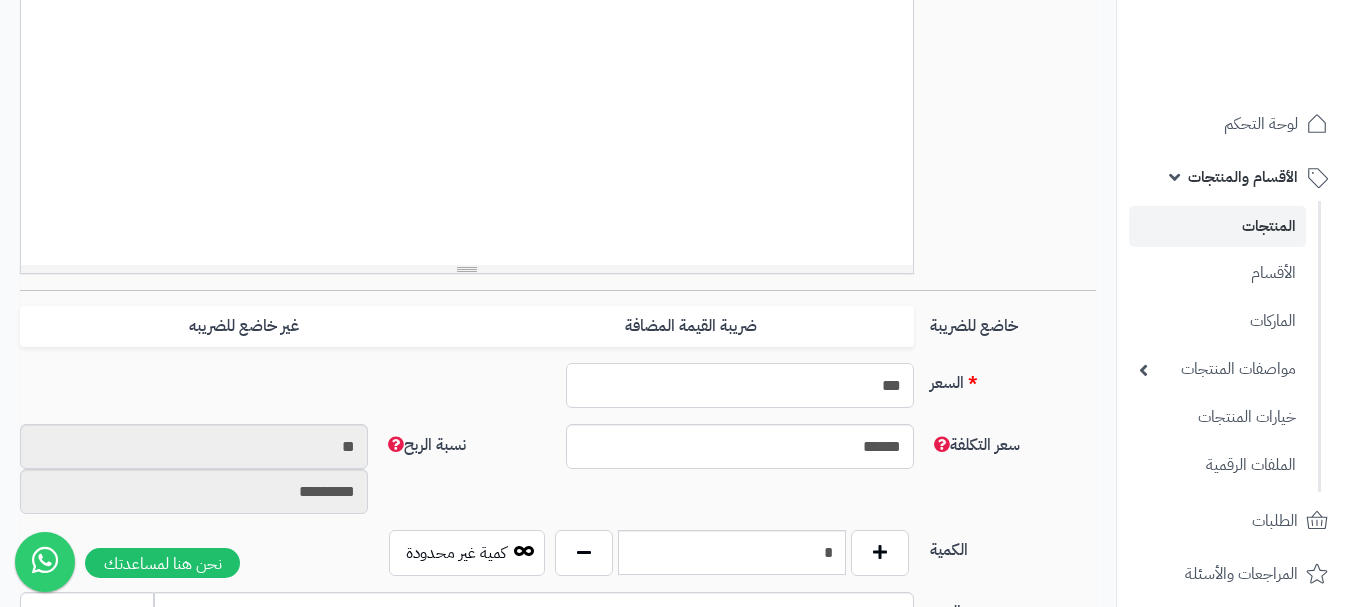 type on "**********" 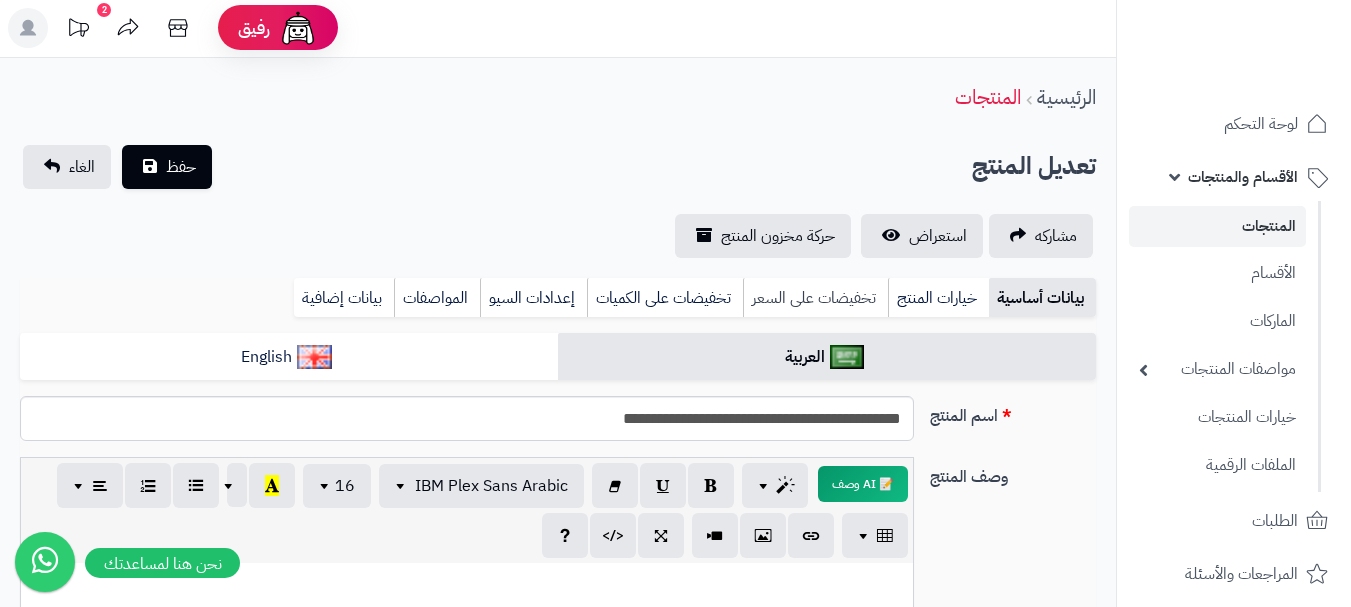 scroll, scrollTop: 0, scrollLeft: 0, axis: both 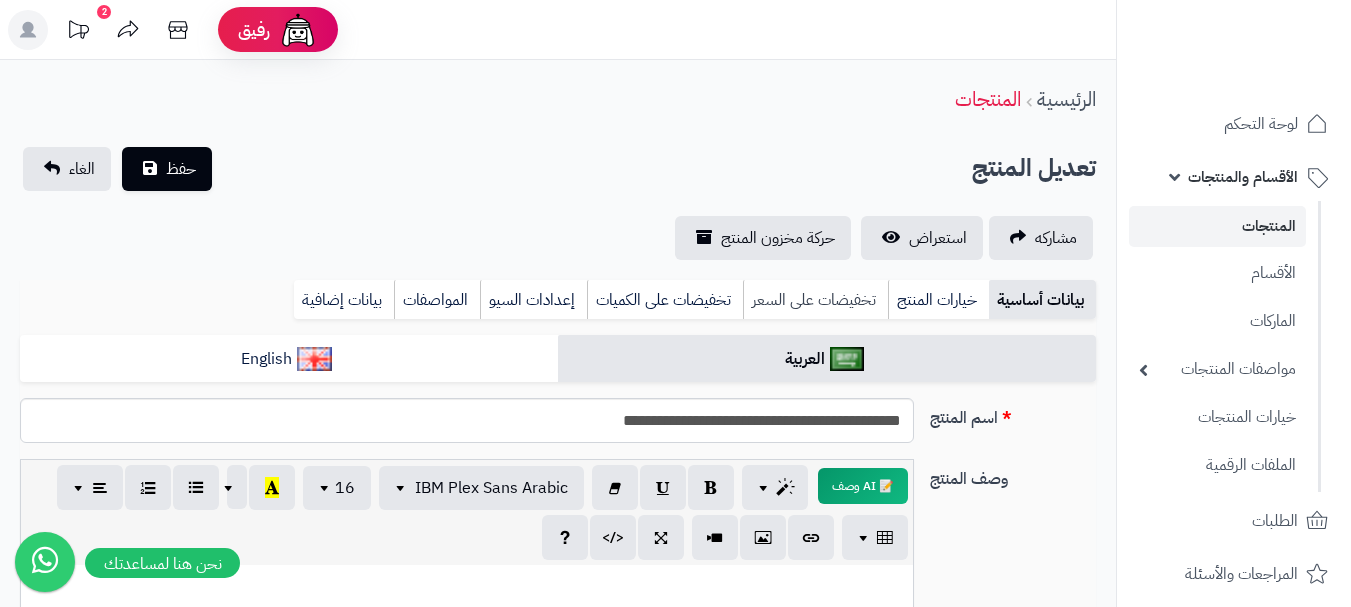 type on "***" 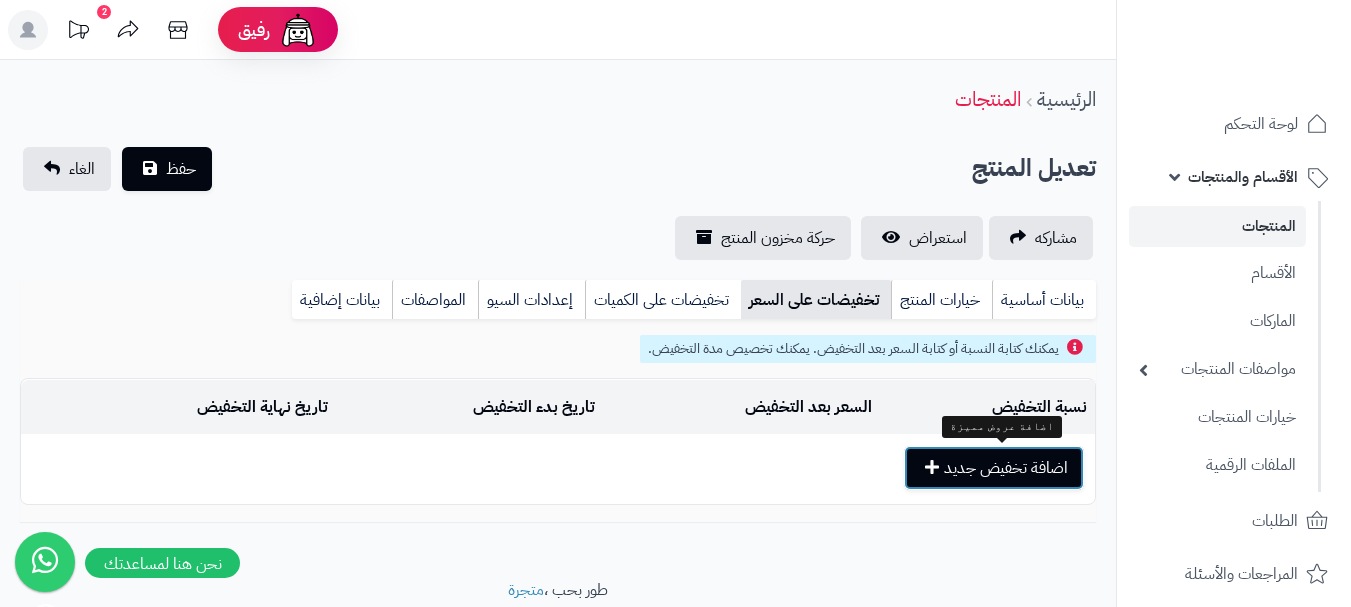 click on "اضافة تخفيض جديد" at bounding box center [994, 468] 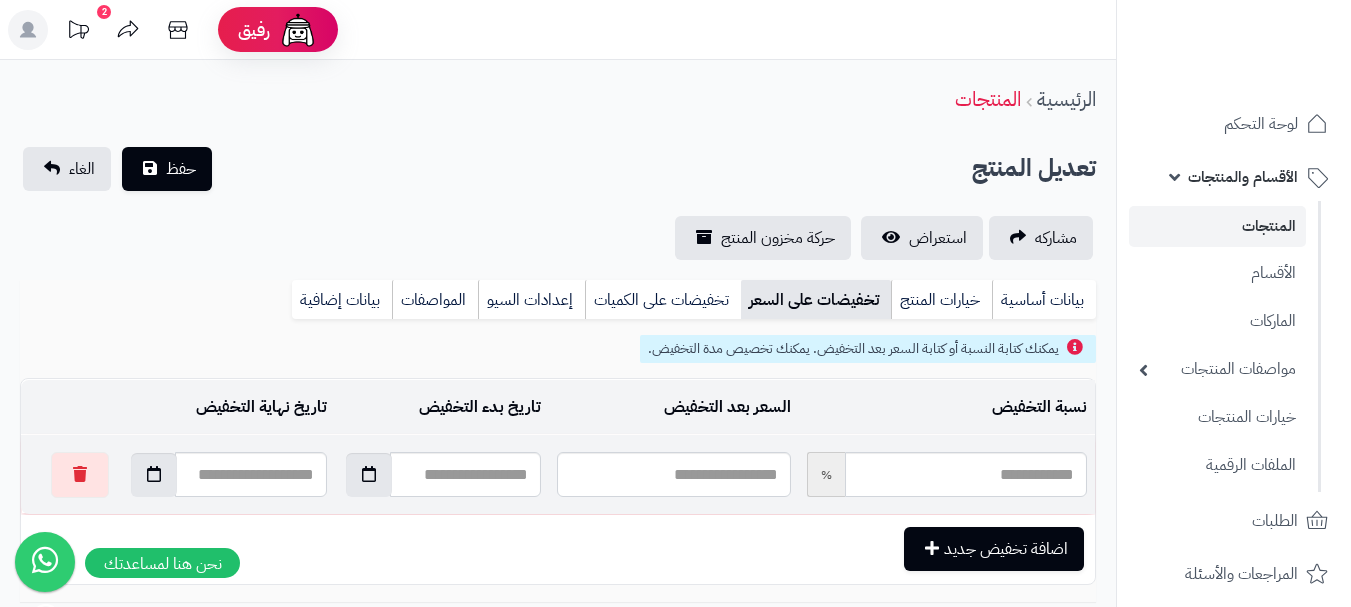 click at bounding box center (673, 474) 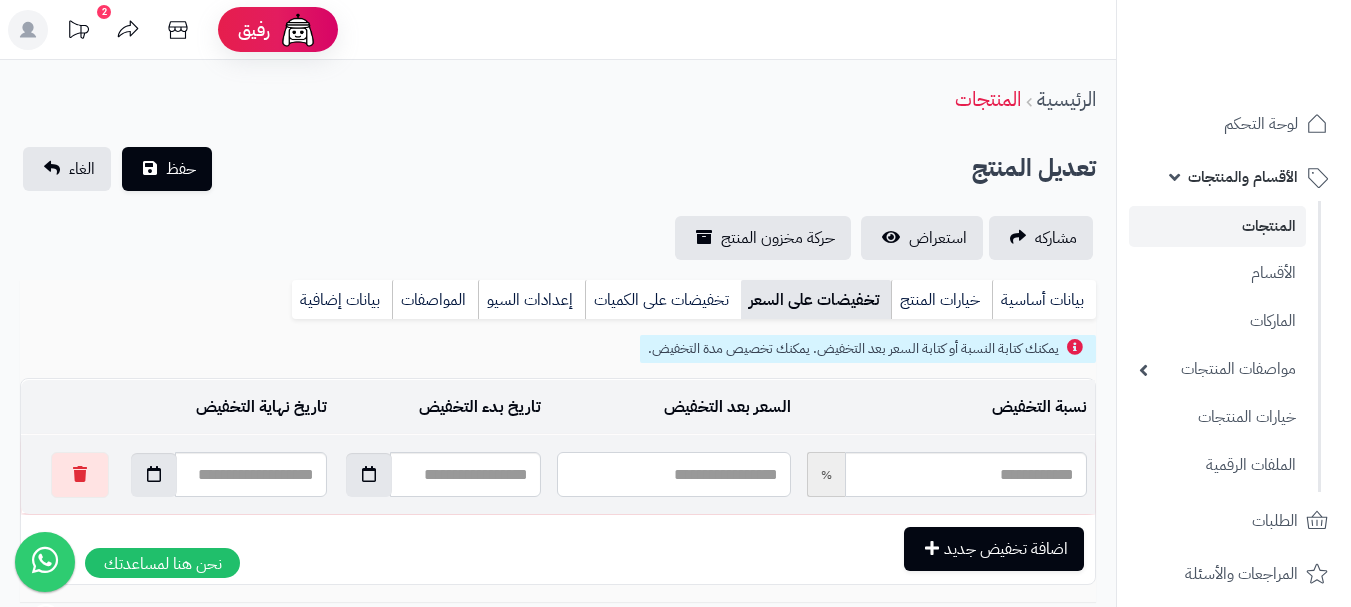 click at bounding box center [673, 474] 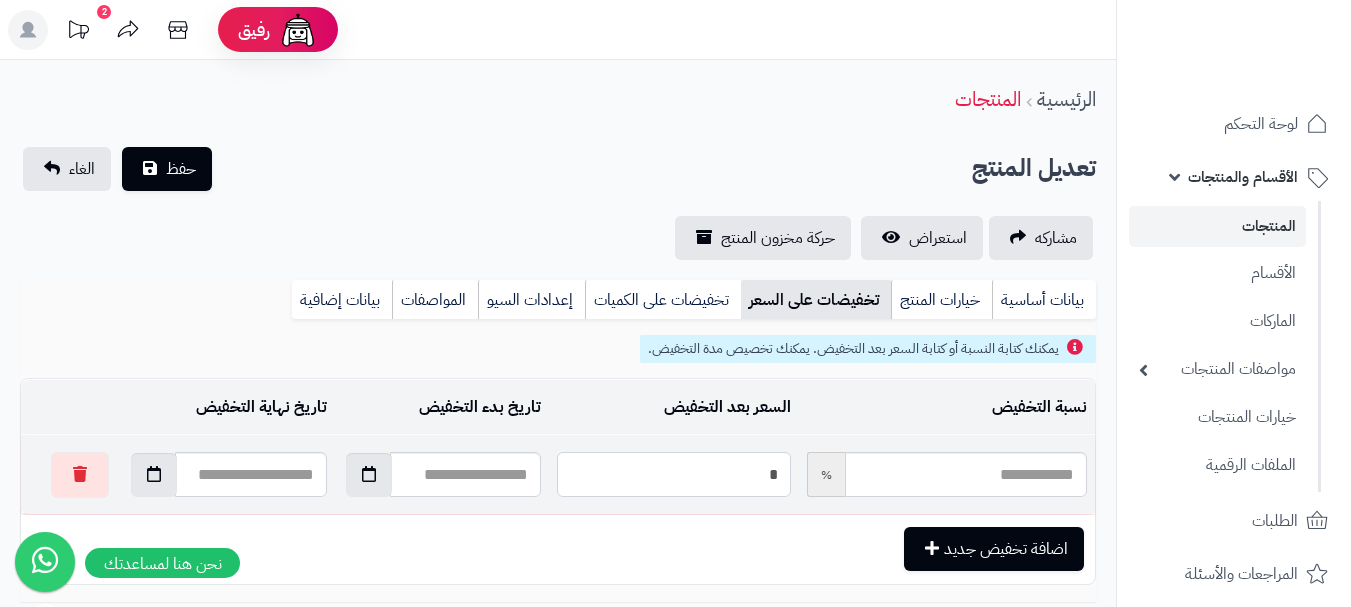 type on "*****" 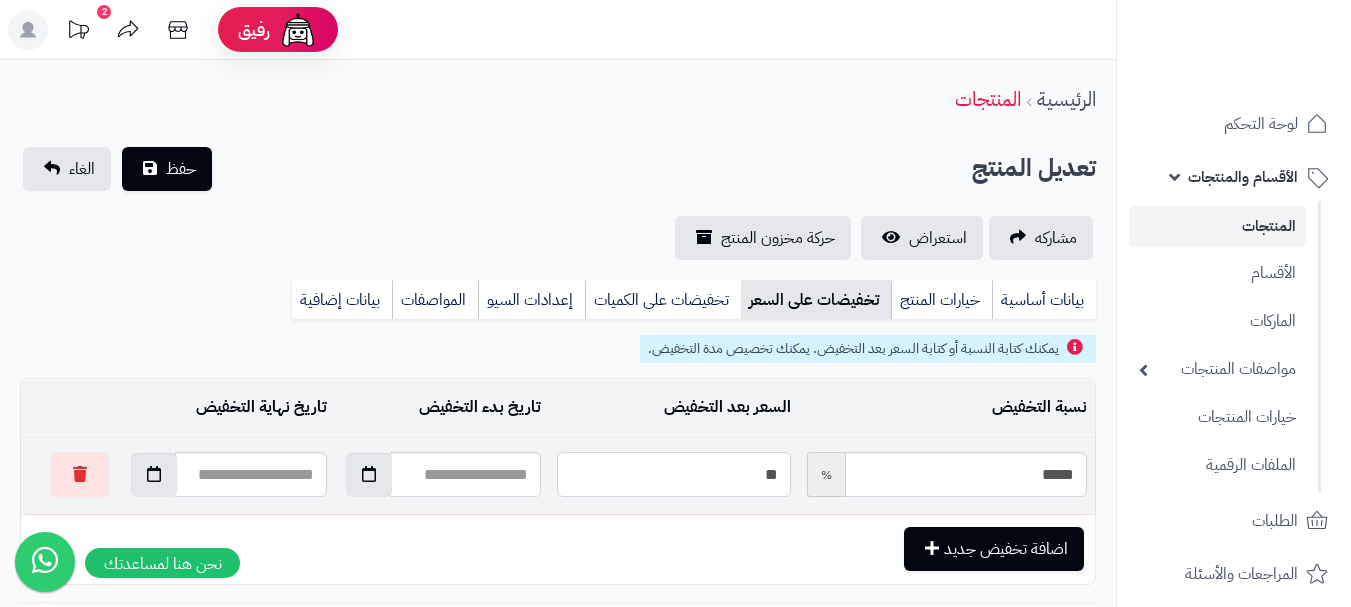 type on "*****" 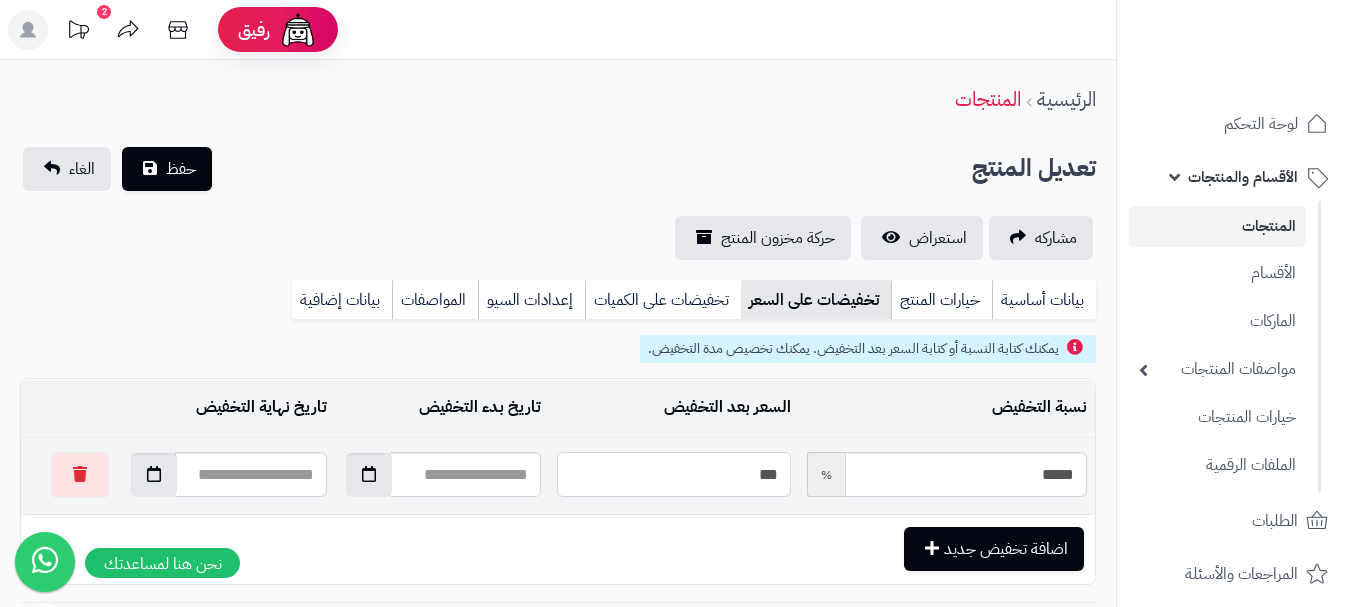 type on "*****" 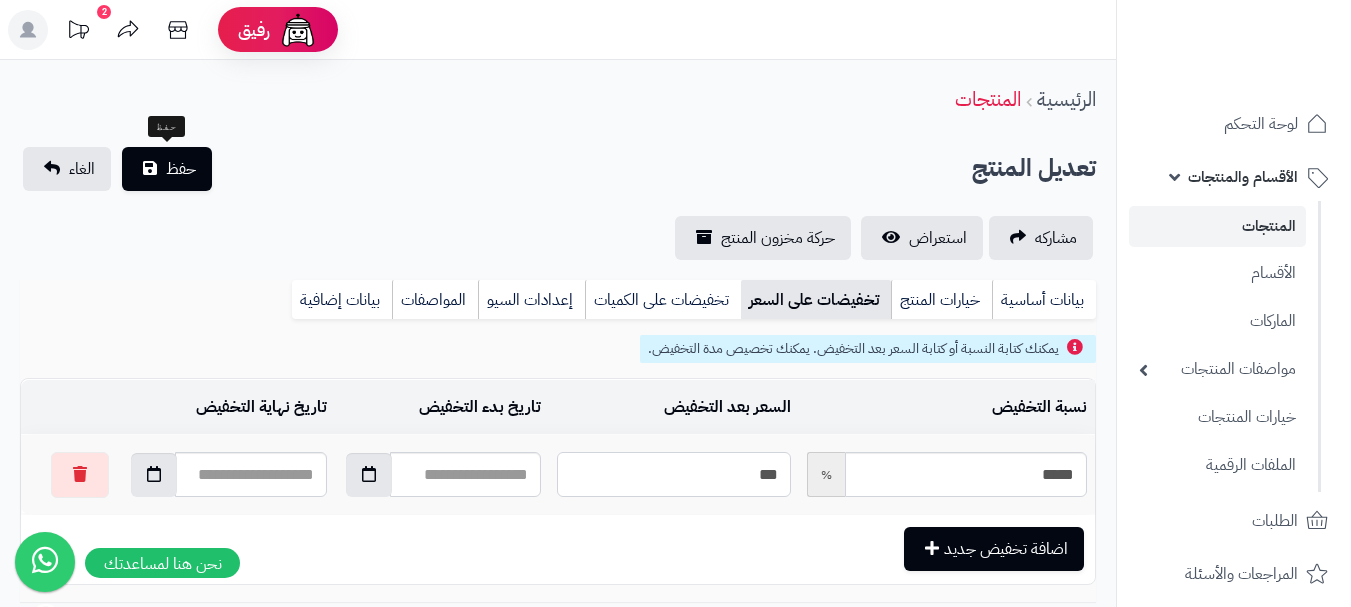 type on "***" 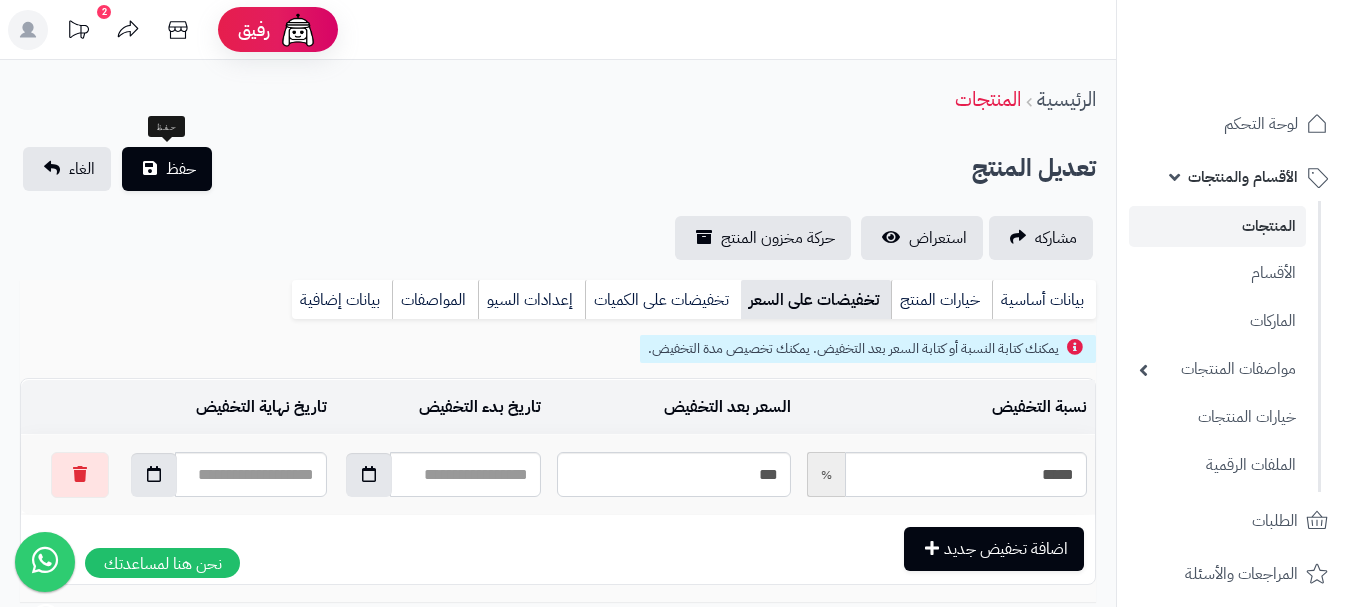 click on "**********" at bounding box center (558, 359) 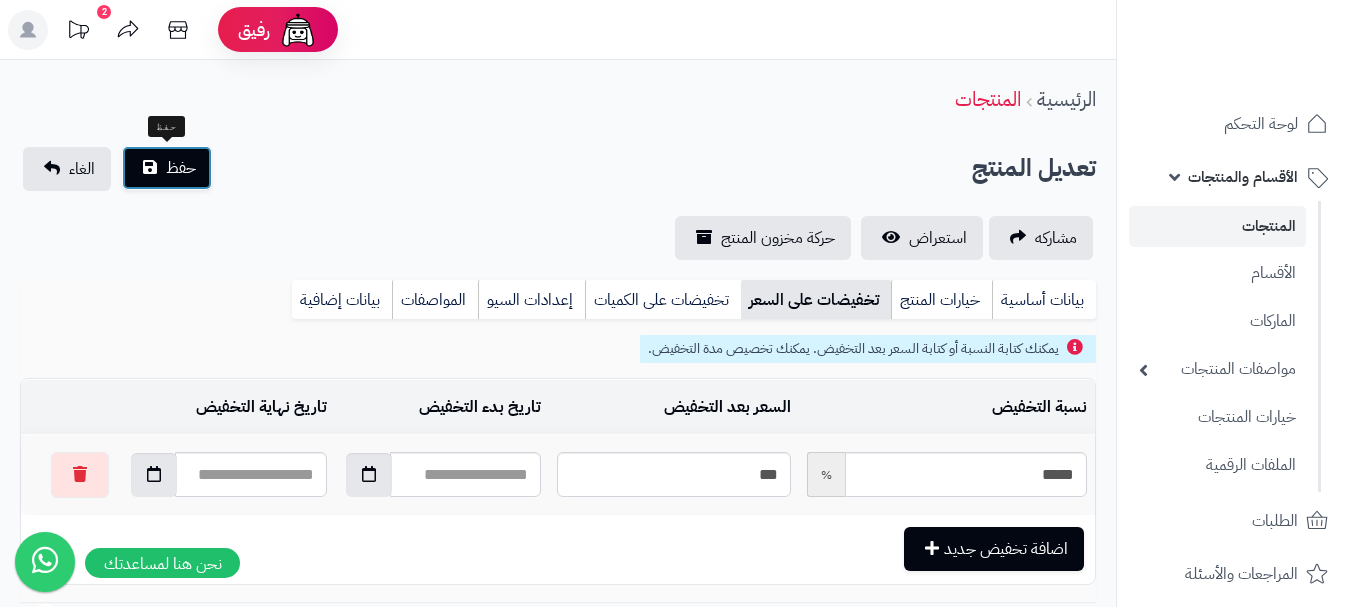 click on "حفظ" at bounding box center (167, 168) 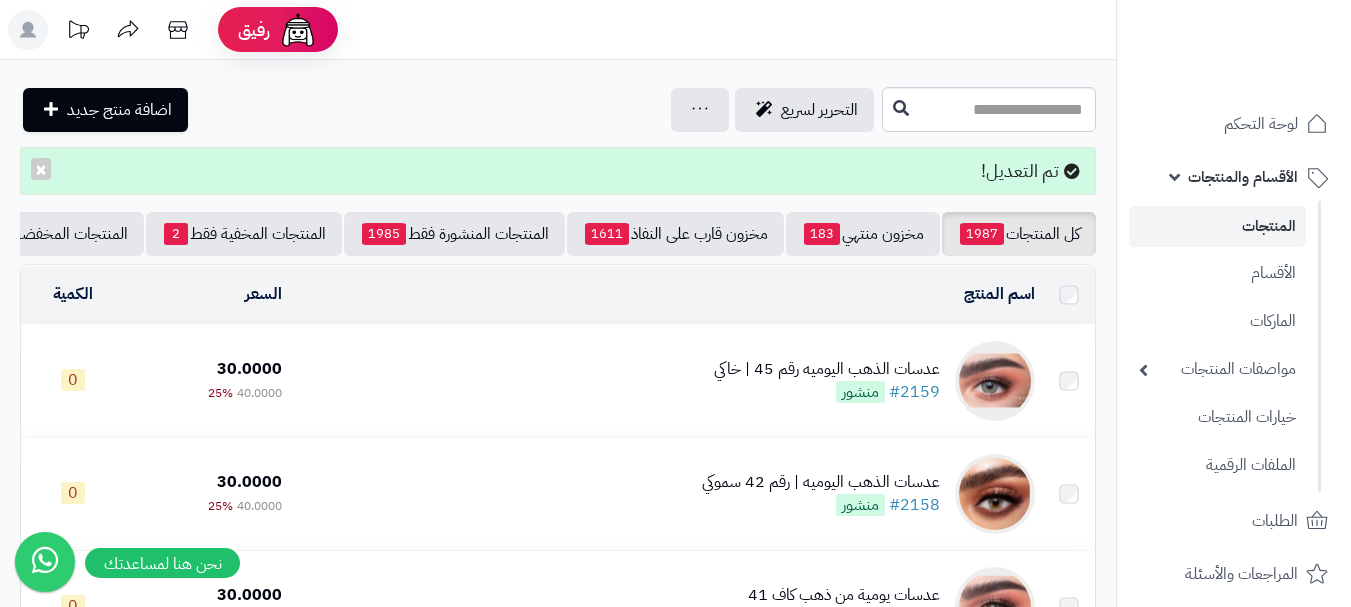 scroll, scrollTop: 0, scrollLeft: 0, axis: both 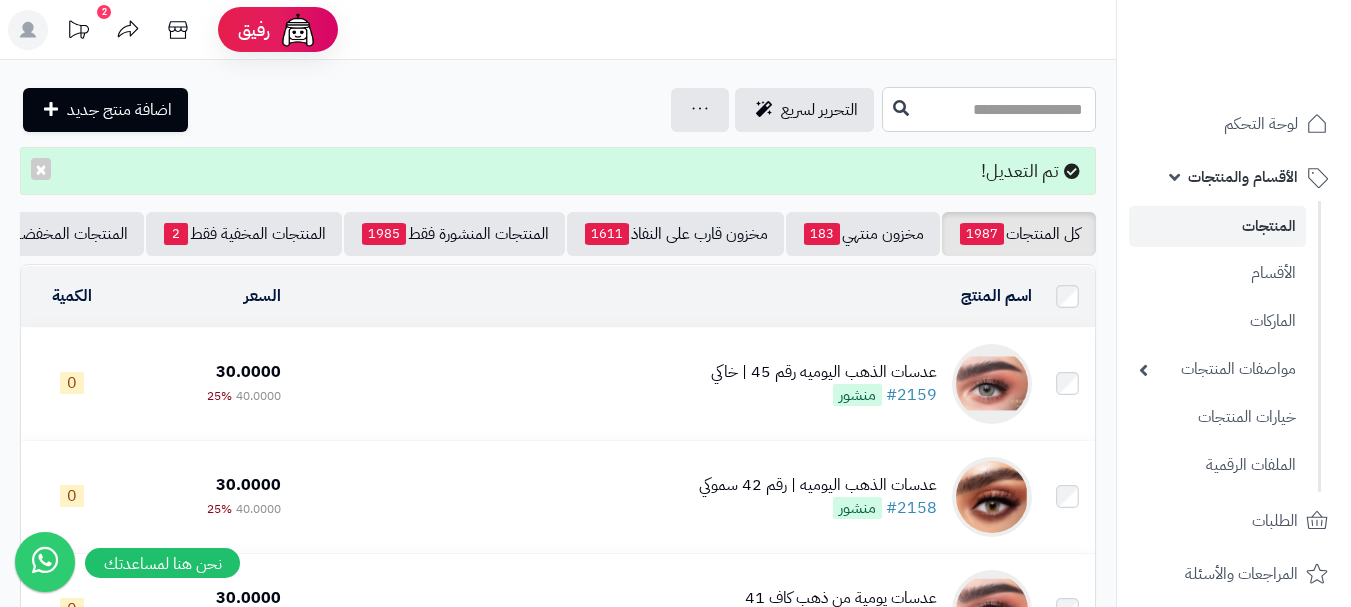 click at bounding box center (989, 109) 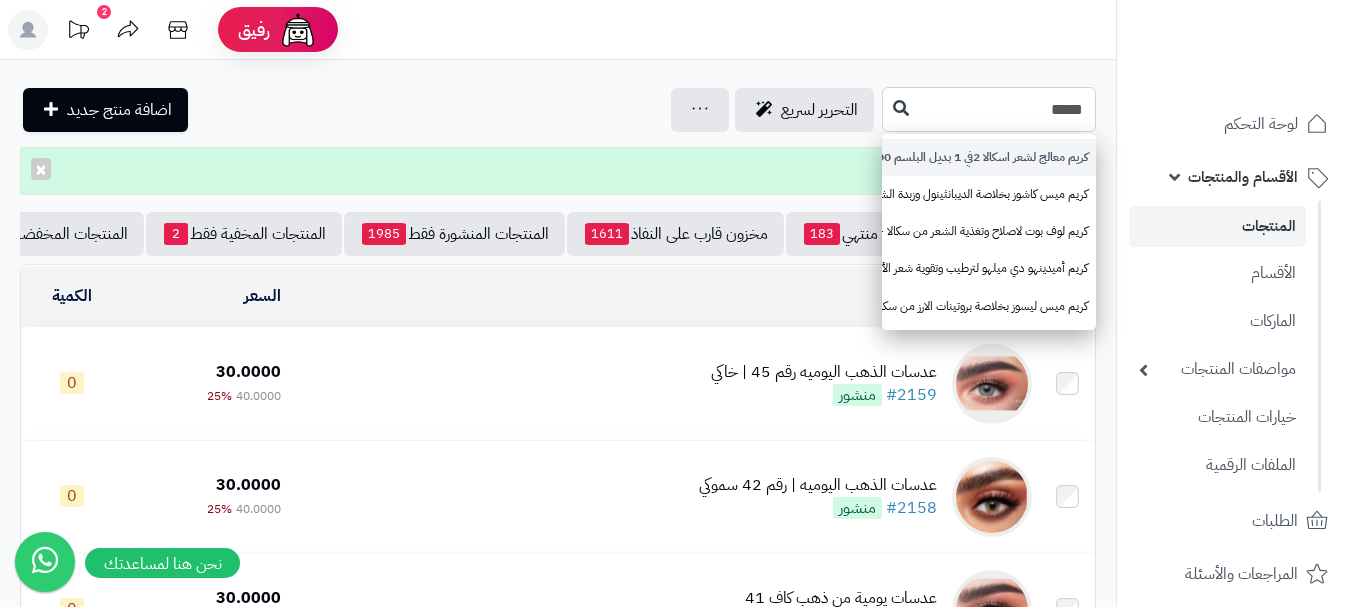 type on "*****" 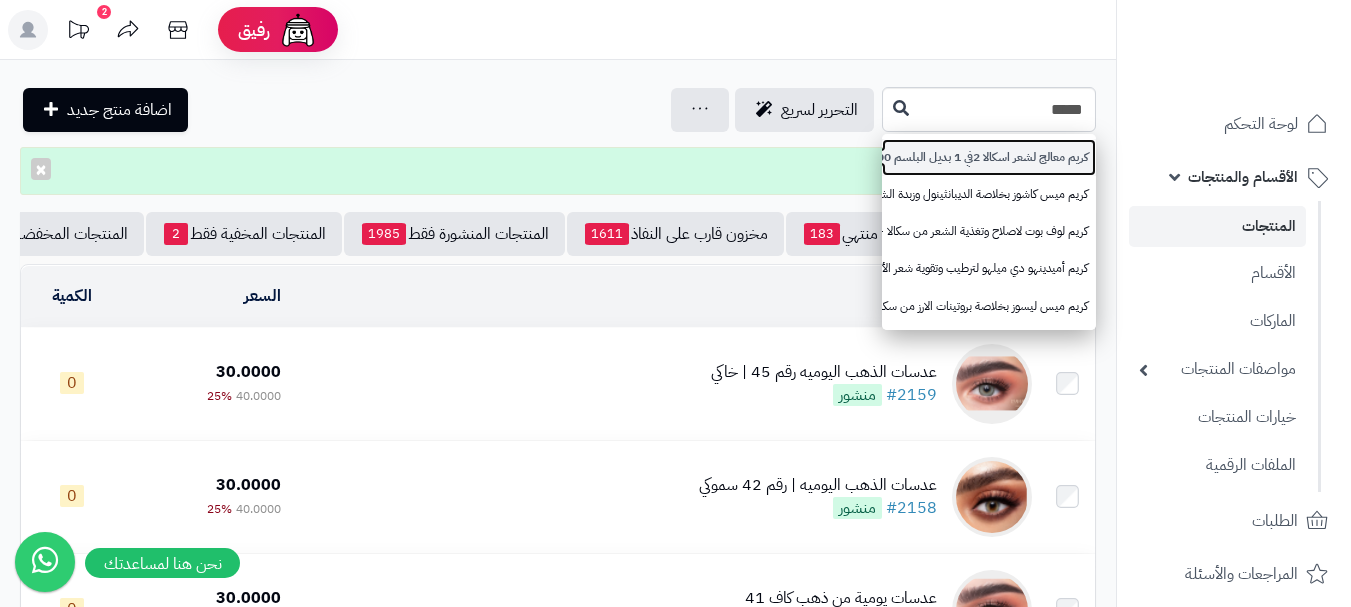 click on "كريم معالج لشعر اسكالا 2في 1 بديل البلسم 1000 جرام" at bounding box center (989, 157) 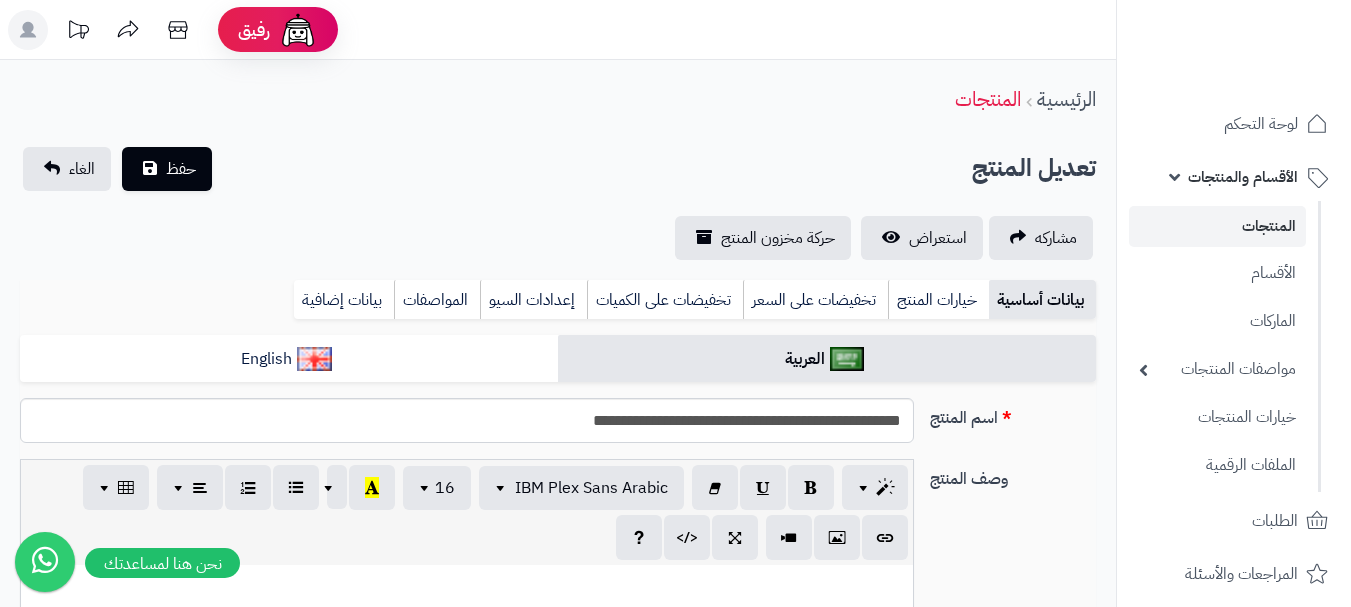scroll, scrollTop: 143, scrollLeft: 0, axis: vertical 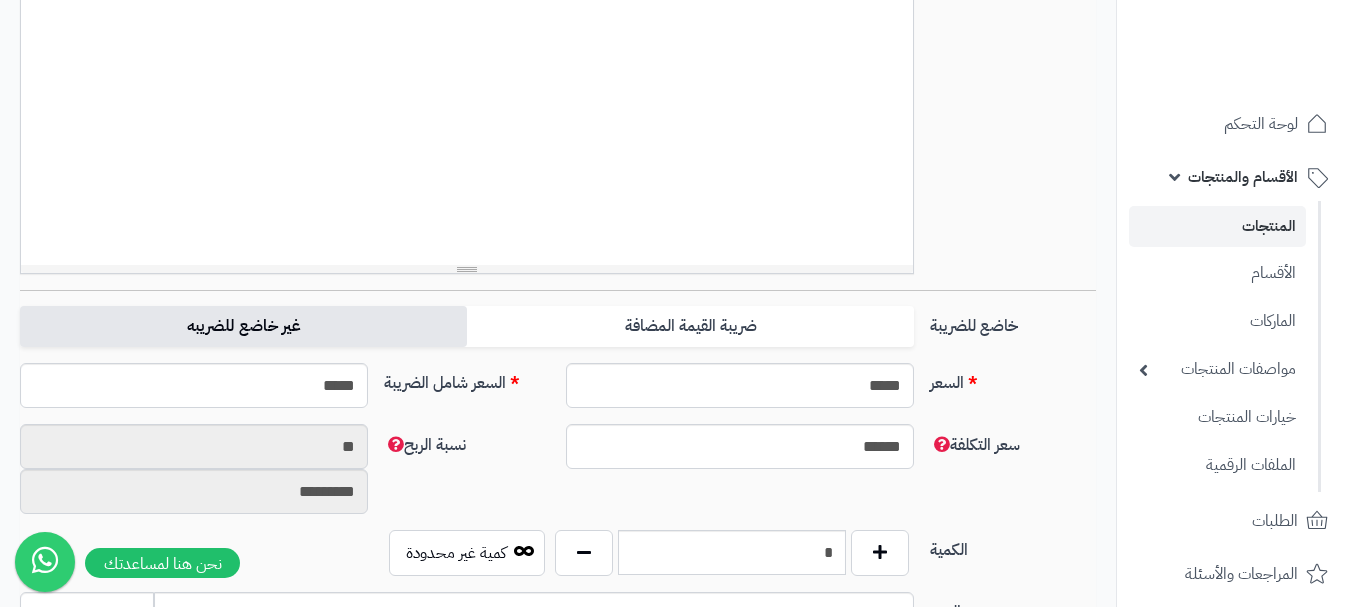 click on "غير خاضع للضريبه" at bounding box center (243, 326) 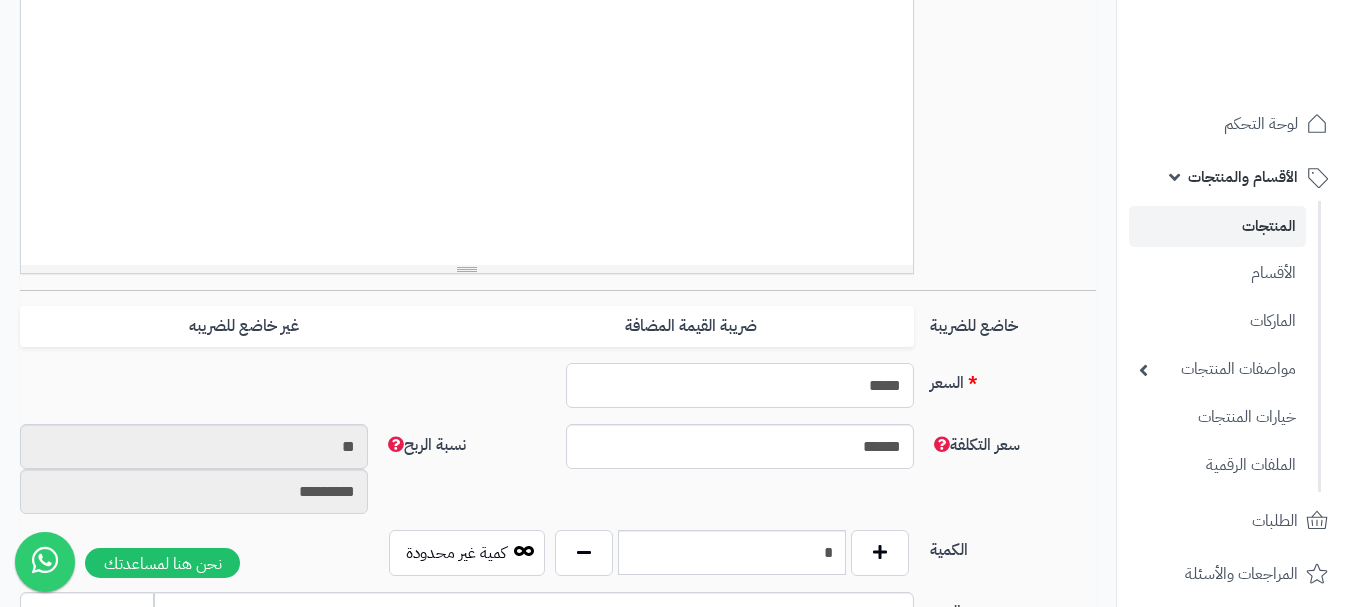 click on "*****" at bounding box center [740, 385] 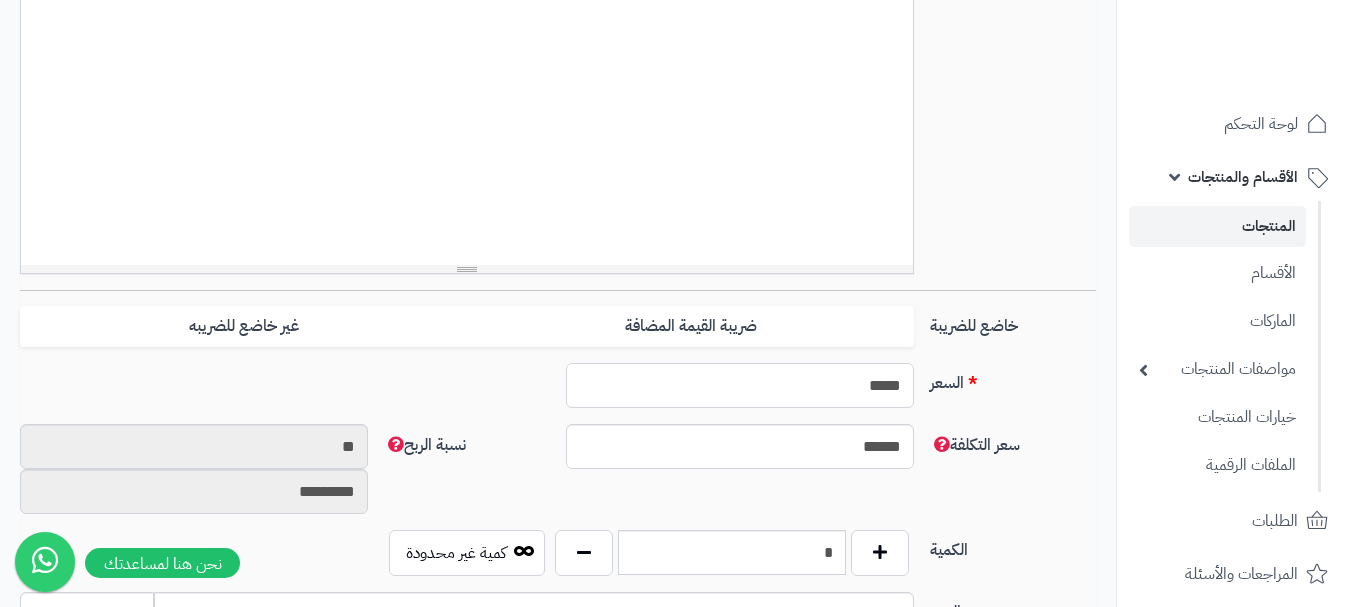 type on "*" 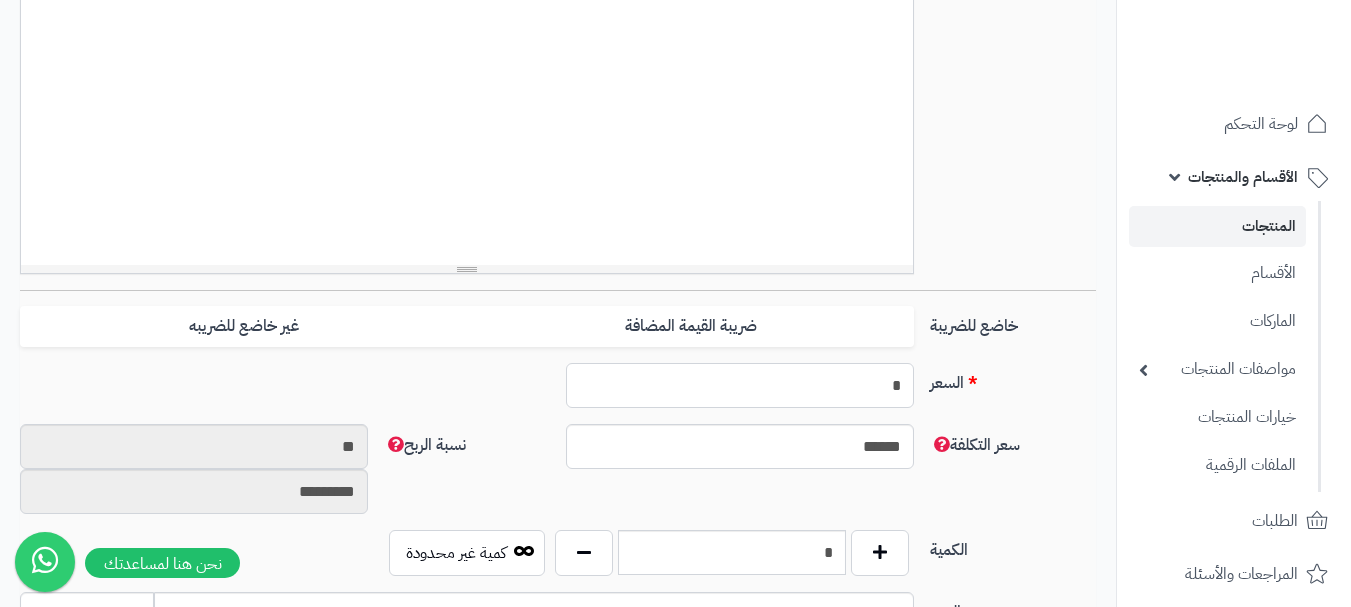 type on "********" 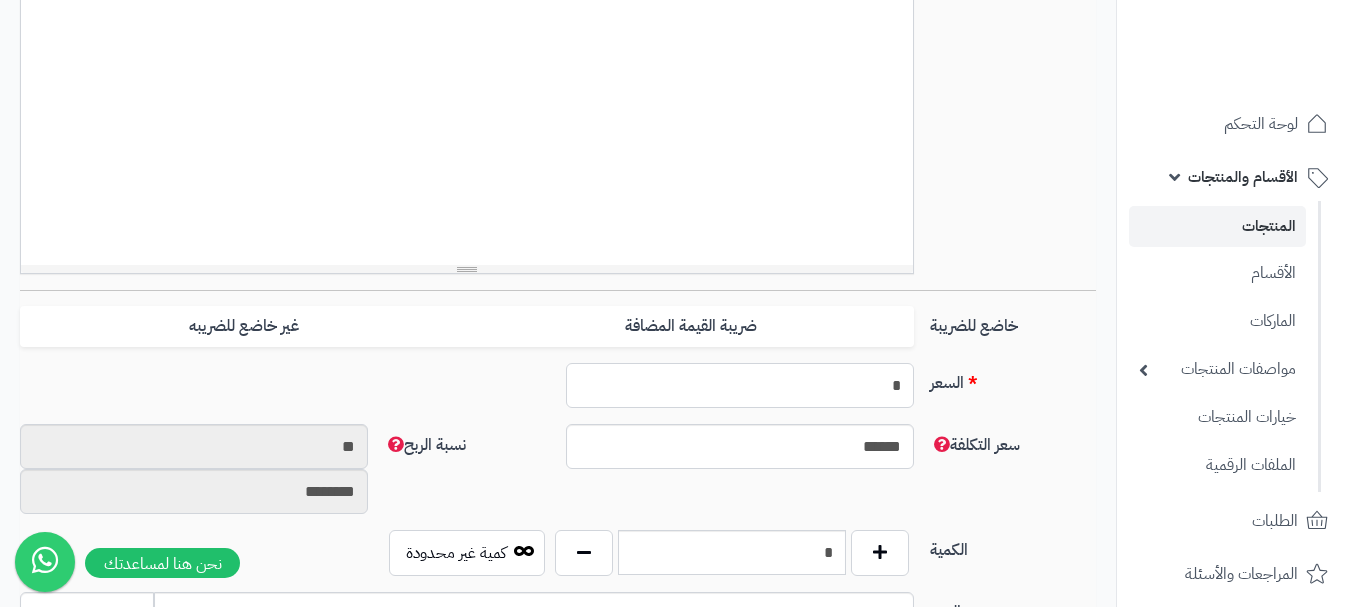 type on "**" 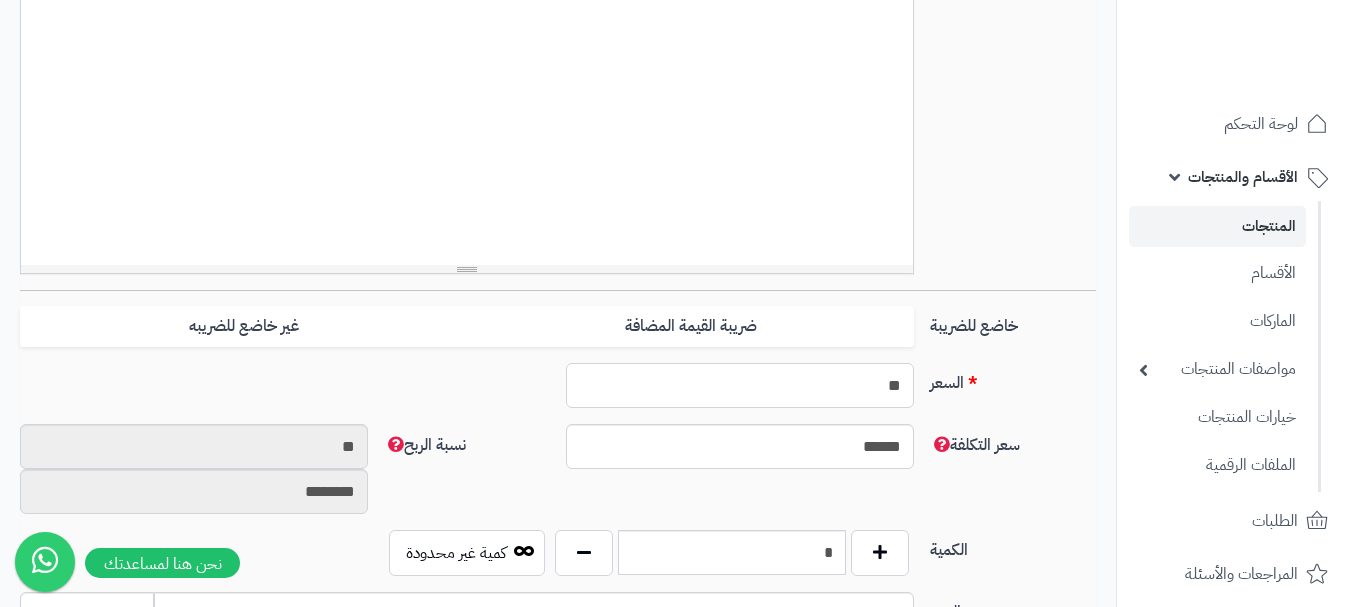 type on "*********" 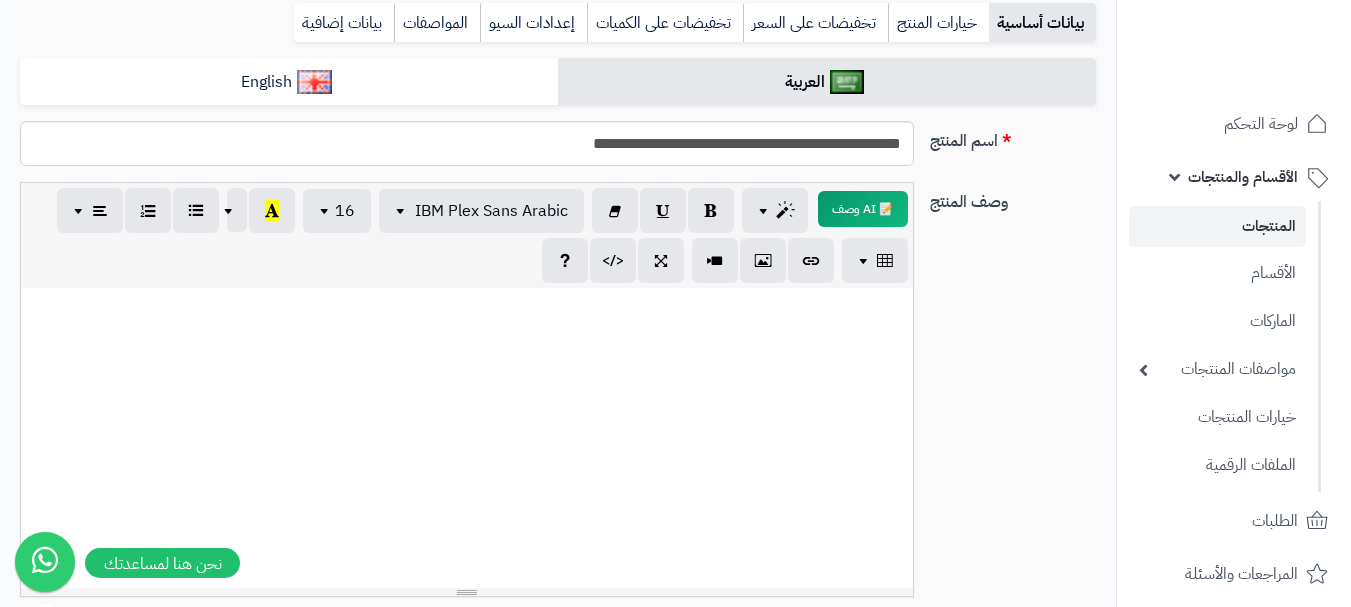 scroll, scrollTop: 100, scrollLeft: 0, axis: vertical 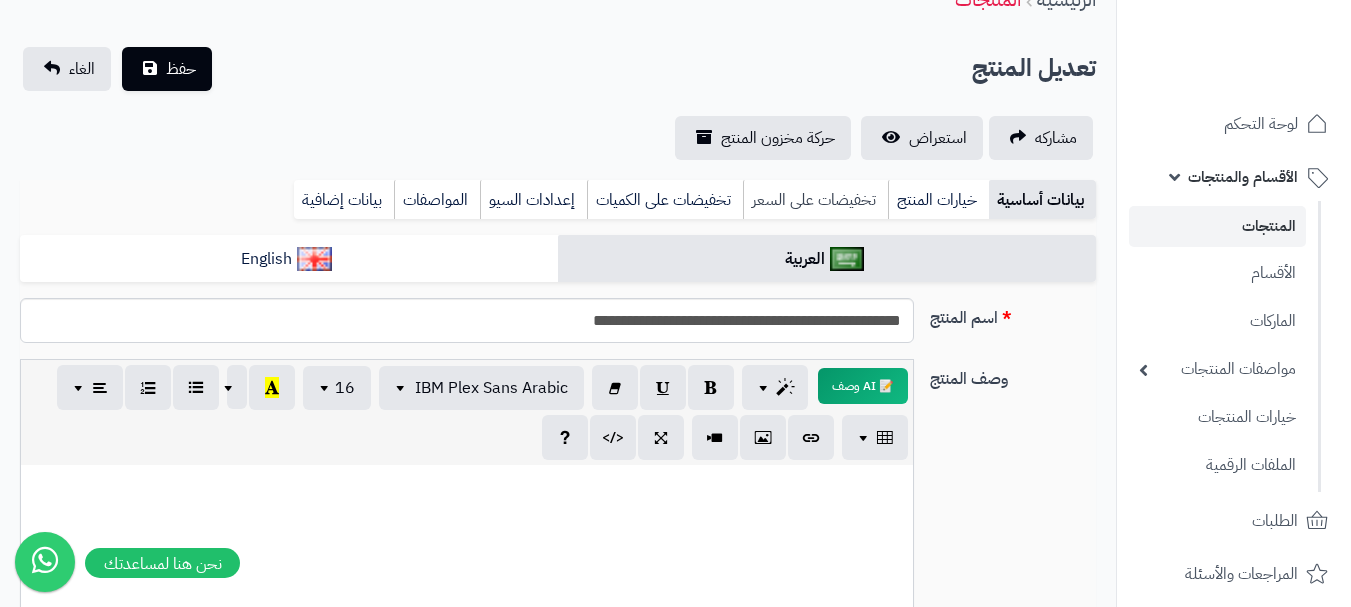 type on "**" 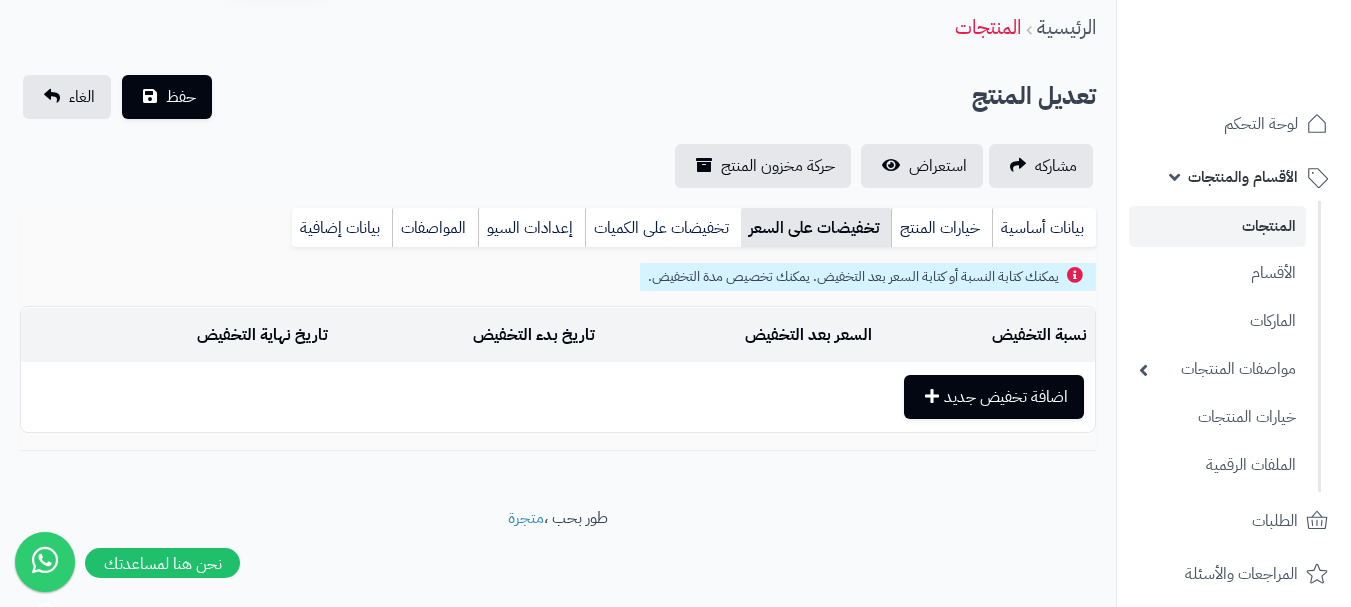 scroll, scrollTop: 72, scrollLeft: 0, axis: vertical 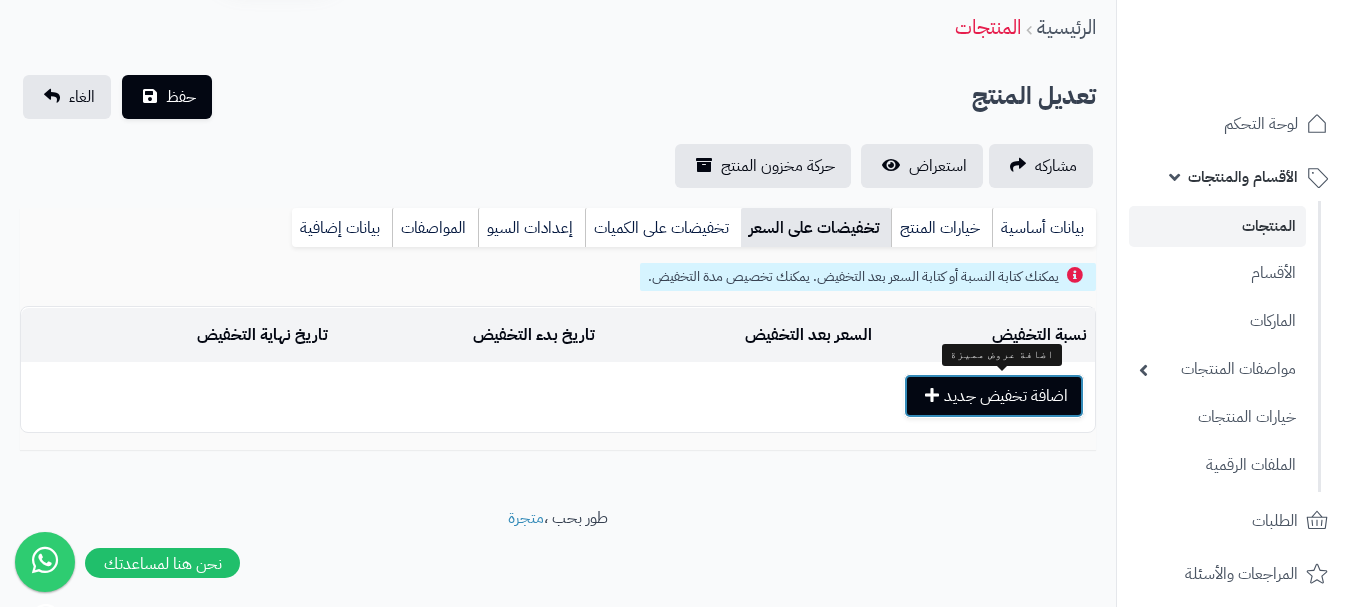 click on "اضافة تخفيض جديد" at bounding box center [994, 396] 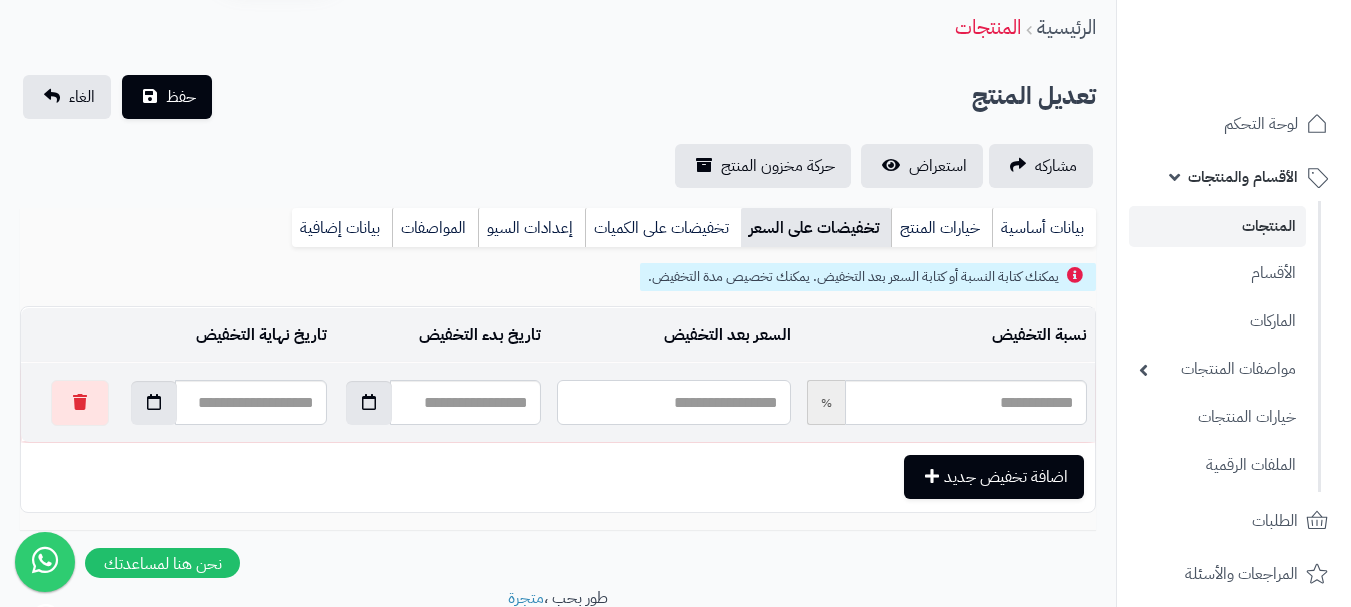 click at bounding box center (673, 402) 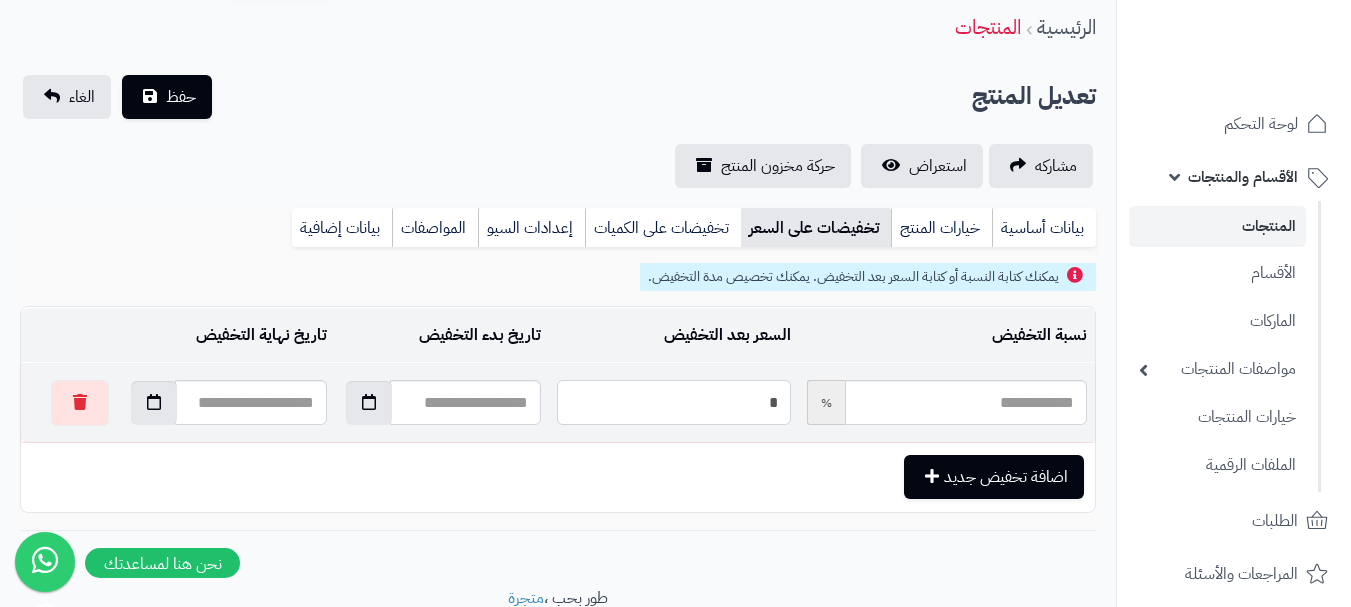 type on "**" 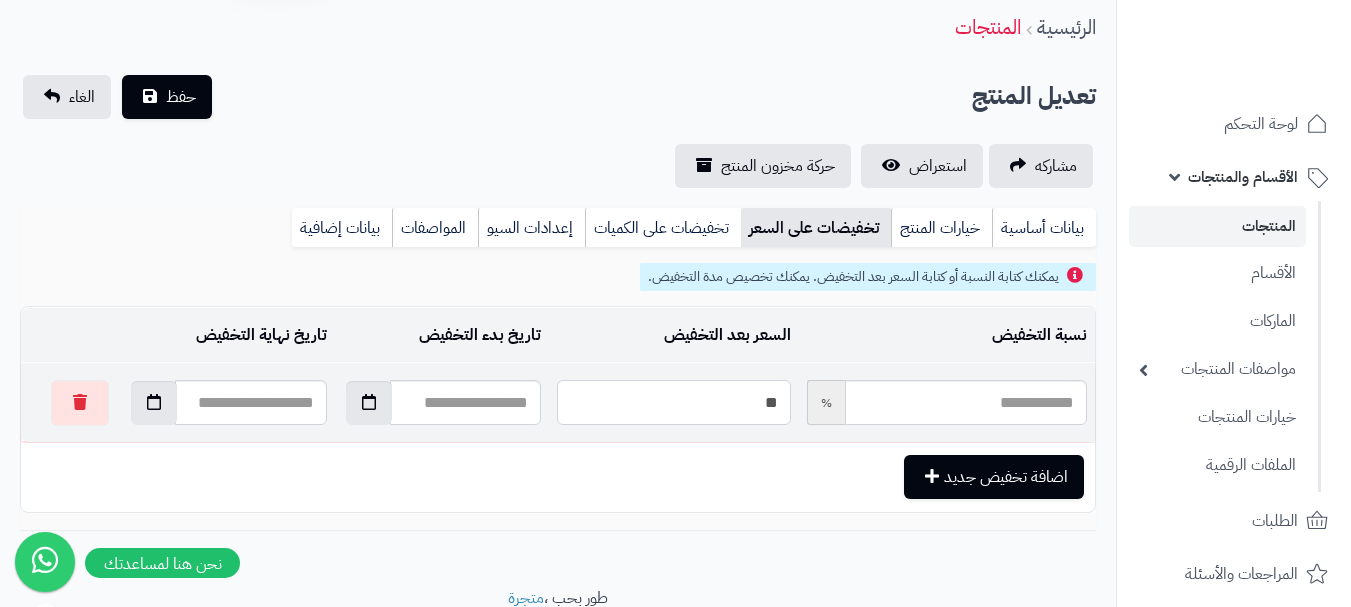 type on "*****" 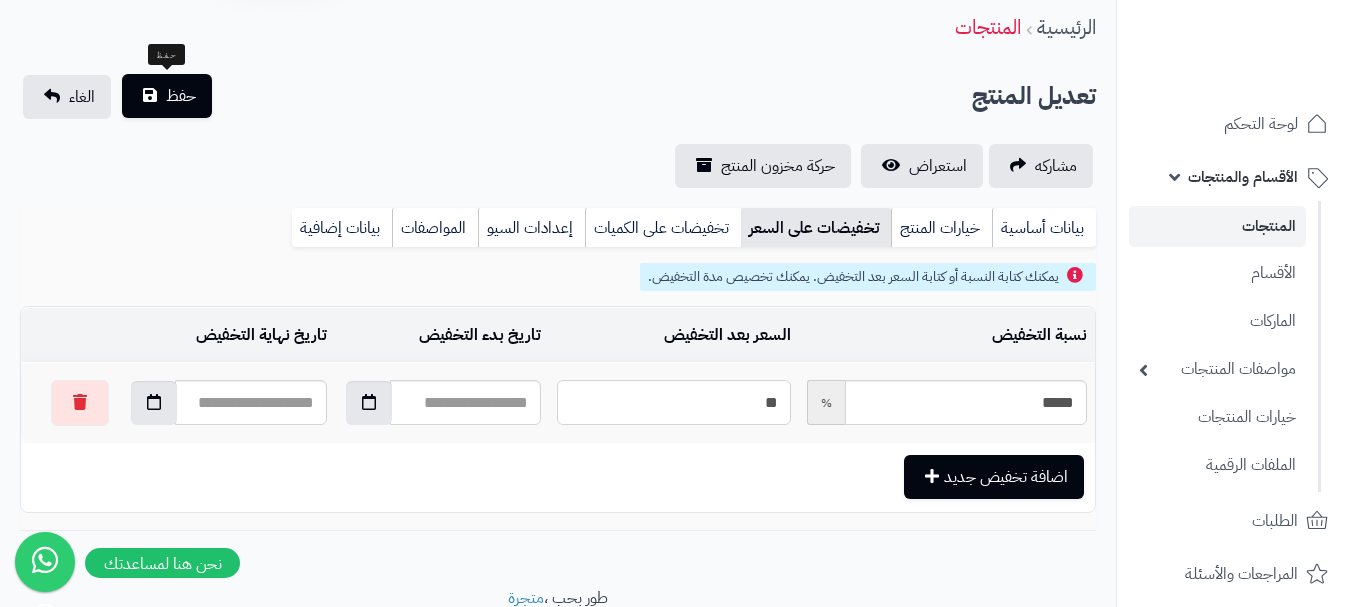 type on "**" 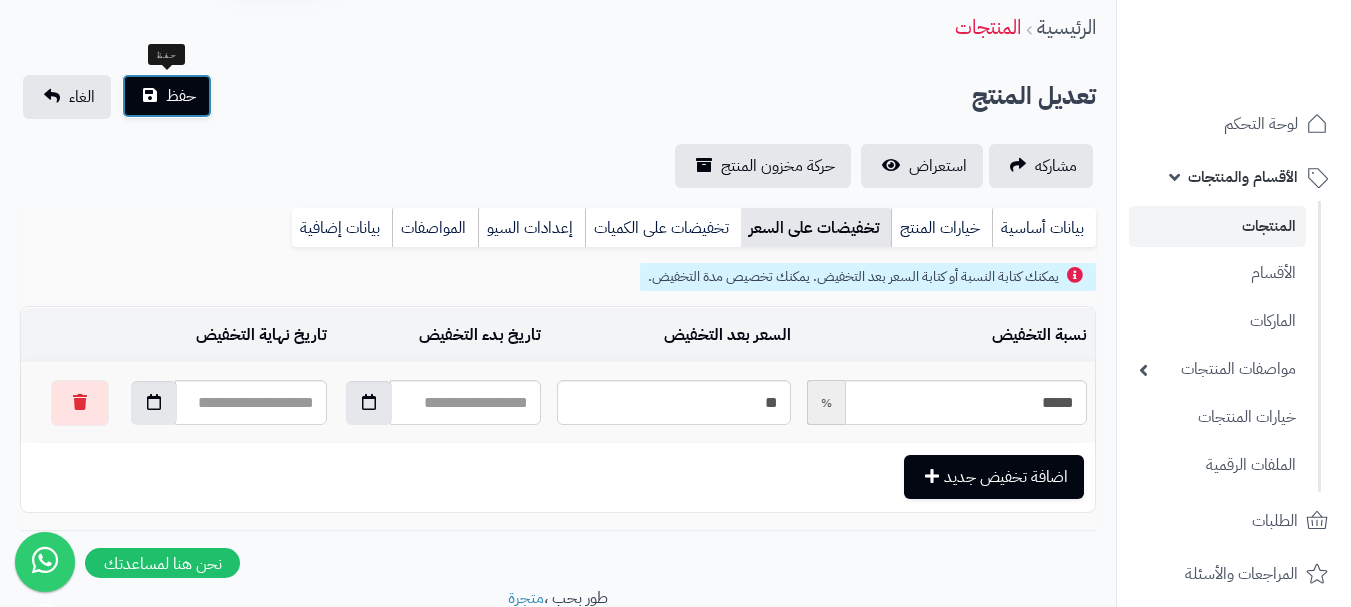 click on "حفظ" at bounding box center (181, 96) 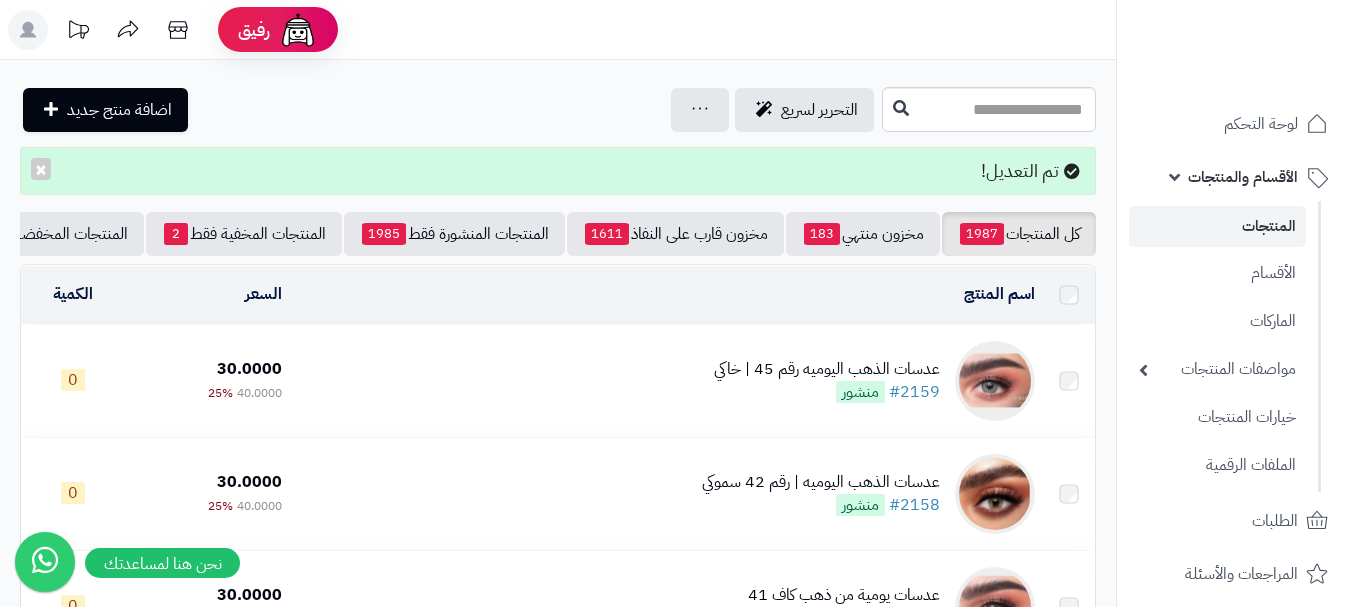 scroll, scrollTop: 0, scrollLeft: 0, axis: both 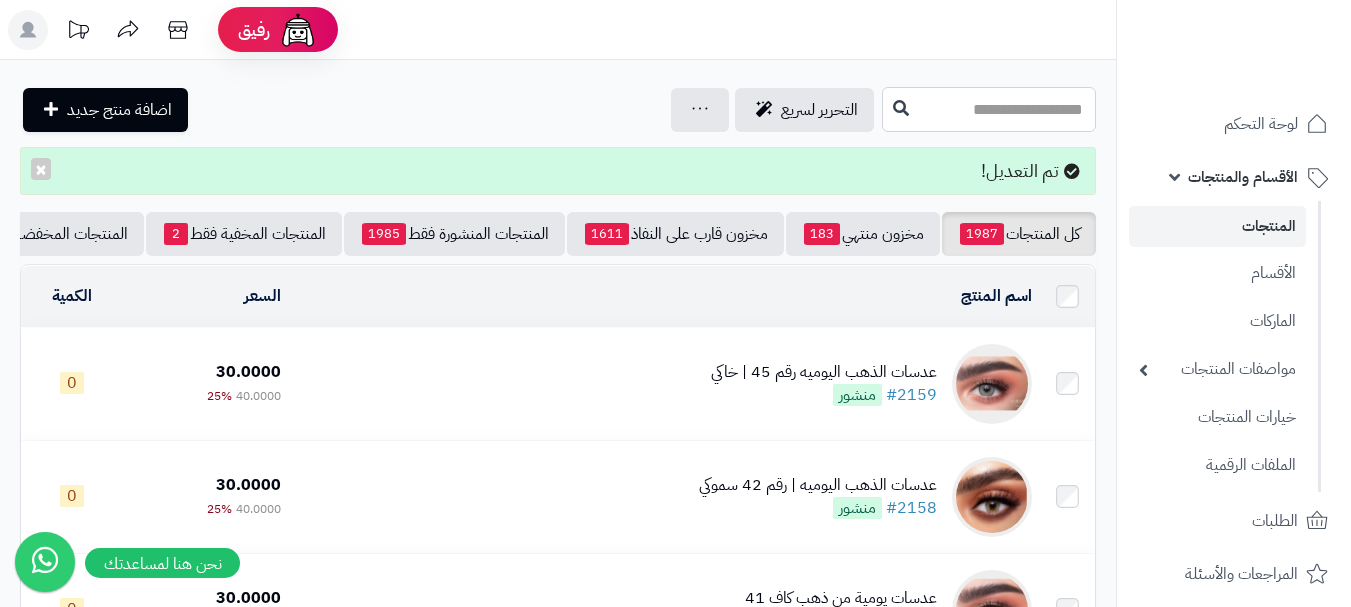 click at bounding box center [989, 109] 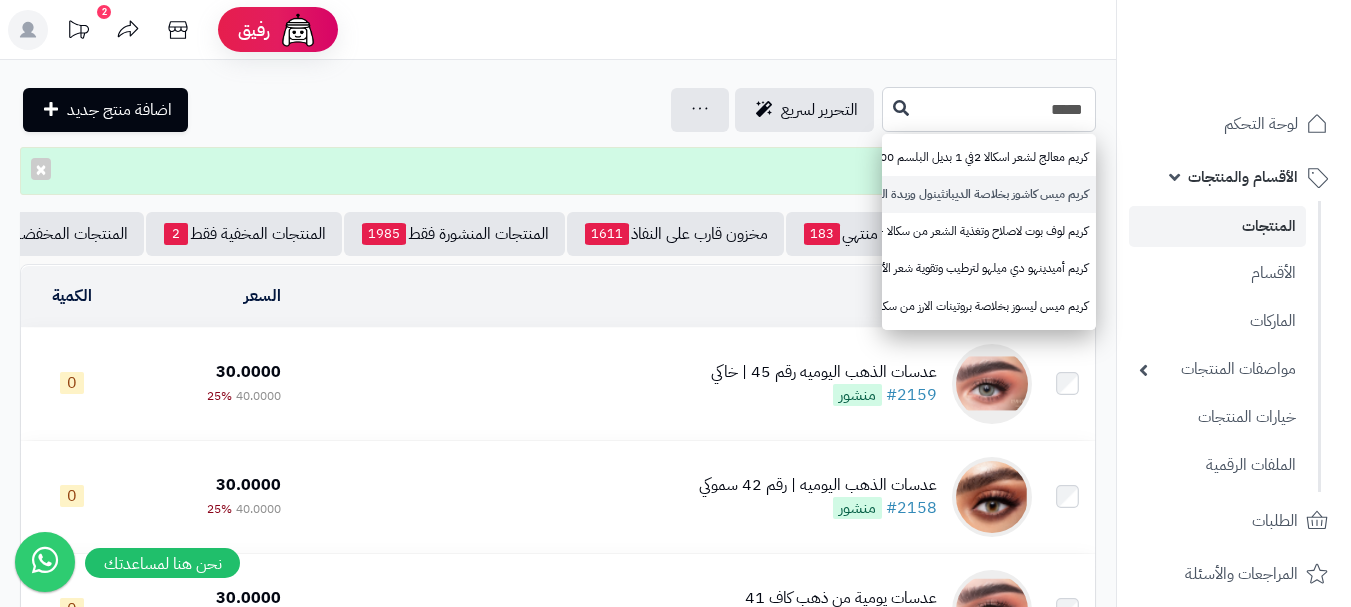 type on "*****" 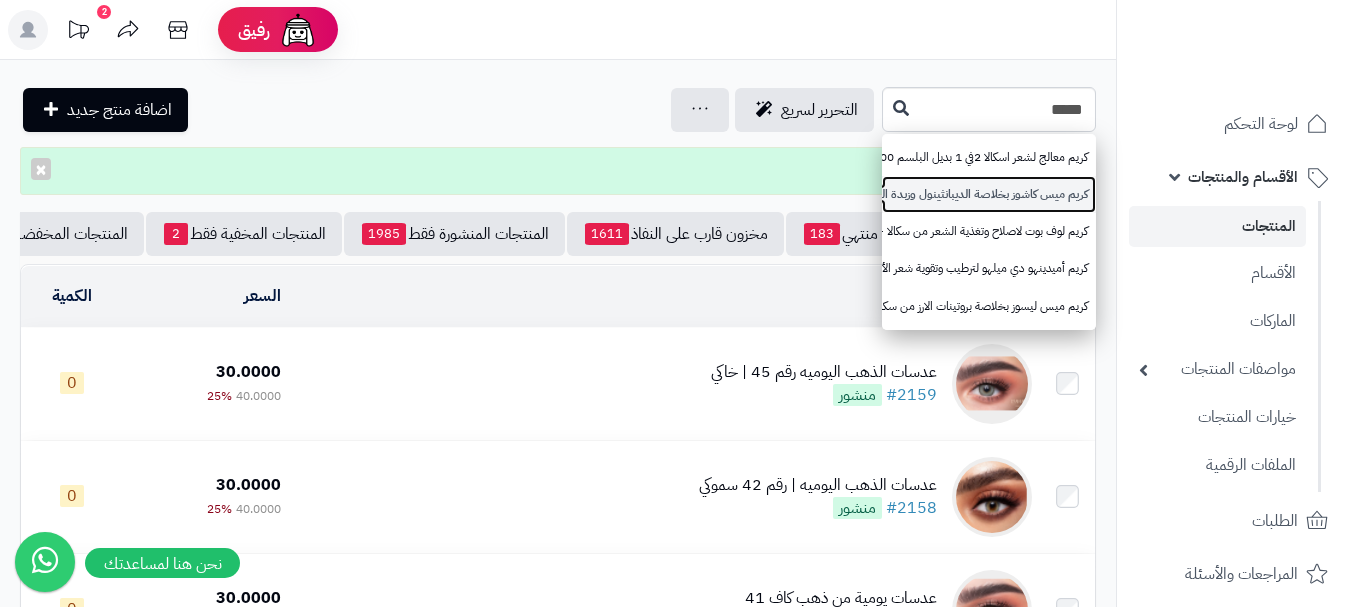click on "كريم ميس كاشوز بخلاصة الديبانثينول وزبدة الشيا وزيت الخروع من سكالا , 1000 جرام" at bounding box center (989, 194) 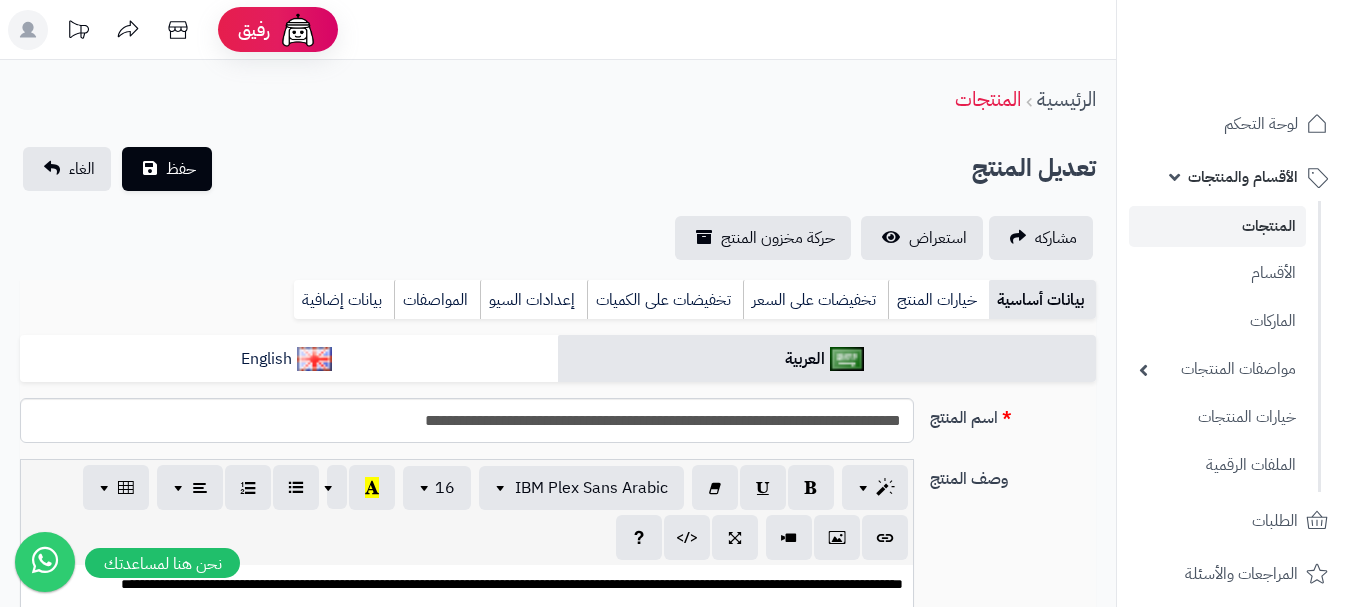 scroll, scrollTop: 500, scrollLeft: 0, axis: vertical 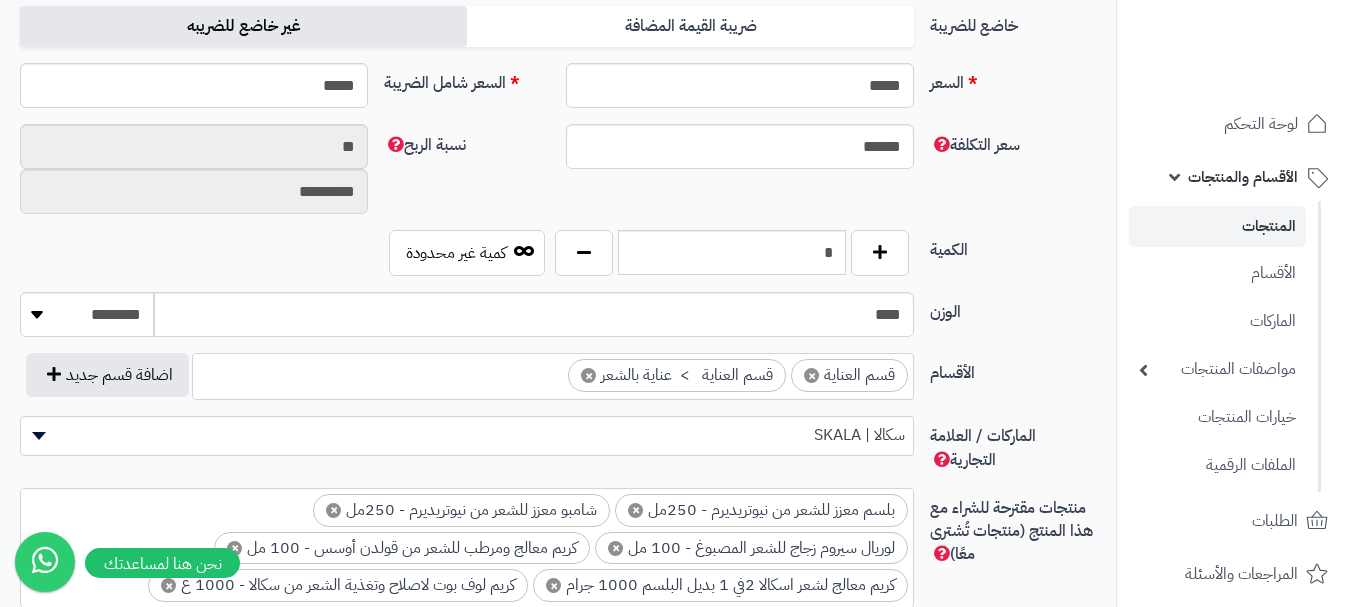 click on "غير خاضع للضريبه" at bounding box center [243, 26] 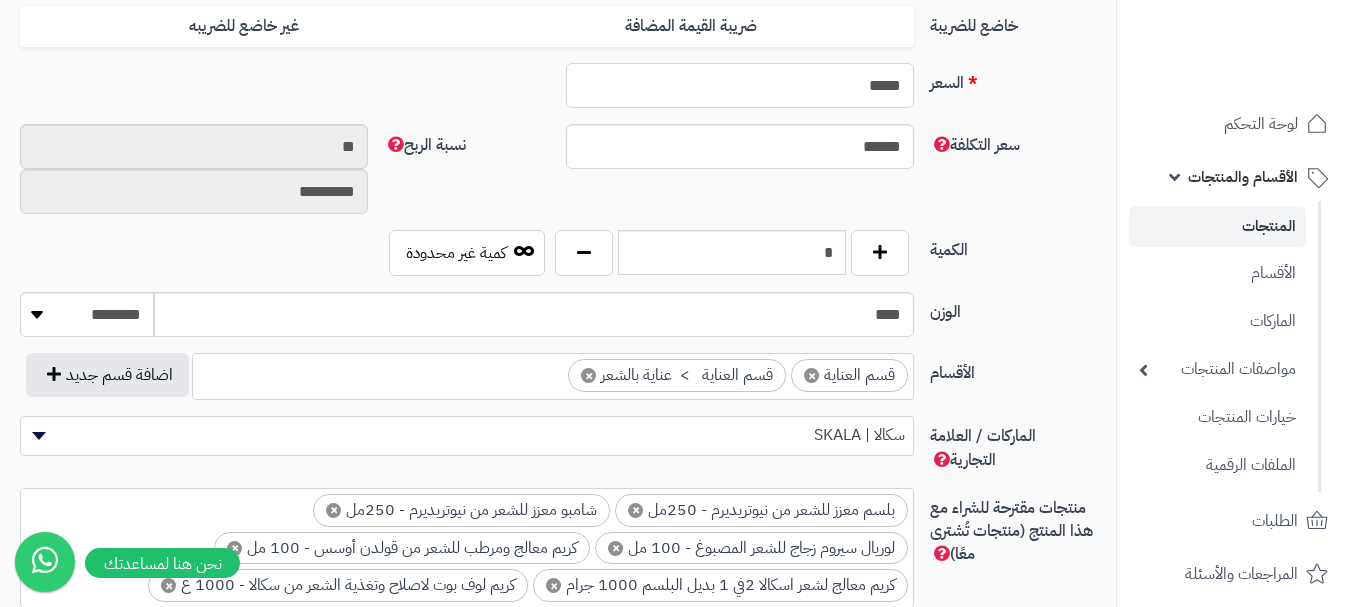 click on "*****" at bounding box center (740, 85) 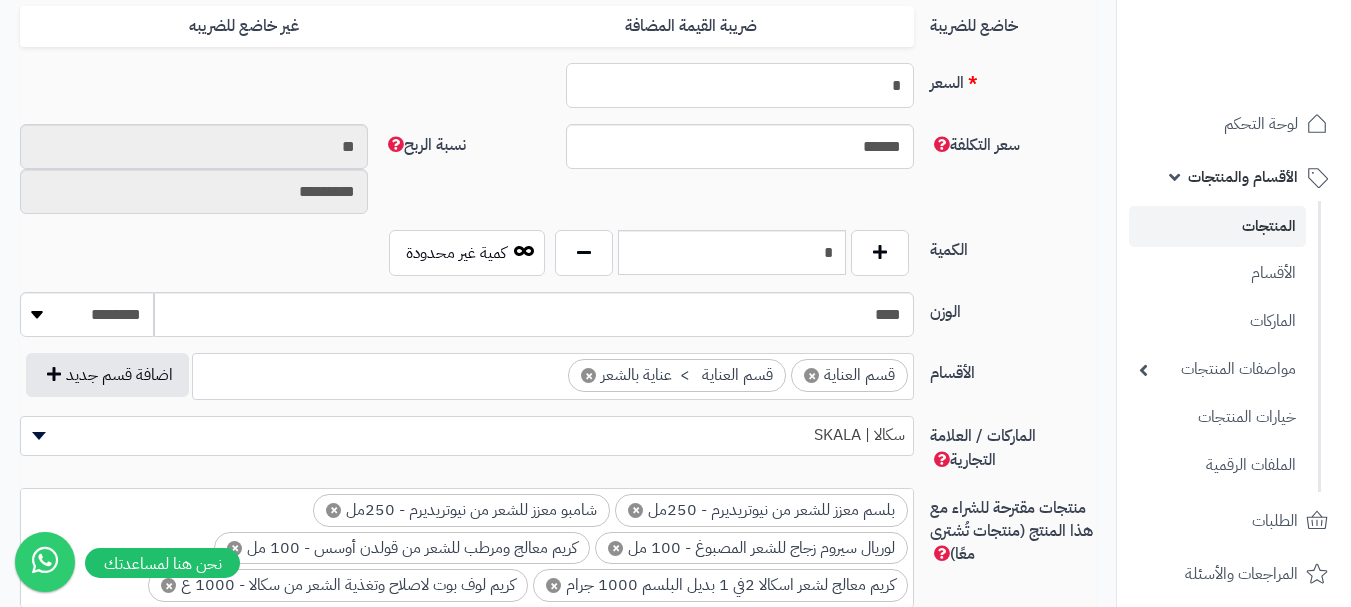 type on "**" 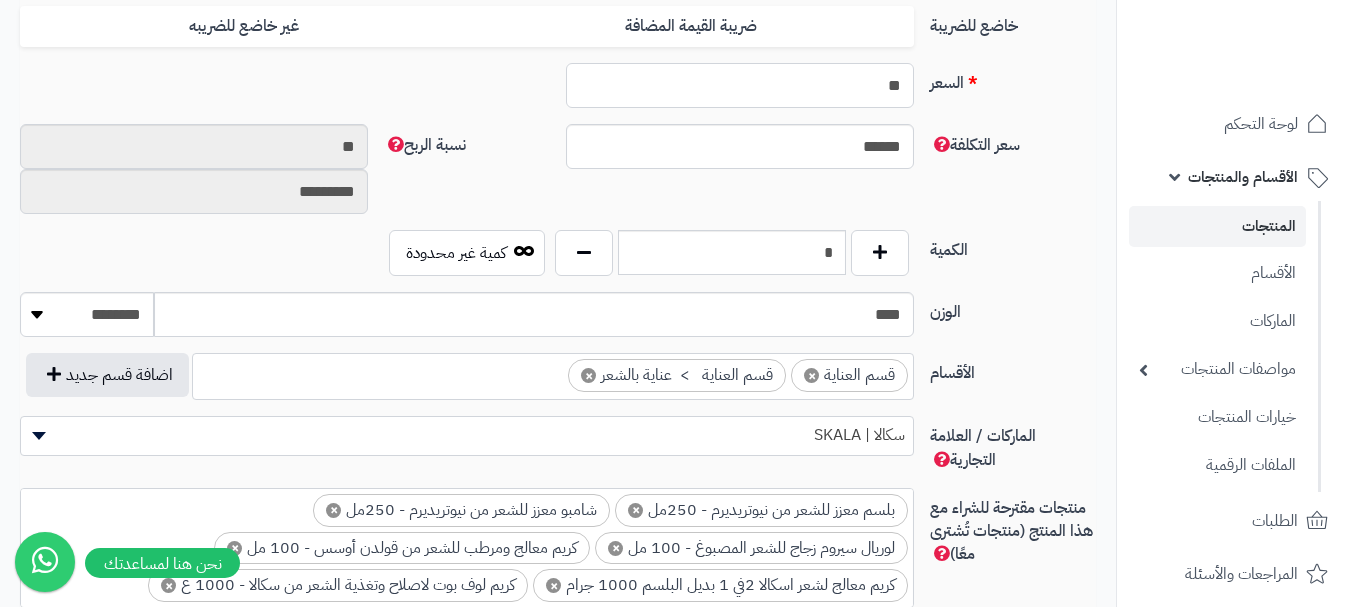 type on "*********" 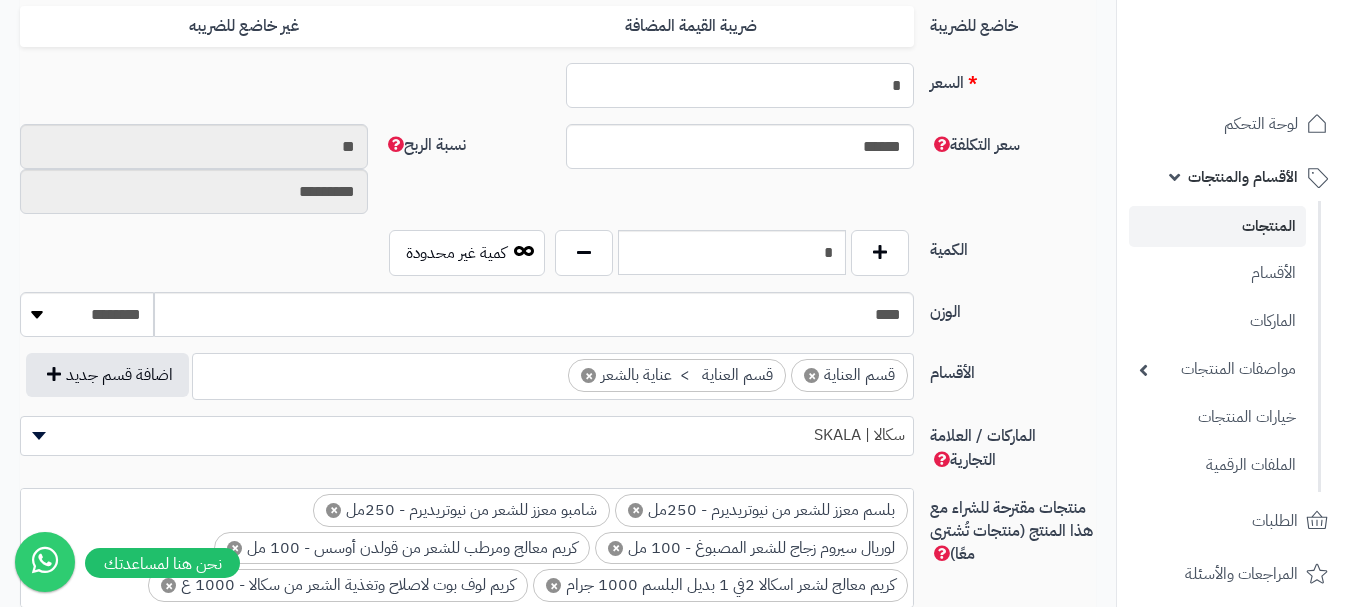 type on "********" 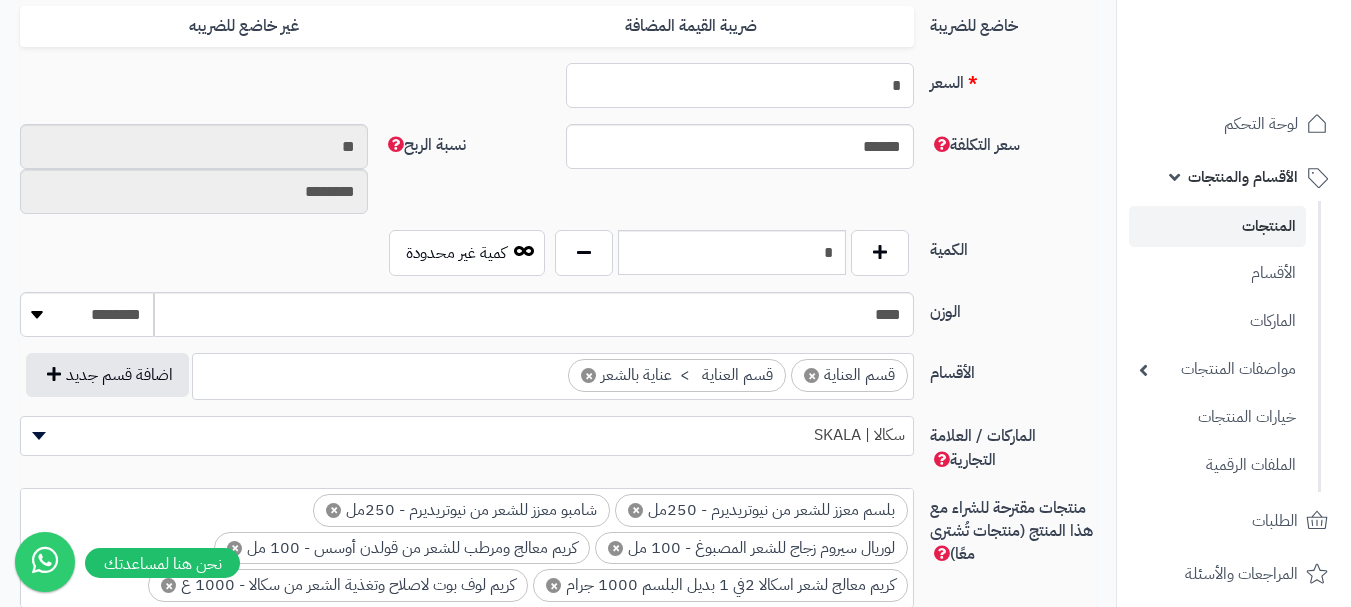 type 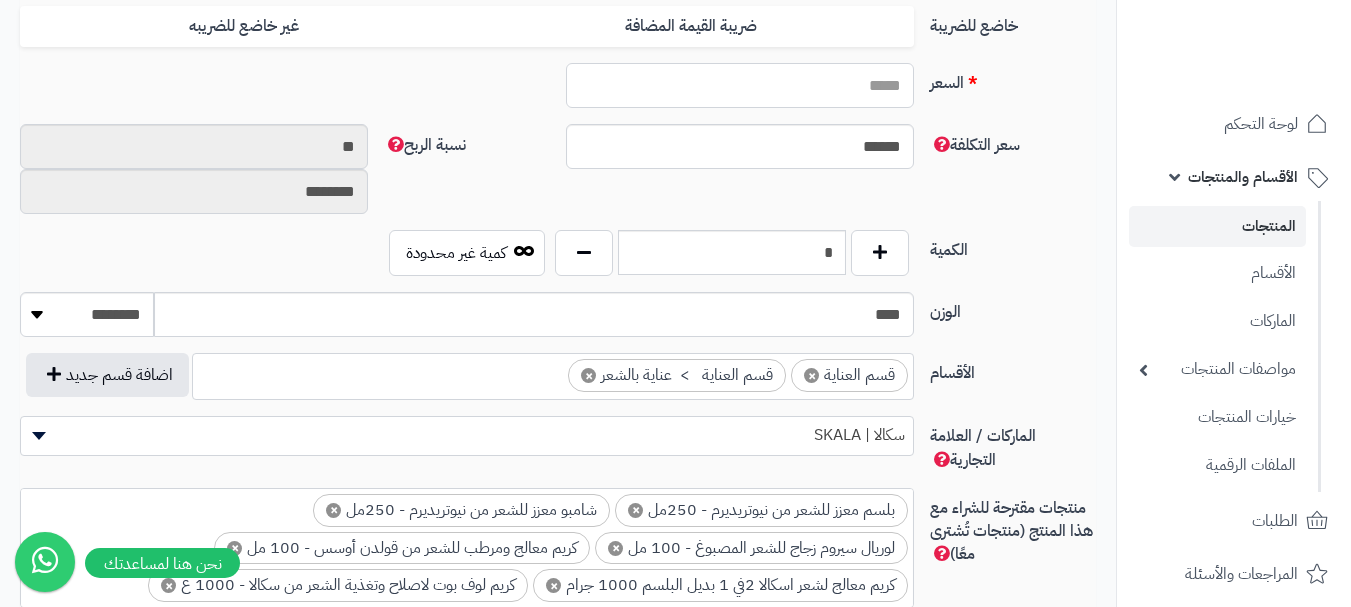 type on "*****" 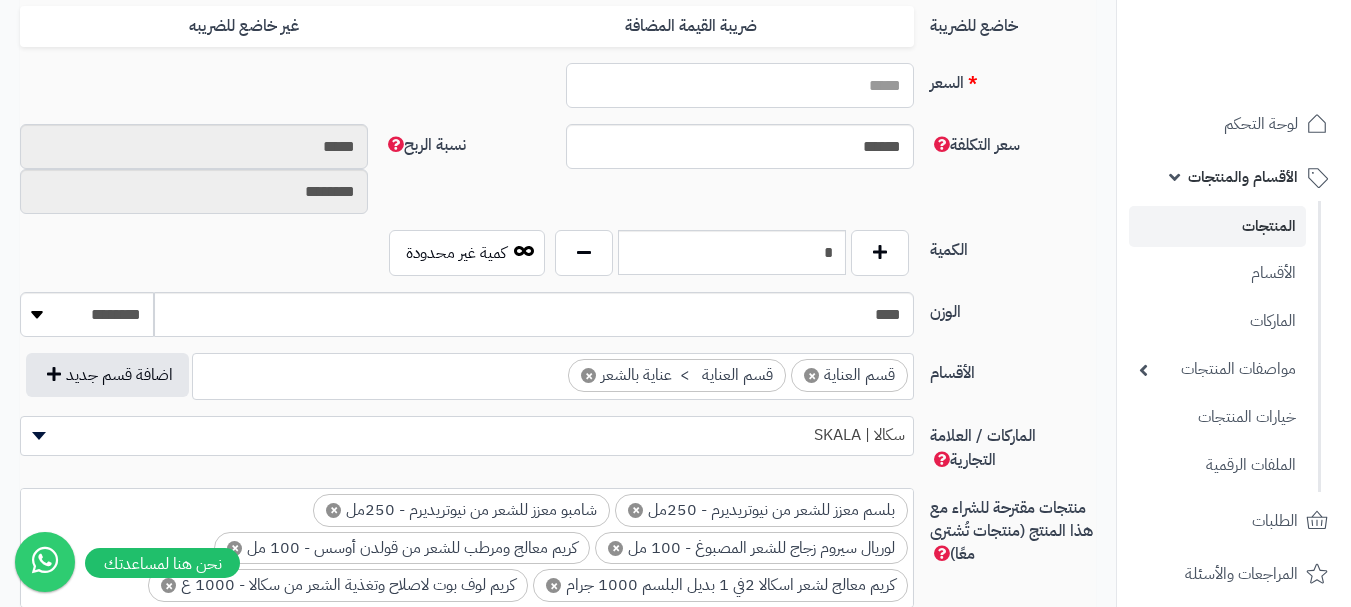 type on "*" 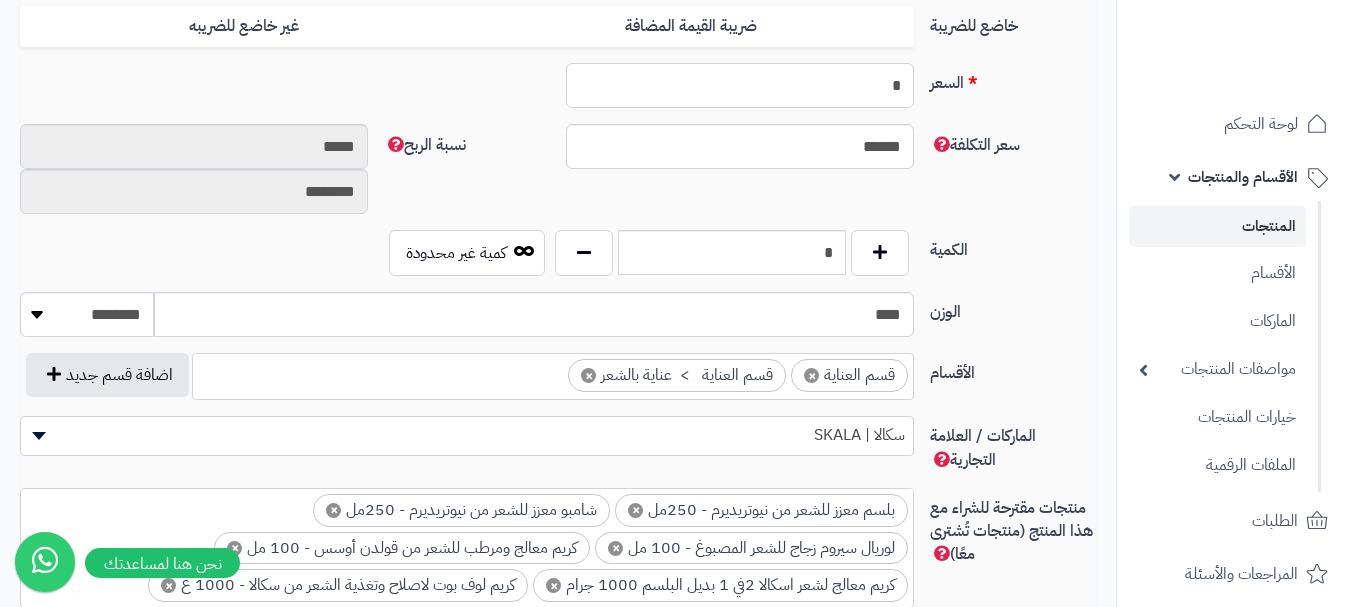 type on "**" 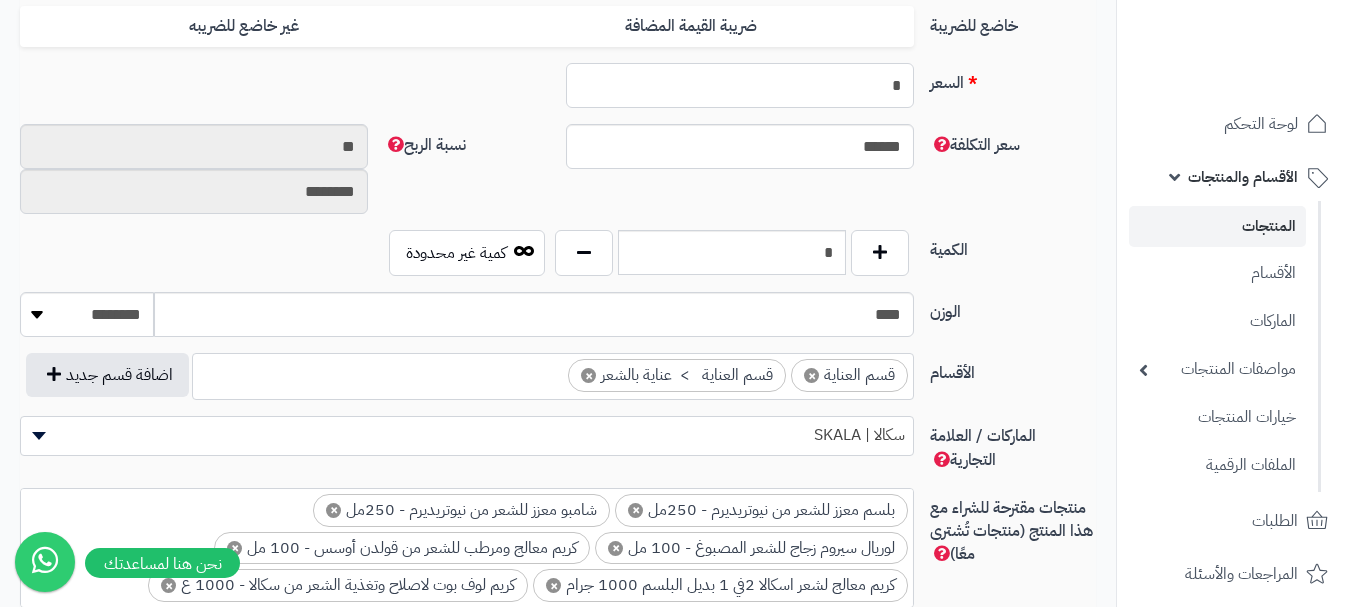 type on "**" 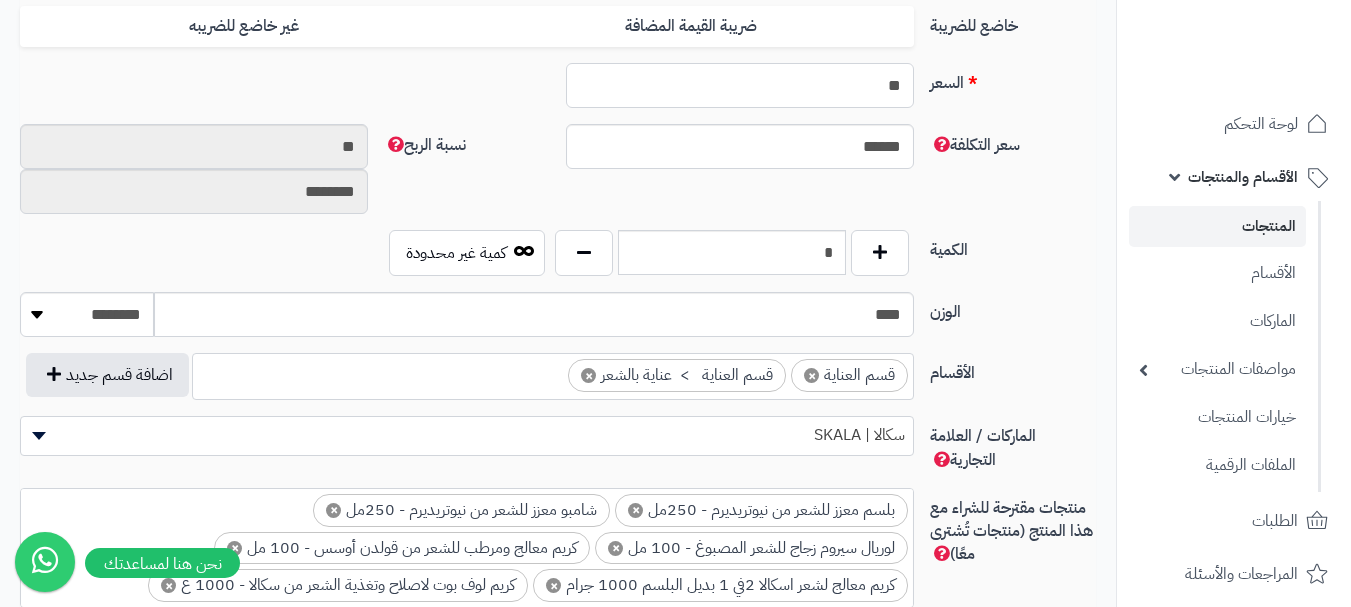 type on "*********" 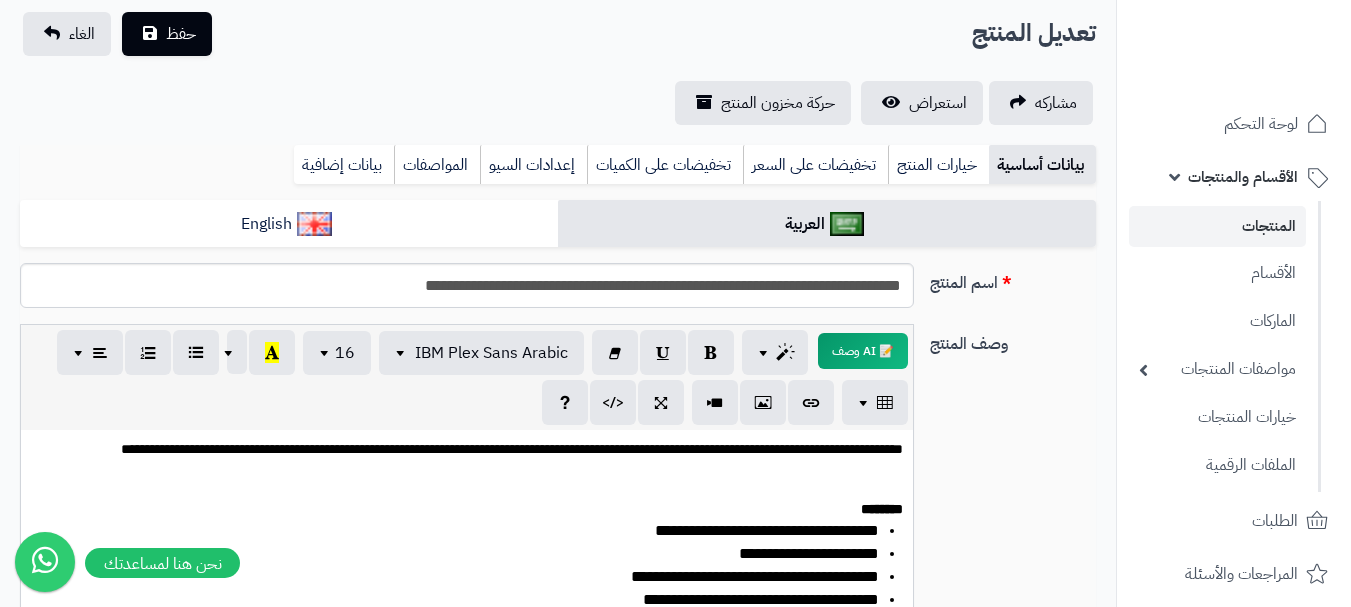 scroll, scrollTop: 100, scrollLeft: 0, axis: vertical 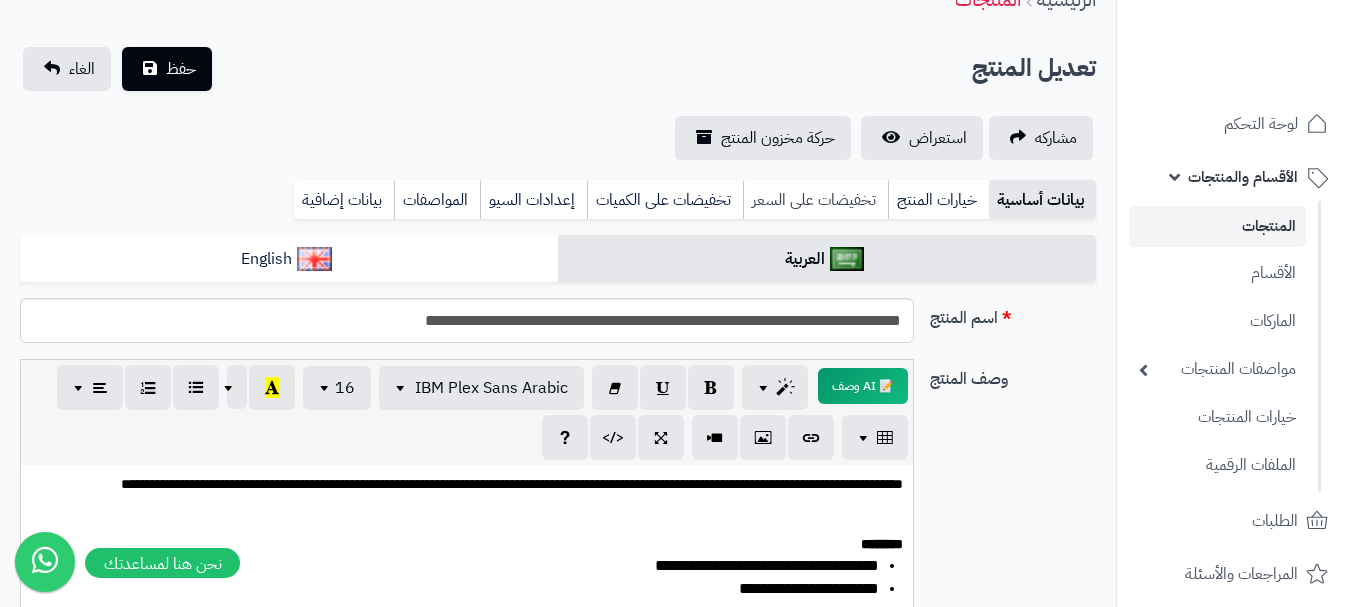 type on "**" 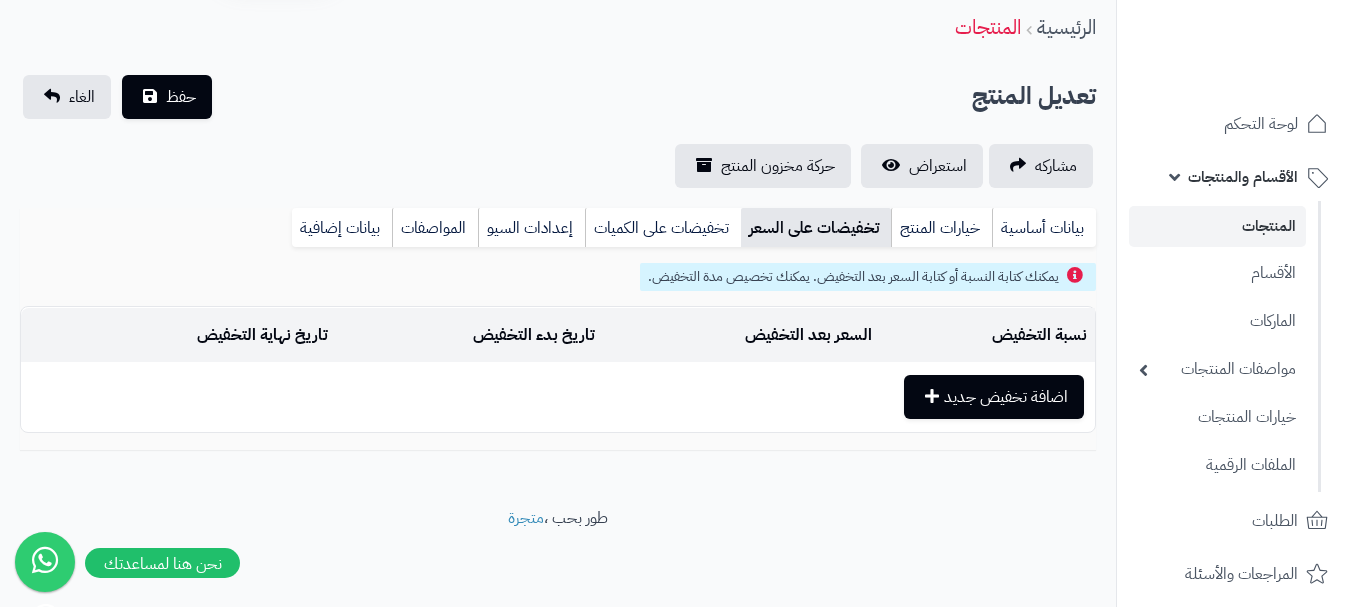 scroll, scrollTop: 72, scrollLeft: 0, axis: vertical 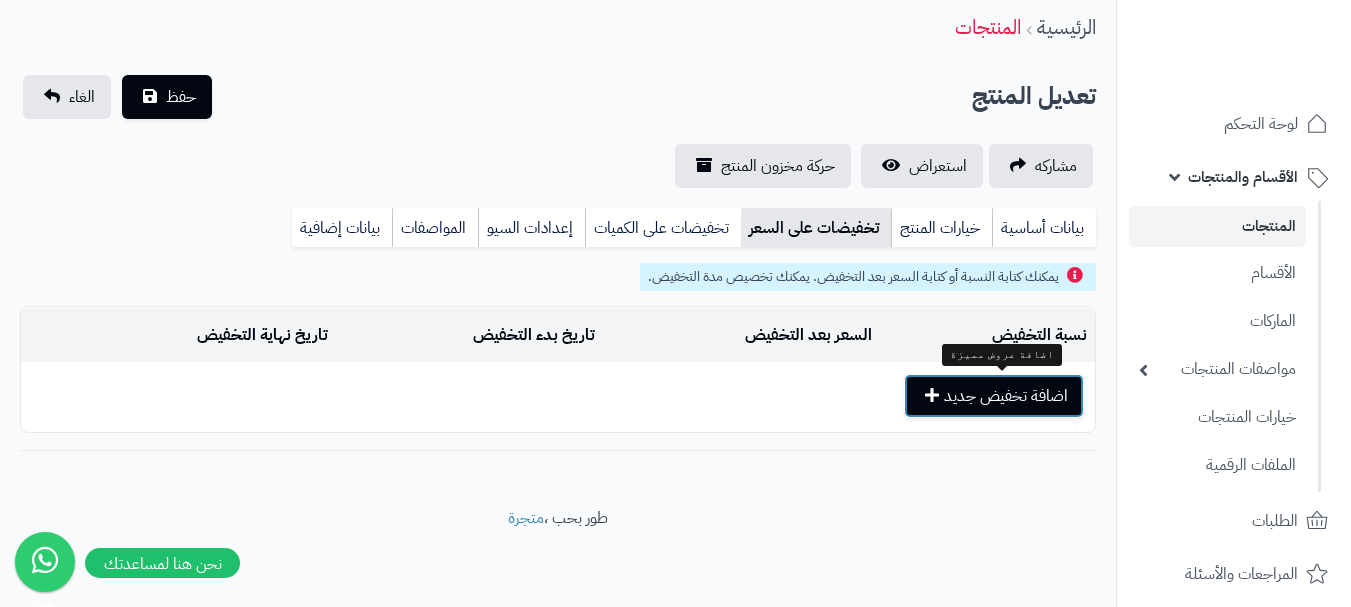 click on "اضافة تخفيض جديد" at bounding box center [994, 396] 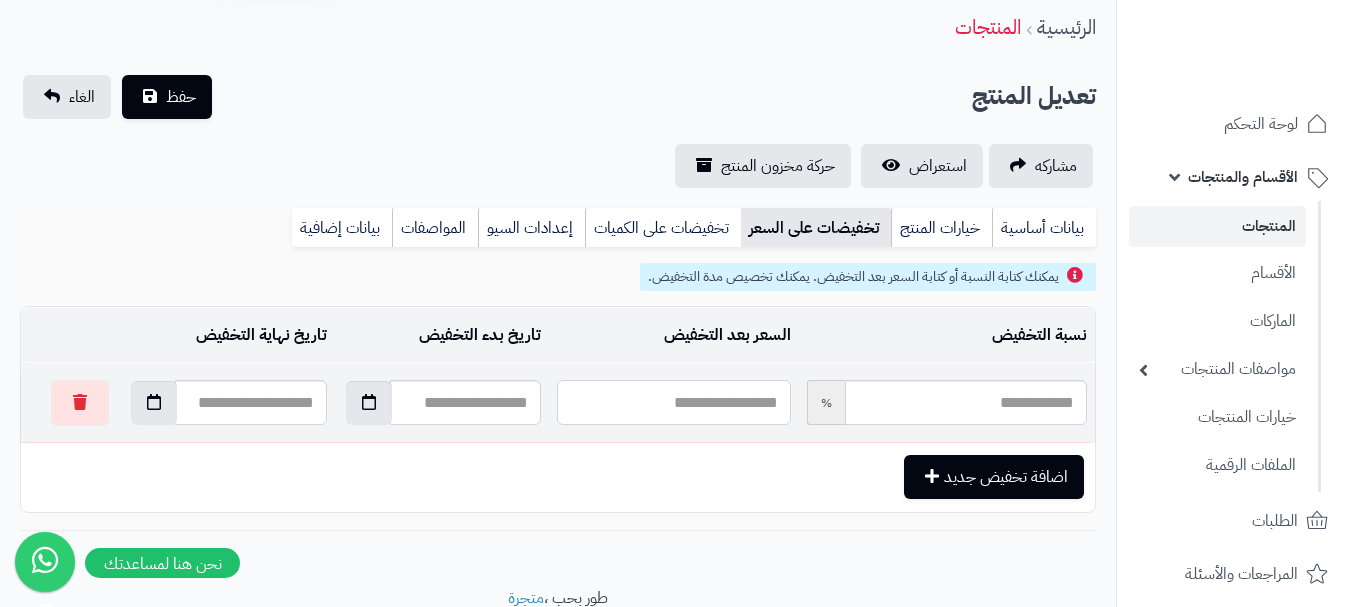 click at bounding box center (673, 402) 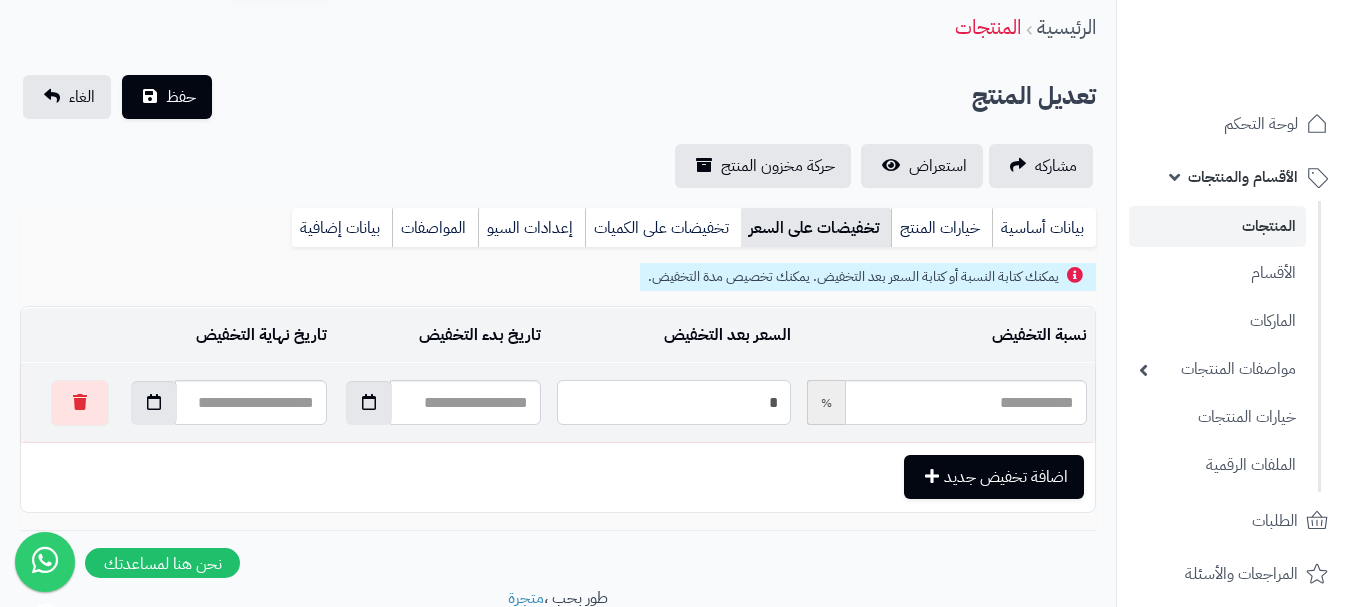 type on "**" 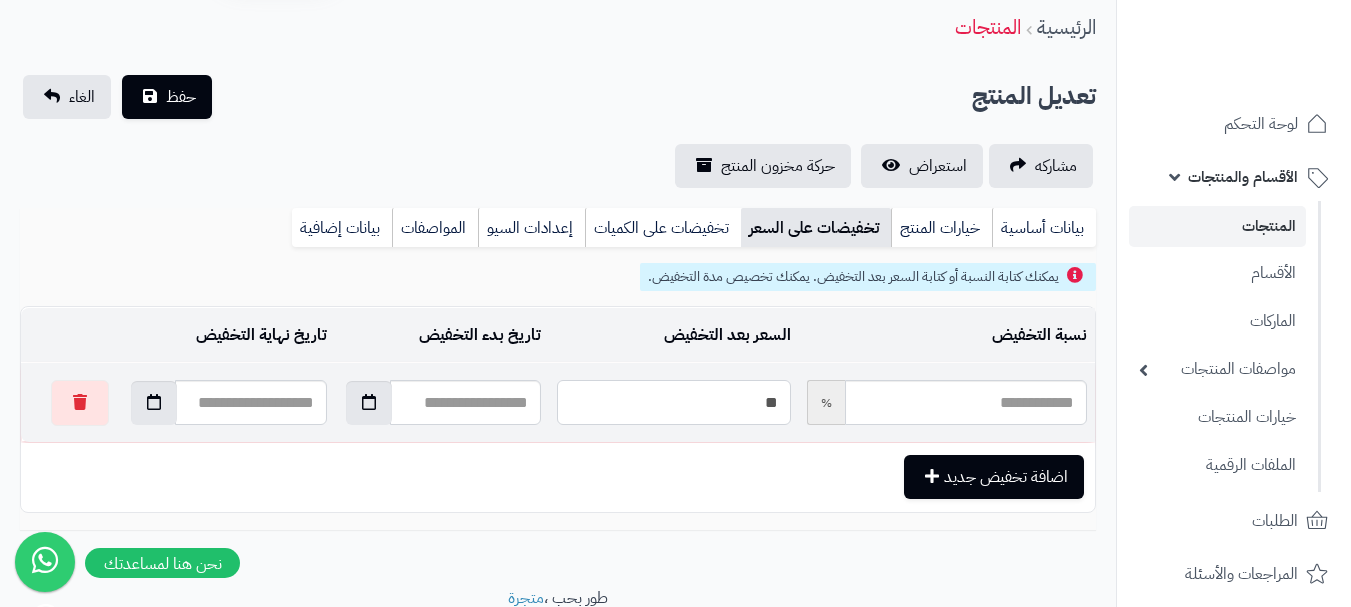 type on "*****" 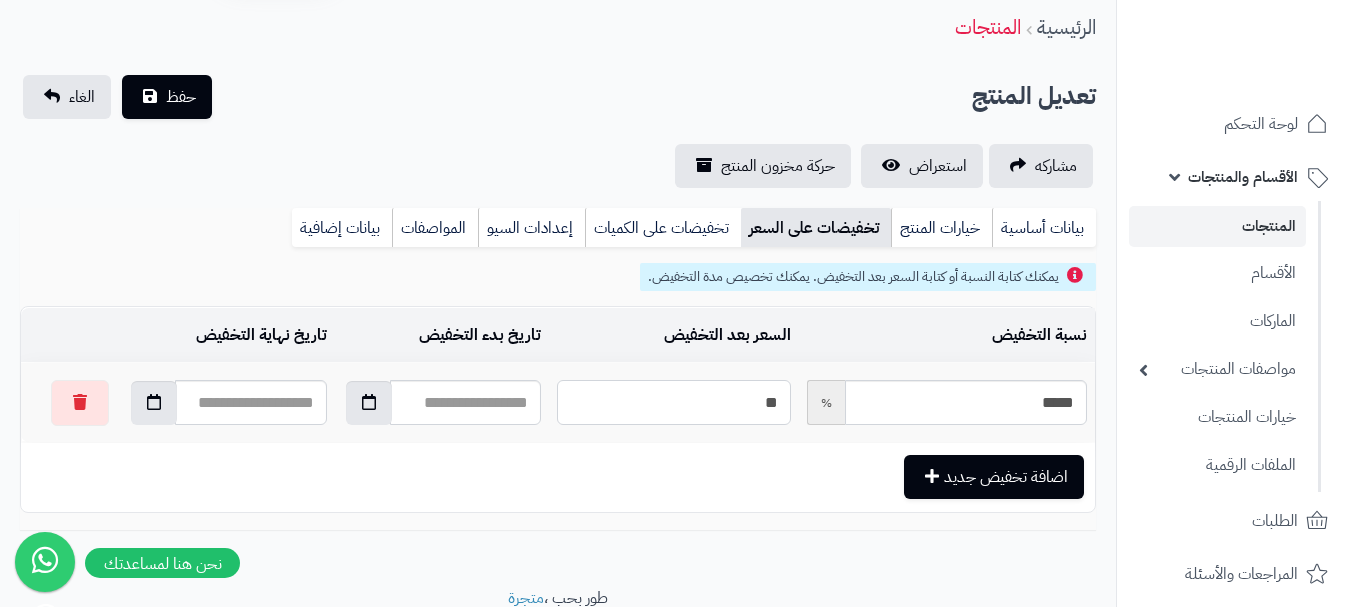scroll, scrollTop: 0, scrollLeft: 0, axis: both 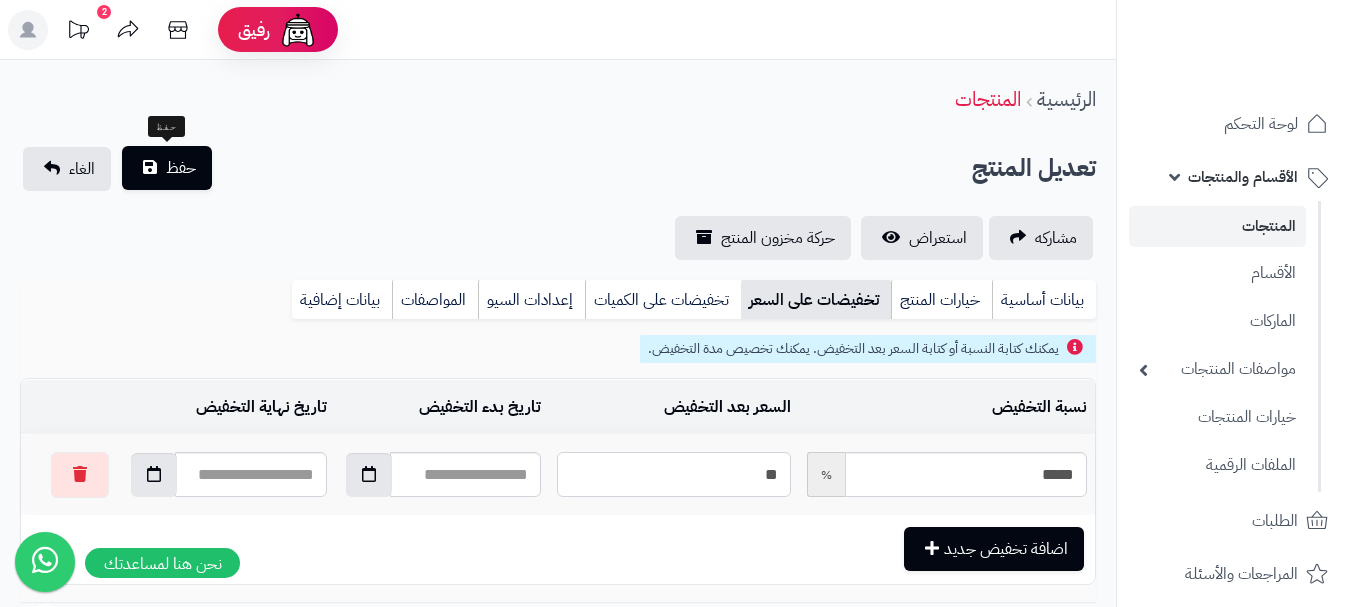 type on "**" 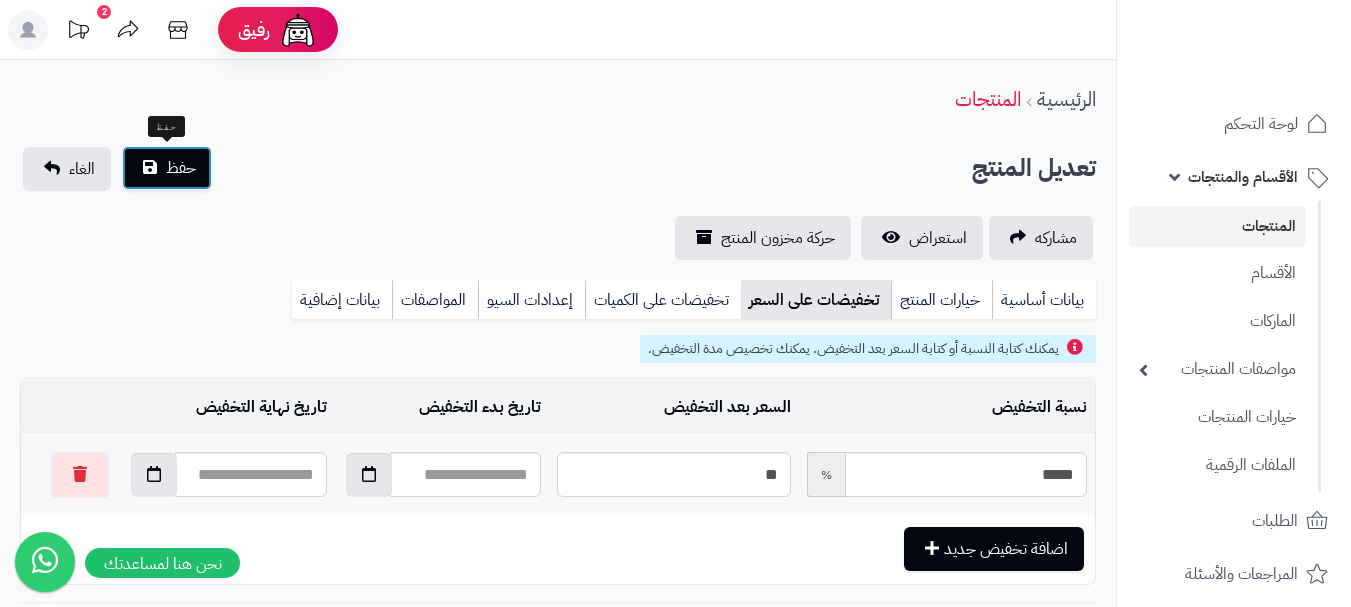 click on "حفظ" at bounding box center [181, 168] 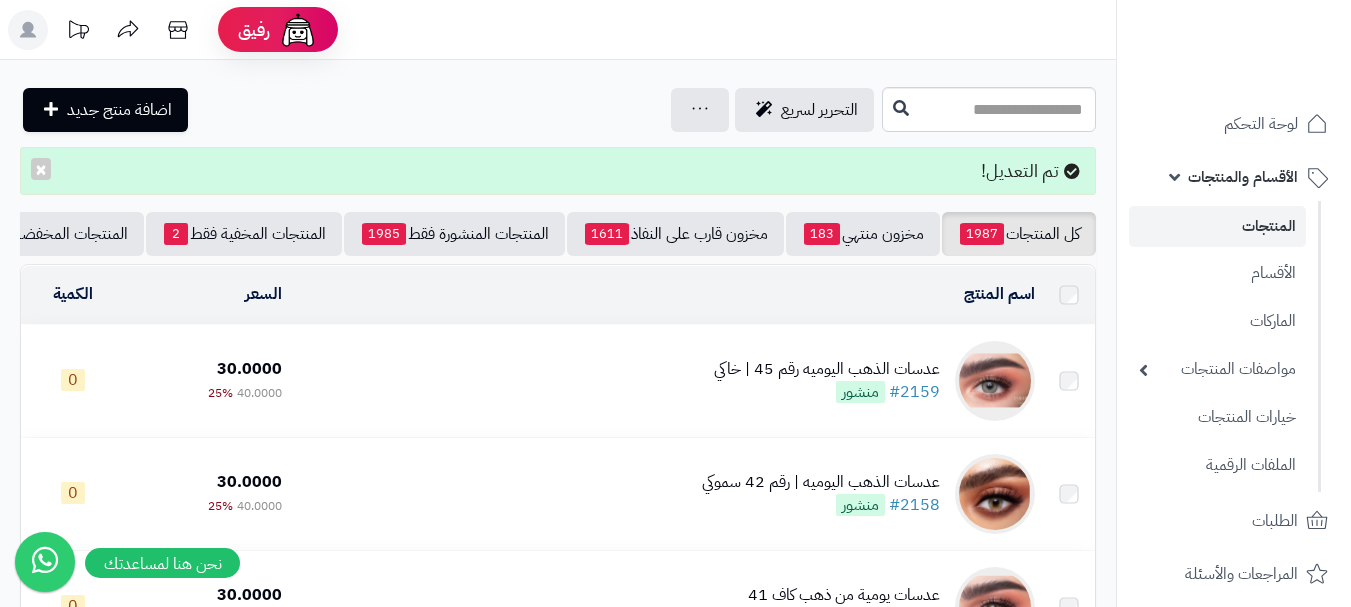 scroll, scrollTop: 0, scrollLeft: 0, axis: both 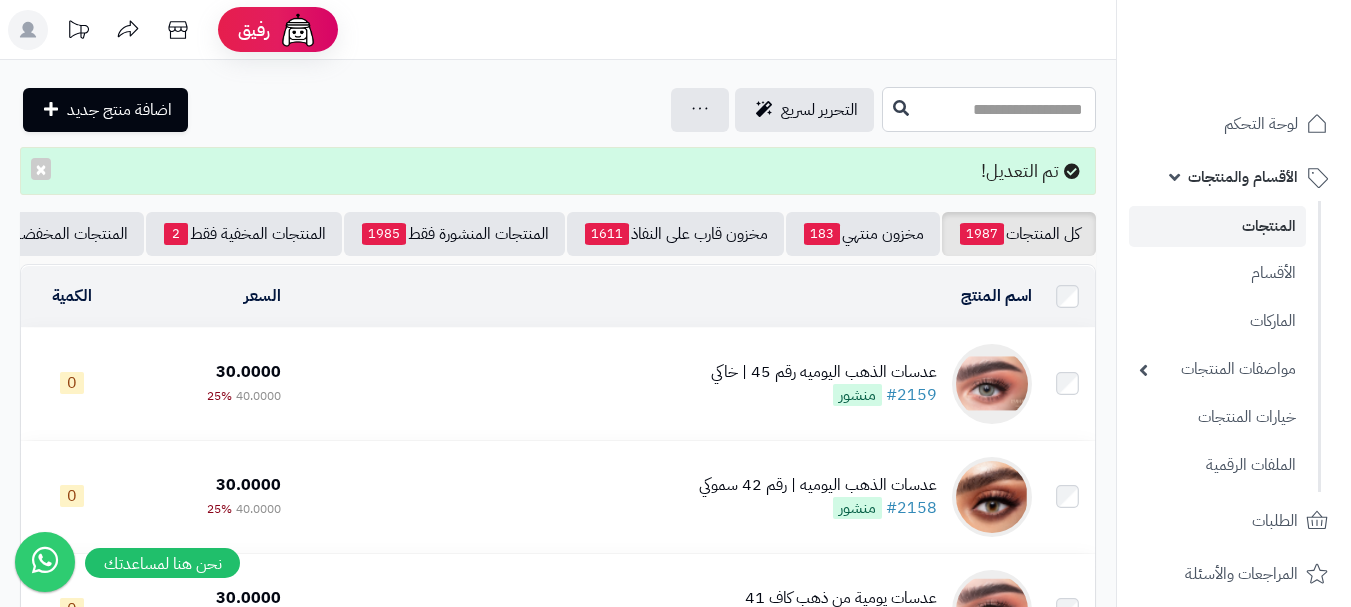 click at bounding box center [989, 109] 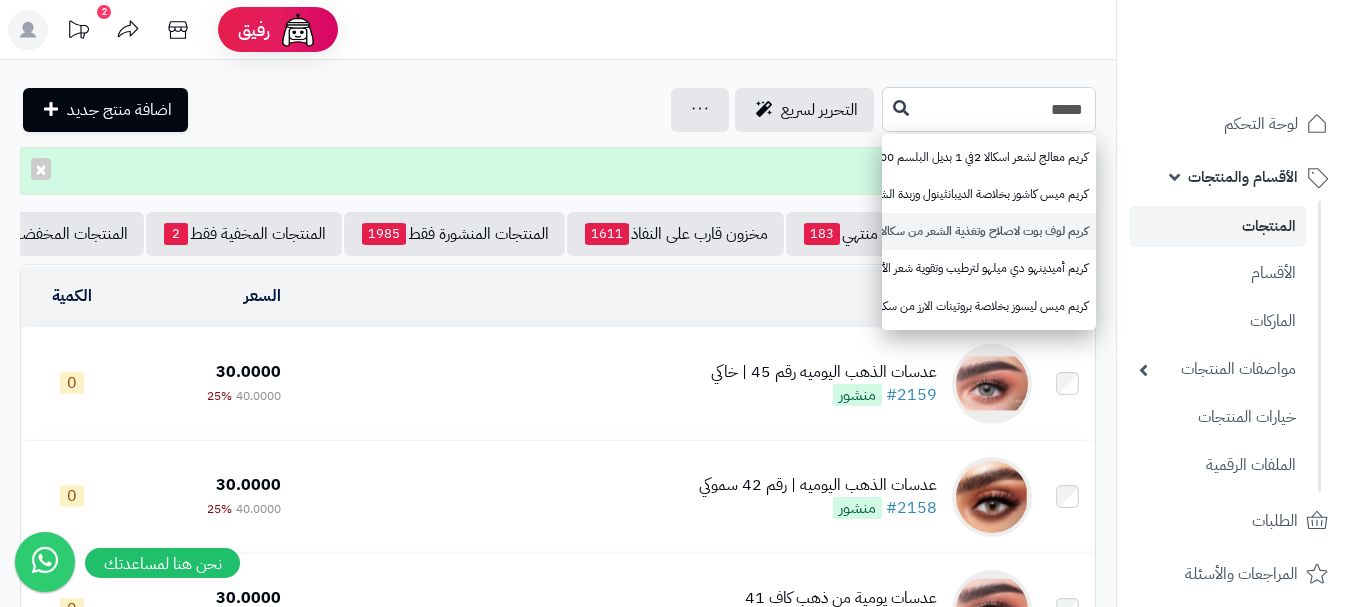 type on "*****" 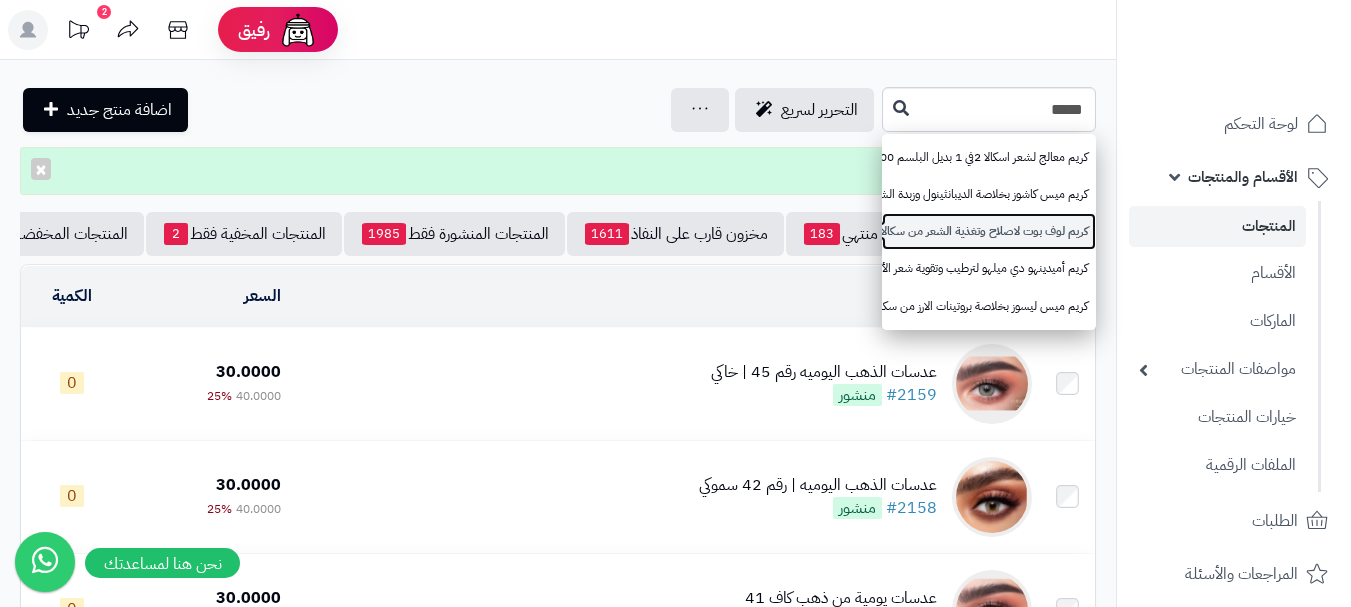 click on "كريم لوف بوت لاصلاح وتغذية الشعر من سكالا - 1000 غ" at bounding box center [989, 231] 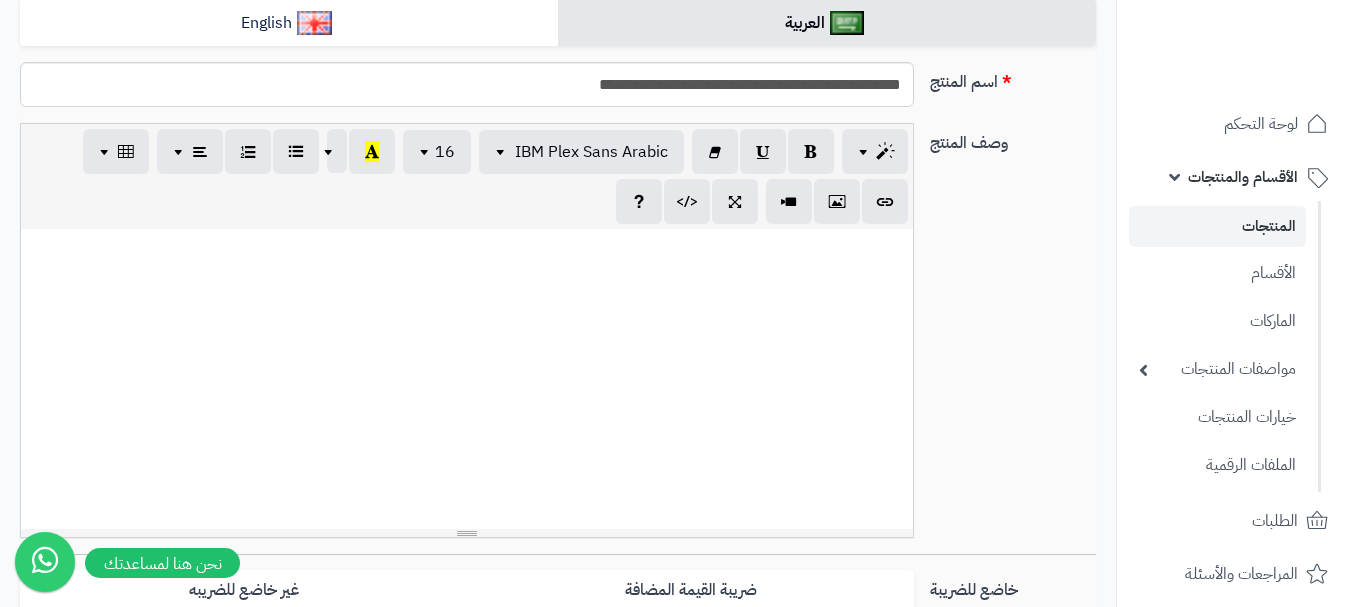 scroll, scrollTop: 400, scrollLeft: 0, axis: vertical 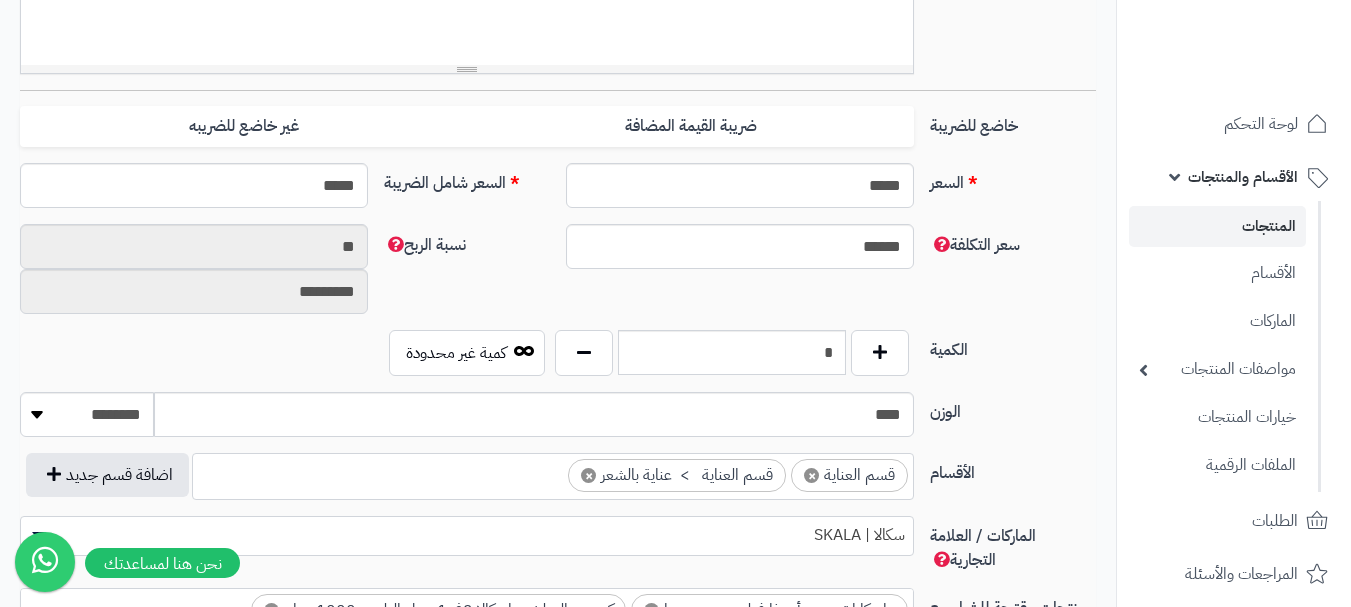 click on "**********" at bounding box center [558, 366] 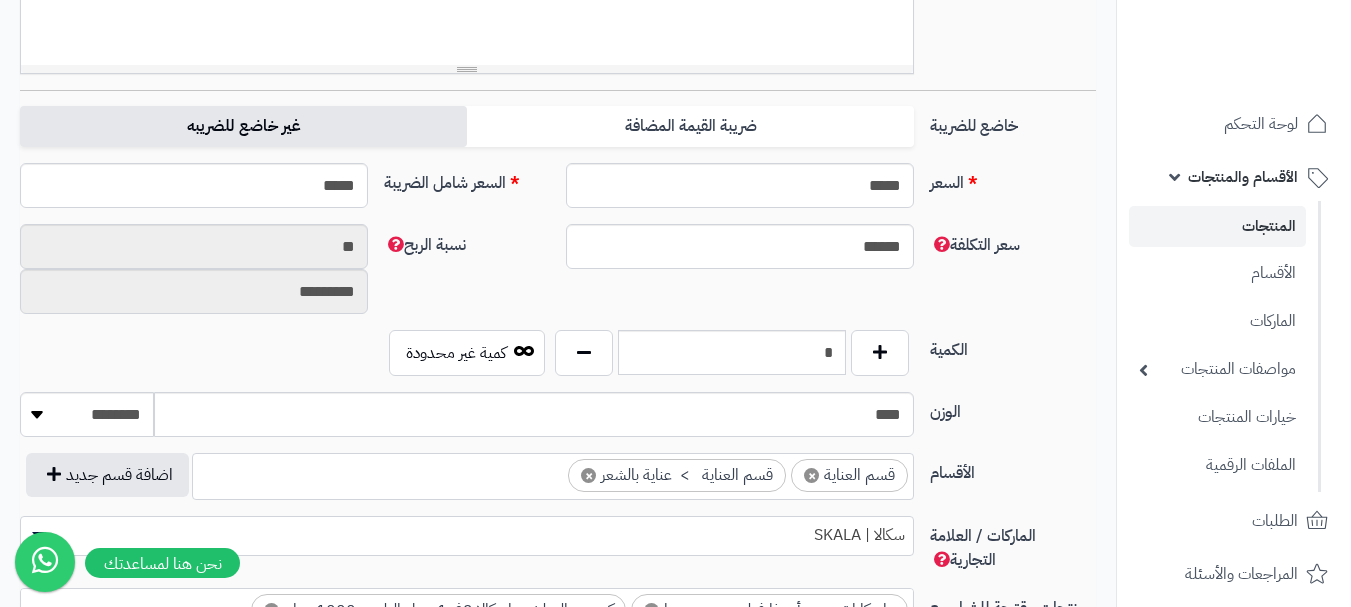 click on "غير خاضع للضريبه" at bounding box center [243, 126] 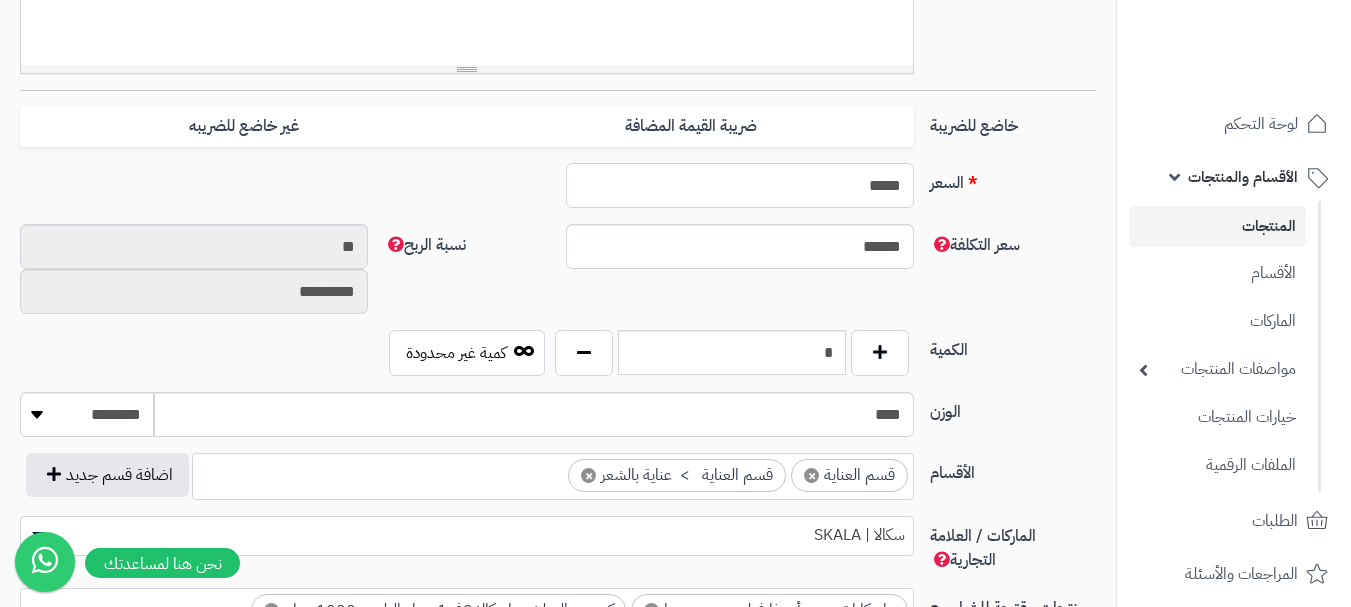 click on "*****" at bounding box center (740, 185) 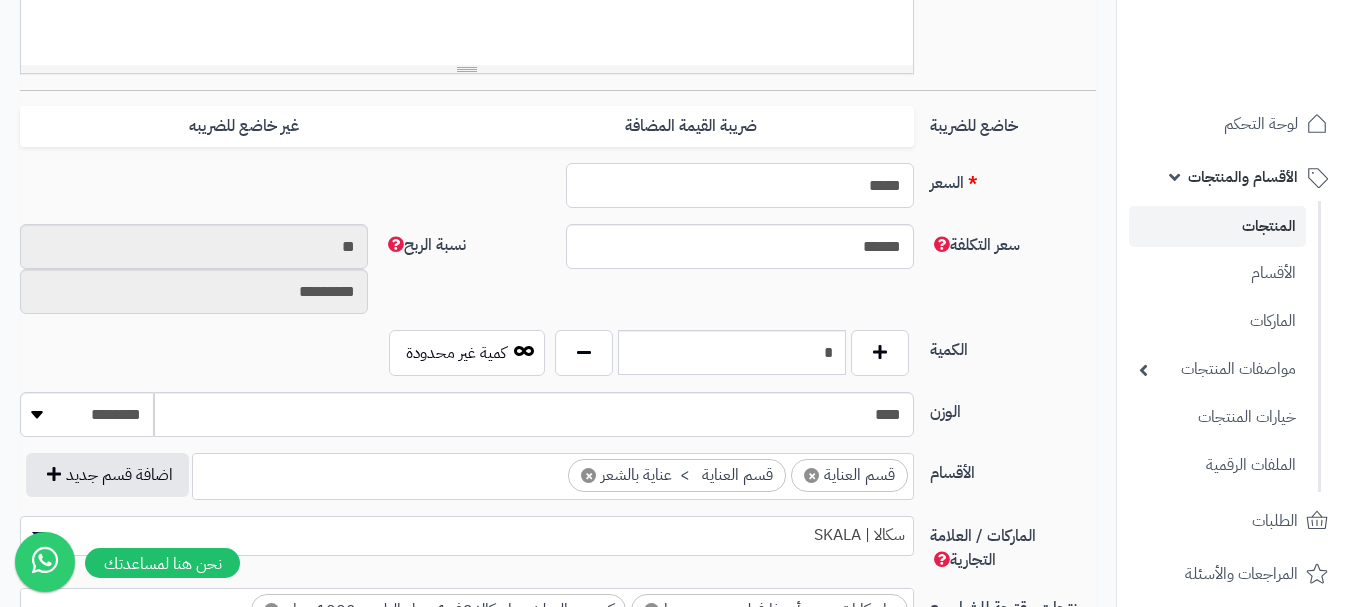 type on "*" 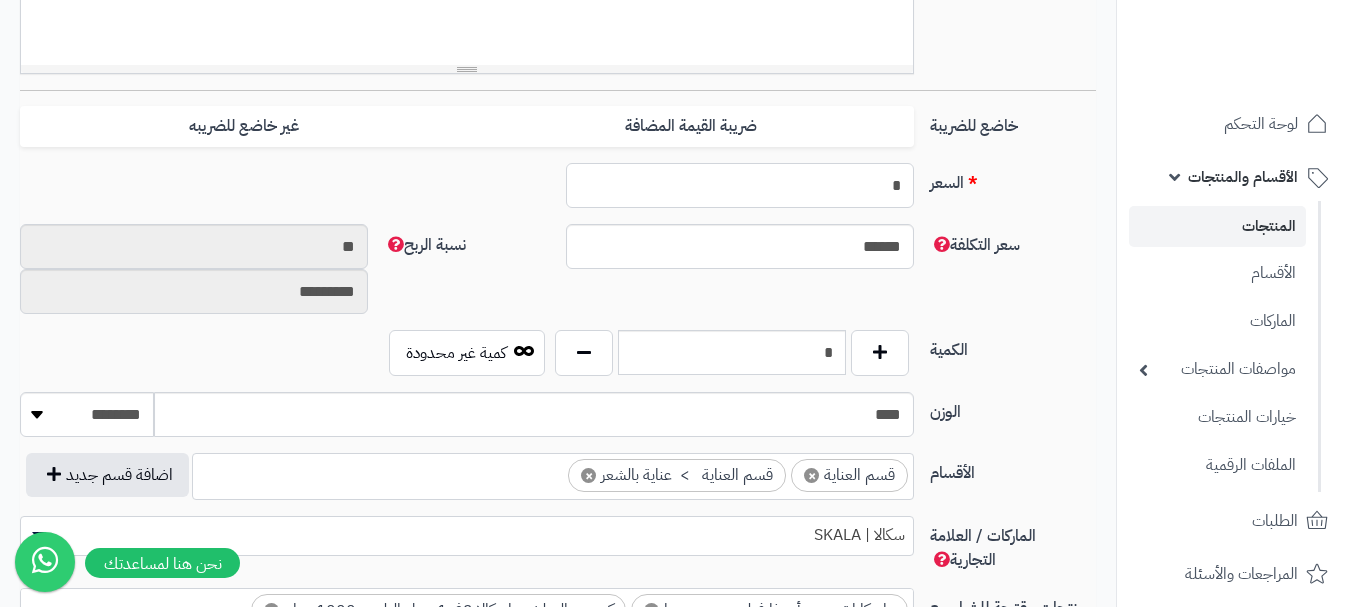type on "********" 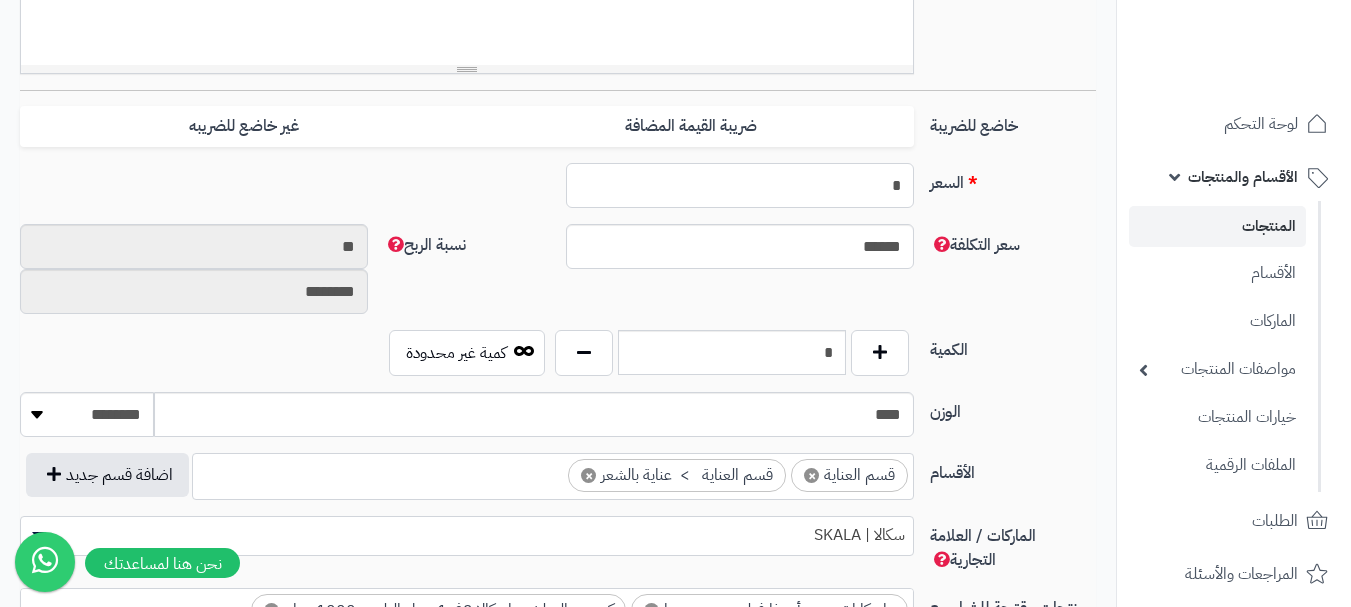 type on "**" 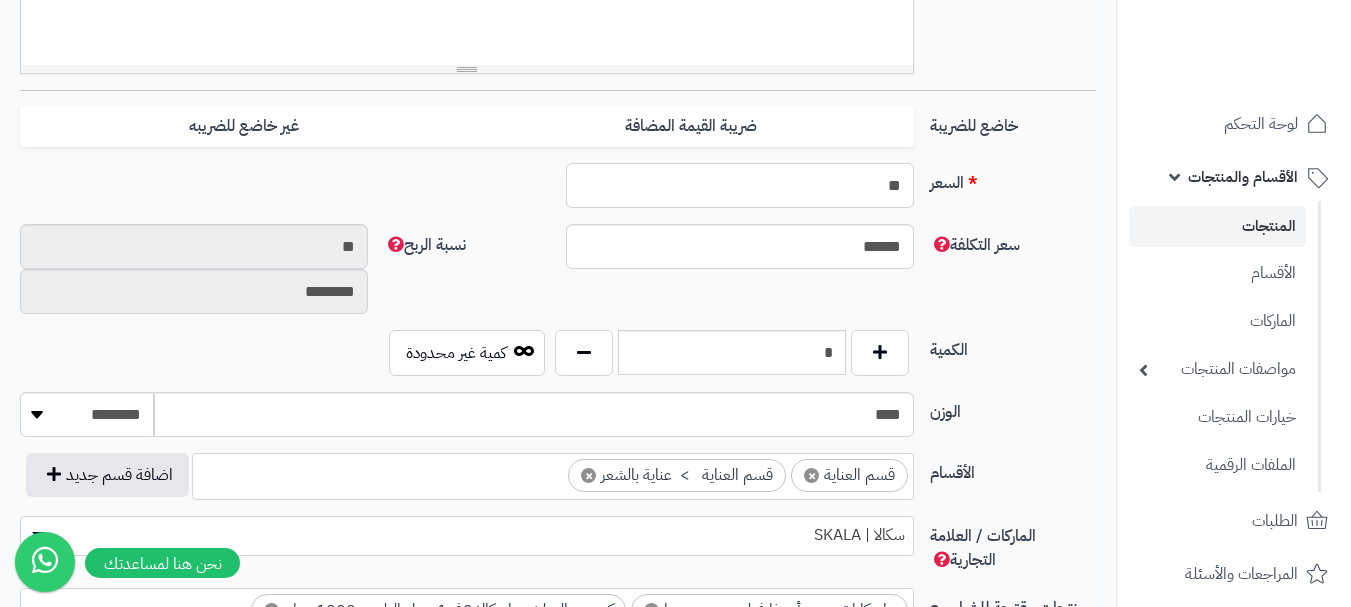 type on "*********" 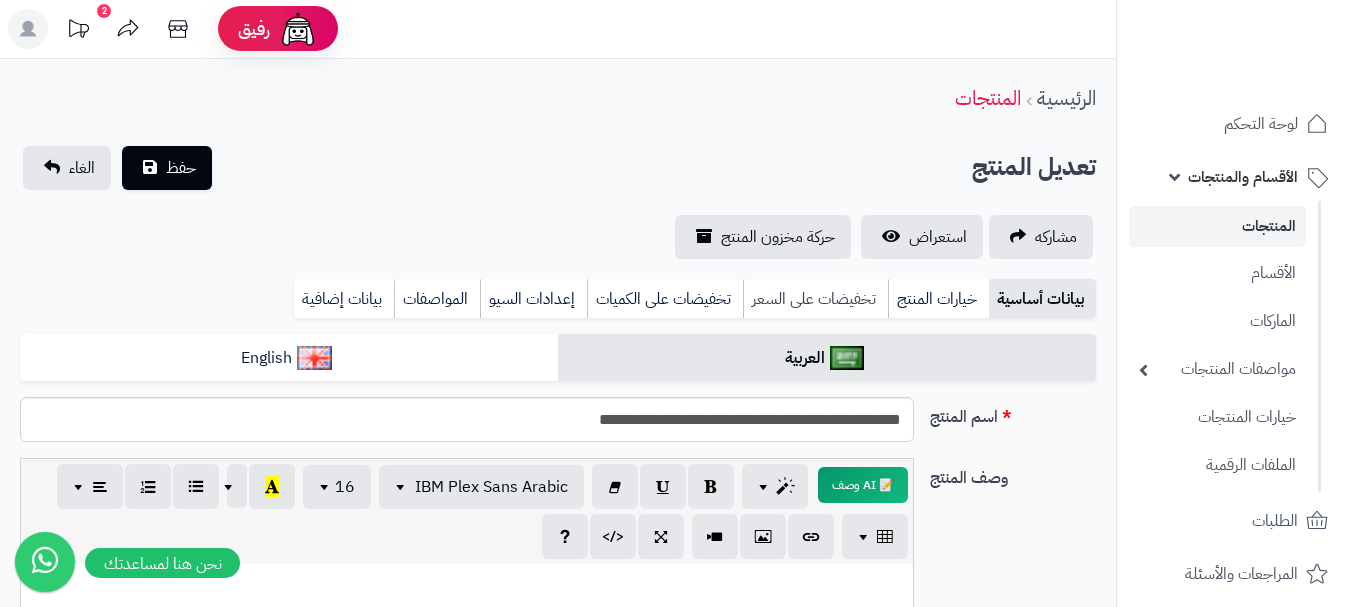 scroll, scrollTop: 0, scrollLeft: 0, axis: both 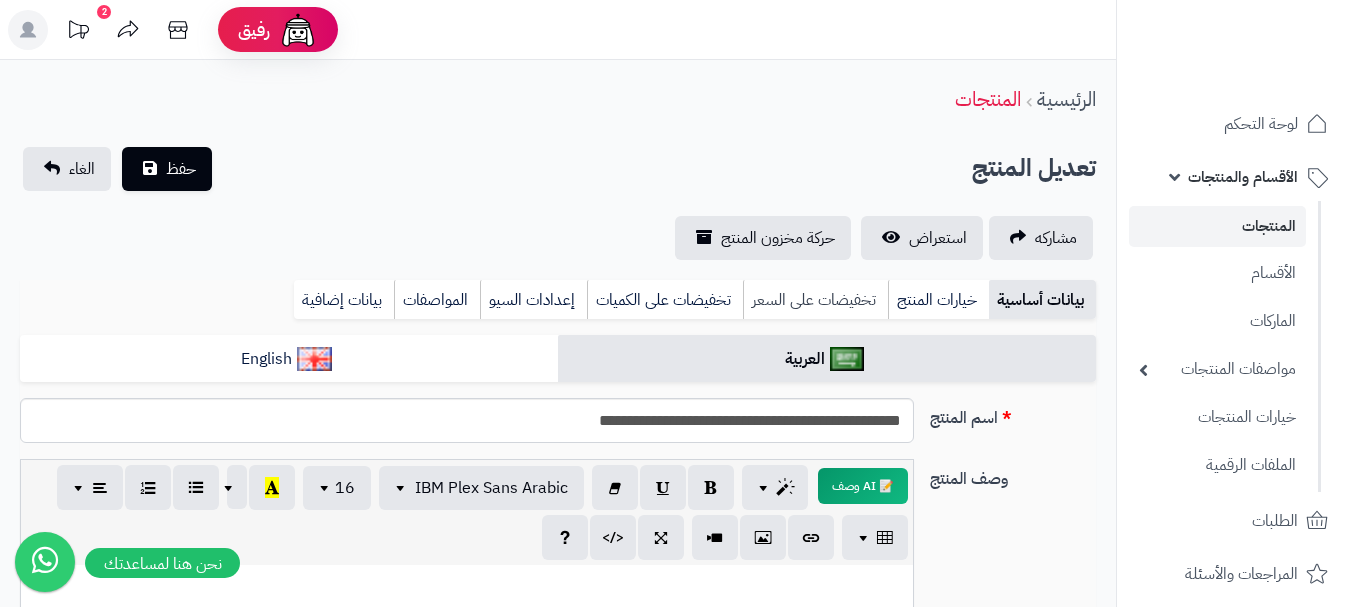 type on "**" 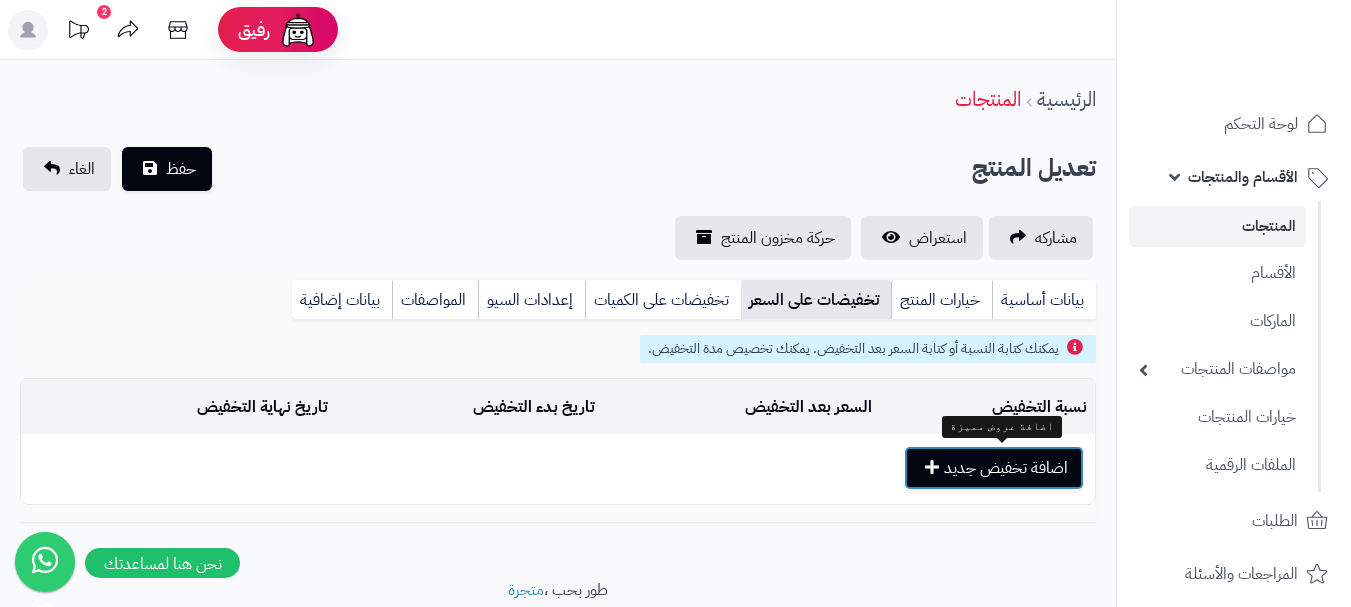 click on "اضافة تخفيض جديد" at bounding box center (994, 468) 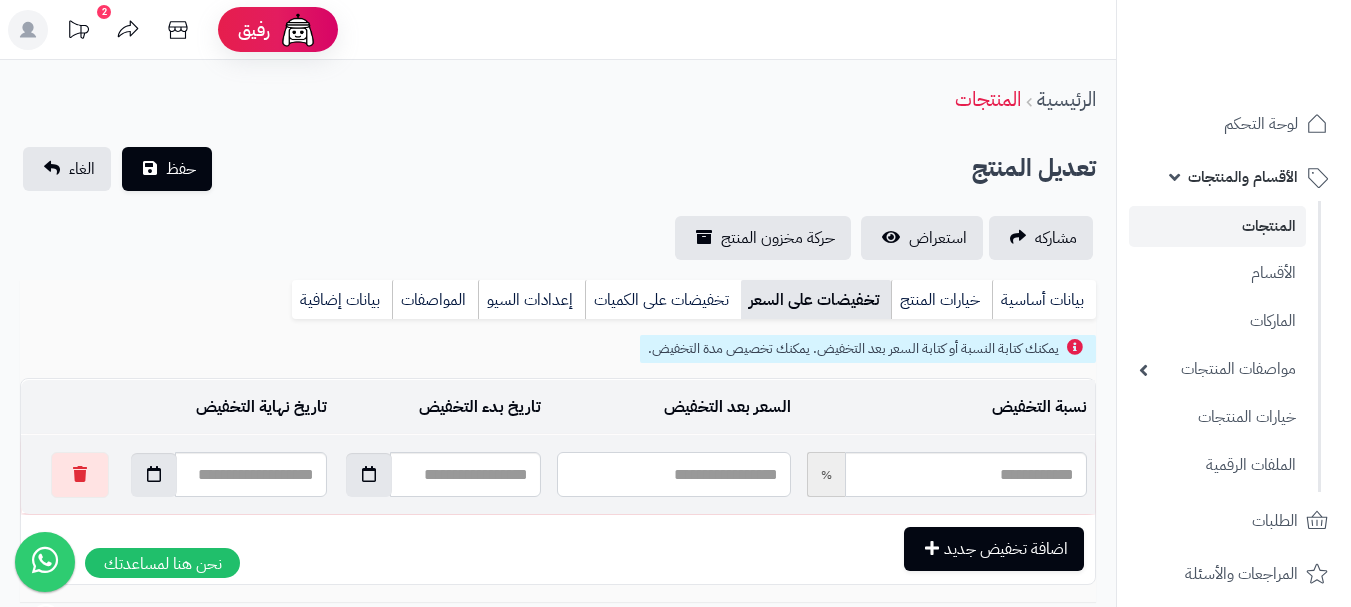 click at bounding box center (673, 474) 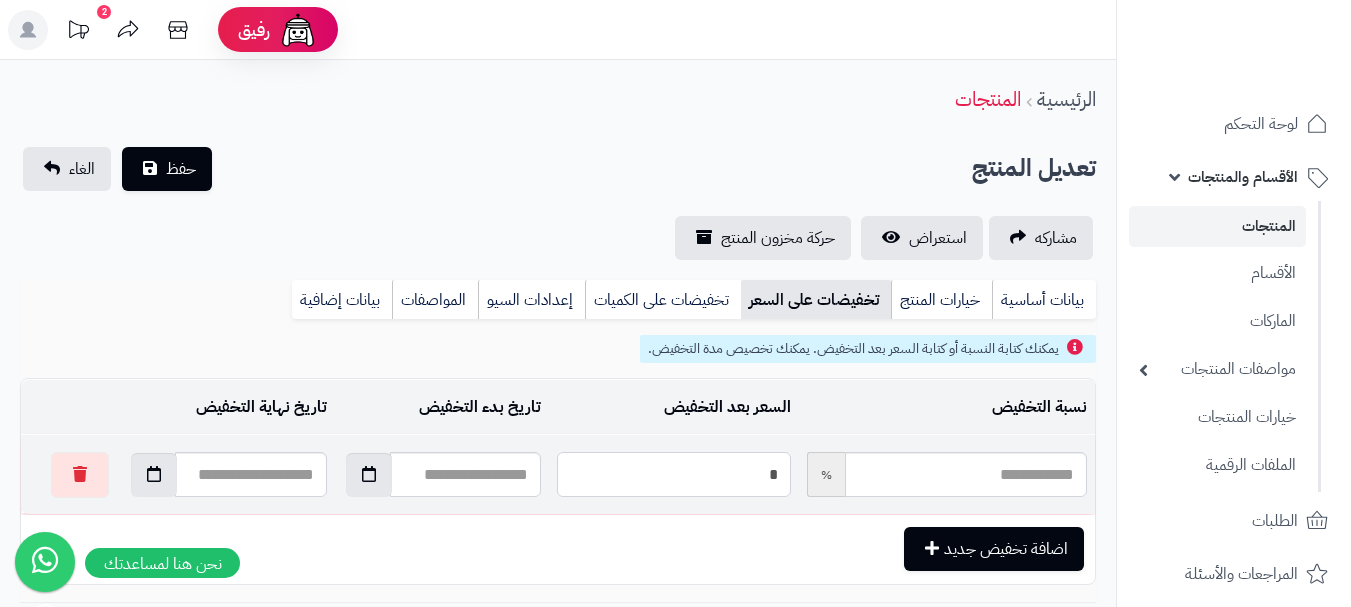 type on "**" 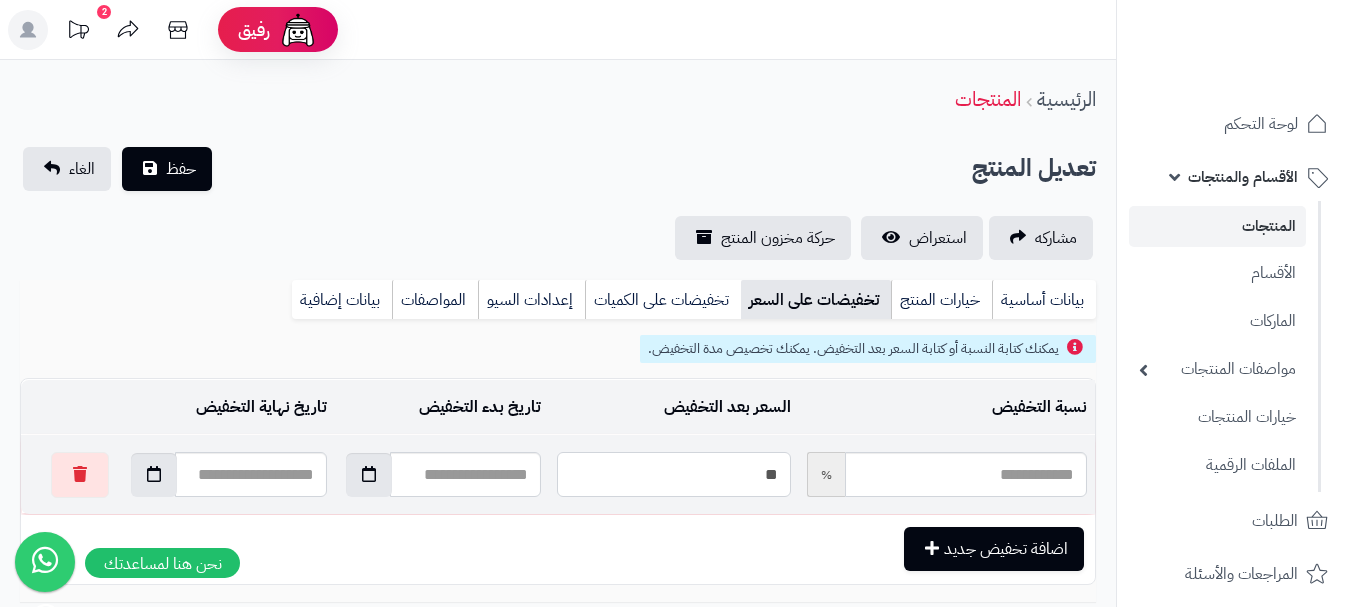 type on "*****" 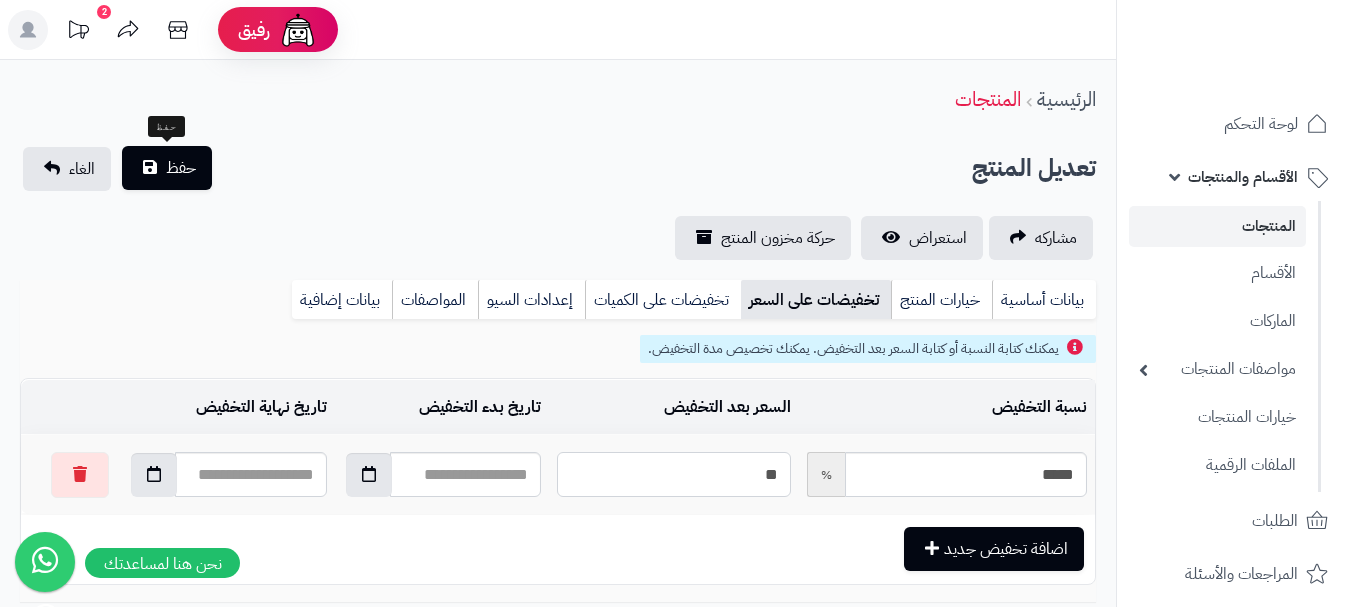 type on "**" 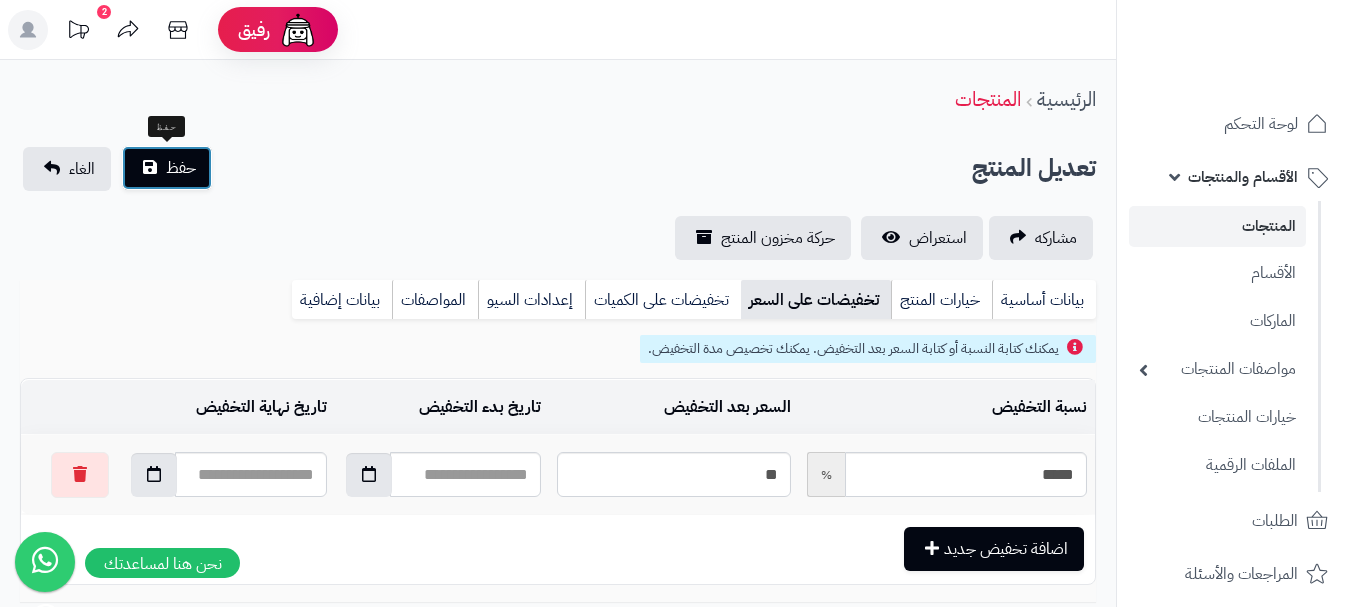 drag, startPoint x: 164, startPoint y: 165, endPoint x: 180, endPoint y: 167, distance: 16.124516 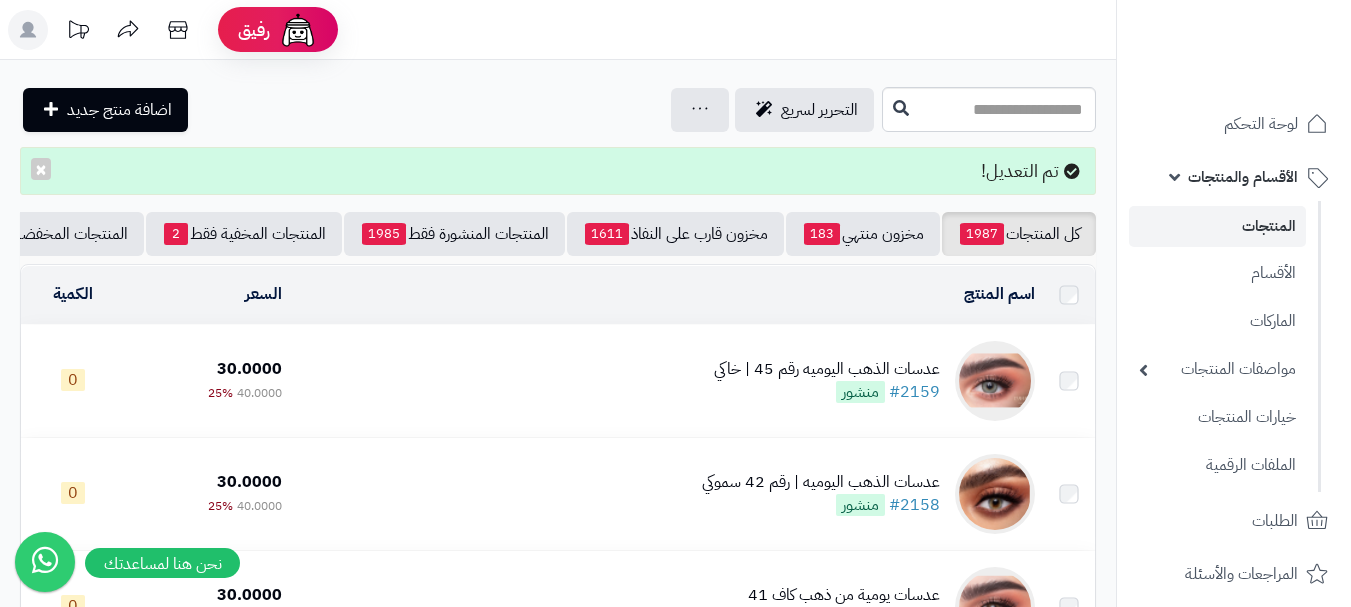 scroll, scrollTop: 0, scrollLeft: 0, axis: both 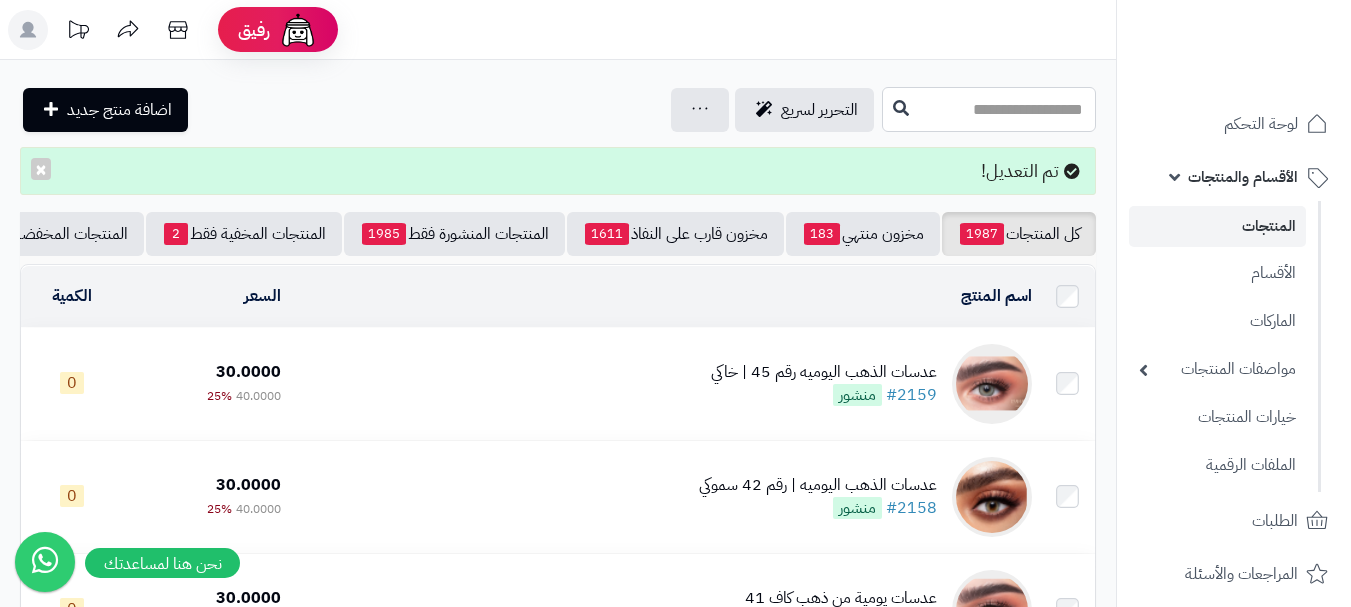 click at bounding box center [989, 109] 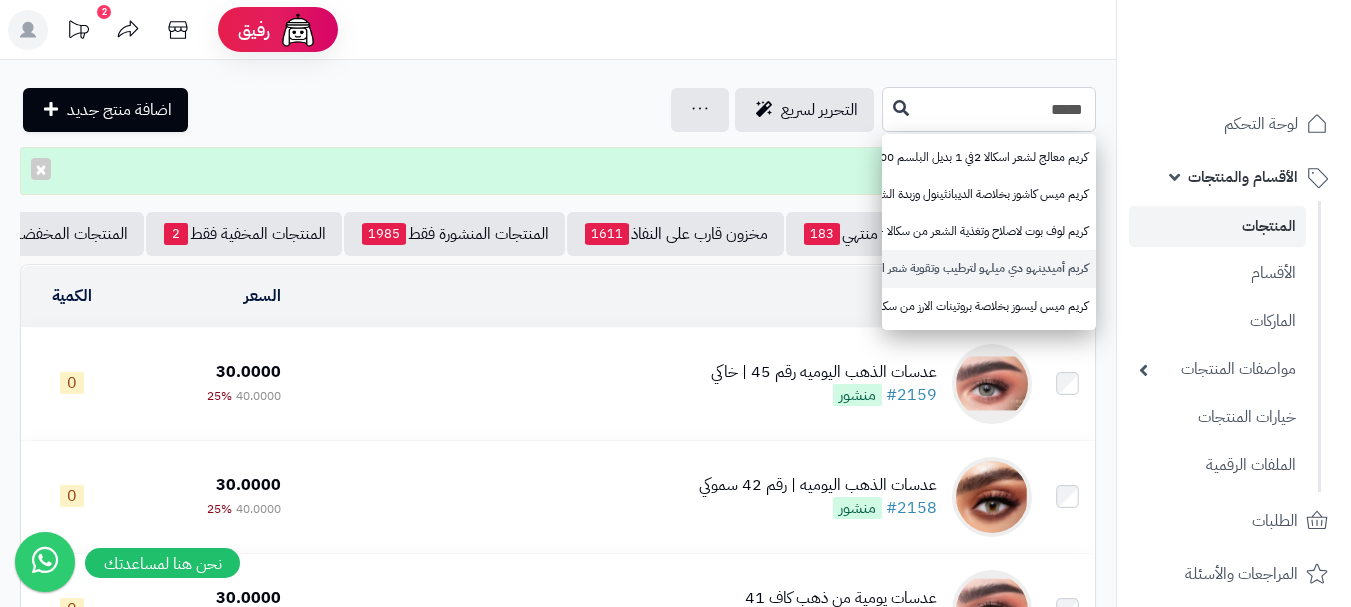 type on "*****" 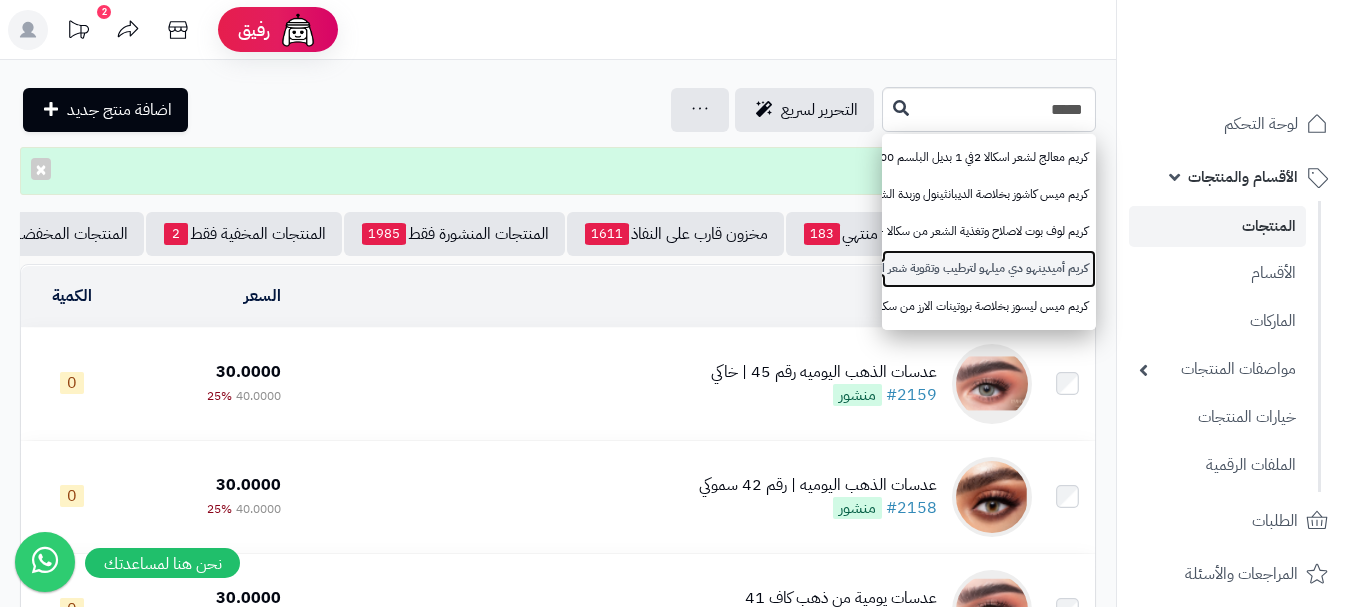 click on "كريم أميدينهو دي ميلهو لترطيب وتقوية شعر الأطفال من سكالا ، 1000 جرام" at bounding box center (989, 268) 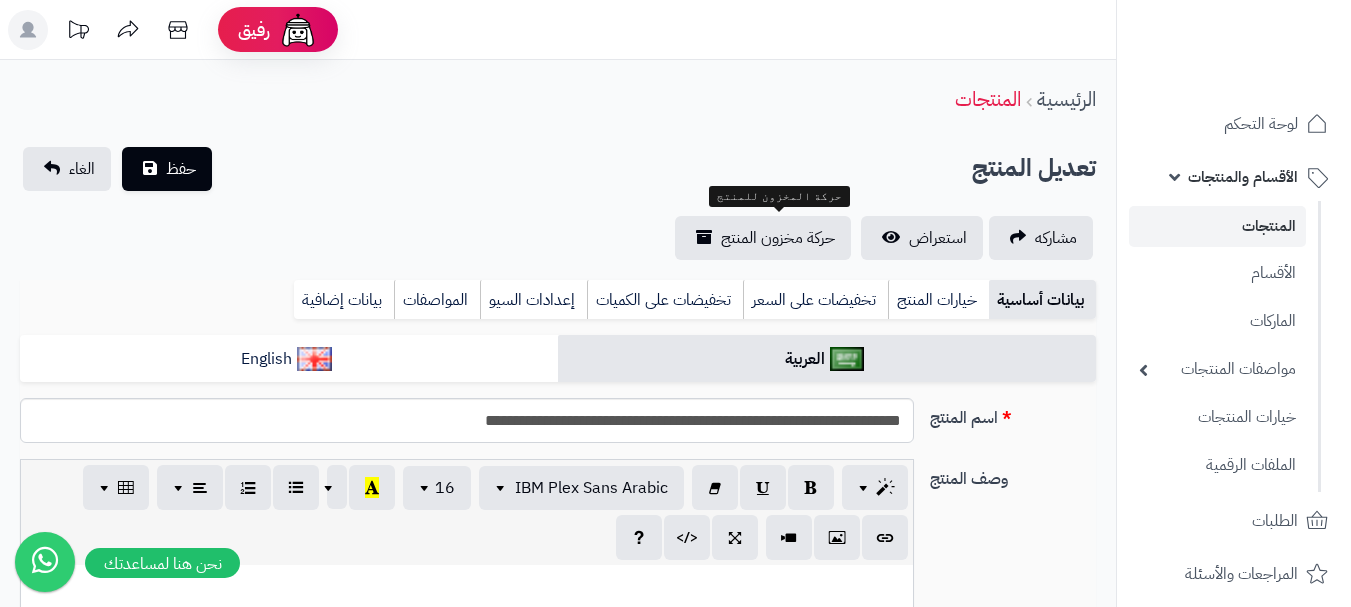 scroll, scrollTop: 199, scrollLeft: 0, axis: vertical 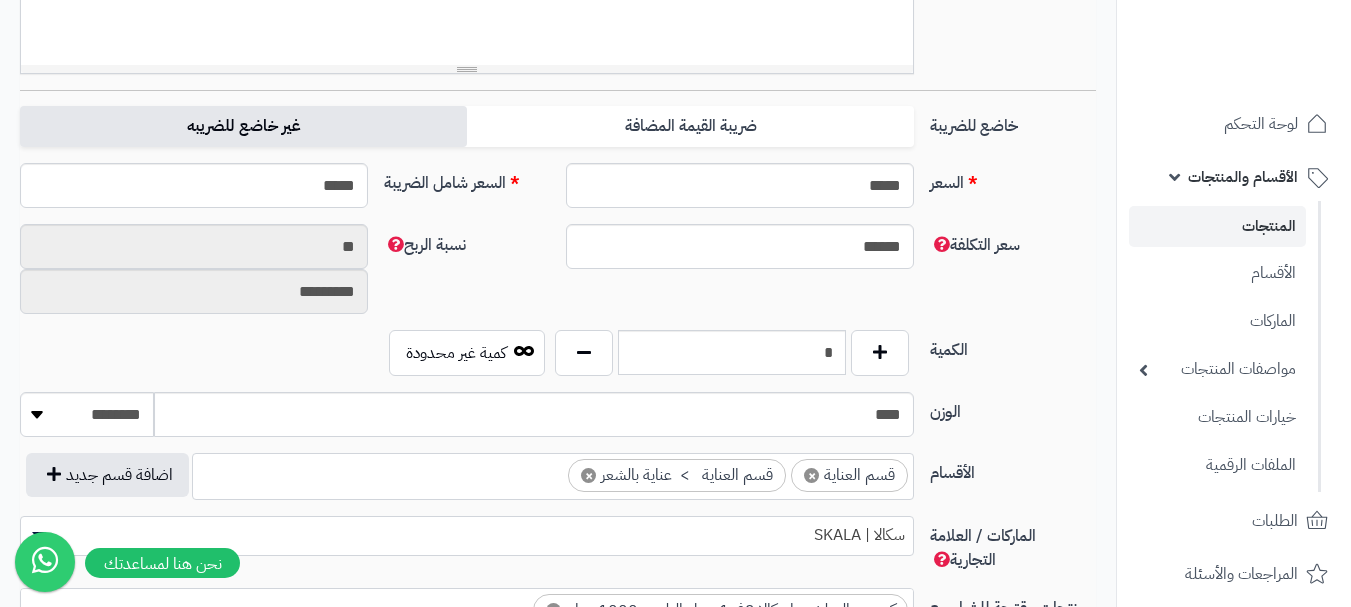 click on "غير خاضع للضريبه" at bounding box center (243, 126) 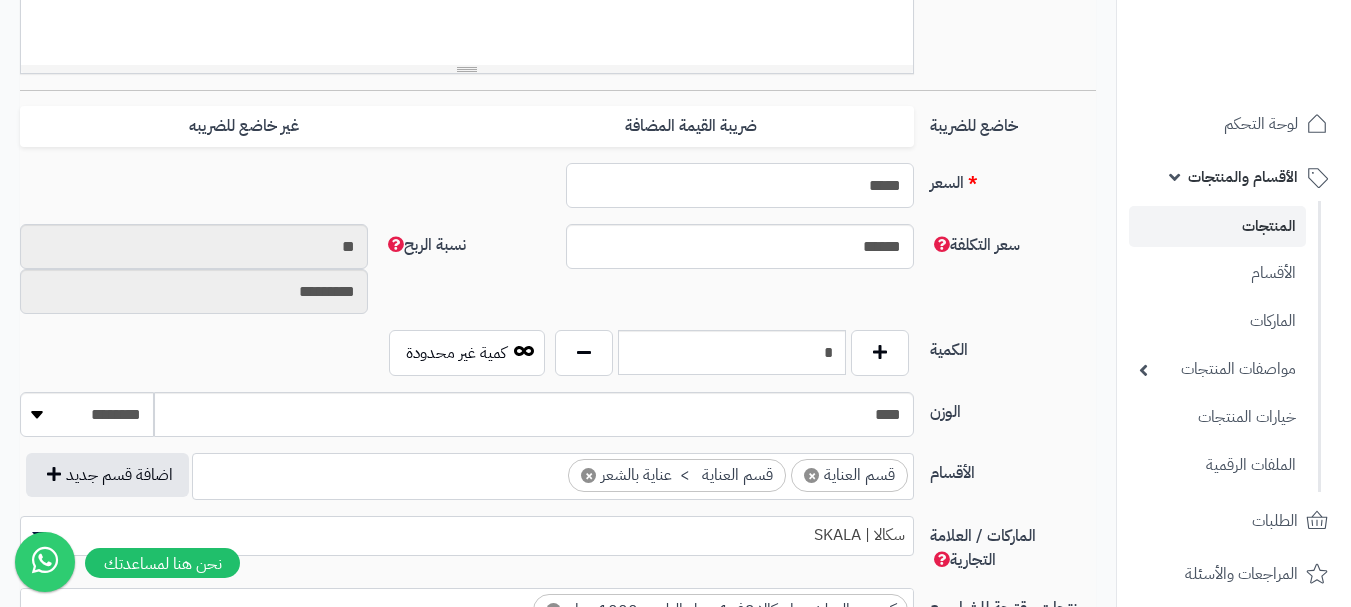 click on "*****" at bounding box center (740, 185) 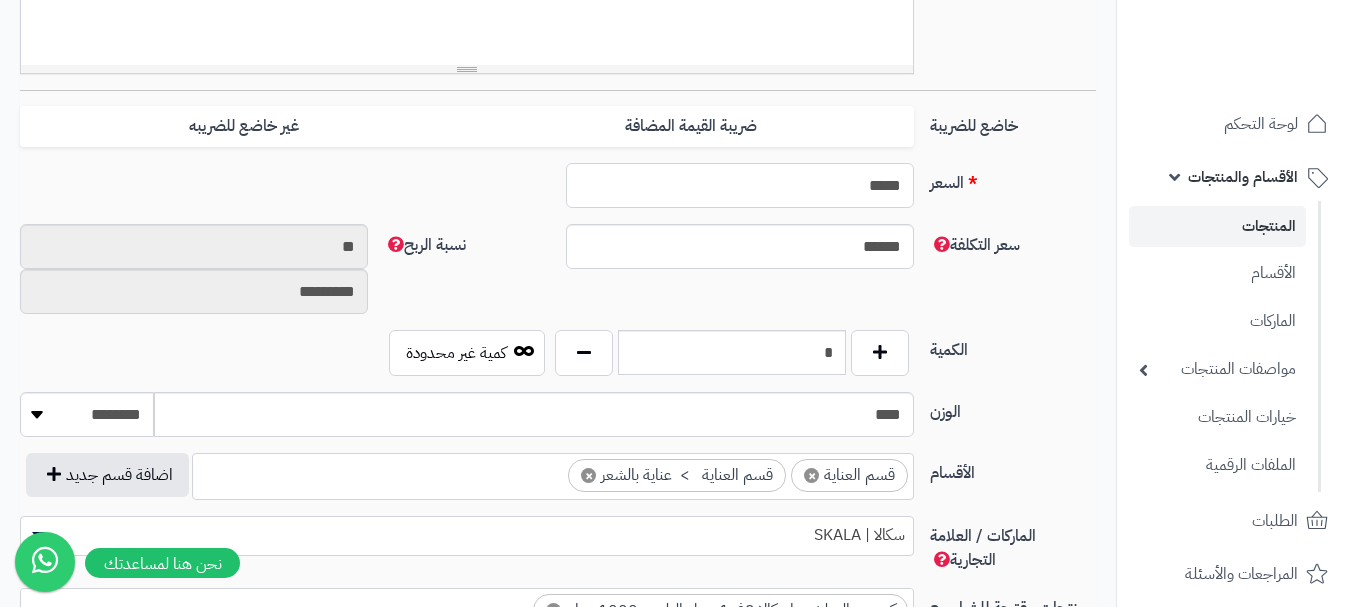 type on "*" 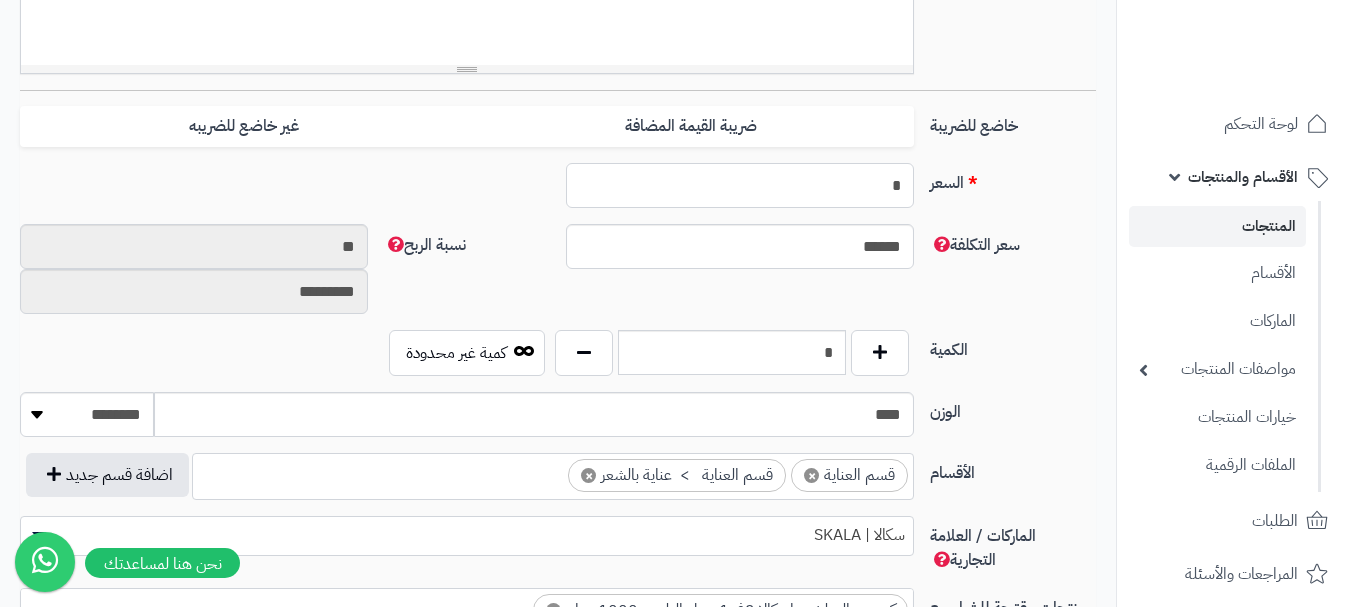 type on "********" 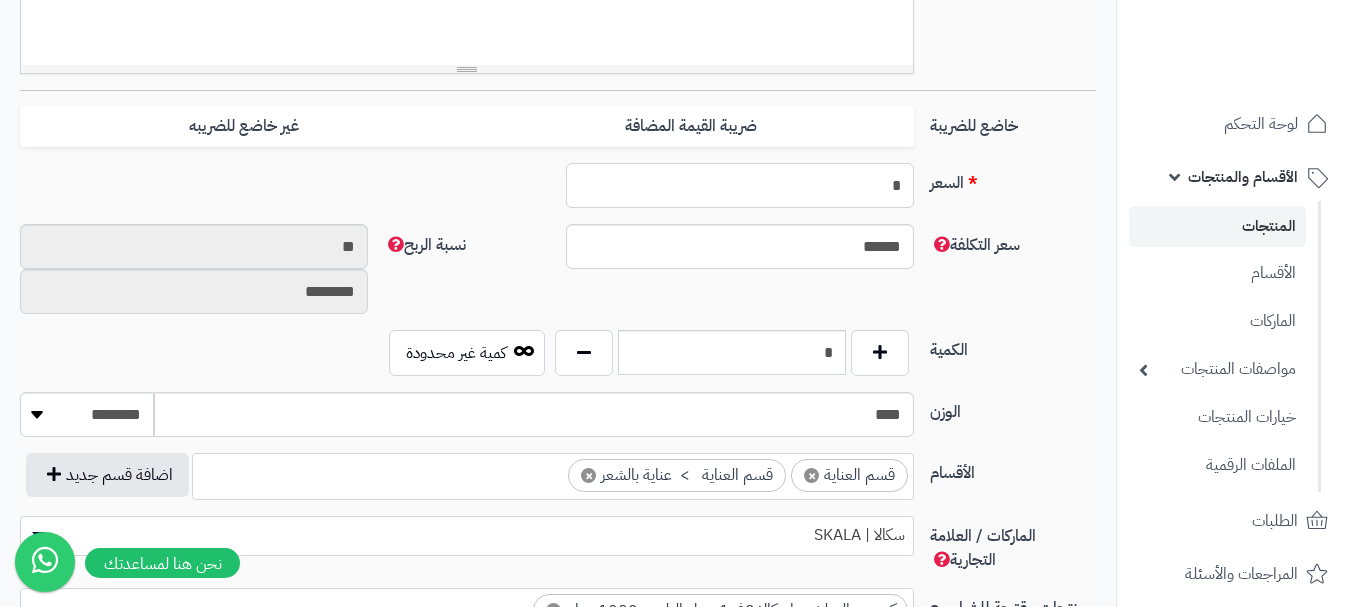 type on "**" 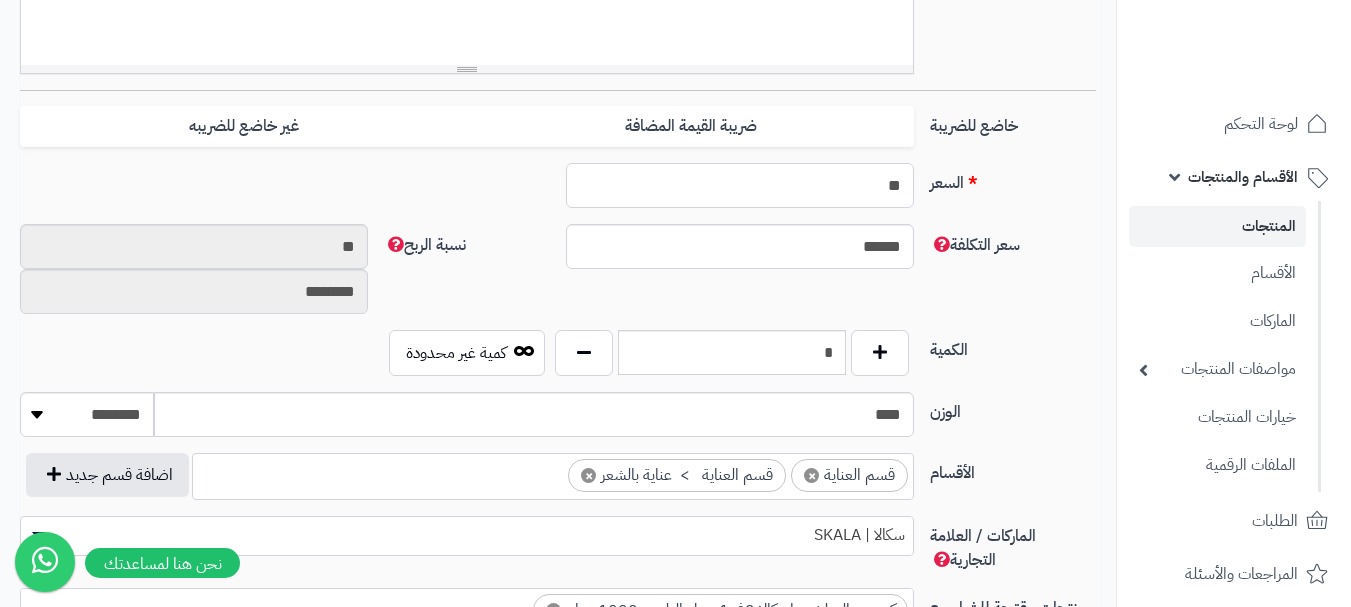type on "*********" 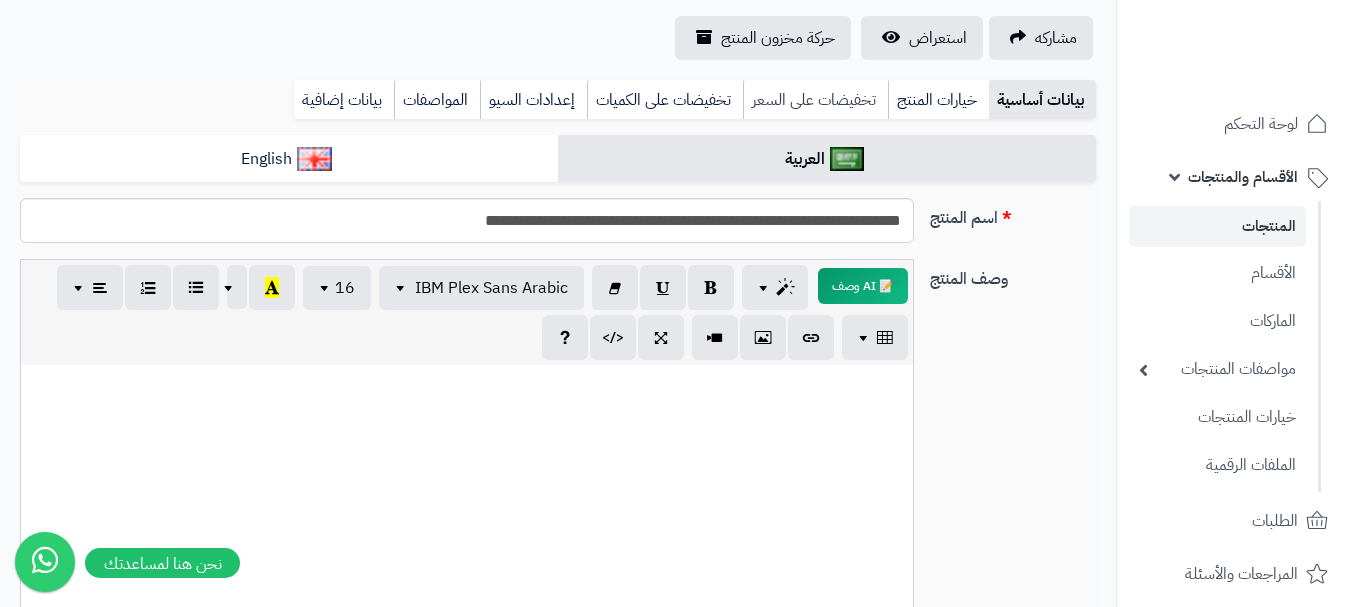 type on "**" 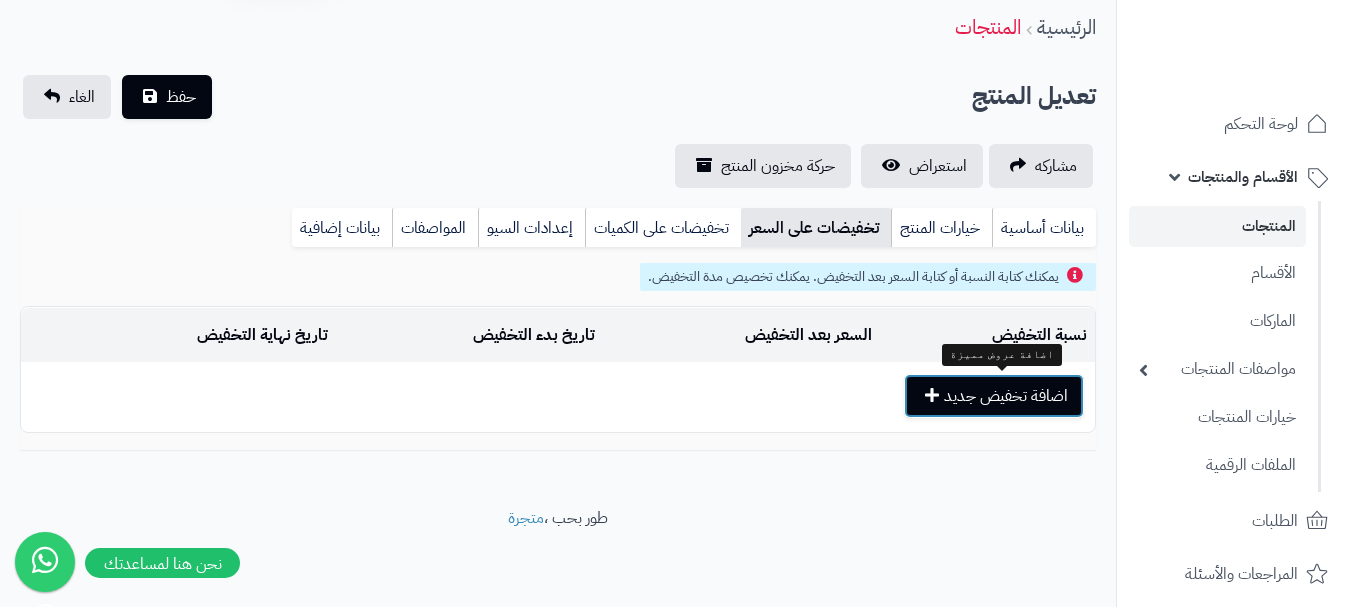 click on "اضافة تخفيض جديد" at bounding box center (994, 396) 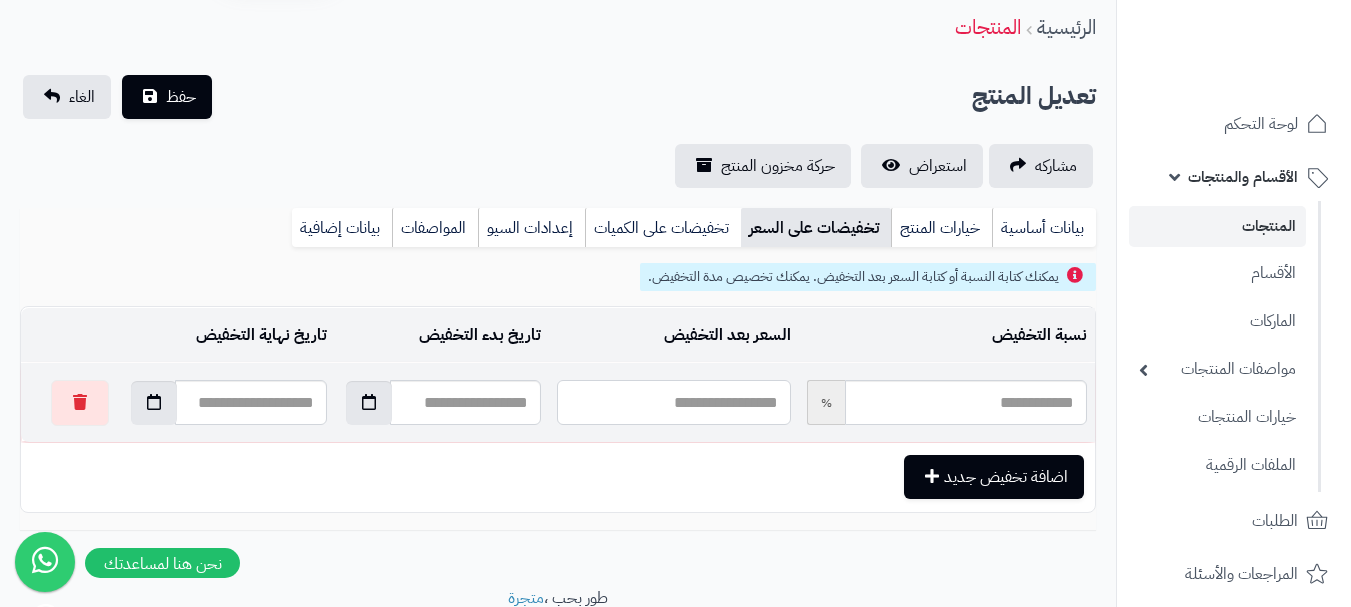 click at bounding box center (673, 402) 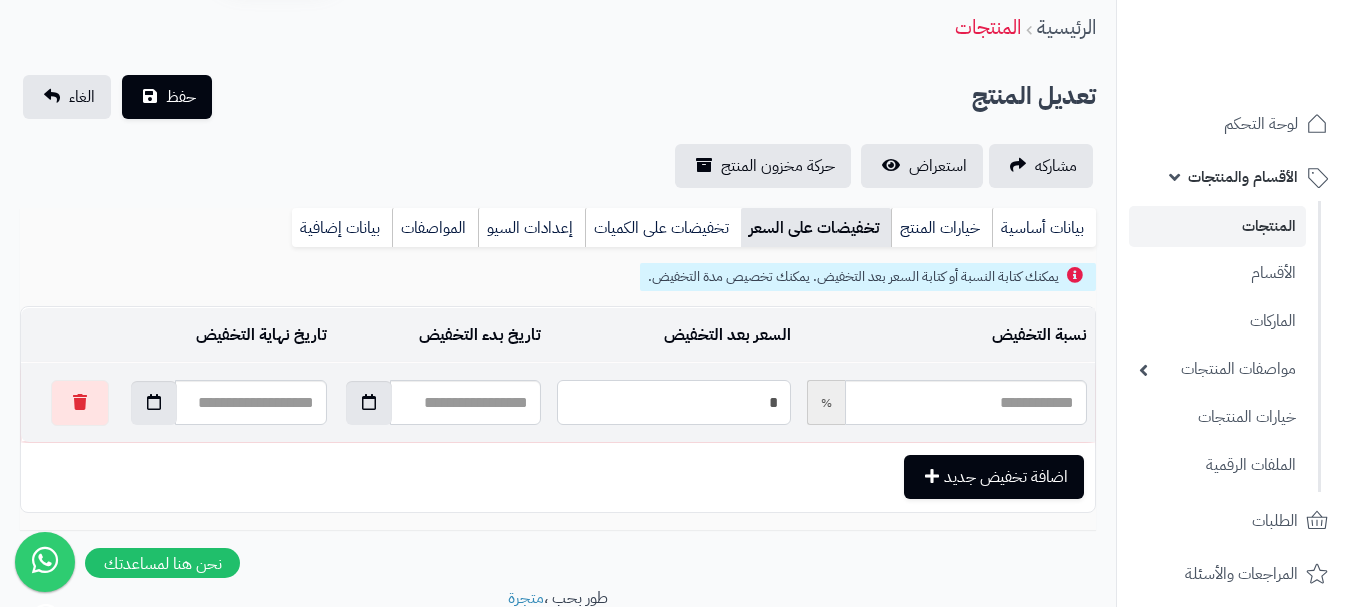 type on "**" 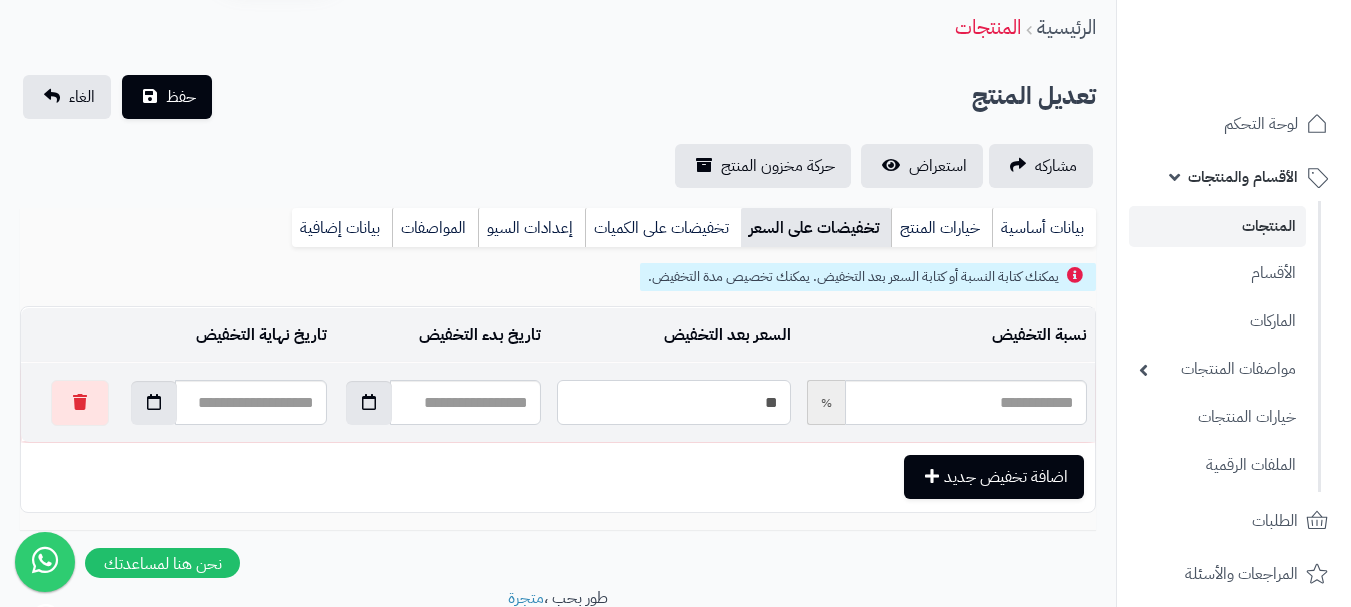 type on "*****" 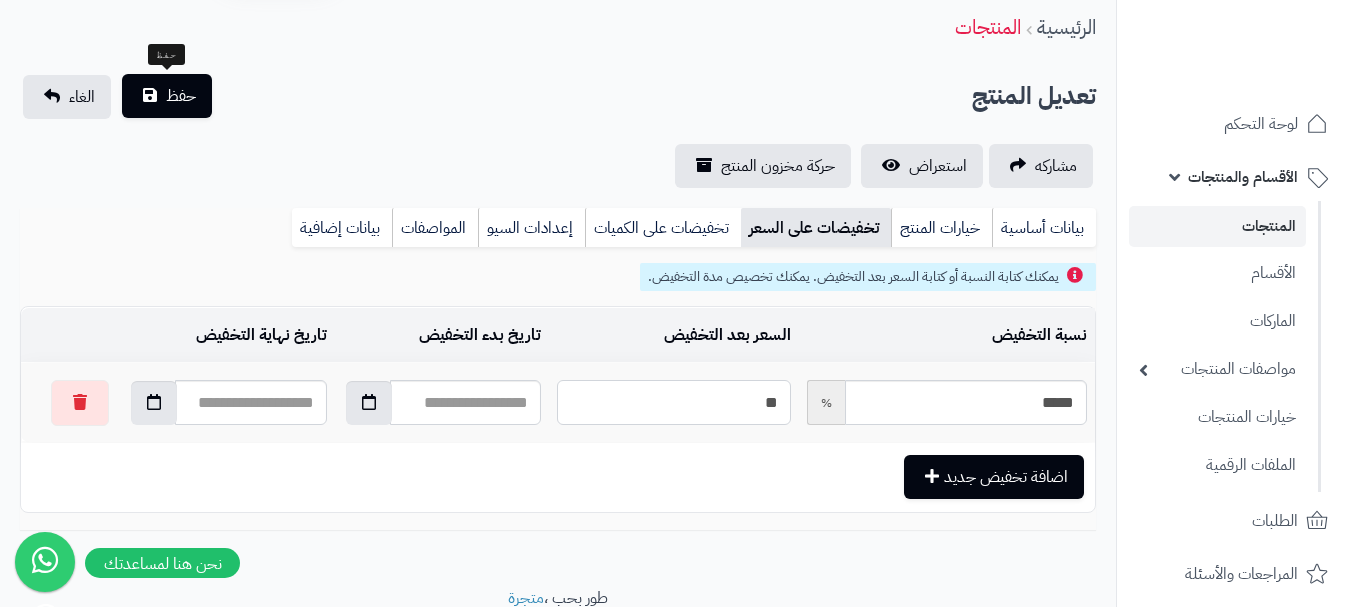 type on "**" 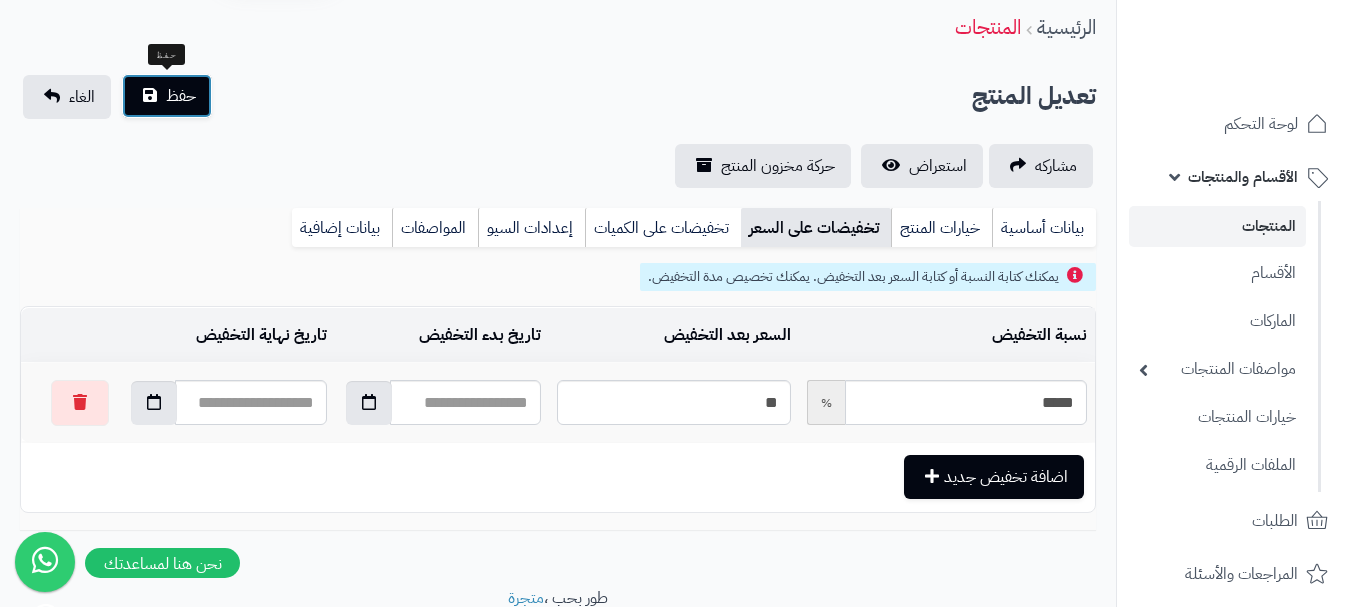 click on "حفظ" at bounding box center (181, 96) 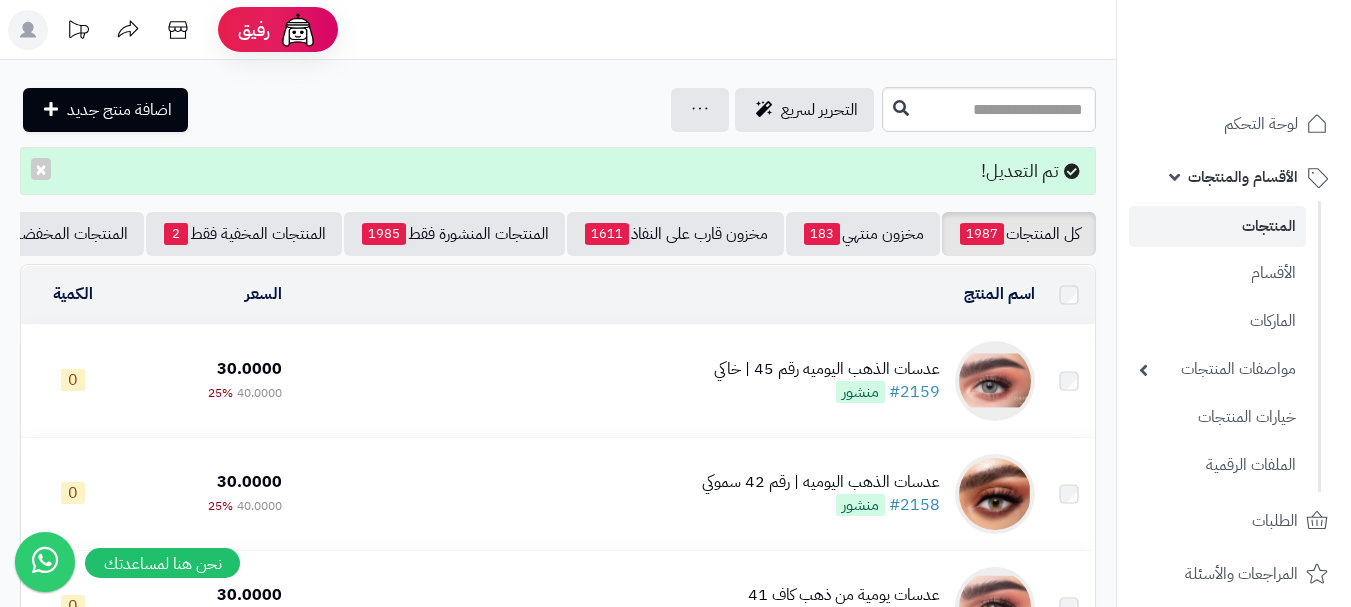 scroll, scrollTop: 0, scrollLeft: 0, axis: both 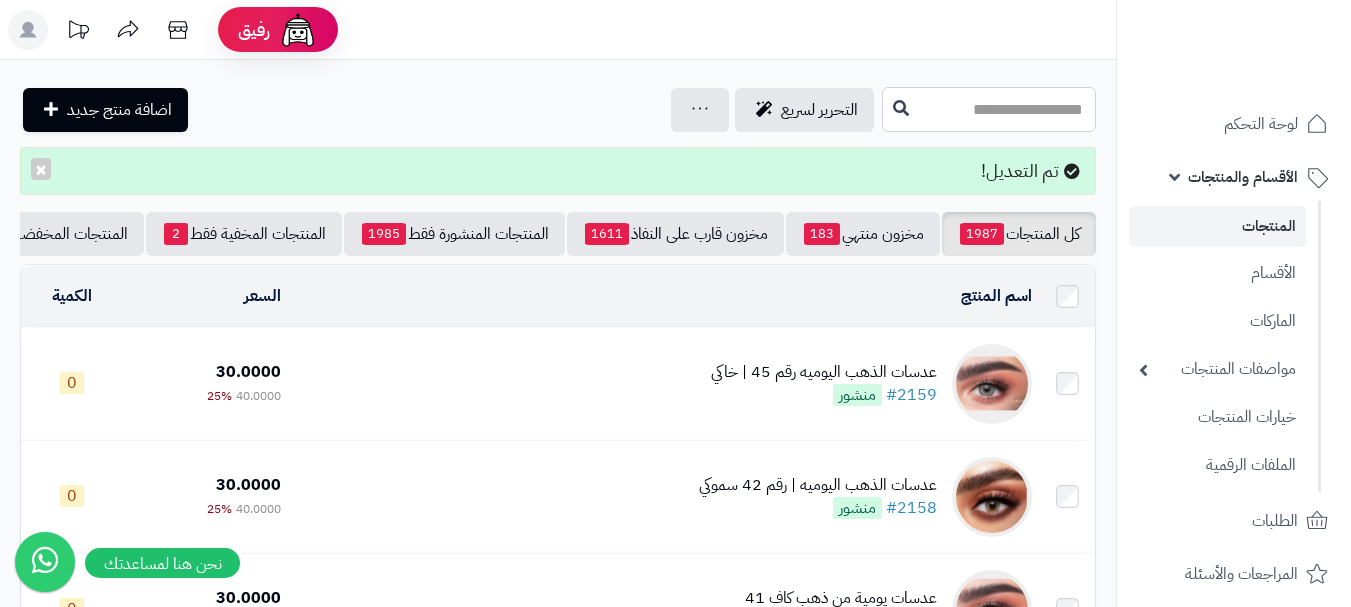 click at bounding box center (989, 109) 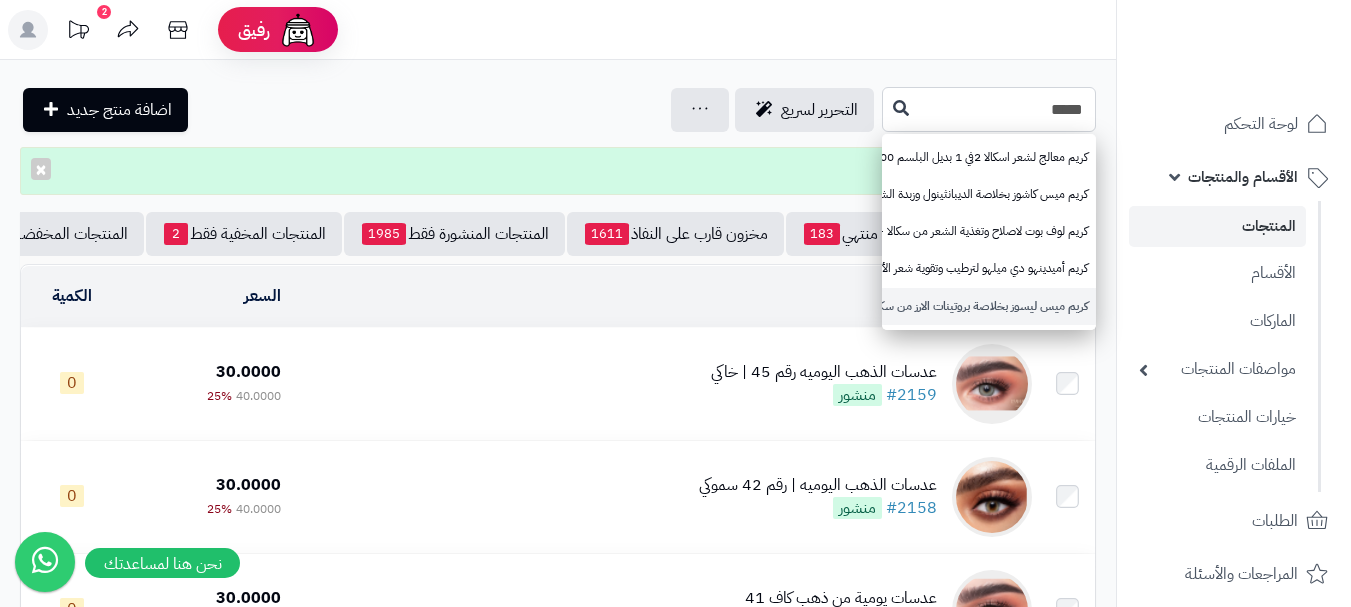 type on "*****" 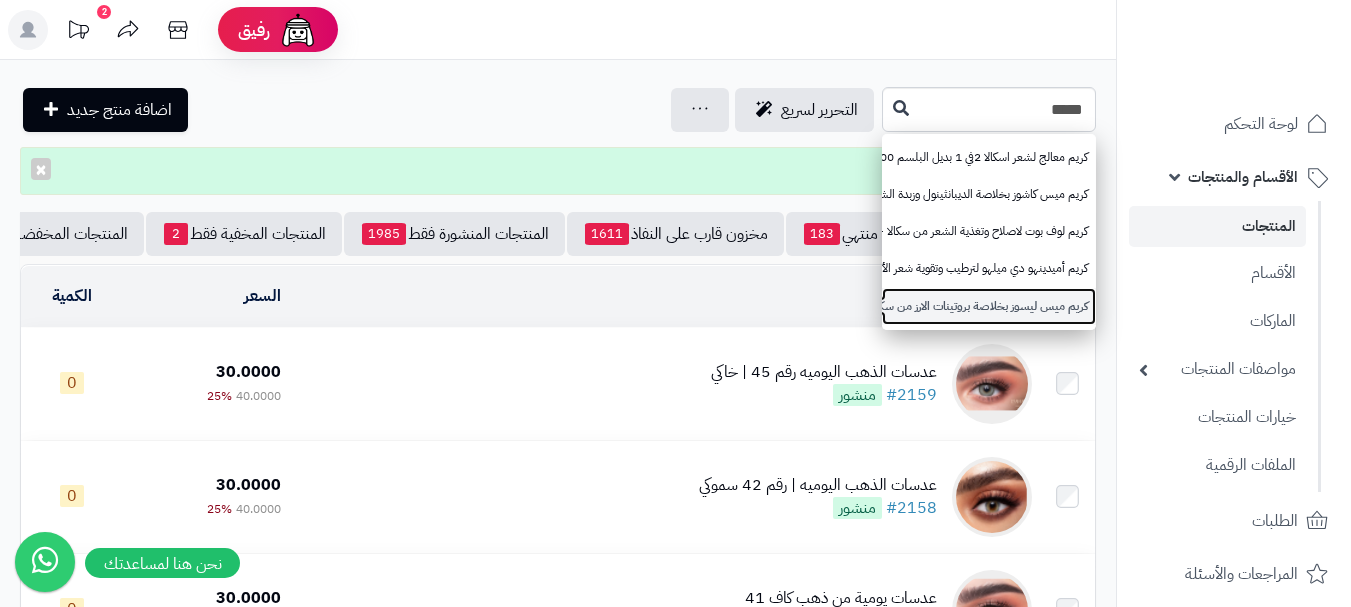 click on "كريم ميس ليسوز بخلاصة بروتينات الارز من سكالا , 1000 جرام" at bounding box center [989, 306] 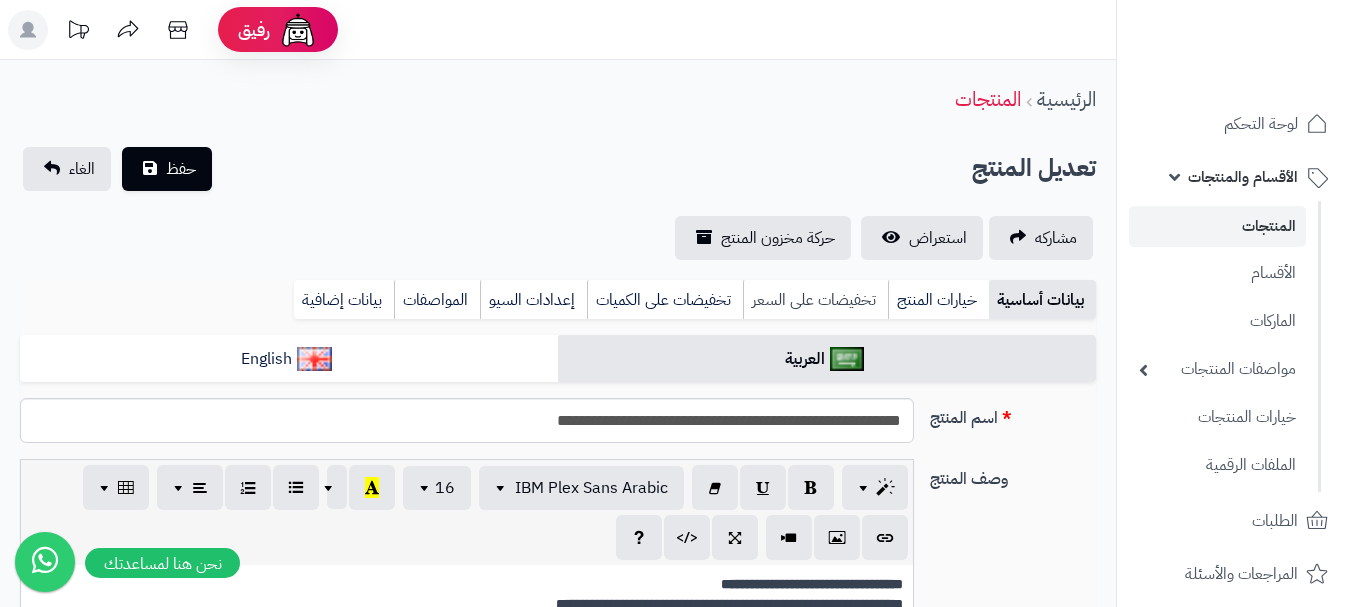 scroll, scrollTop: 294, scrollLeft: 0, axis: vertical 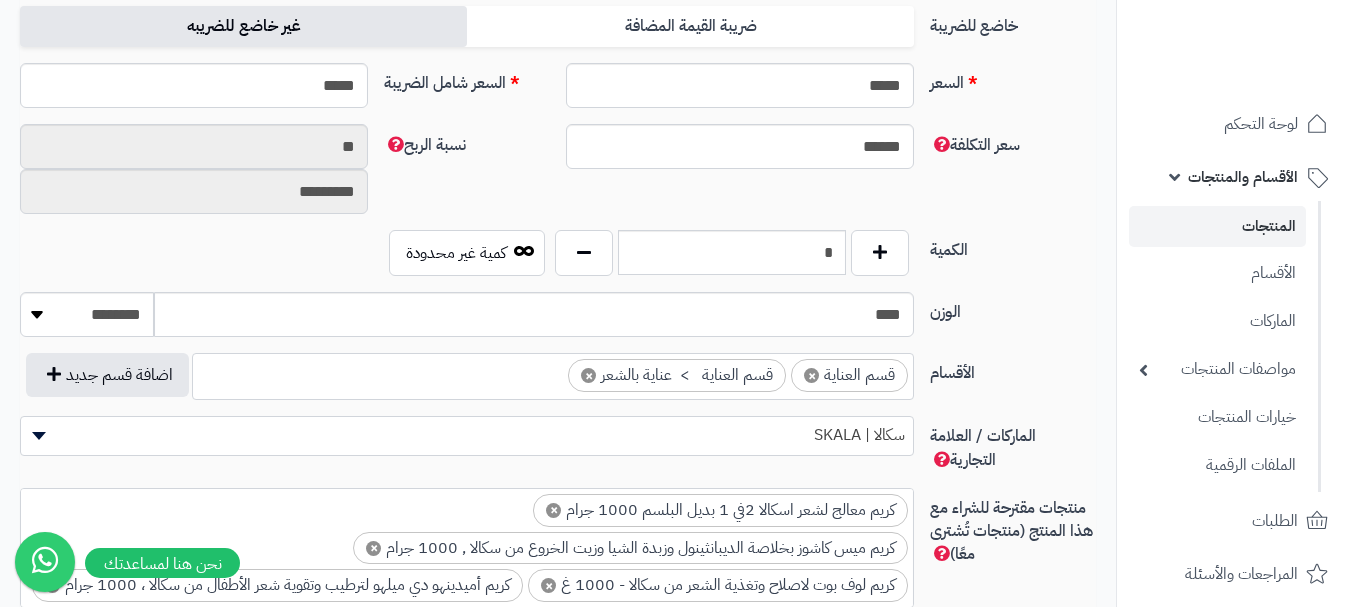 click on "غير خاضع للضريبه" at bounding box center (243, 26) 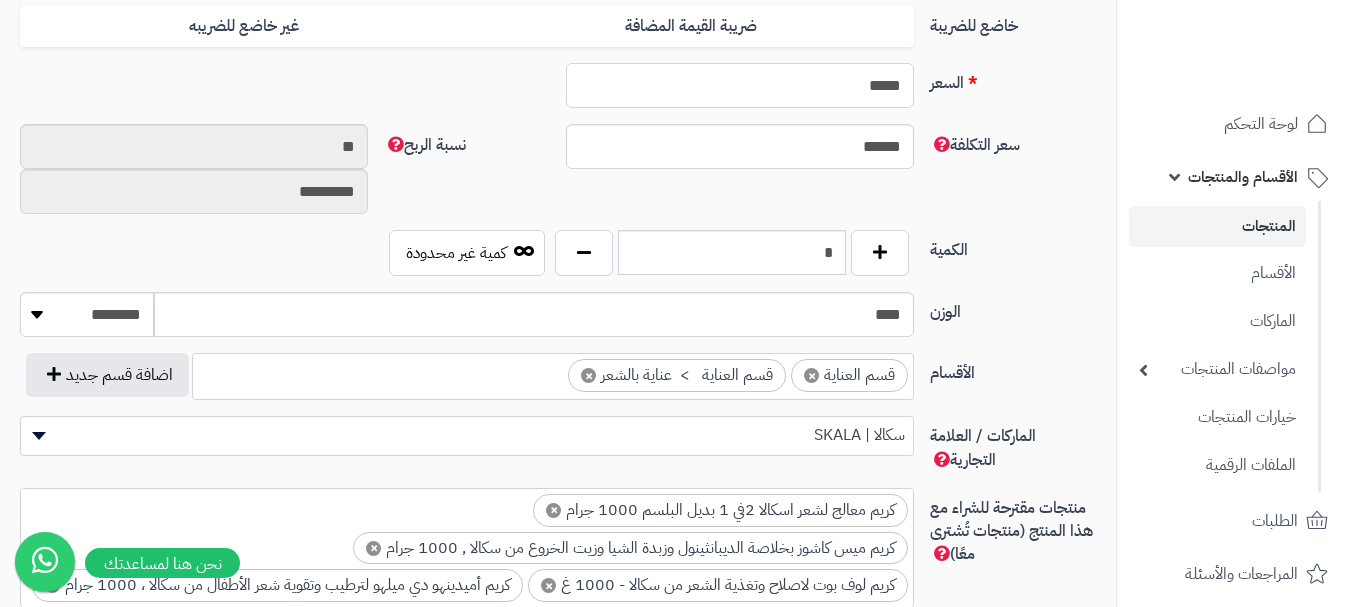 click on "*****" at bounding box center (740, 85) 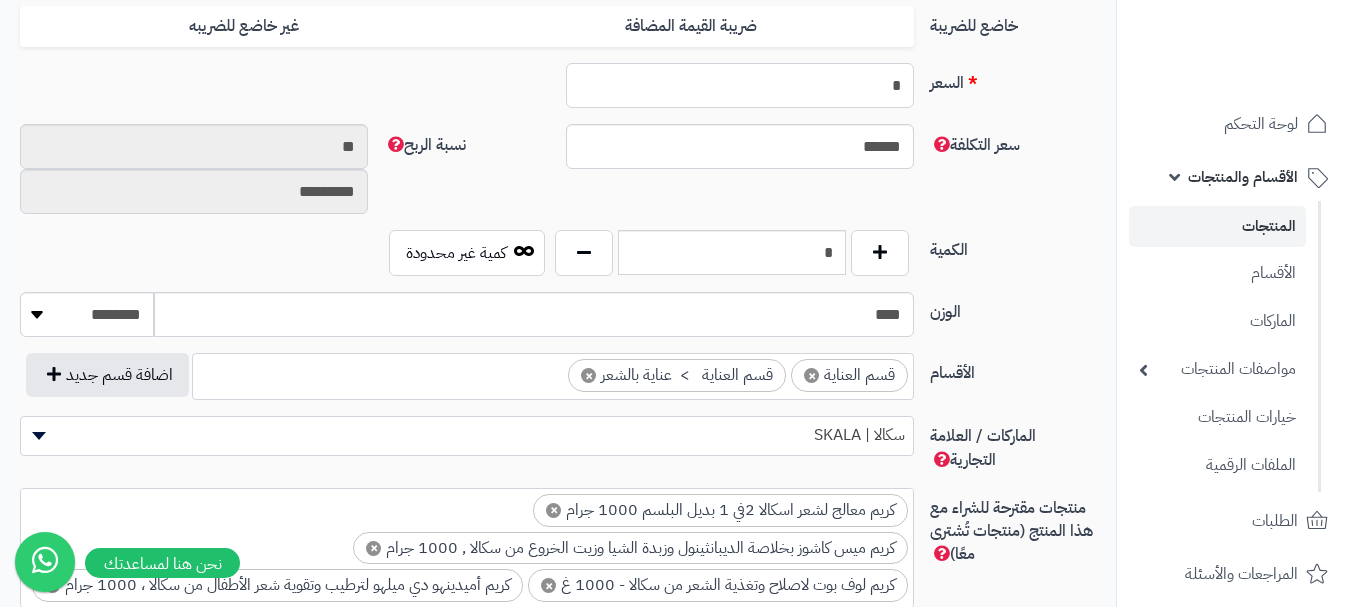 type on "********" 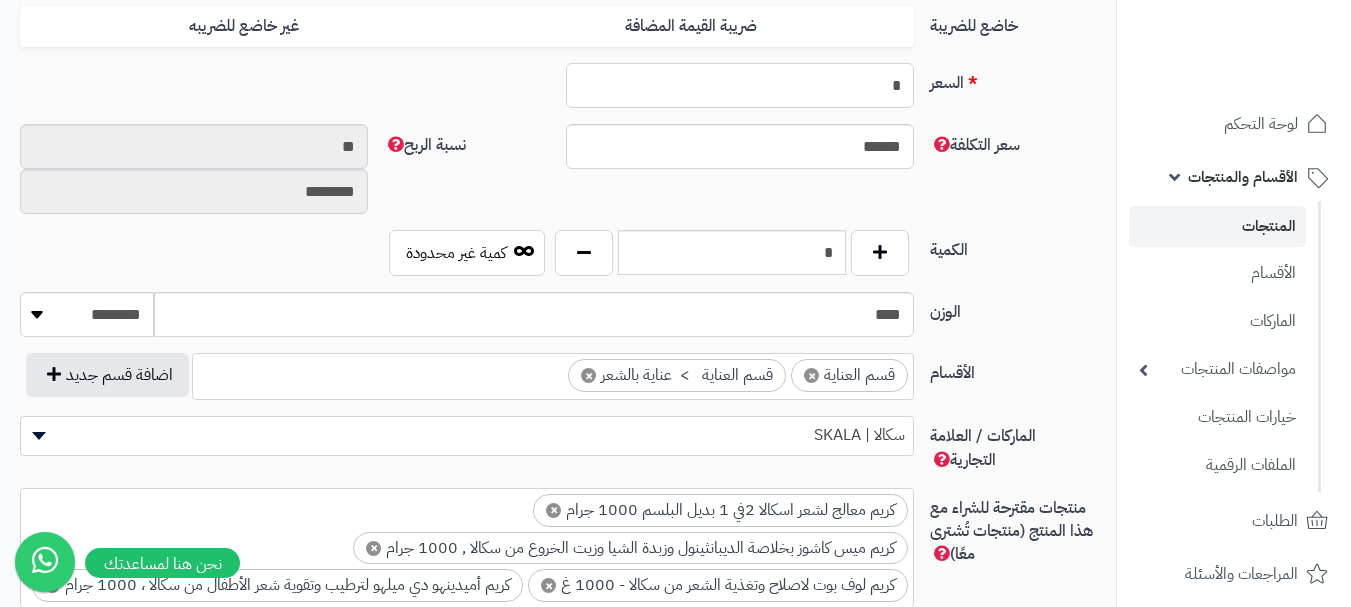 type on "**" 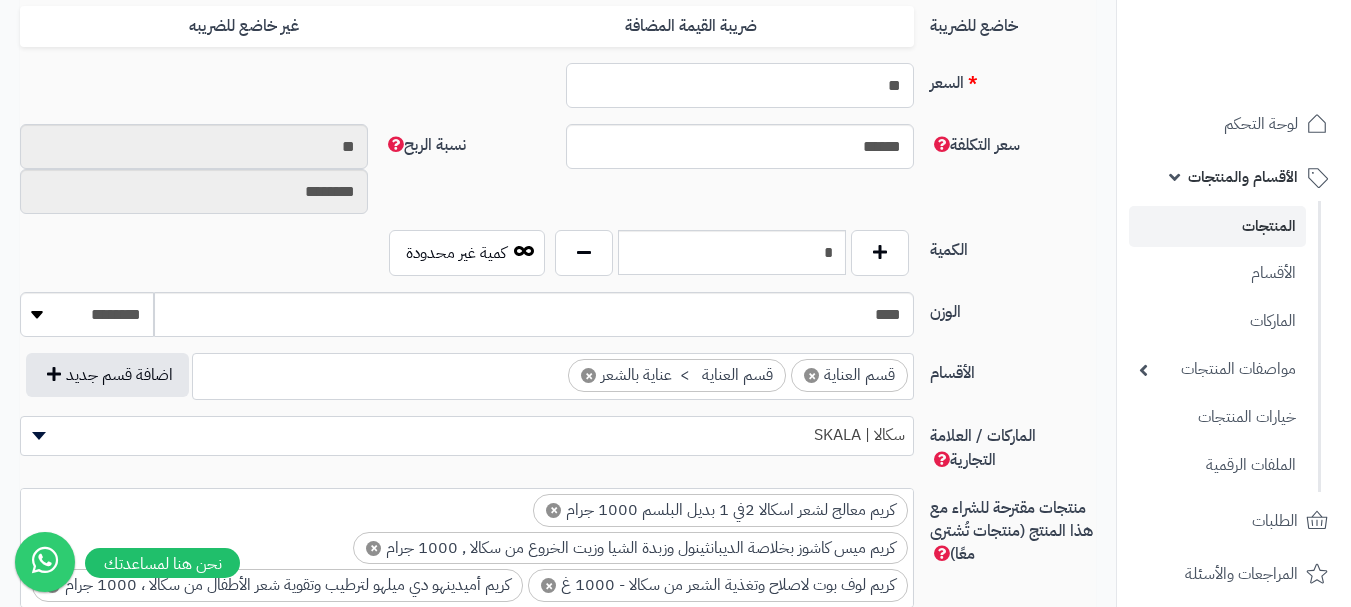 type on "*********" 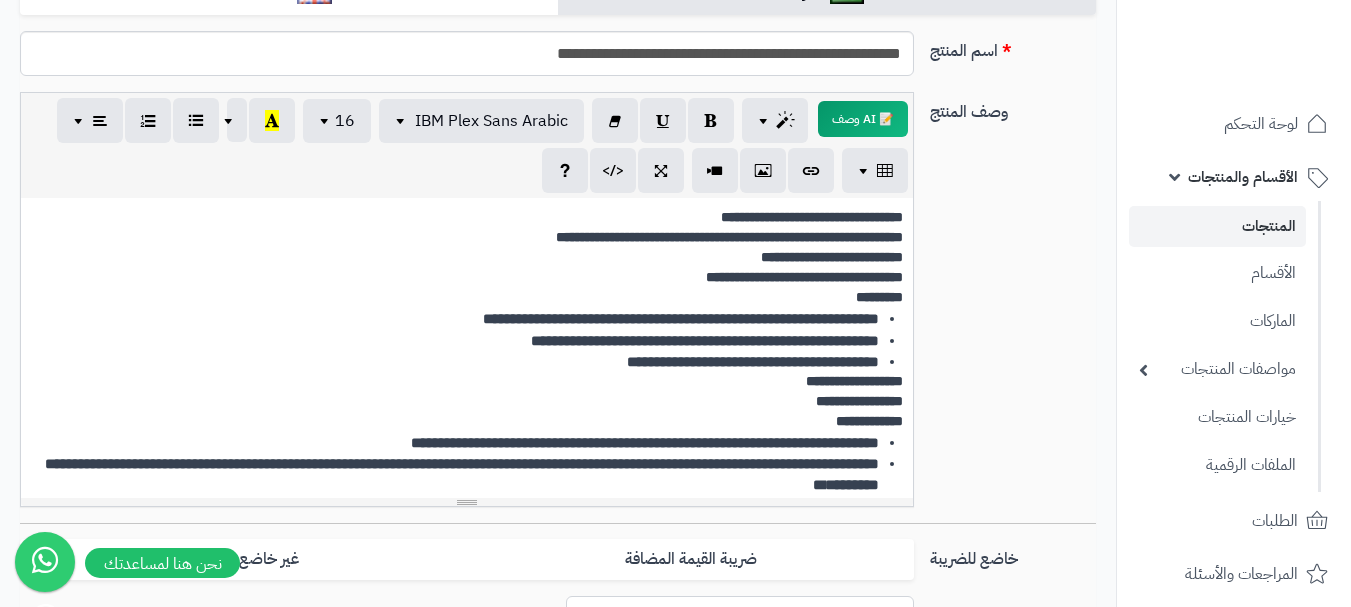 scroll, scrollTop: 200, scrollLeft: 0, axis: vertical 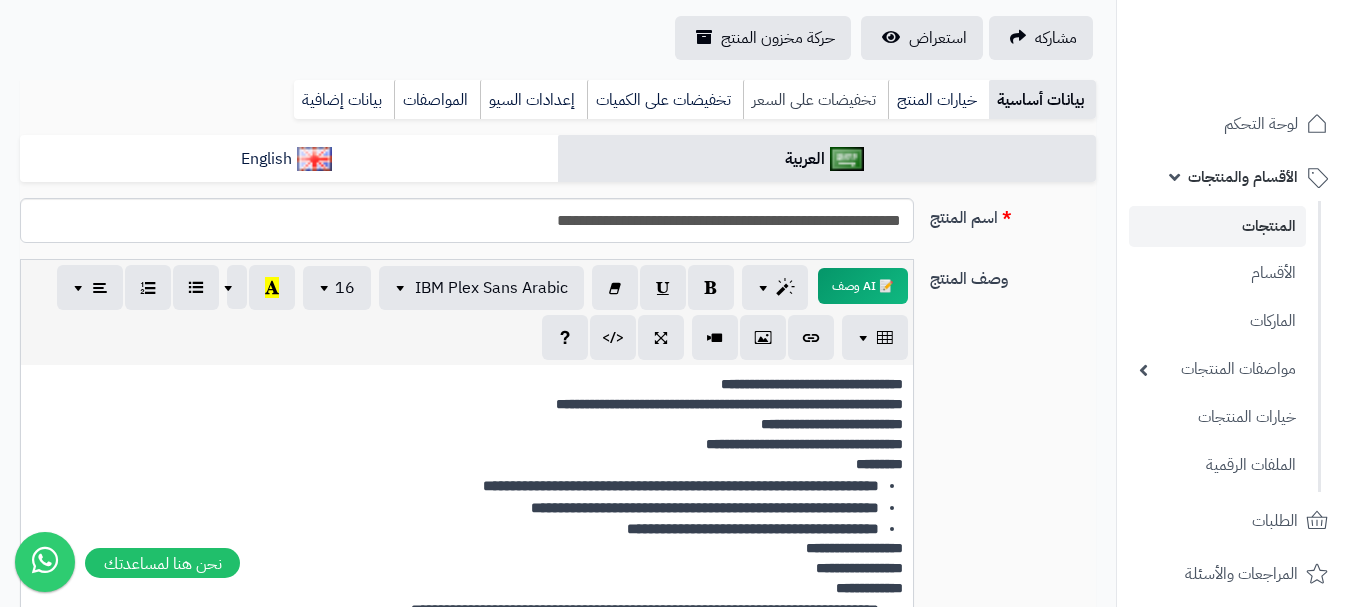 type on "**" 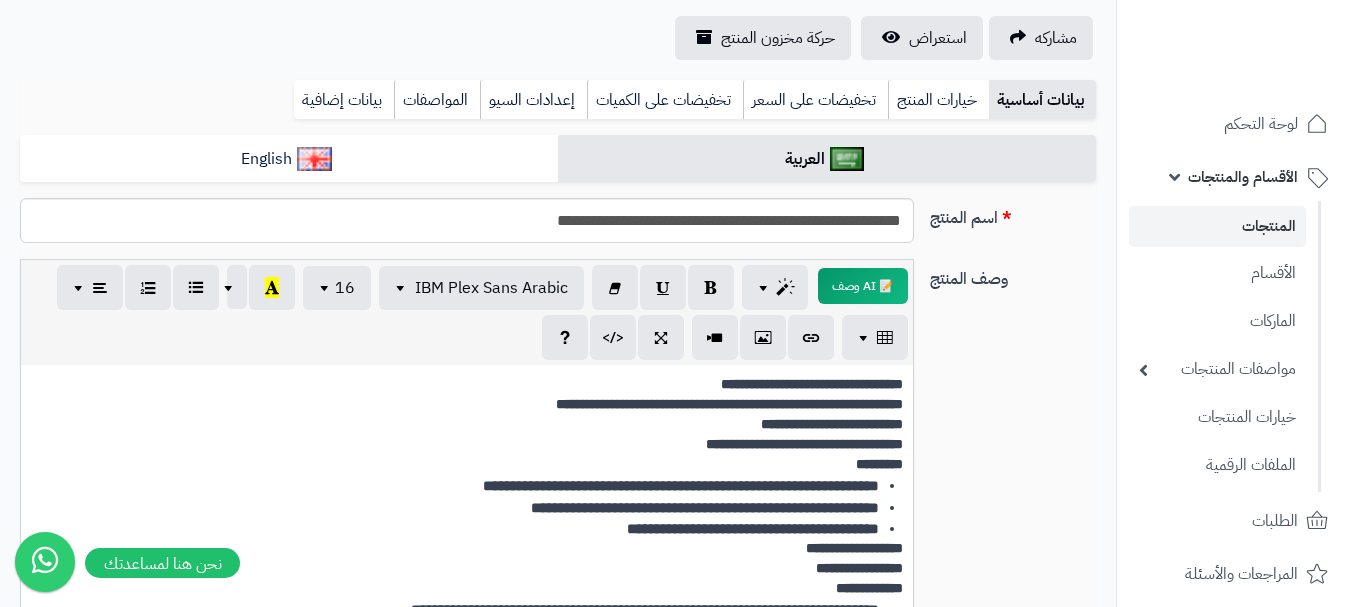 scroll, scrollTop: 72, scrollLeft: 0, axis: vertical 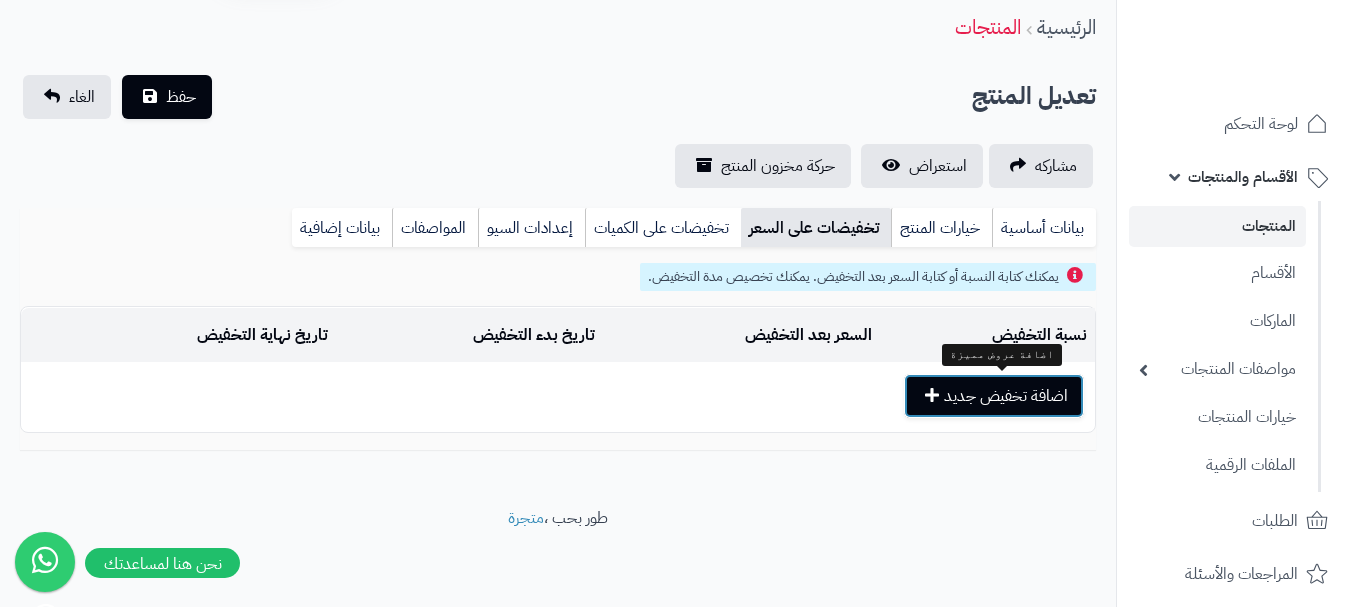 click on "اضافة تخفيض جديد" at bounding box center (994, 396) 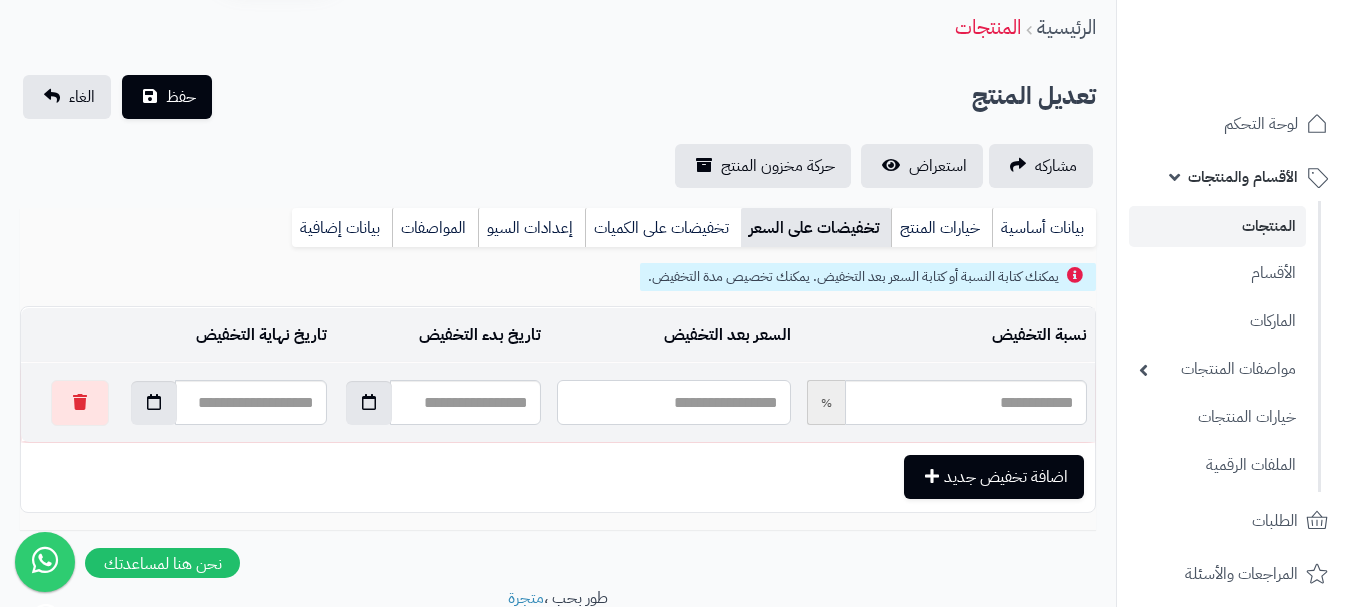 click at bounding box center (673, 402) 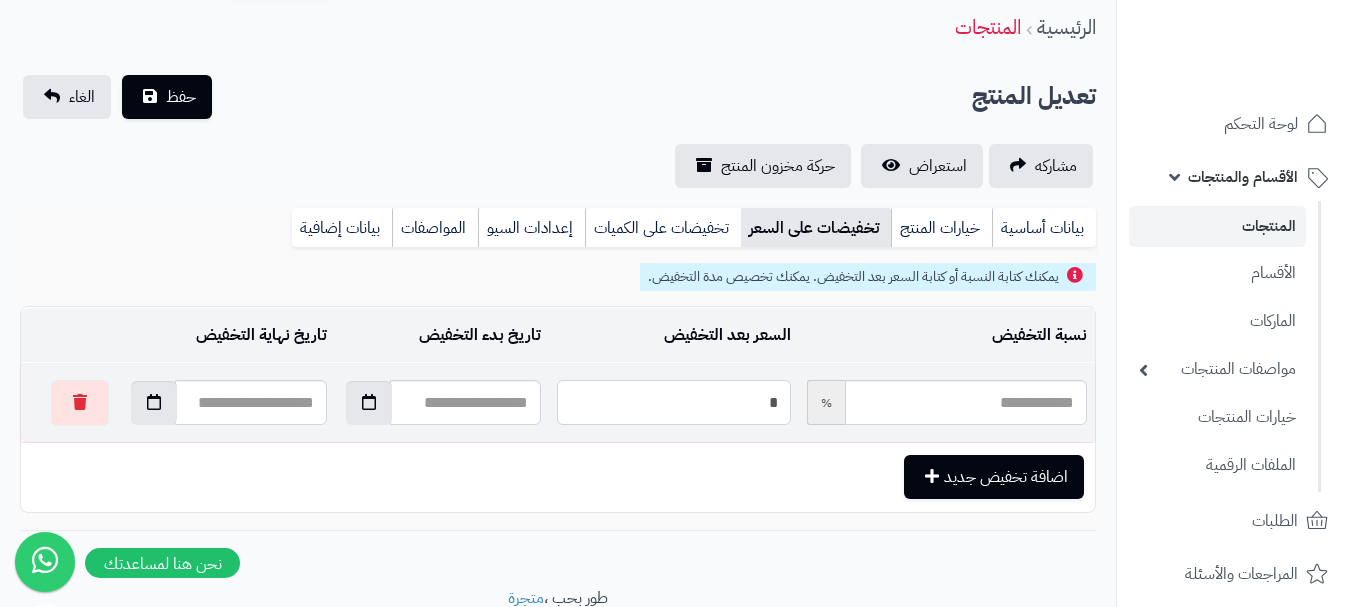 type on "**" 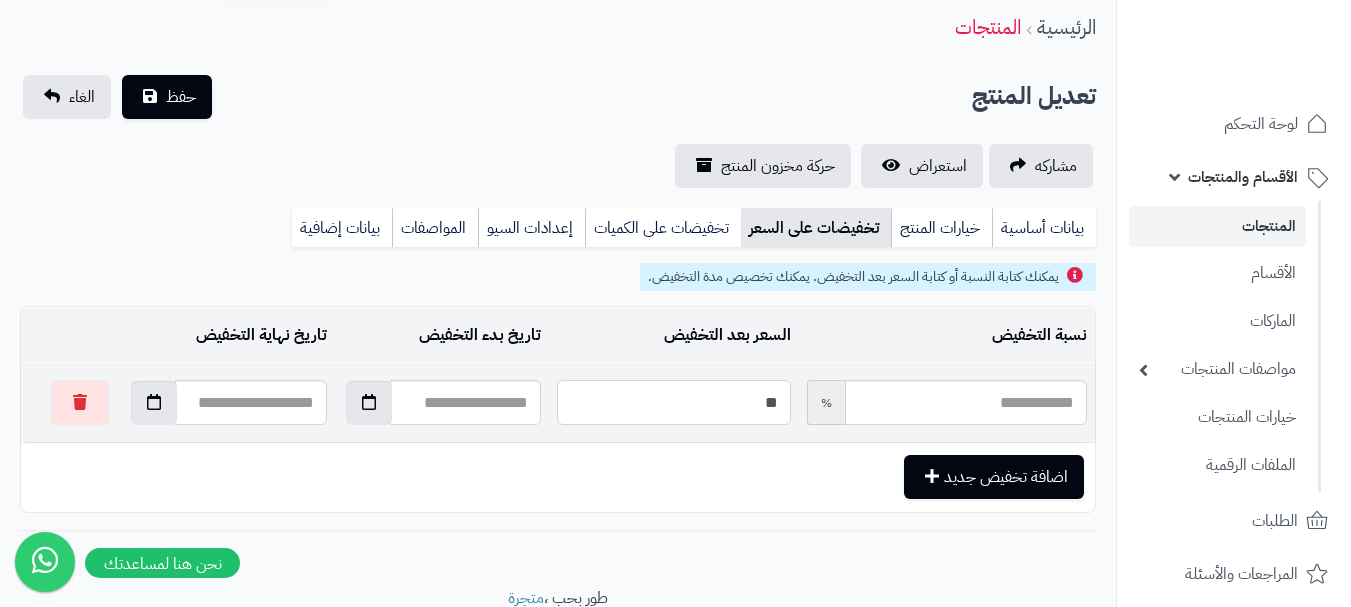 type on "*****" 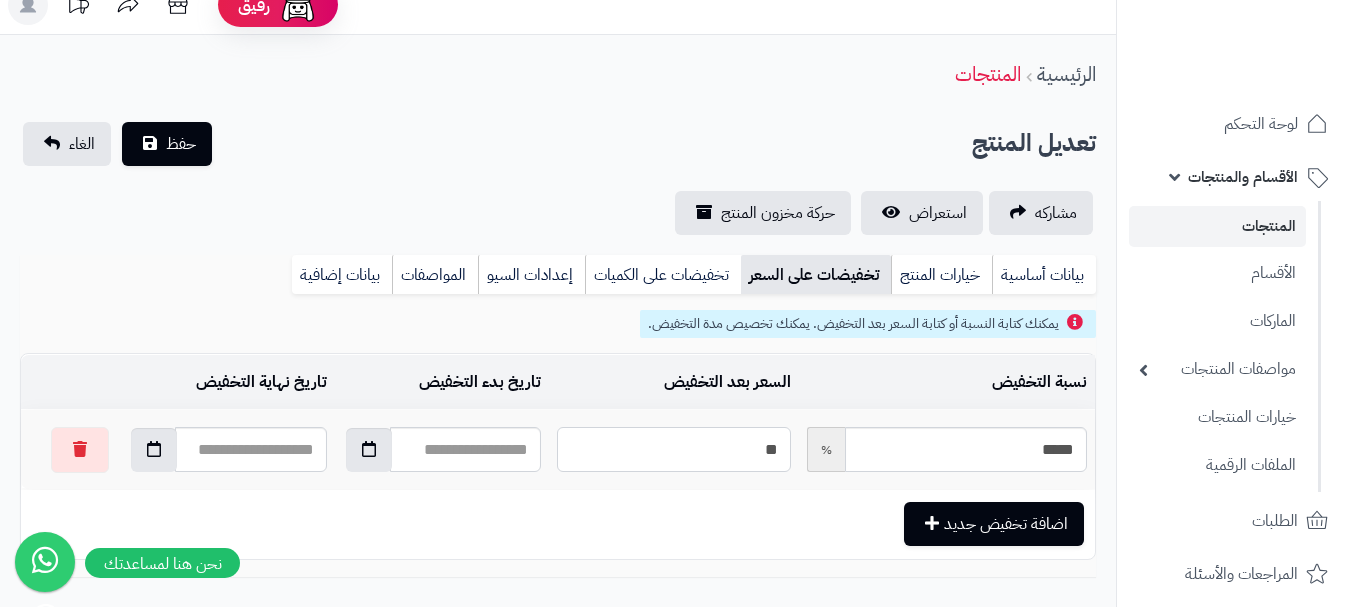 scroll, scrollTop: 0, scrollLeft: 0, axis: both 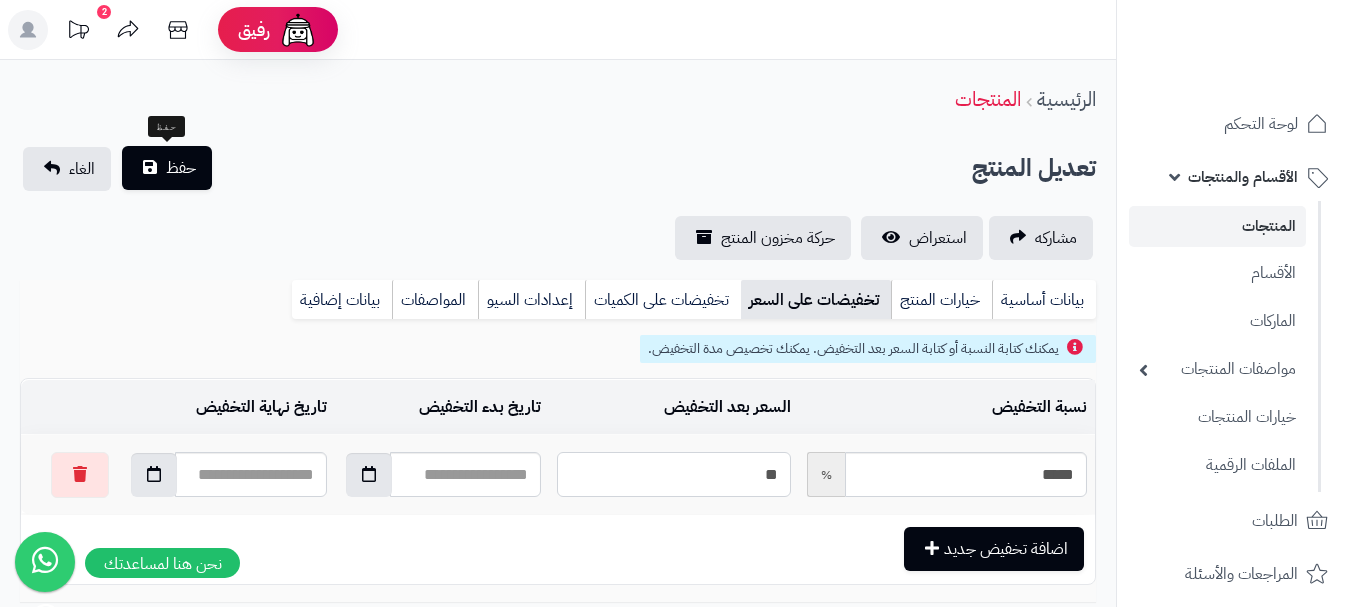 type on "**" 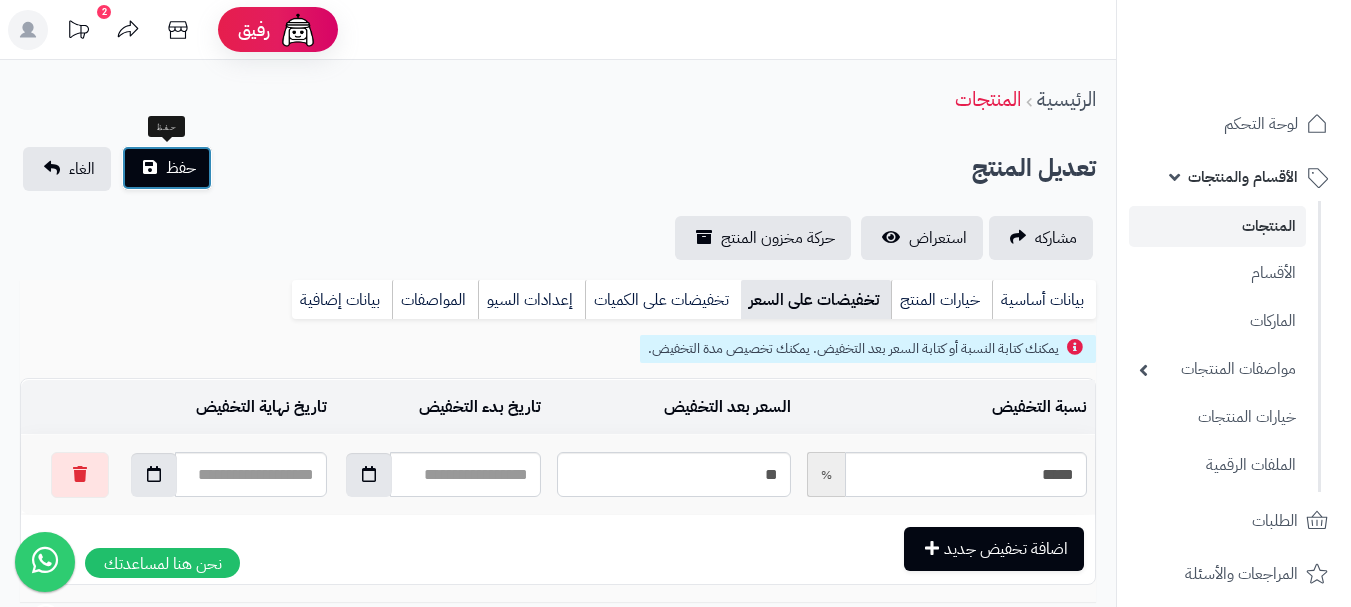 click on "حفظ" at bounding box center (167, 168) 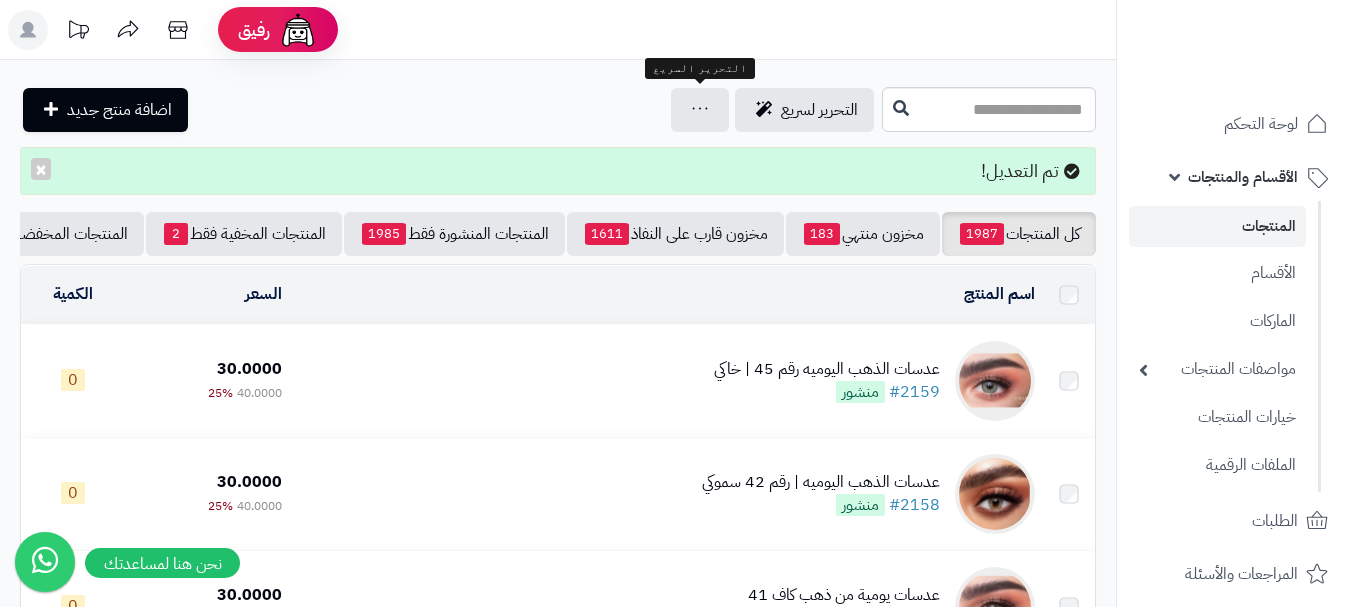scroll, scrollTop: 0, scrollLeft: 0, axis: both 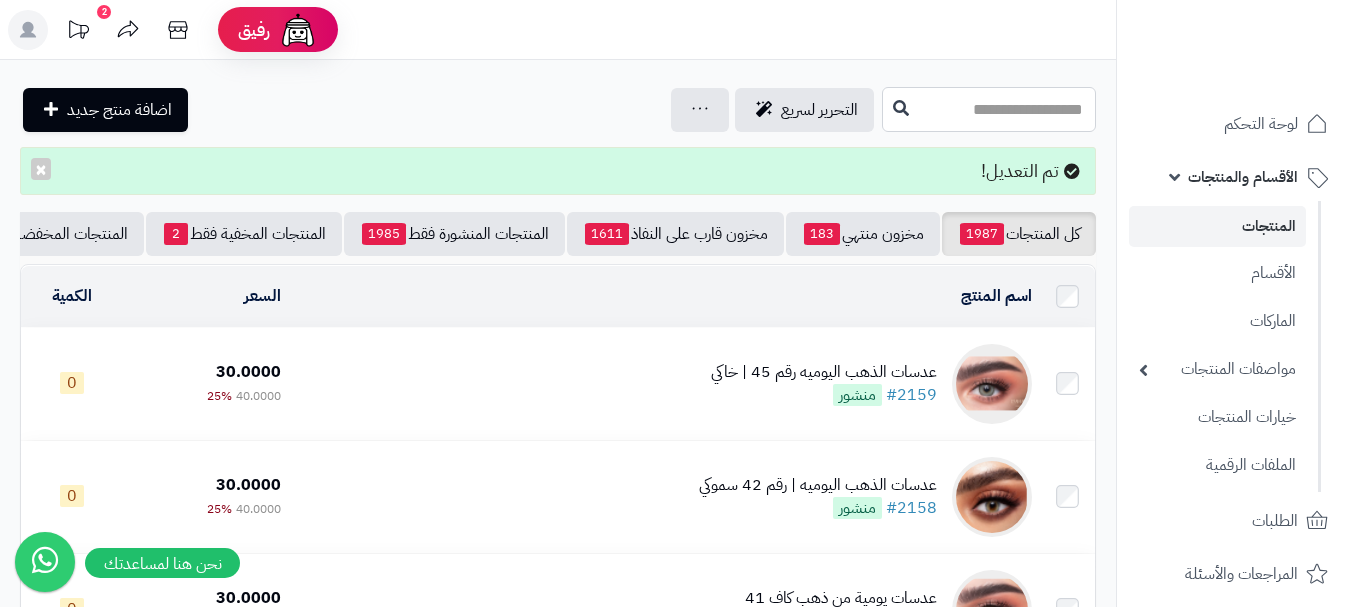 click at bounding box center (989, 109) 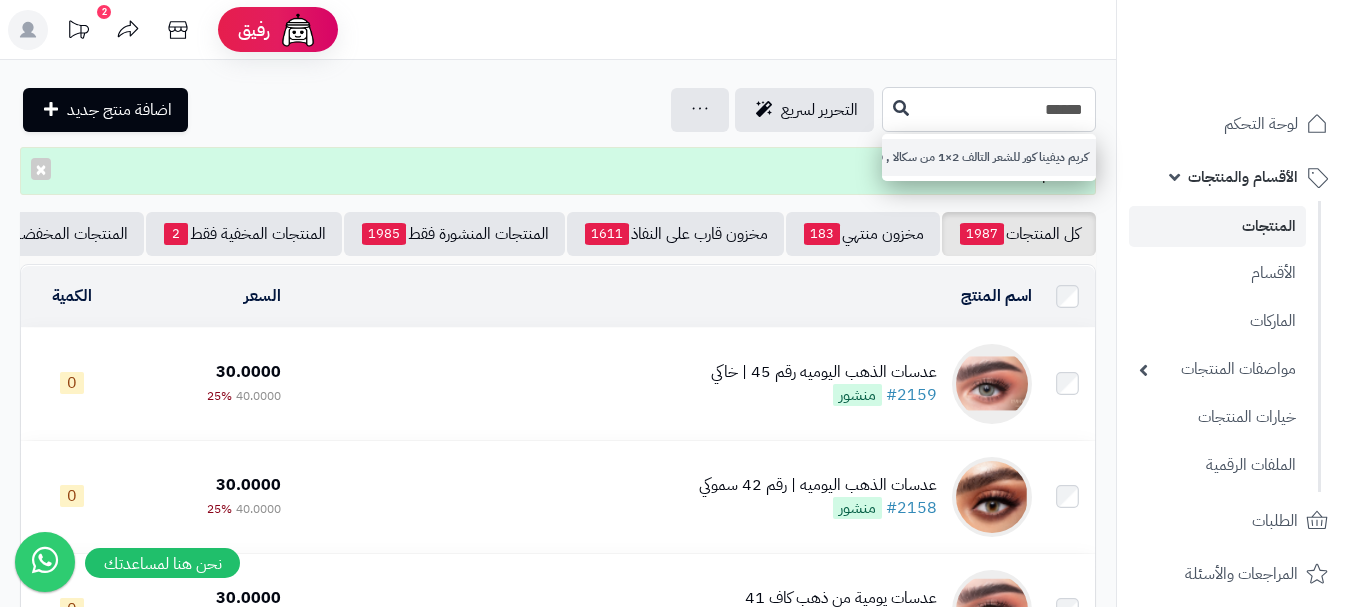 type on "******" 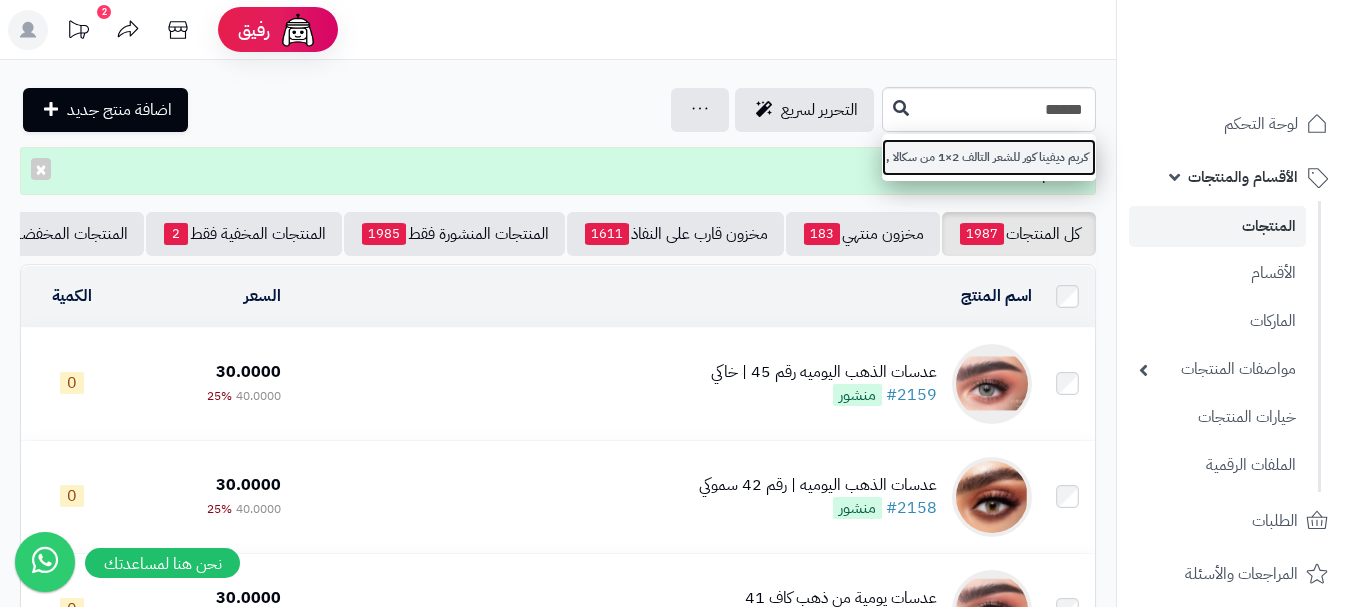 click on "كريم ديفينا كور للشعر التالف 2×1 من سكالا , 1000 جرام" at bounding box center [989, 157] 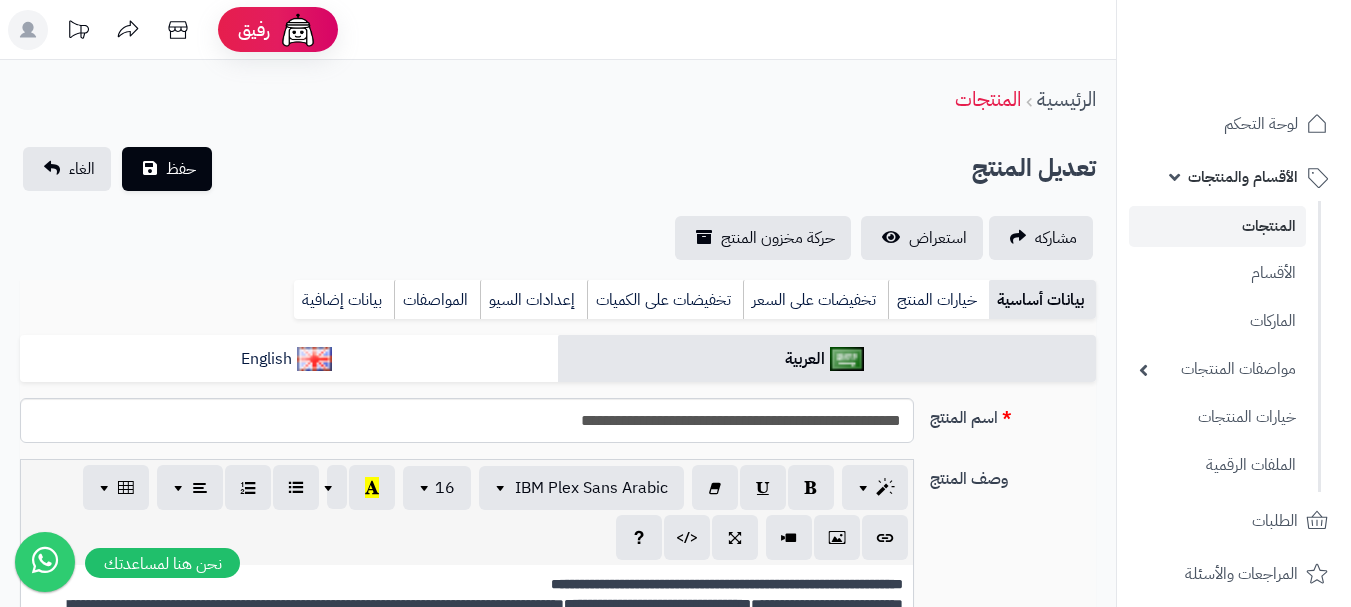 scroll, scrollTop: 500, scrollLeft: 0, axis: vertical 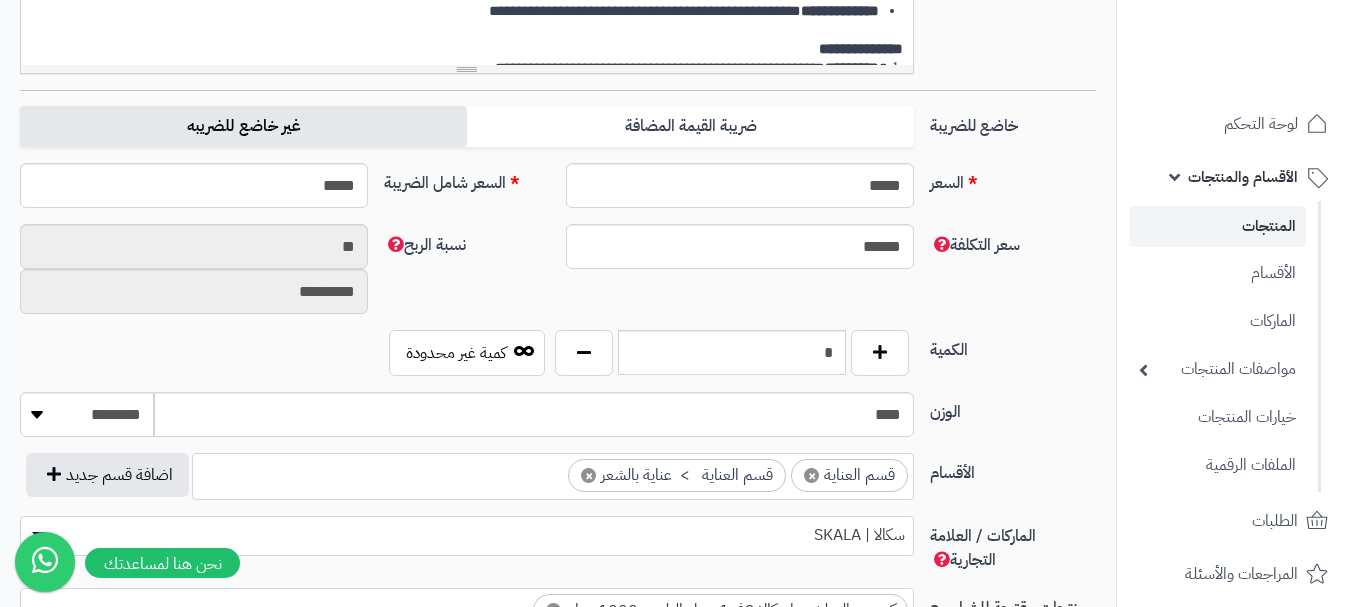 drag, startPoint x: 403, startPoint y: 117, endPoint x: 439, endPoint y: 121, distance: 36.221542 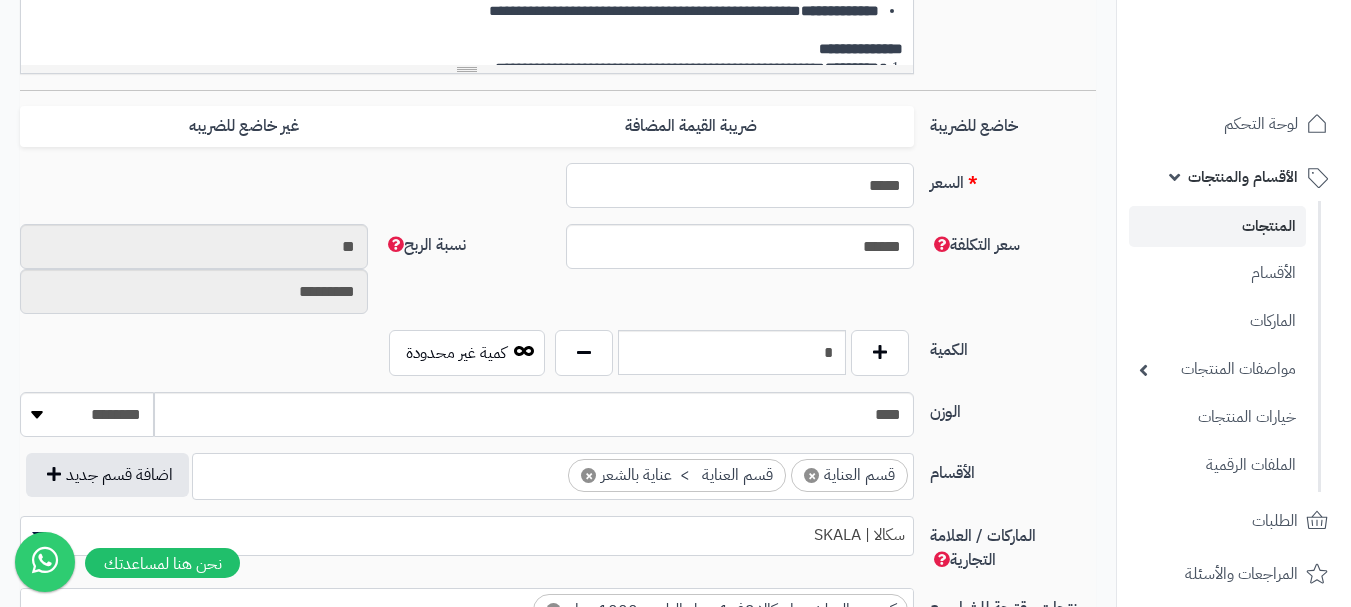 click on "*****" at bounding box center [740, 185] 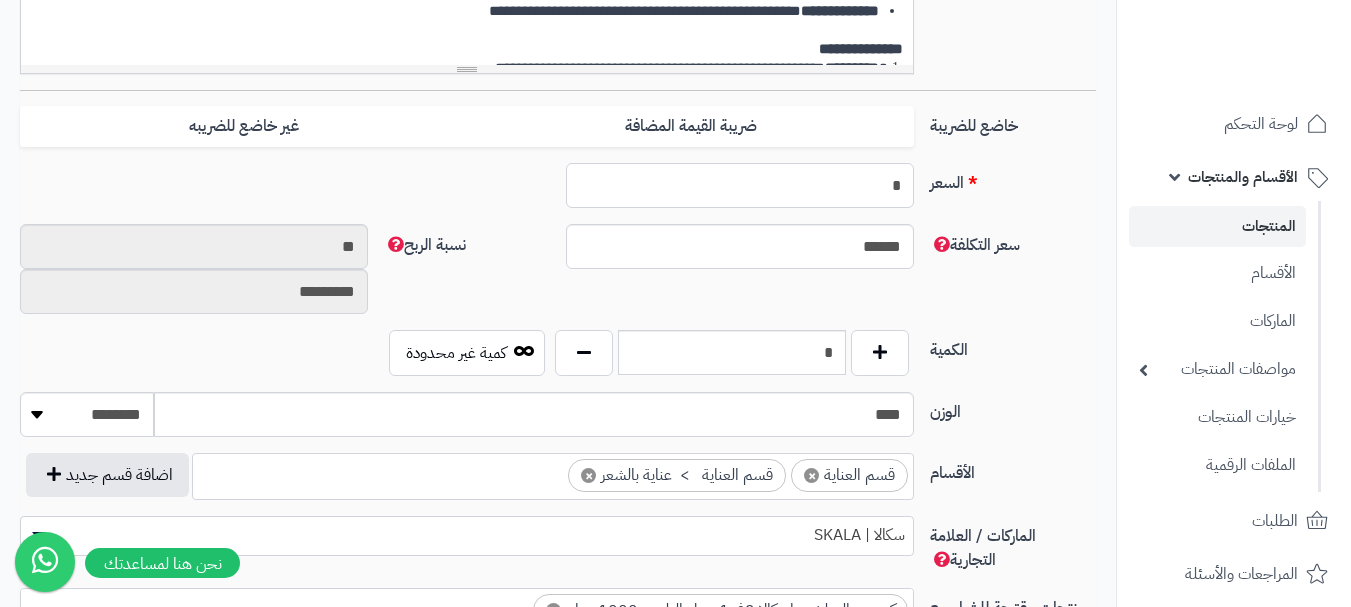 type on "********" 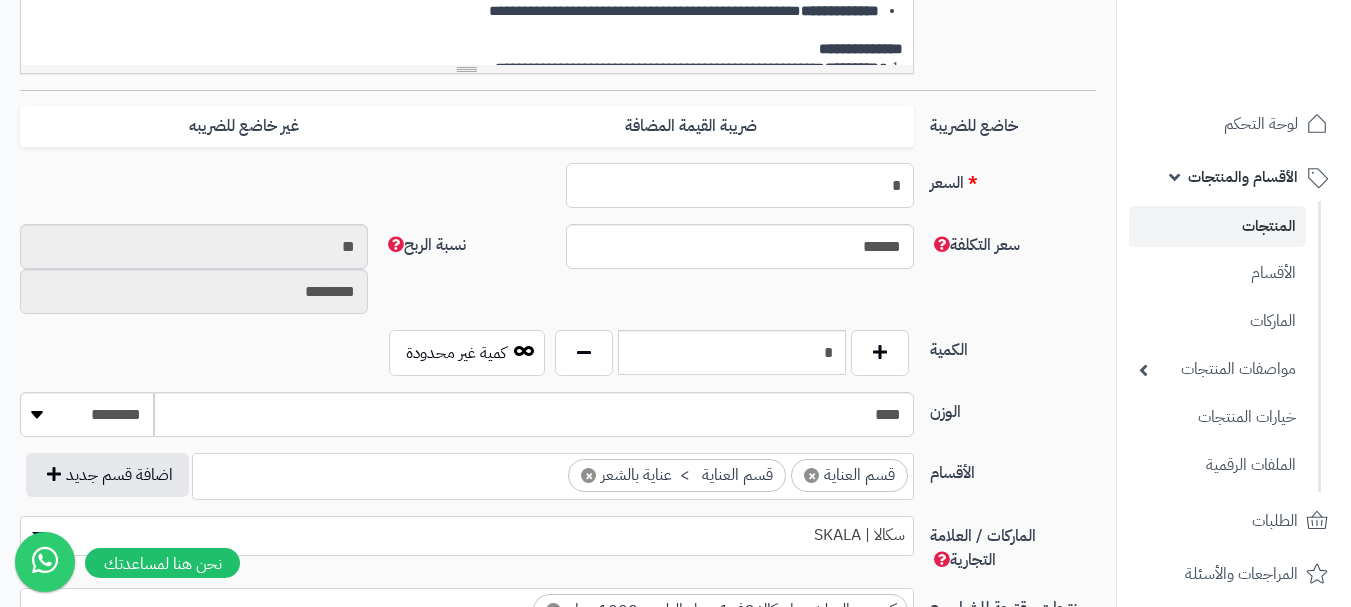 type on "**" 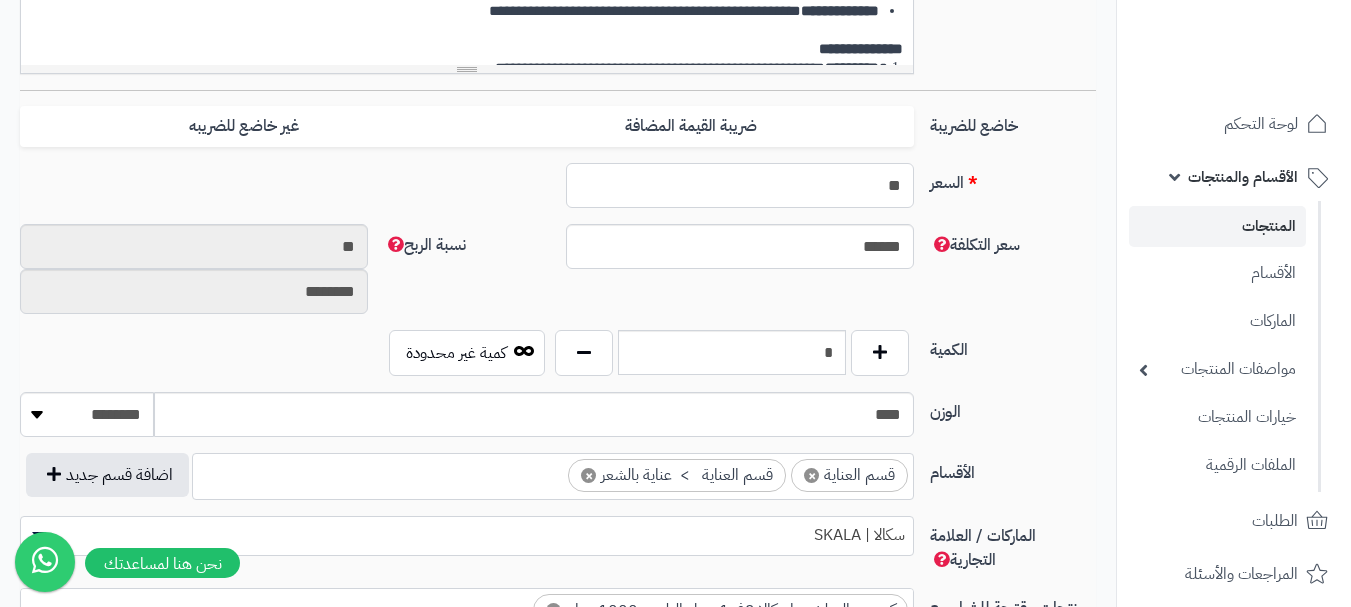 type on "*********" 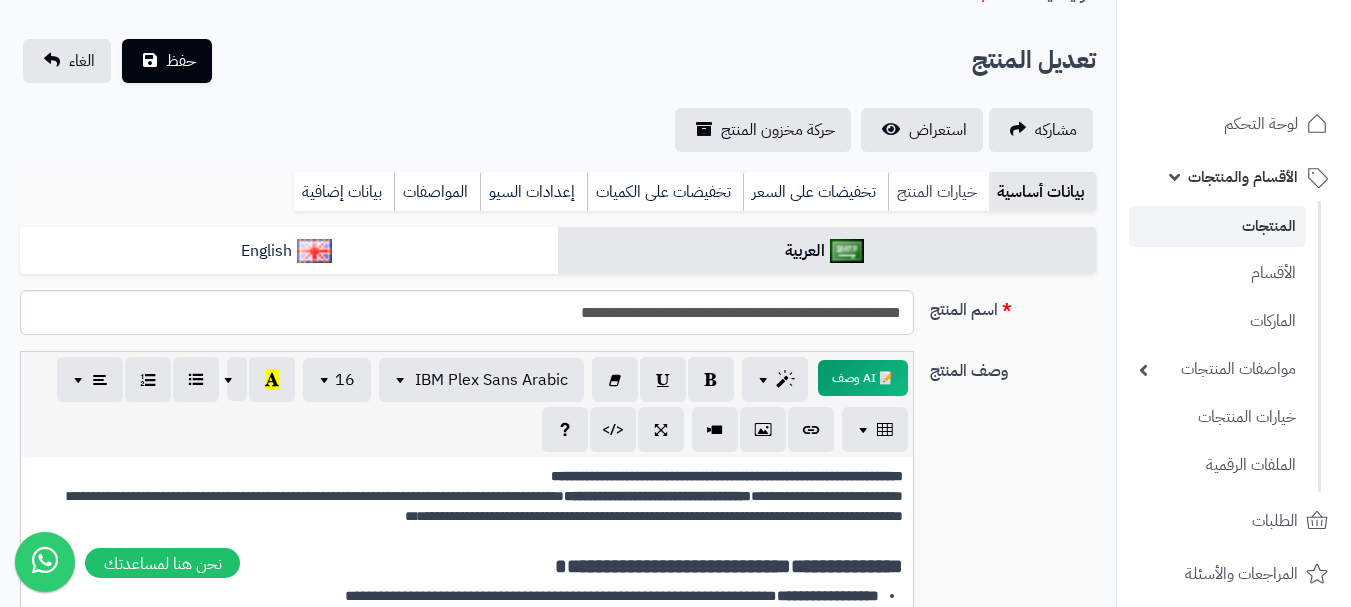 scroll, scrollTop: 100, scrollLeft: 0, axis: vertical 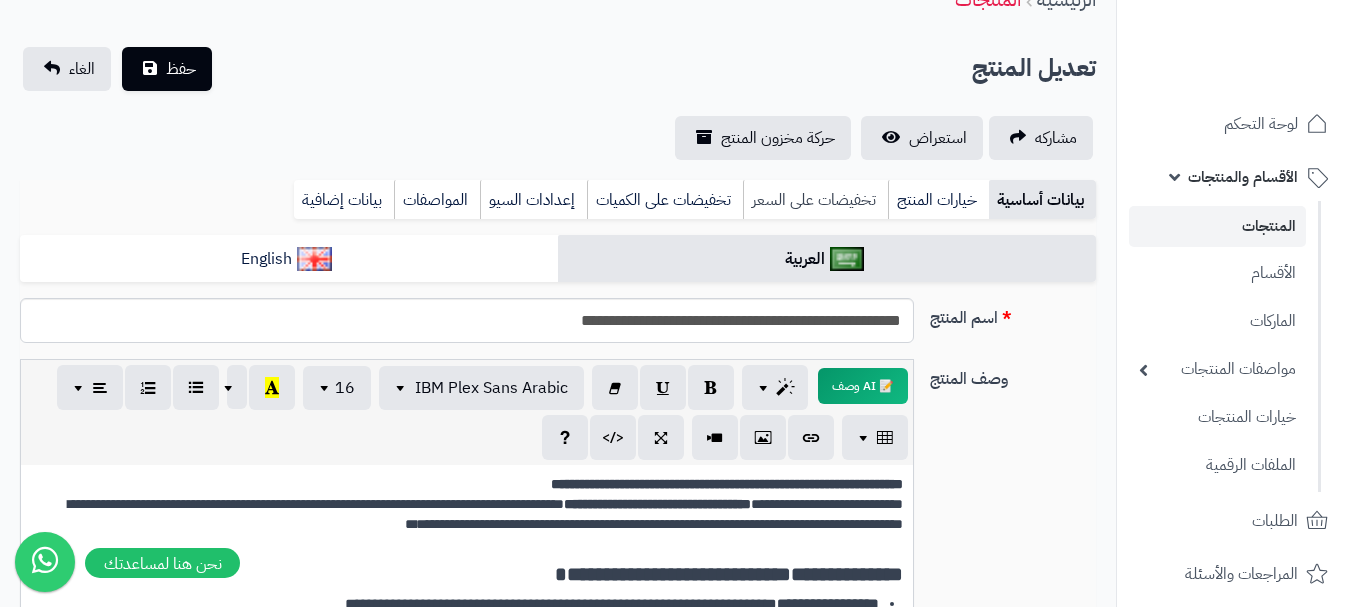 type on "**" 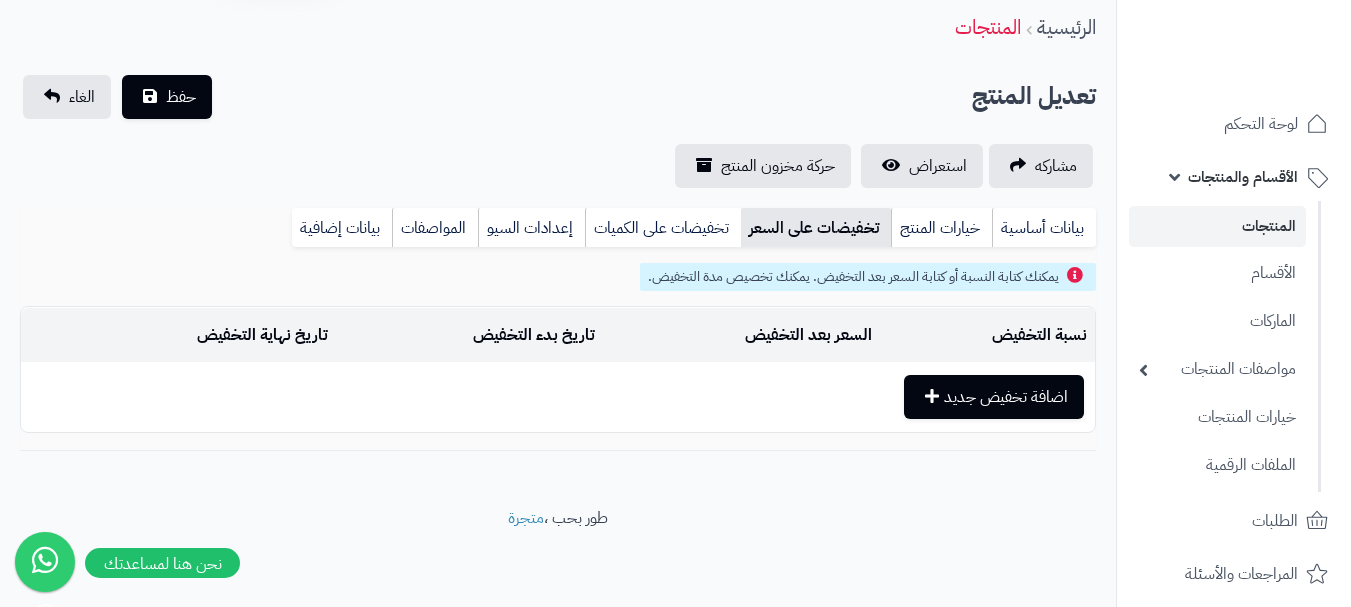 scroll, scrollTop: 72, scrollLeft: 0, axis: vertical 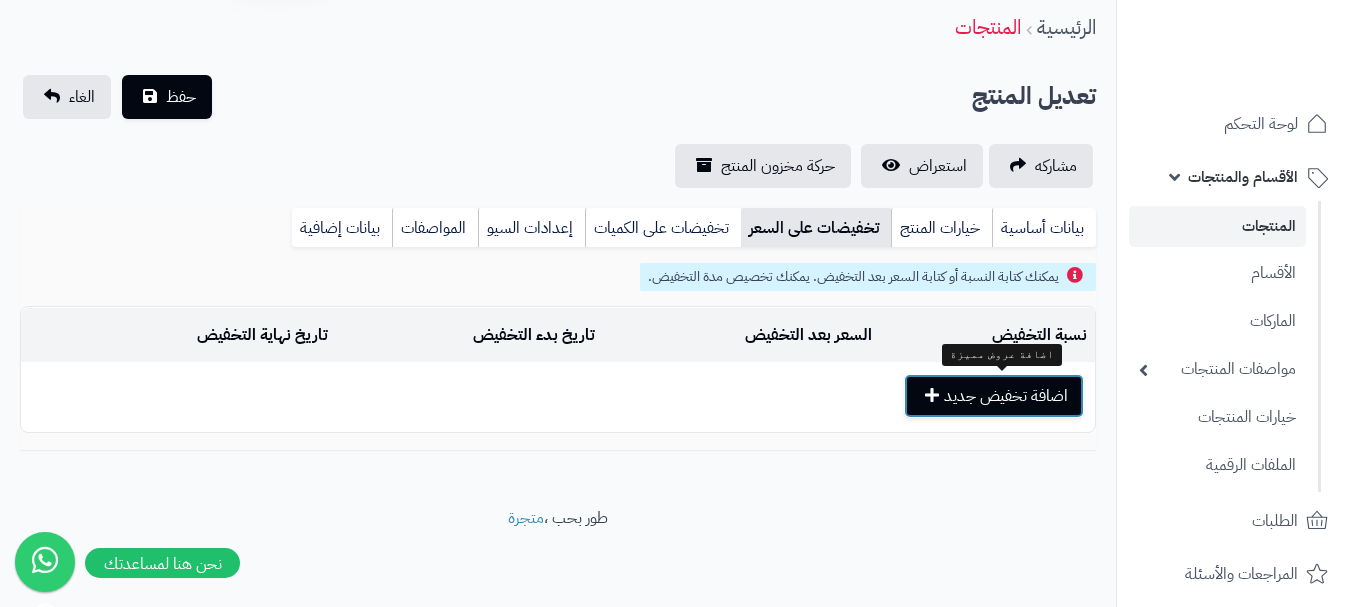 click on "اضافة تخفيض جديد" at bounding box center [994, 396] 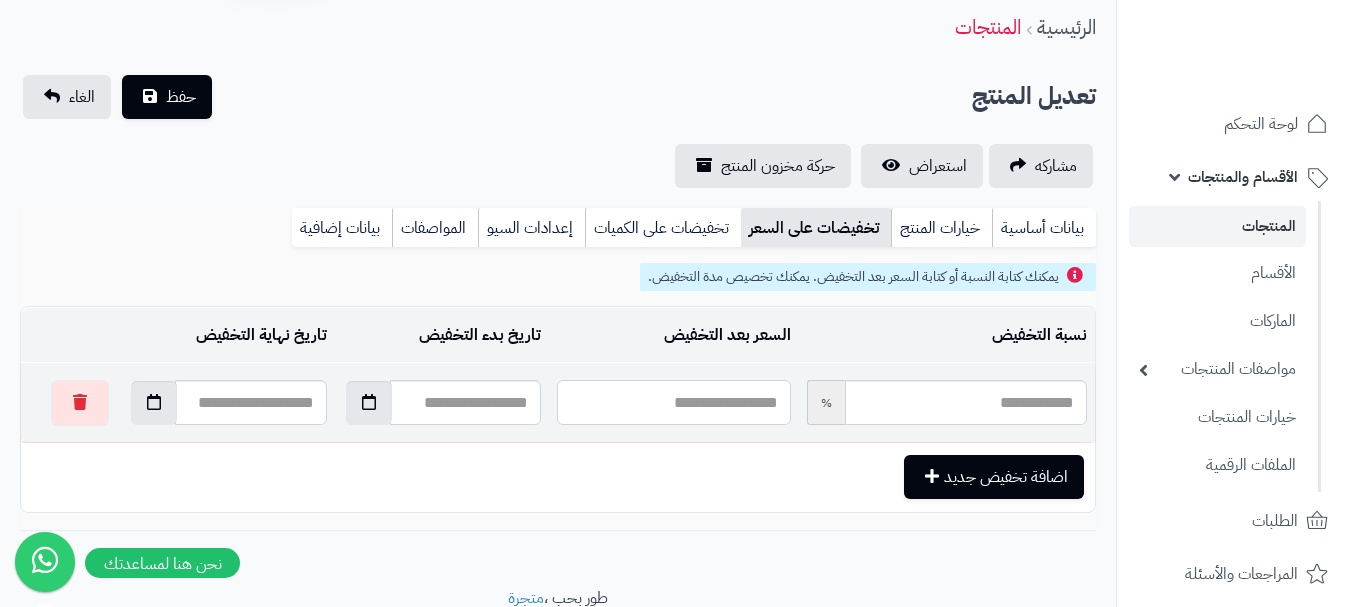 click at bounding box center (673, 402) 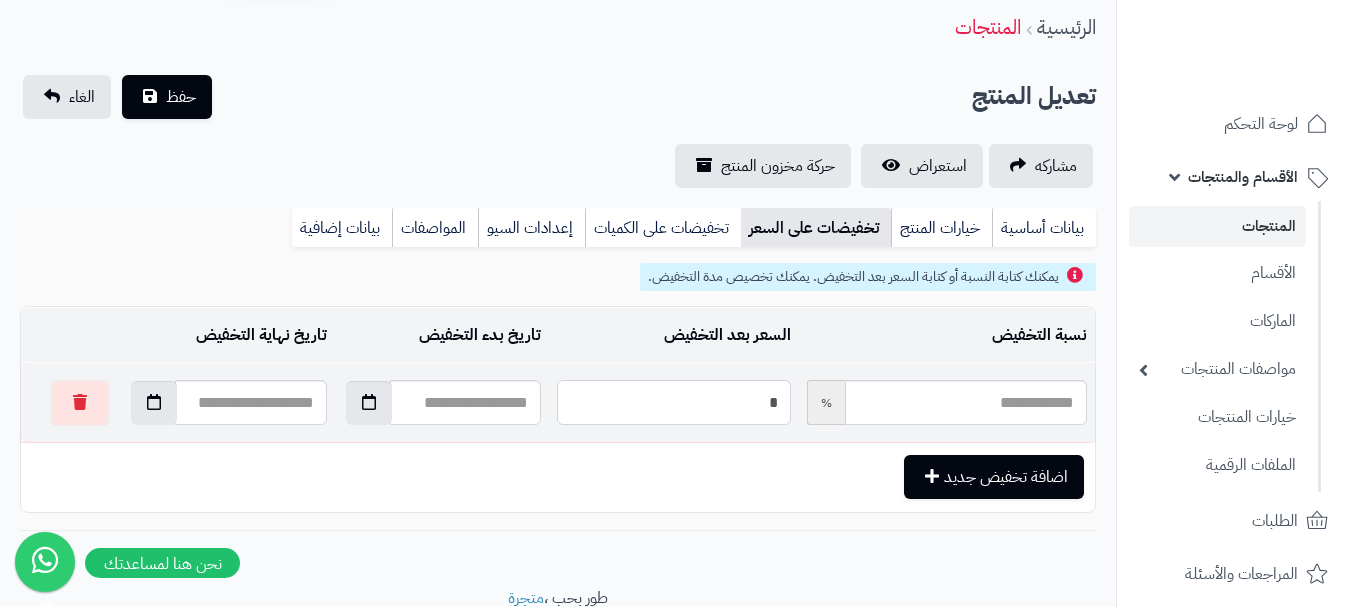 type on "**" 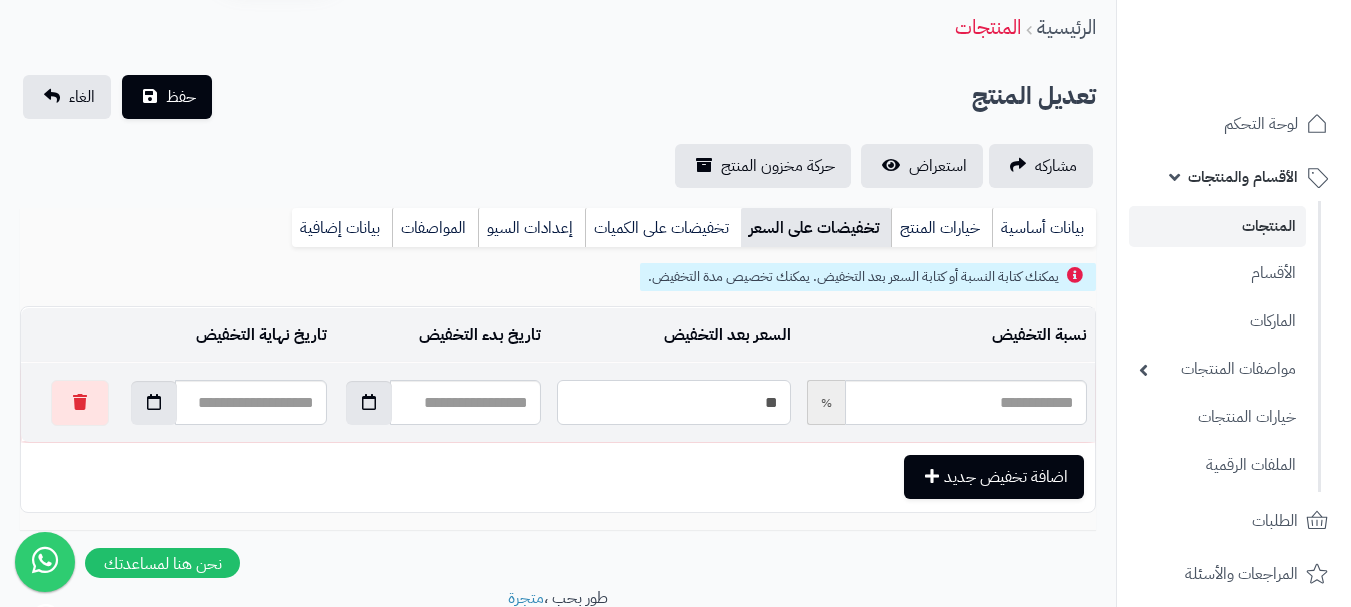 type on "*****" 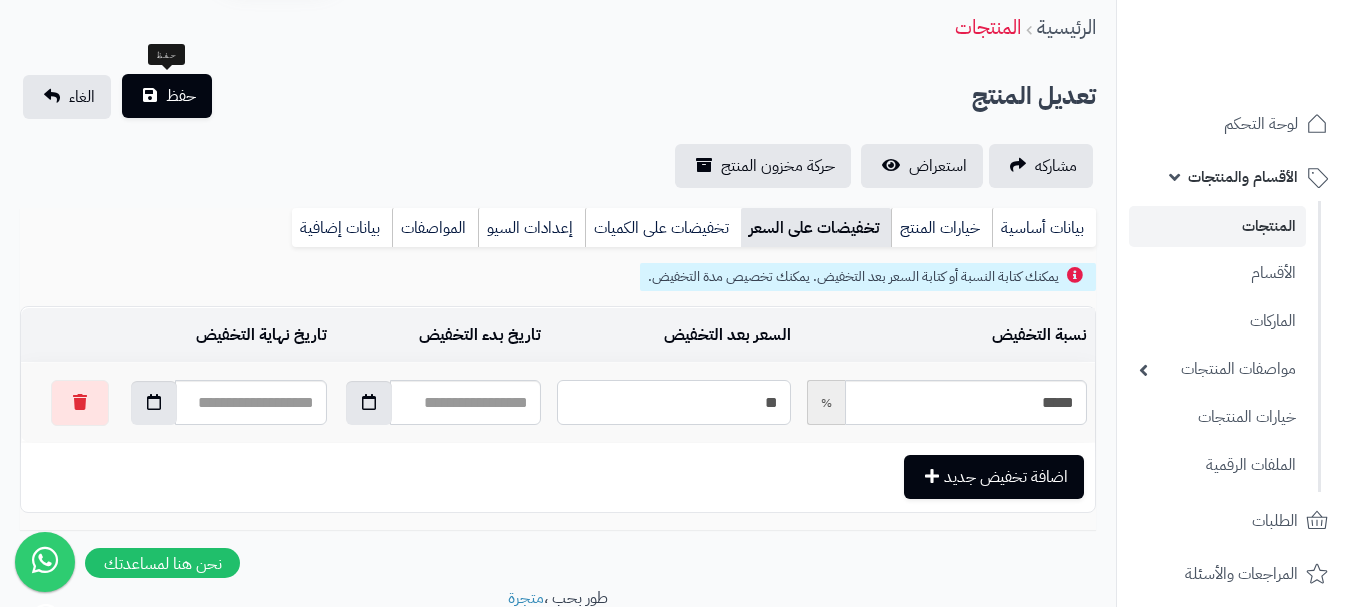 type on "**" 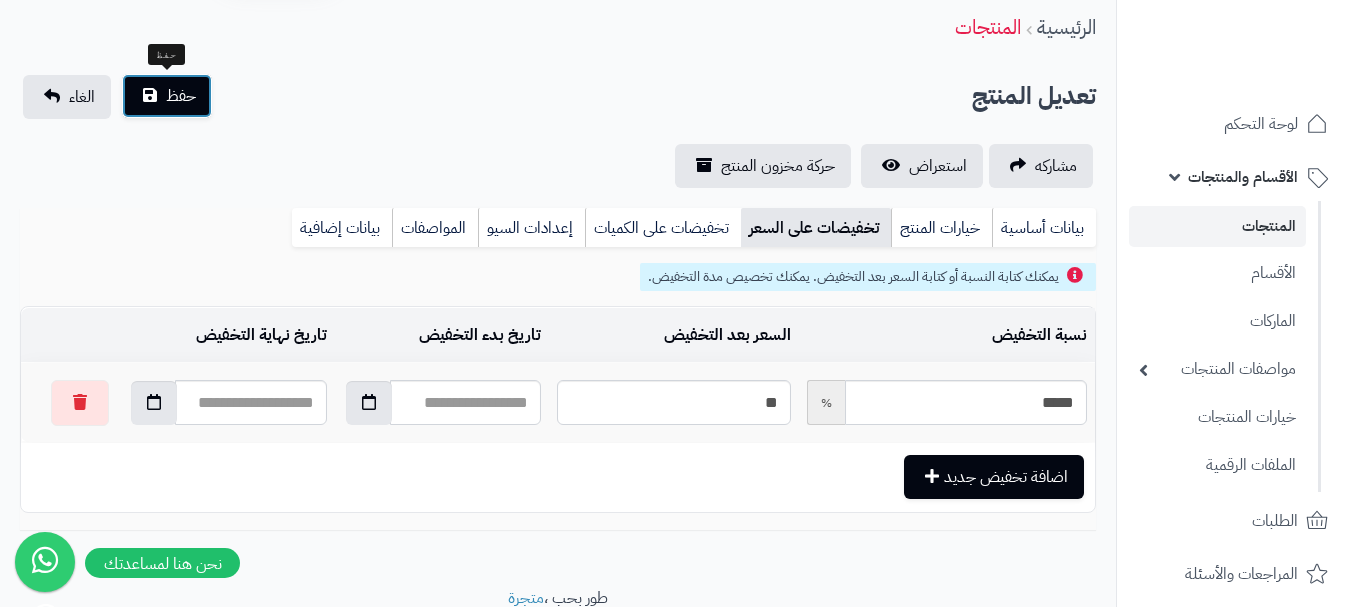 click on "حفظ" at bounding box center [167, 96] 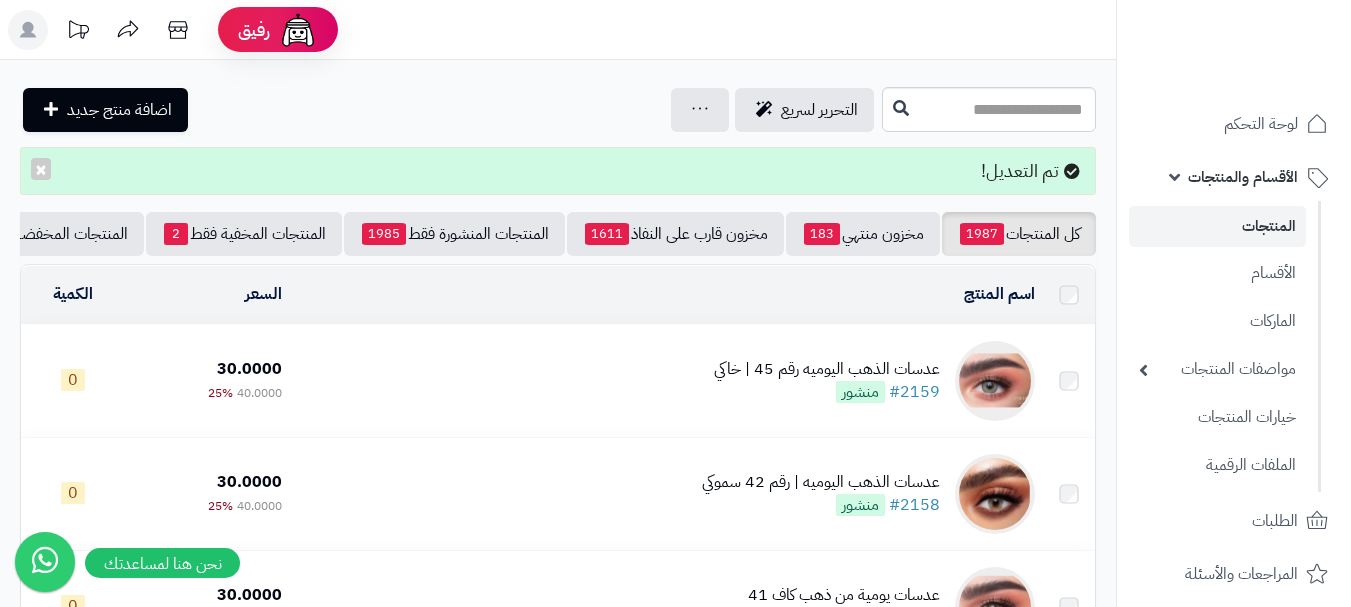 scroll, scrollTop: 0, scrollLeft: 0, axis: both 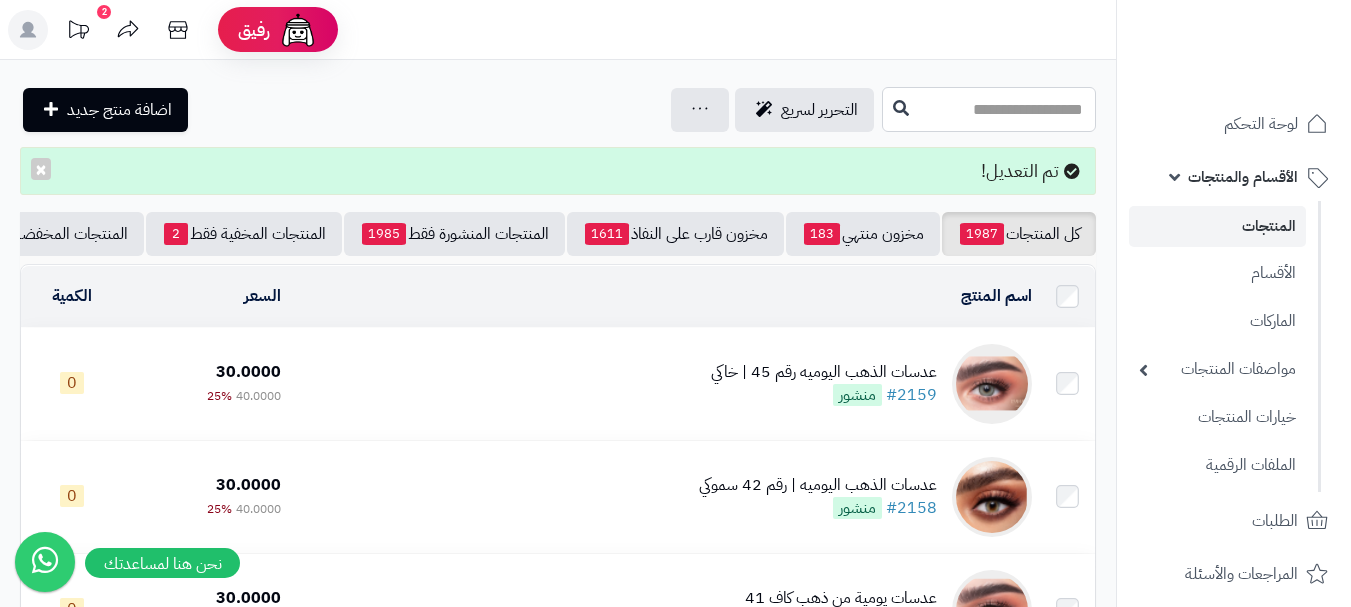 click at bounding box center [989, 109] 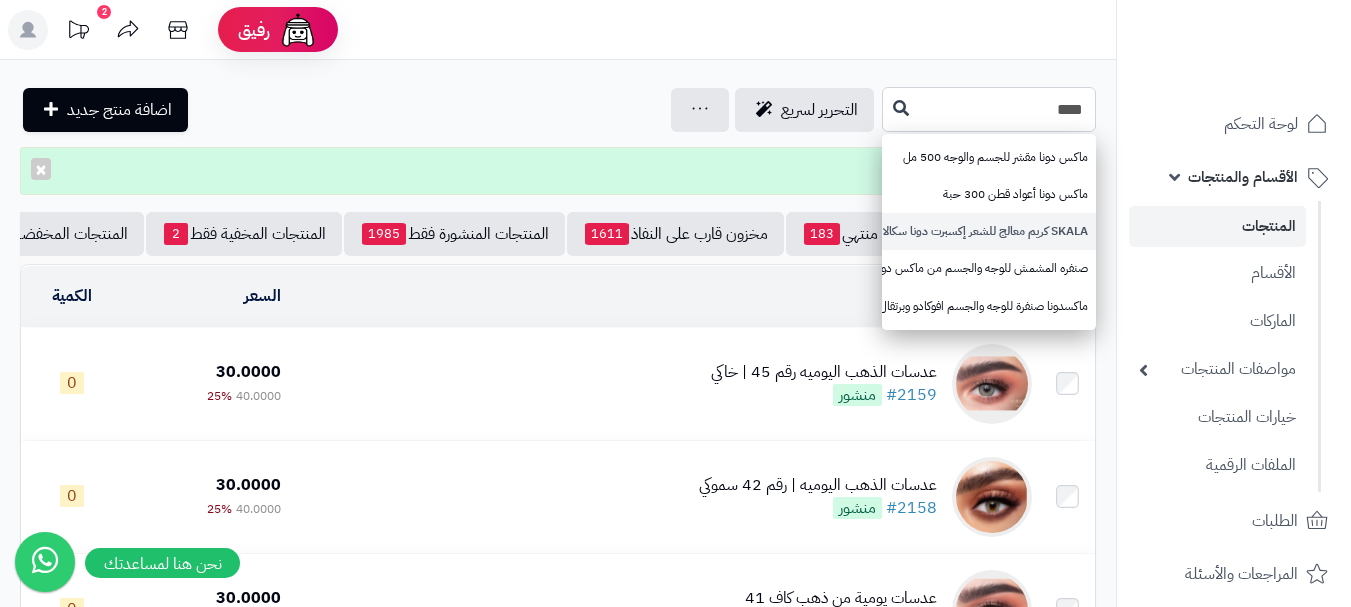 type on "****" 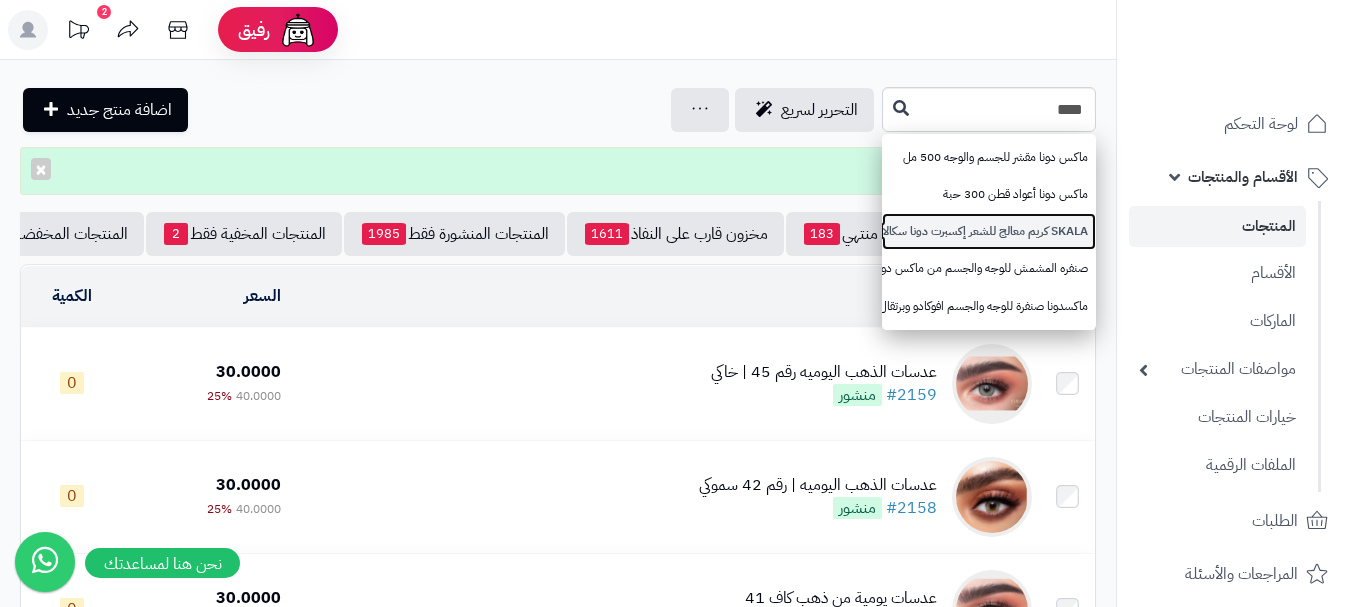 click on "SKALA كريم معالج للشعر إكسبرت دونا سكالا 2 في 1 من سكالا اكسبرت - 1000 جرام" at bounding box center [989, 231] 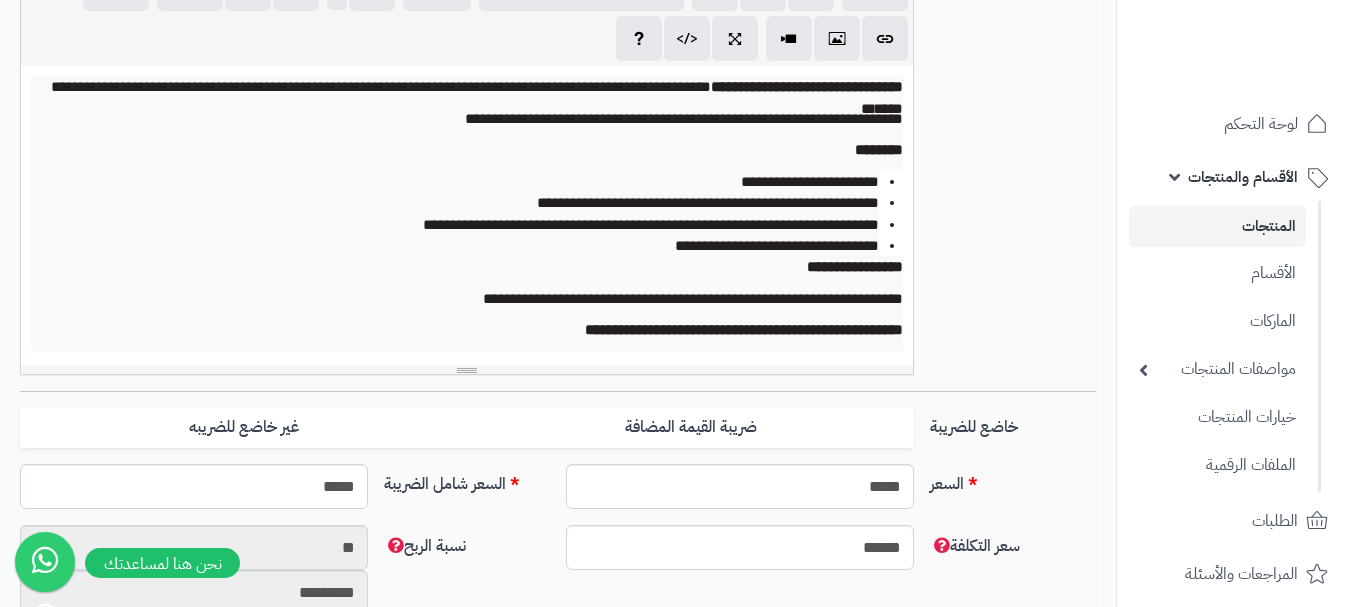 scroll, scrollTop: 500, scrollLeft: 0, axis: vertical 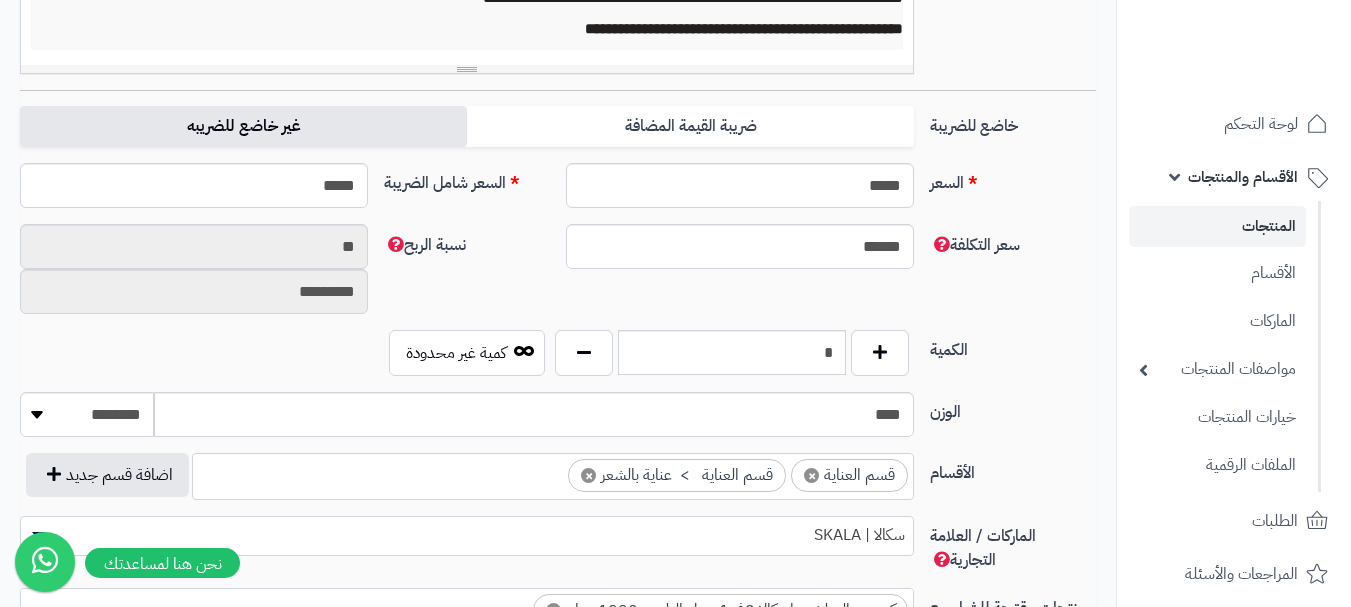 click on "غير خاضع للضريبه" at bounding box center (243, 126) 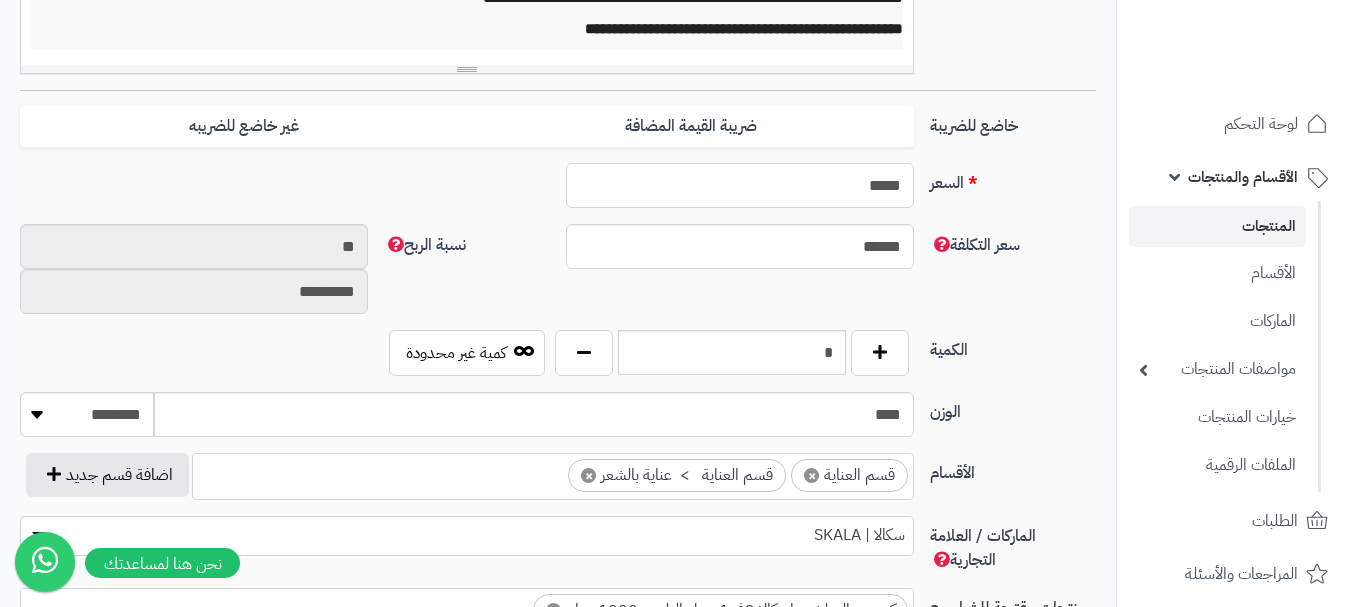 click on "*****" at bounding box center (740, 185) 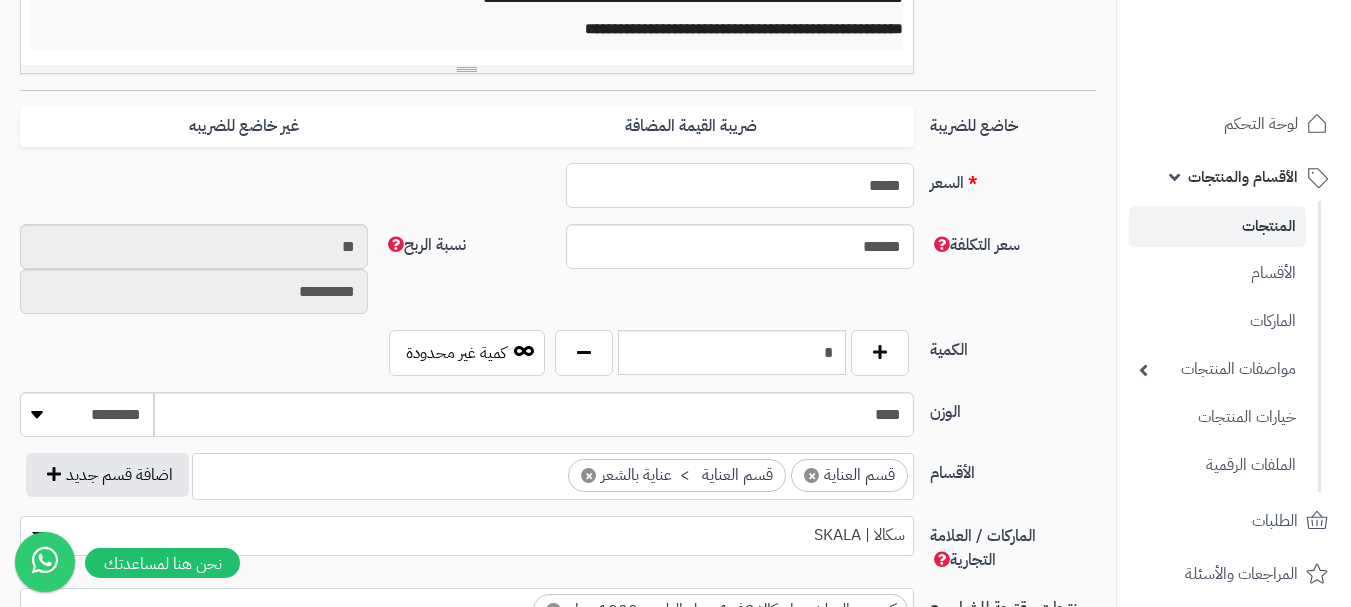 click on "*****" at bounding box center [740, 185] 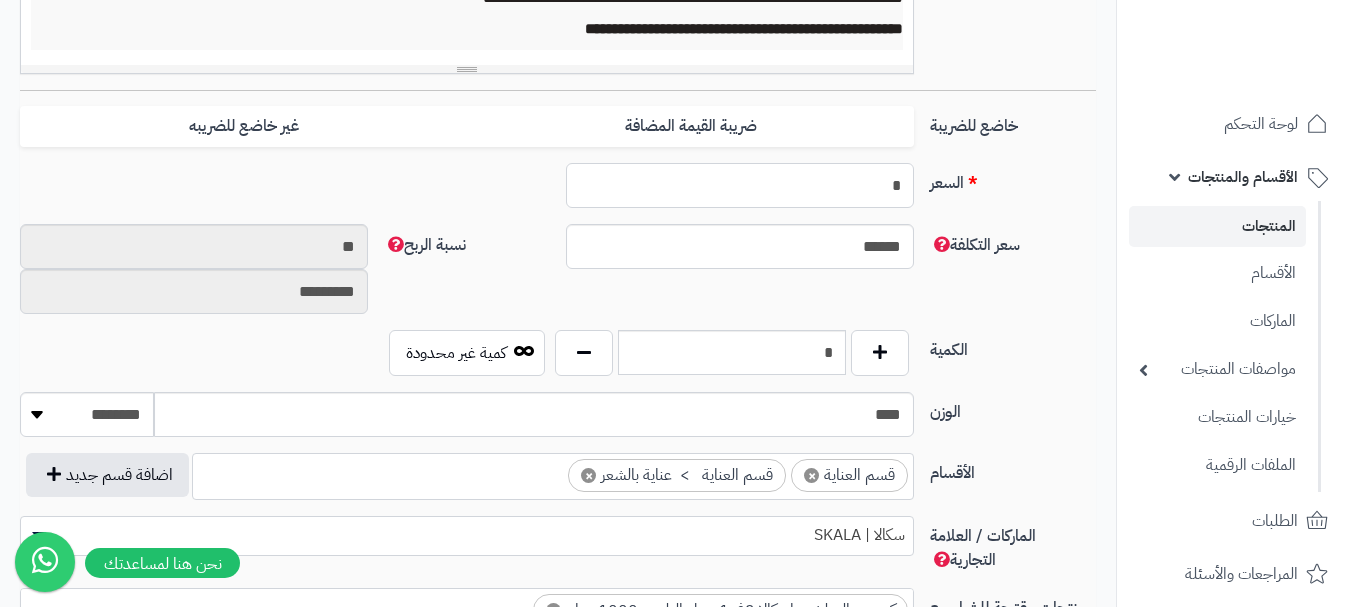 type on "********" 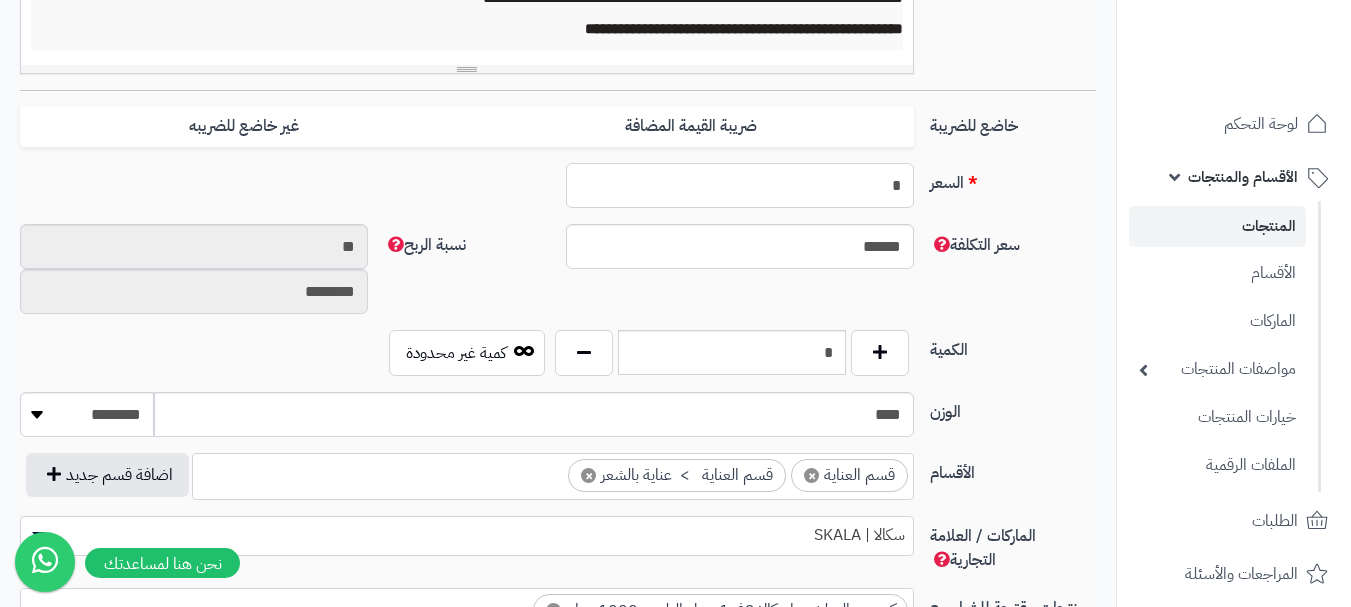 type on "**" 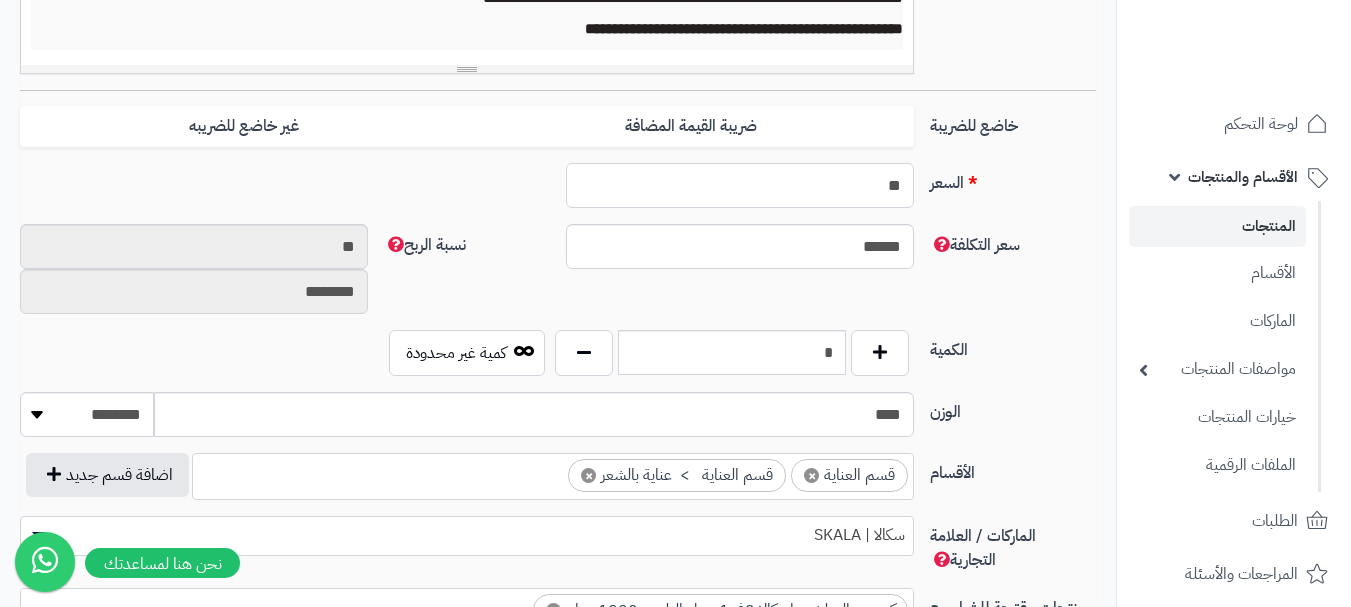 type on "*********" 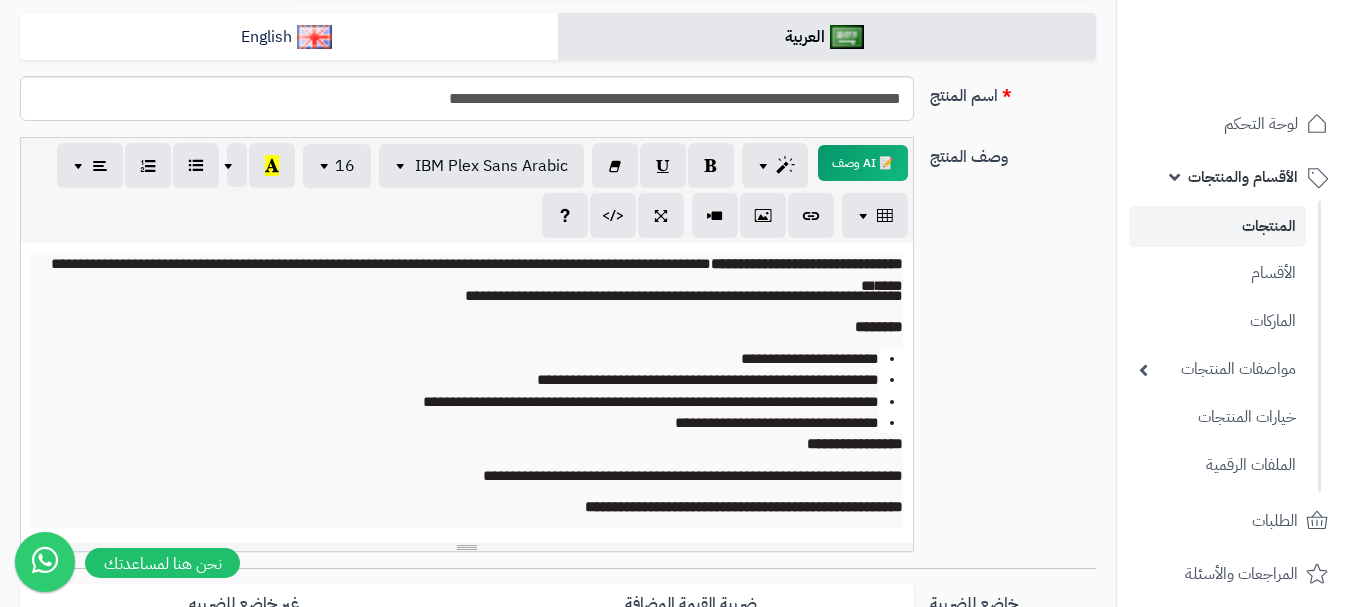 scroll, scrollTop: 200, scrollLeft: 0, axis: vertical 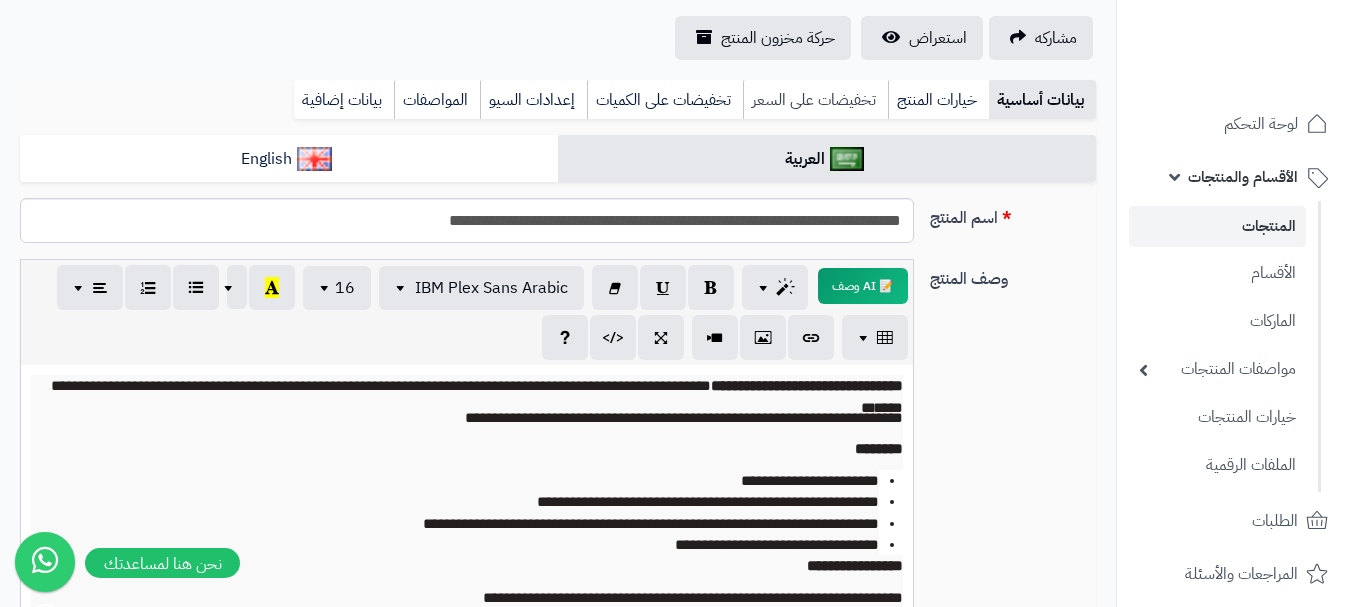 type on "**" 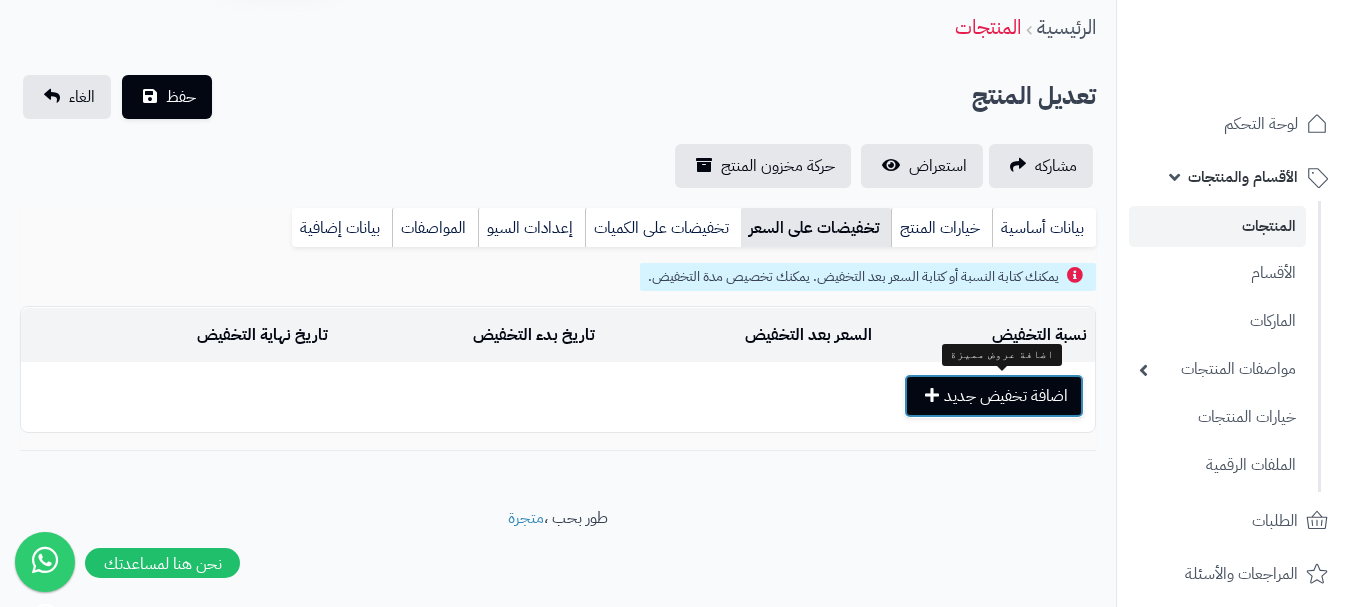 click on "اضافة تخفيض جديد" at bounding box center [994, 396] 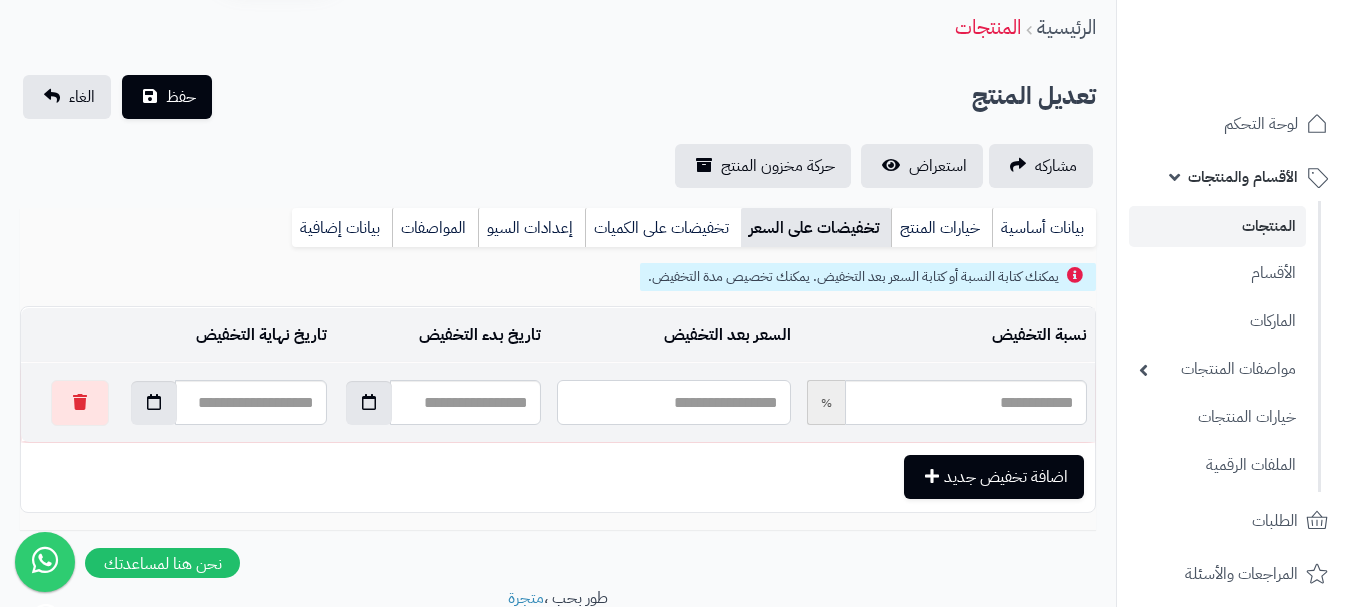 click at bounding box center (673, 402) 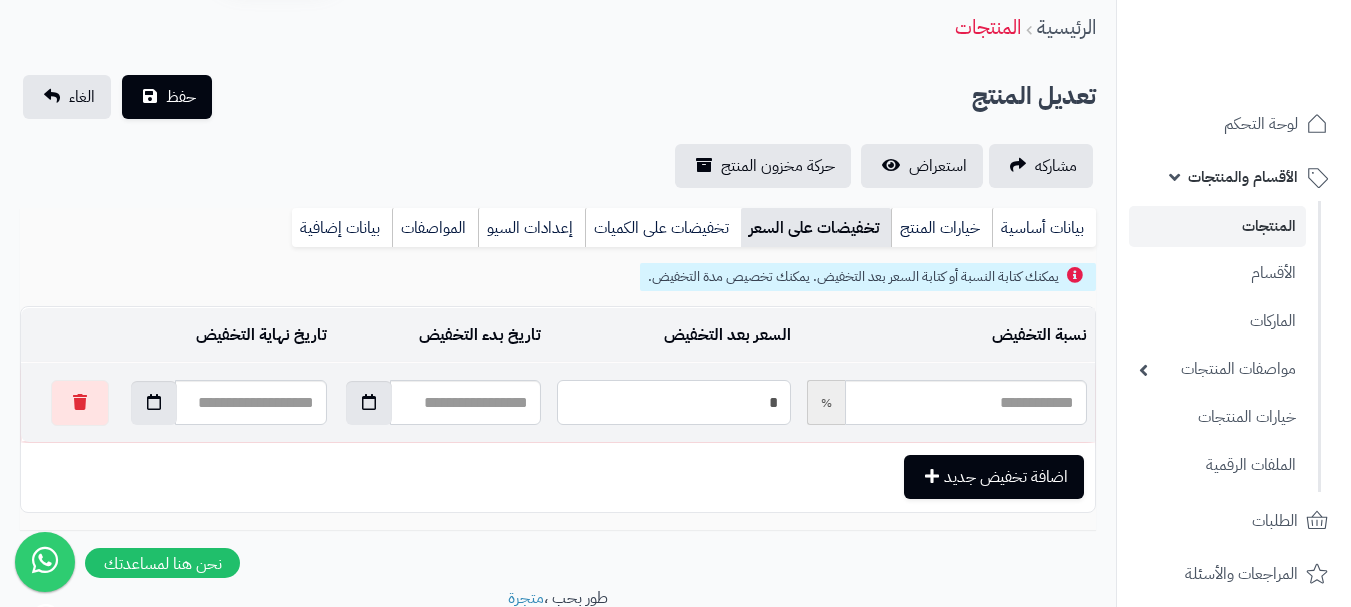 type on "*****" 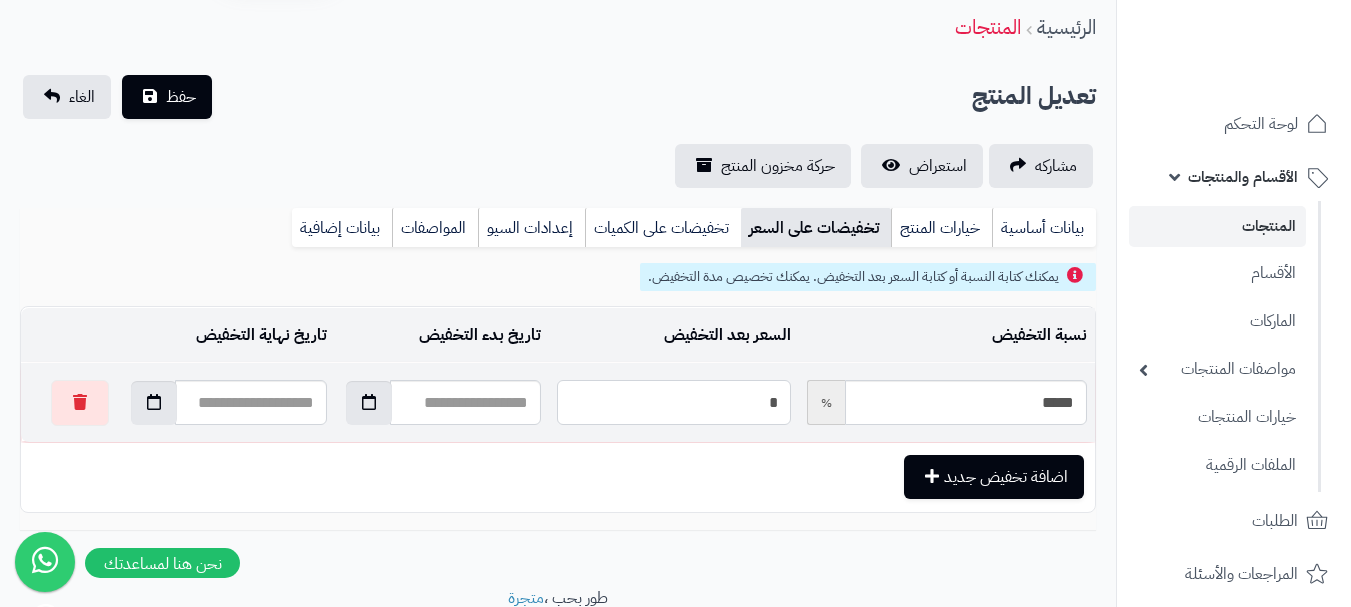 type on "**" 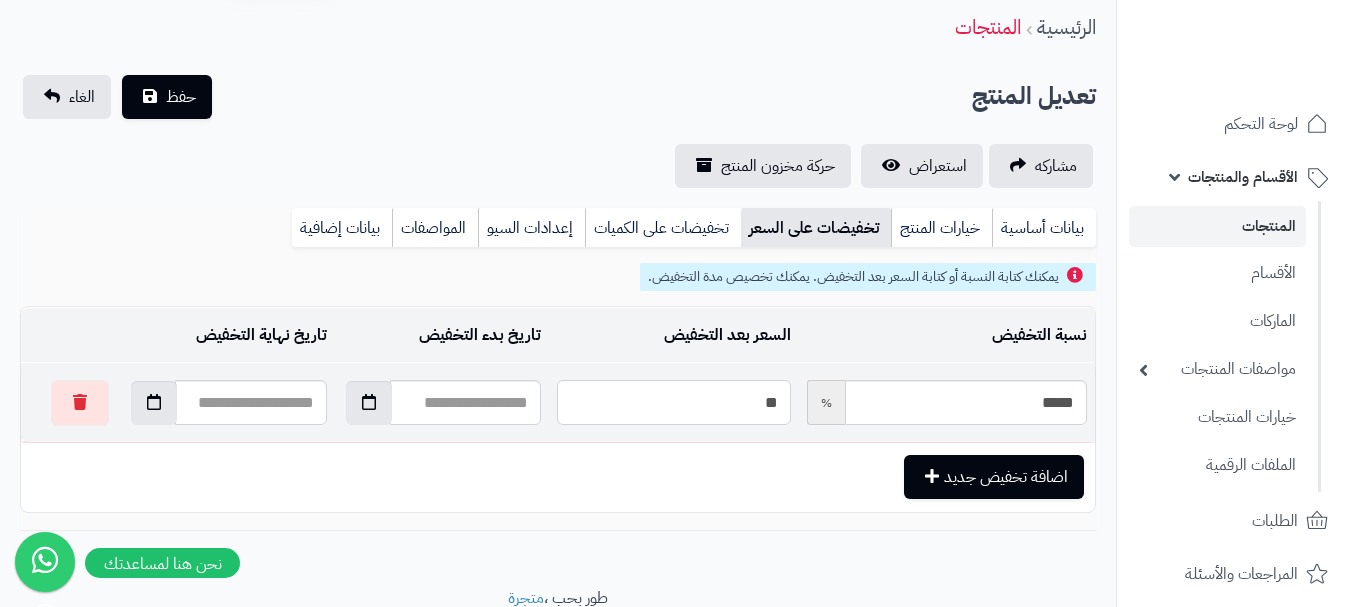 type on "*****" 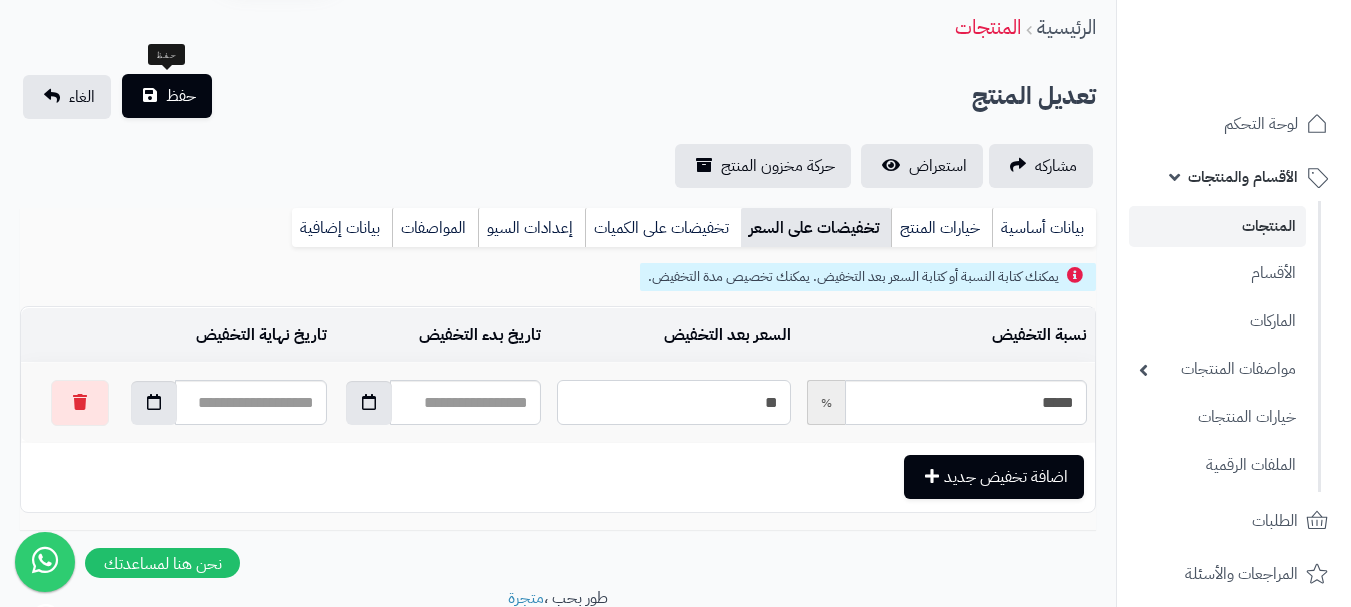 type on "**" 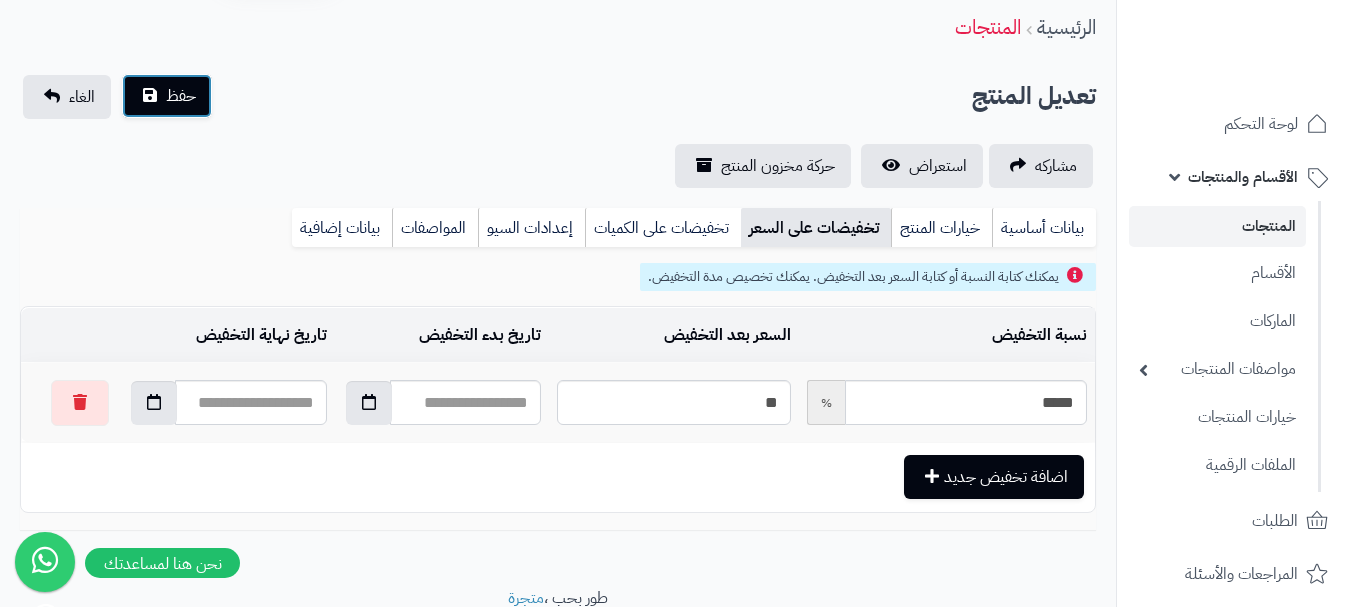 click on "حفظ" at bounding box center (181, 96) 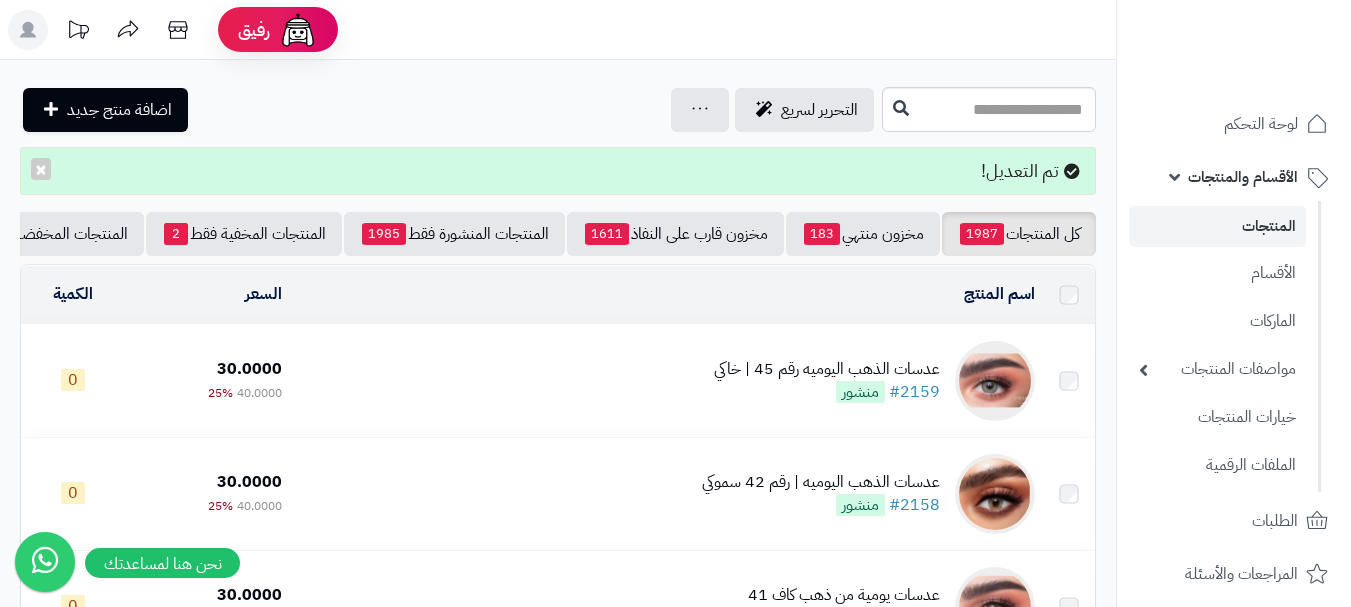 scroll, scrollTop: 0, scrollLeft: 0, axis: both 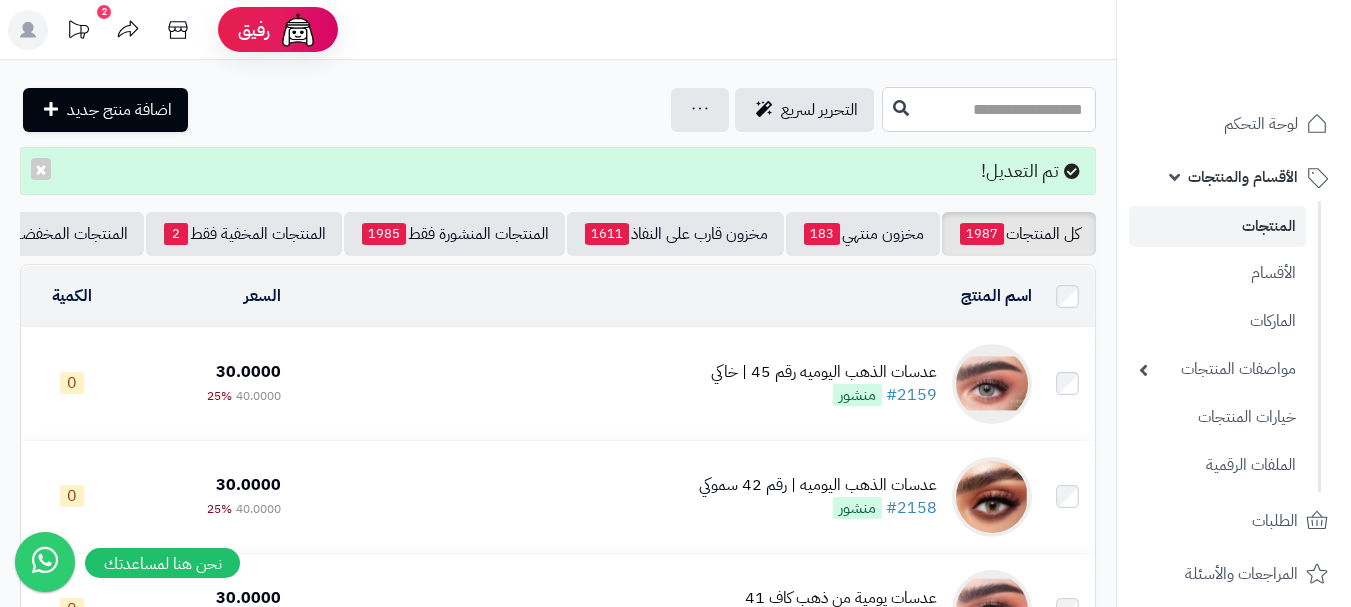 click at bounding box center [989, 109] 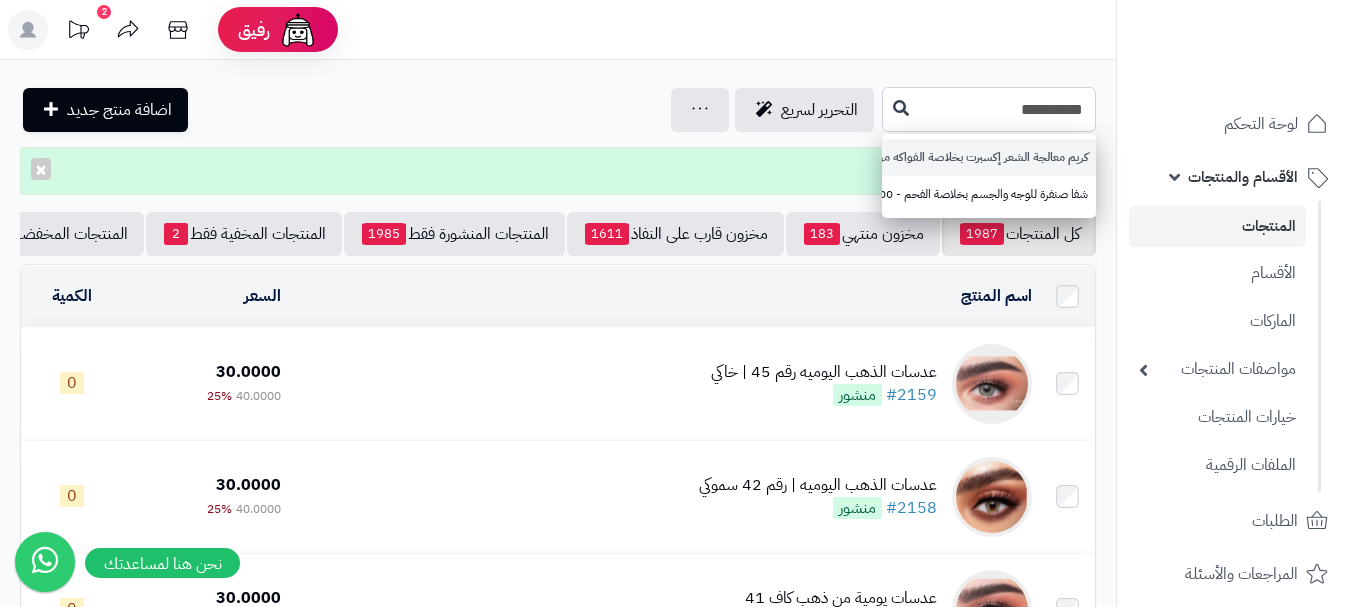 type on "**********" 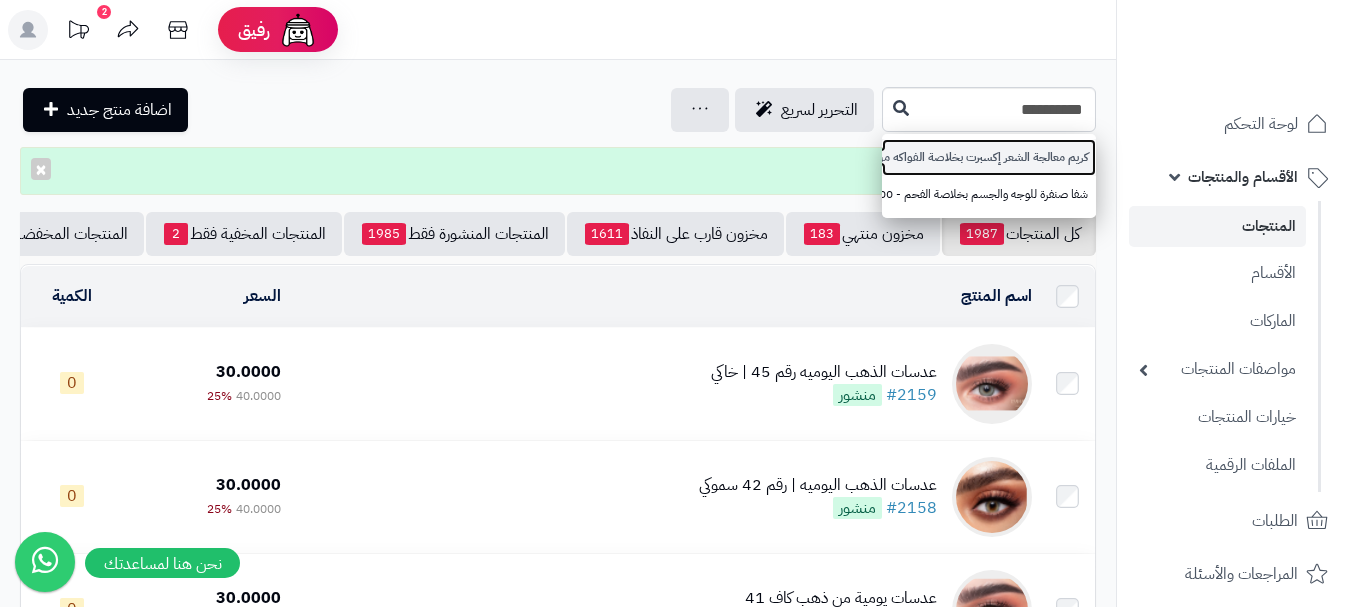 click on "كريم معالجة الشعر إكسبرت بخلاصة الفواكه من سكالا – 1000 جم" at bounding box center [989, 157] 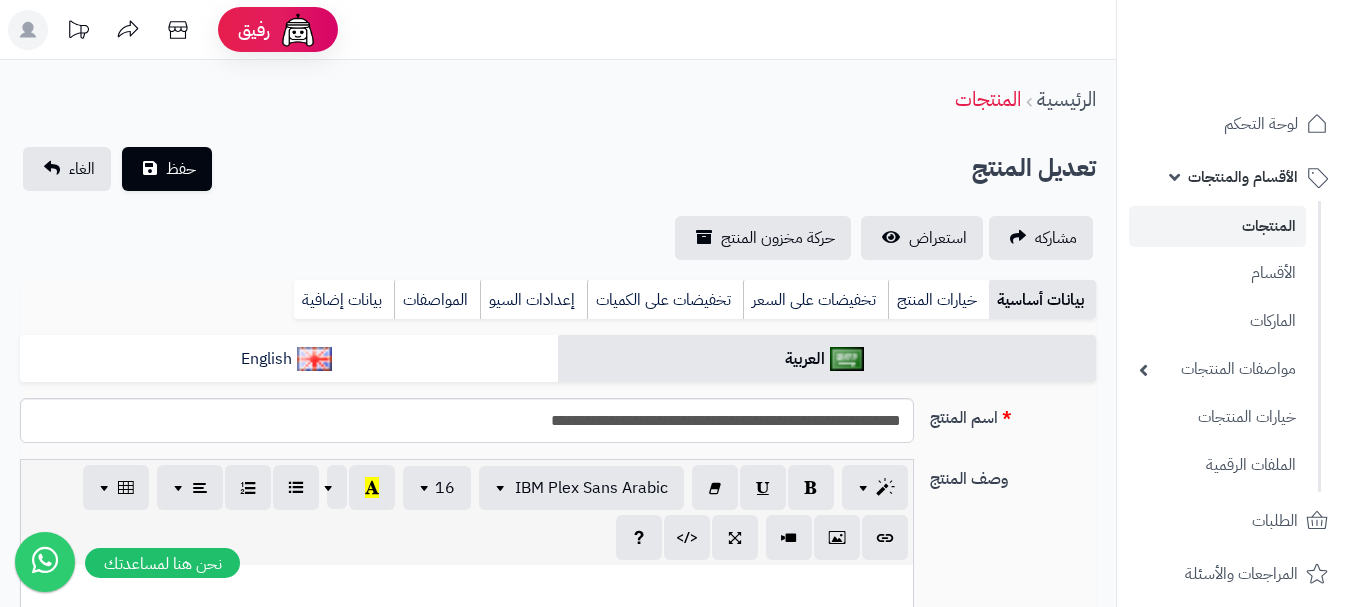 scroll, scrollTop: 900, scrollLeft: 0, axis: vertical 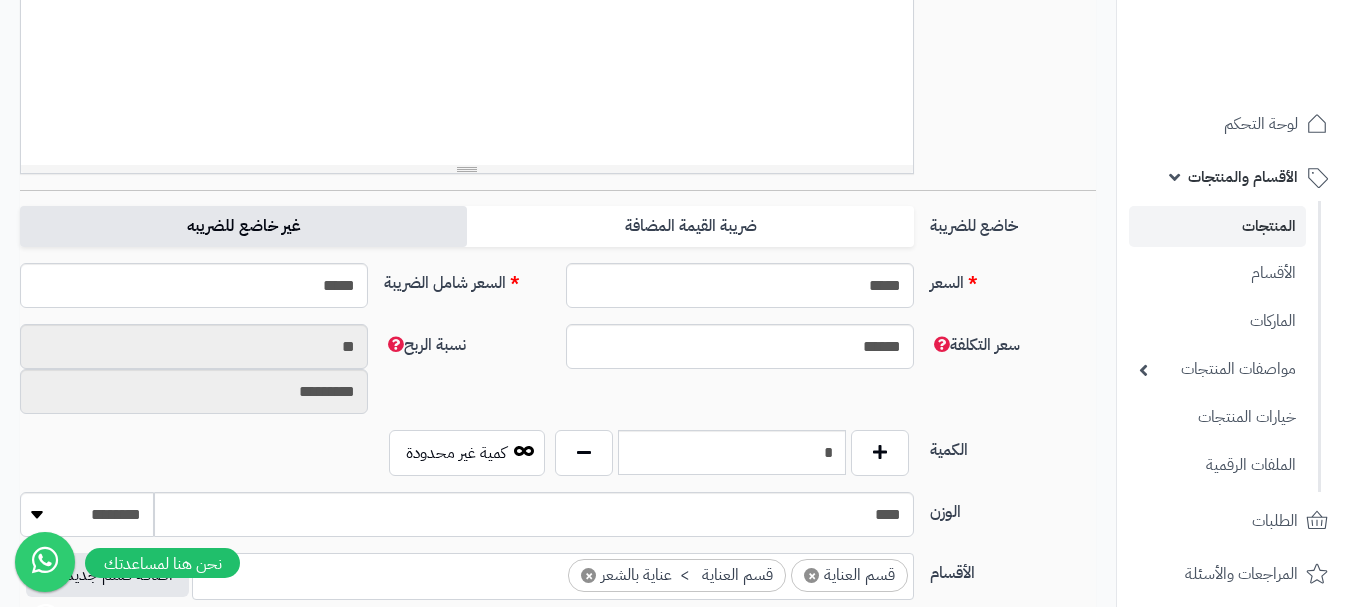click on "غير خاضع للضريبه" at bounding box center [243, 226] 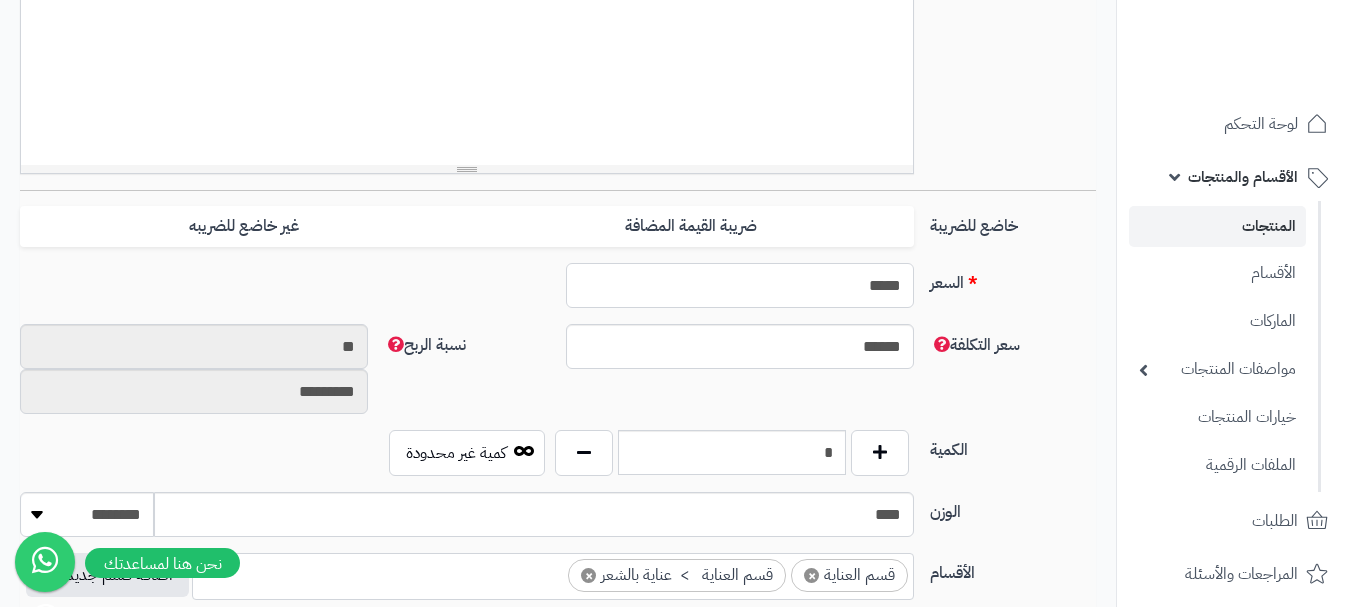 click on "*****" at bounding box center [740, 285] 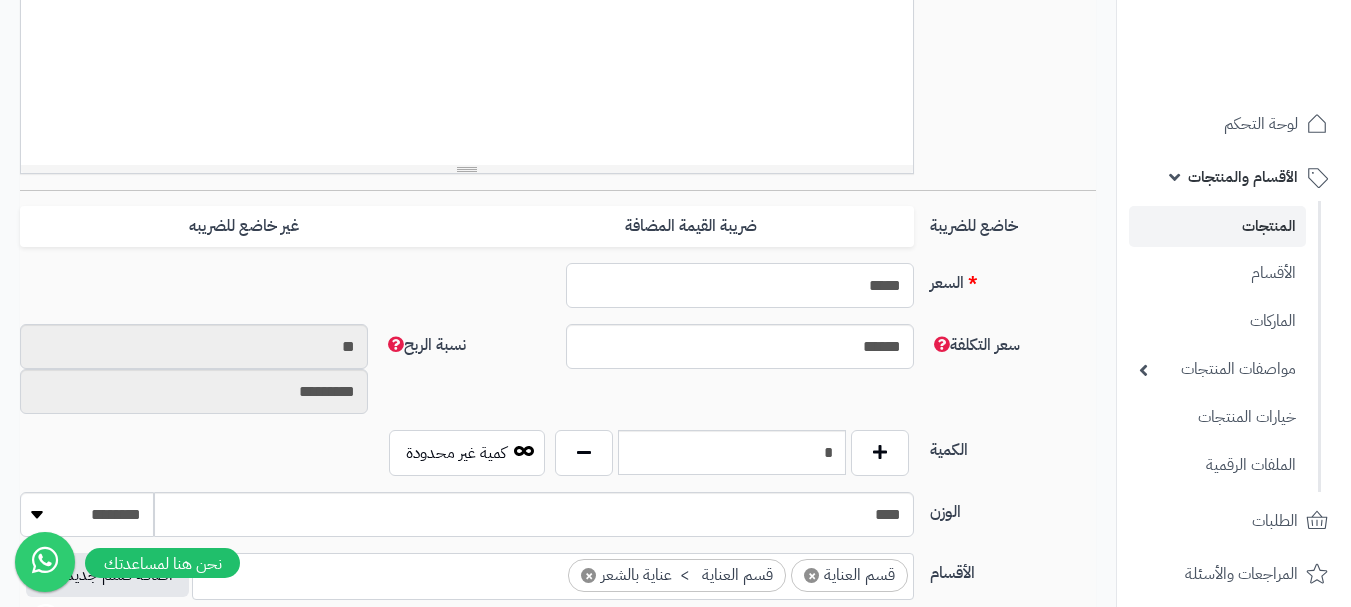 type on "*" 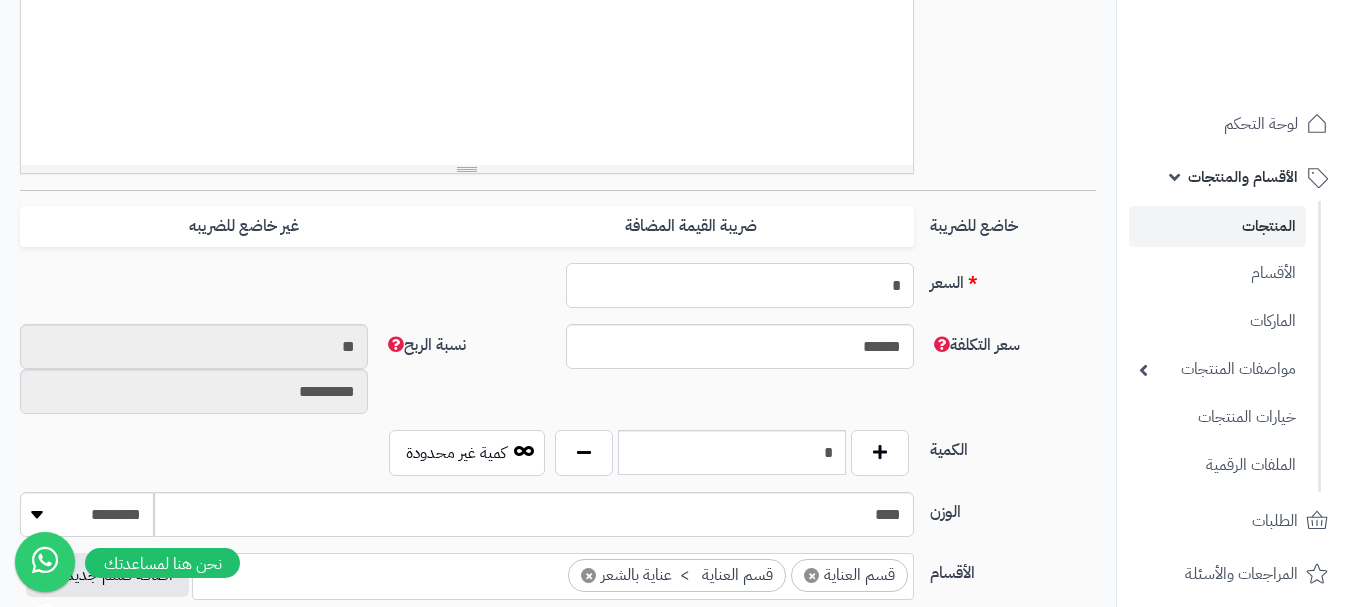 type on "********" 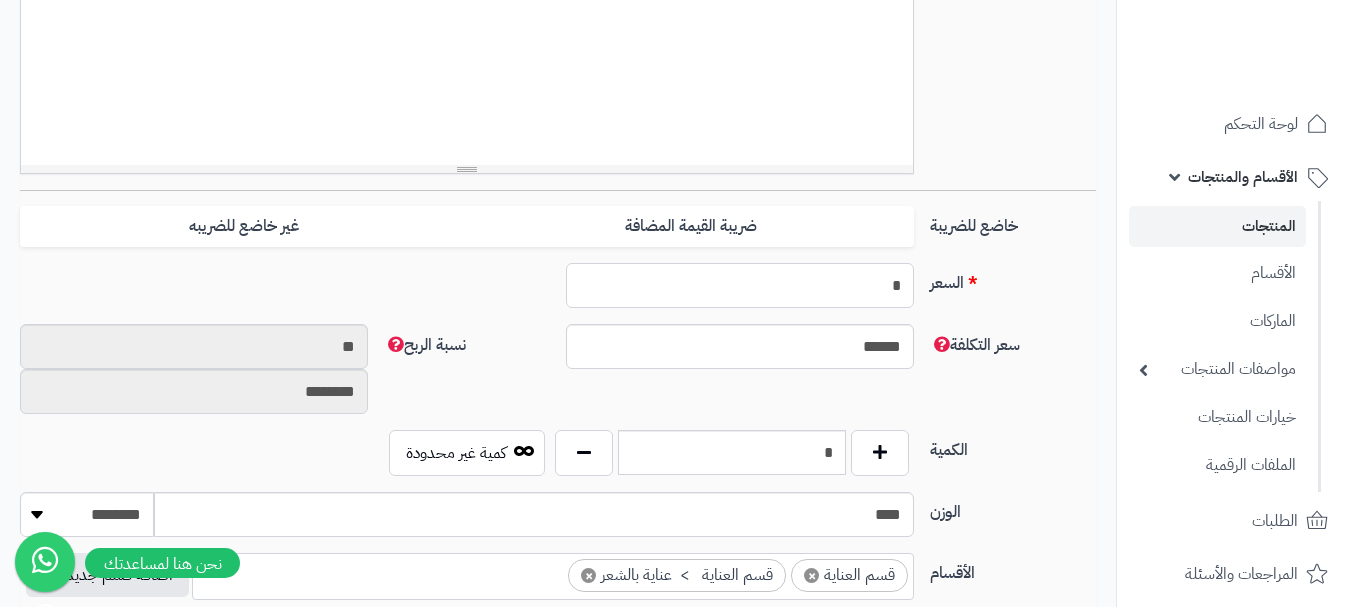 type on "**" 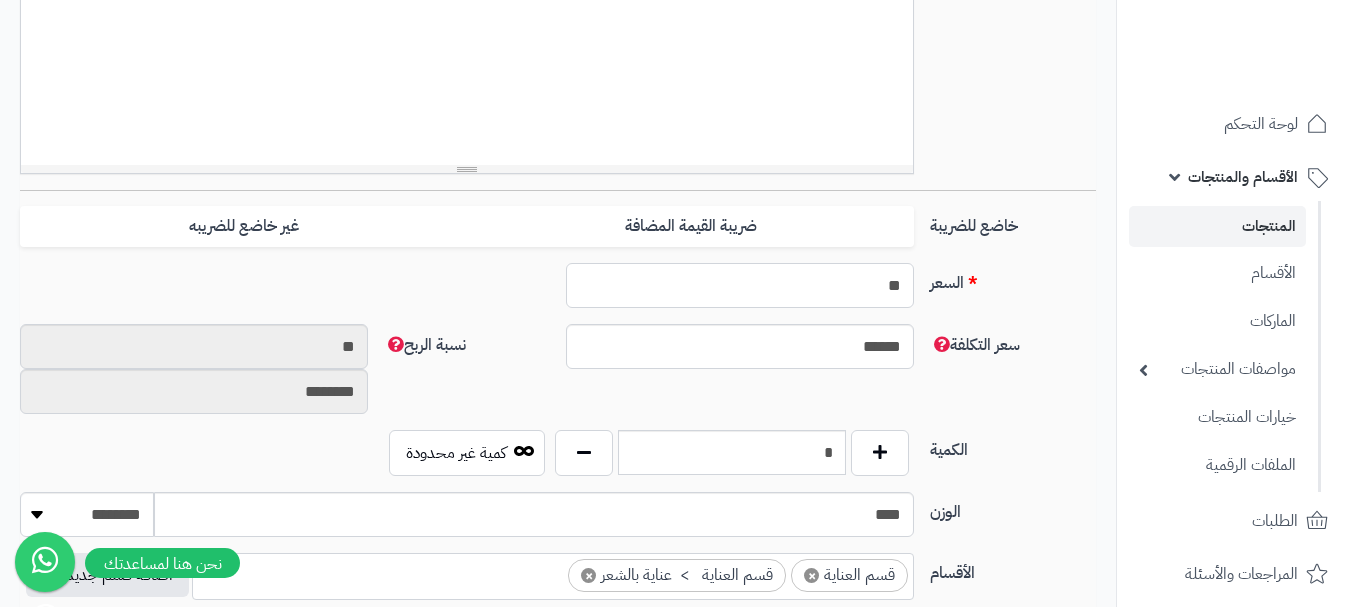 type on "*********" 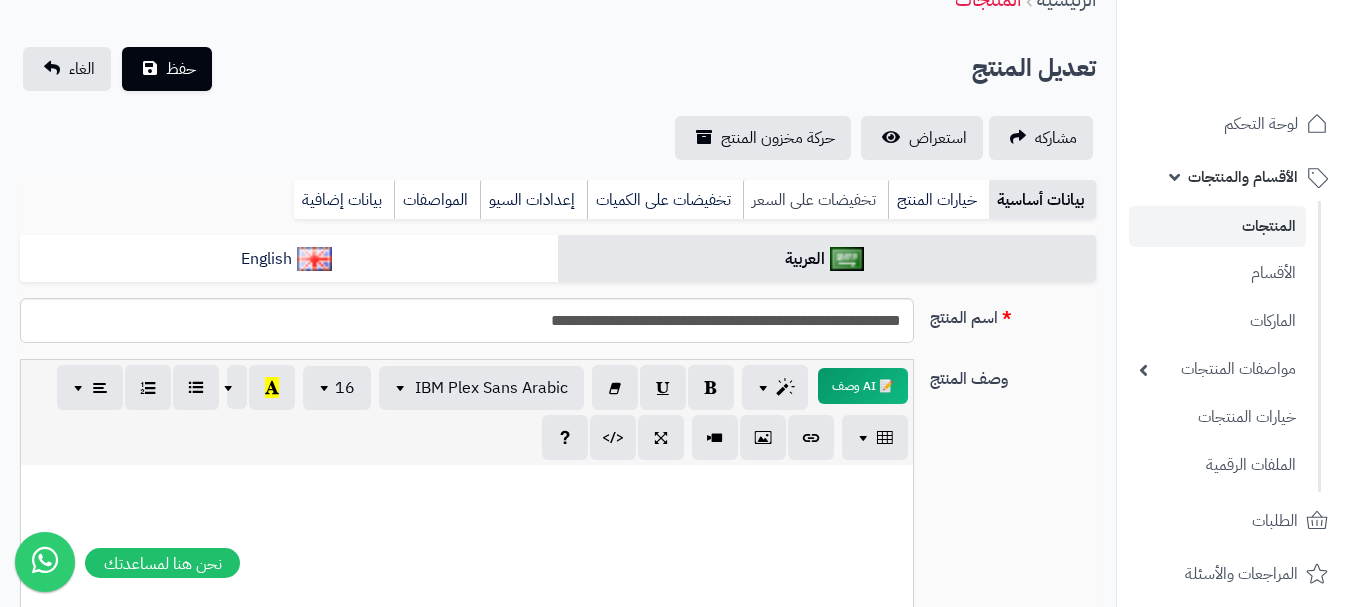 type on "**" 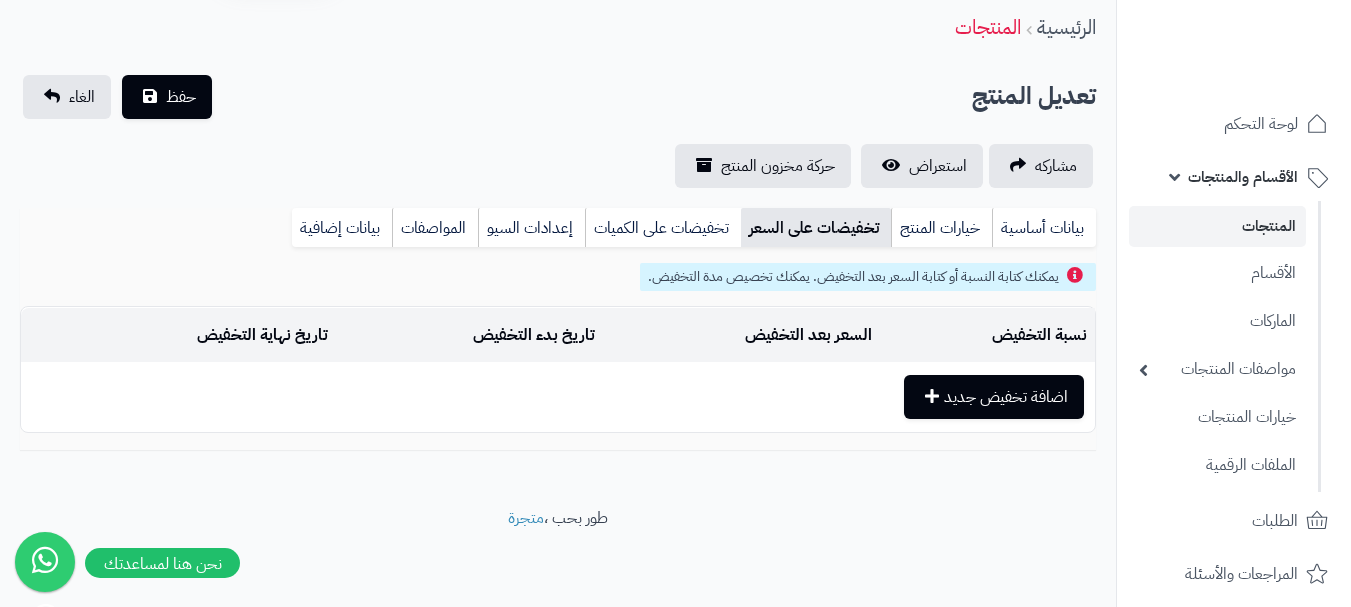 scroll, scrollTop: 72, scrollLeft: 0, axis: vertical 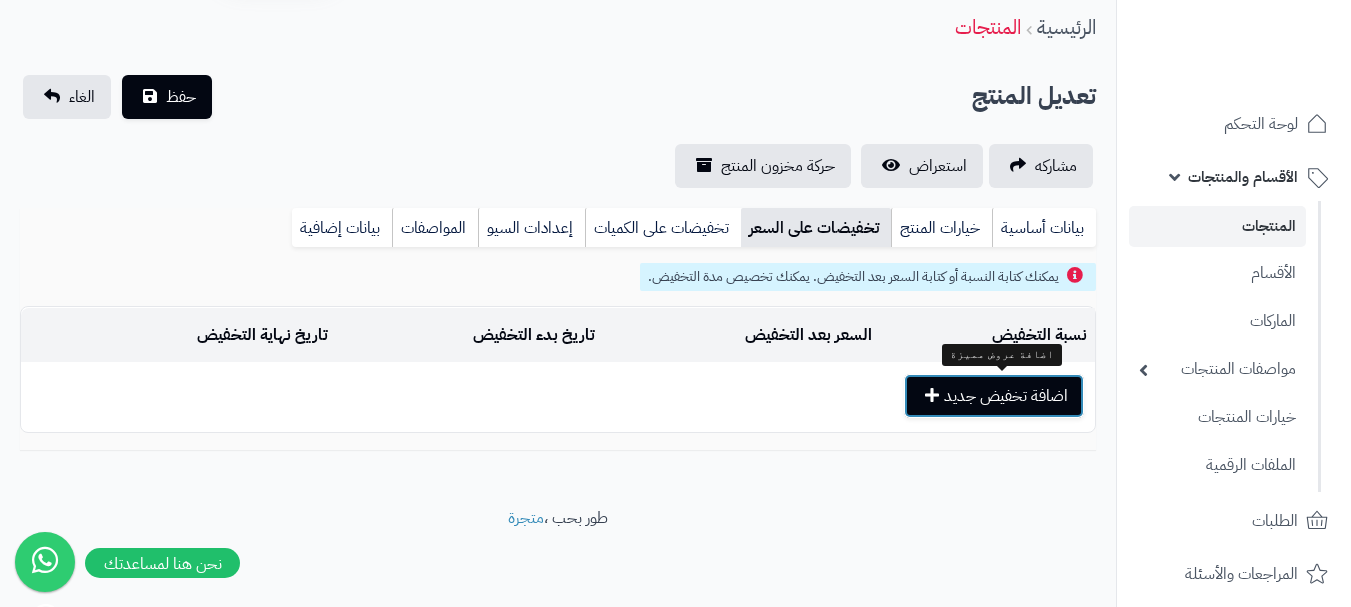 click on "اضافة تخفيض جديد" at bounding box center [994, 396] 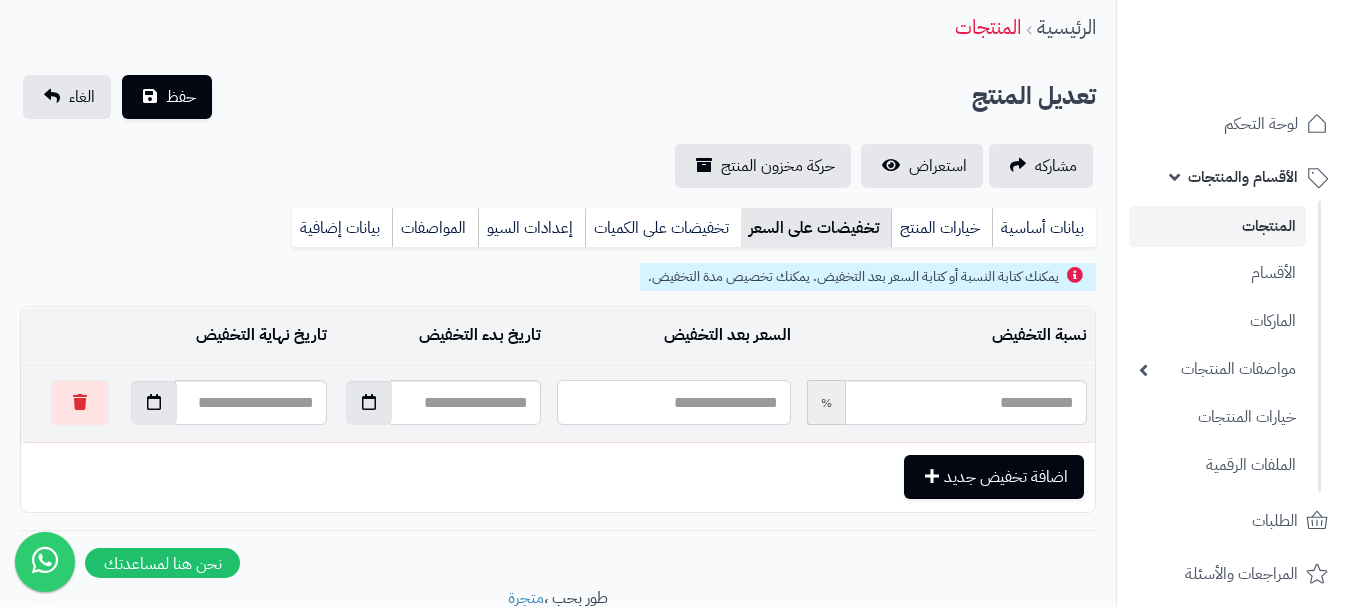 click at bounding box center [673, 402] 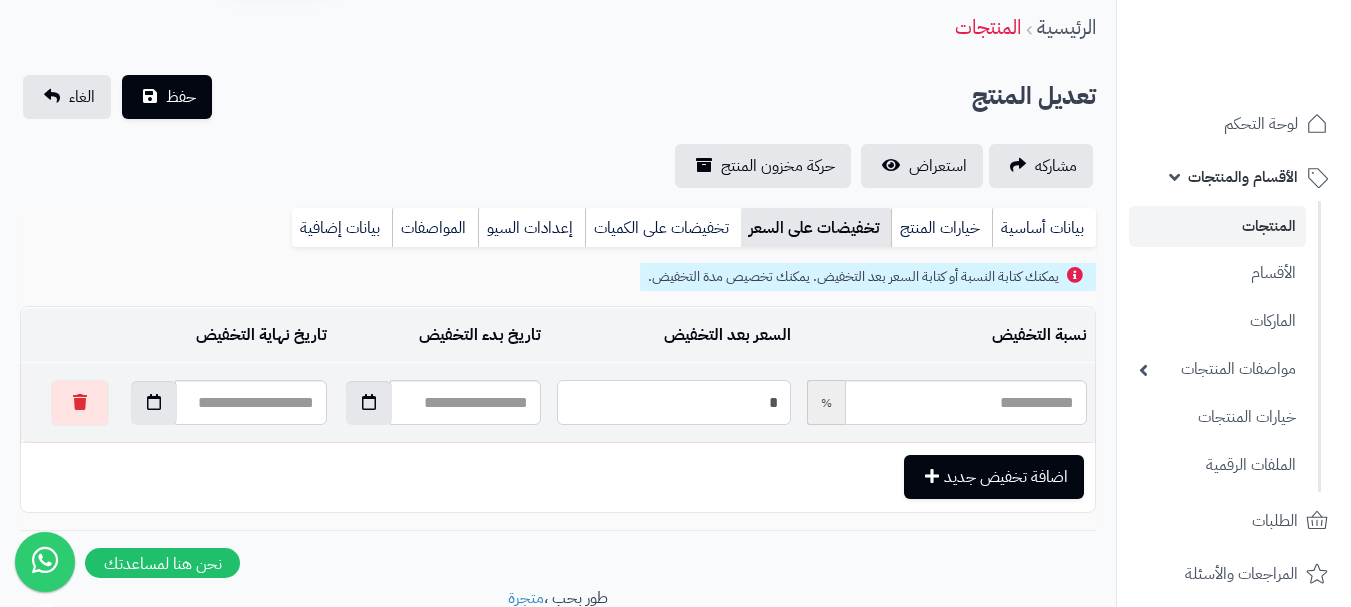 type on "*****" 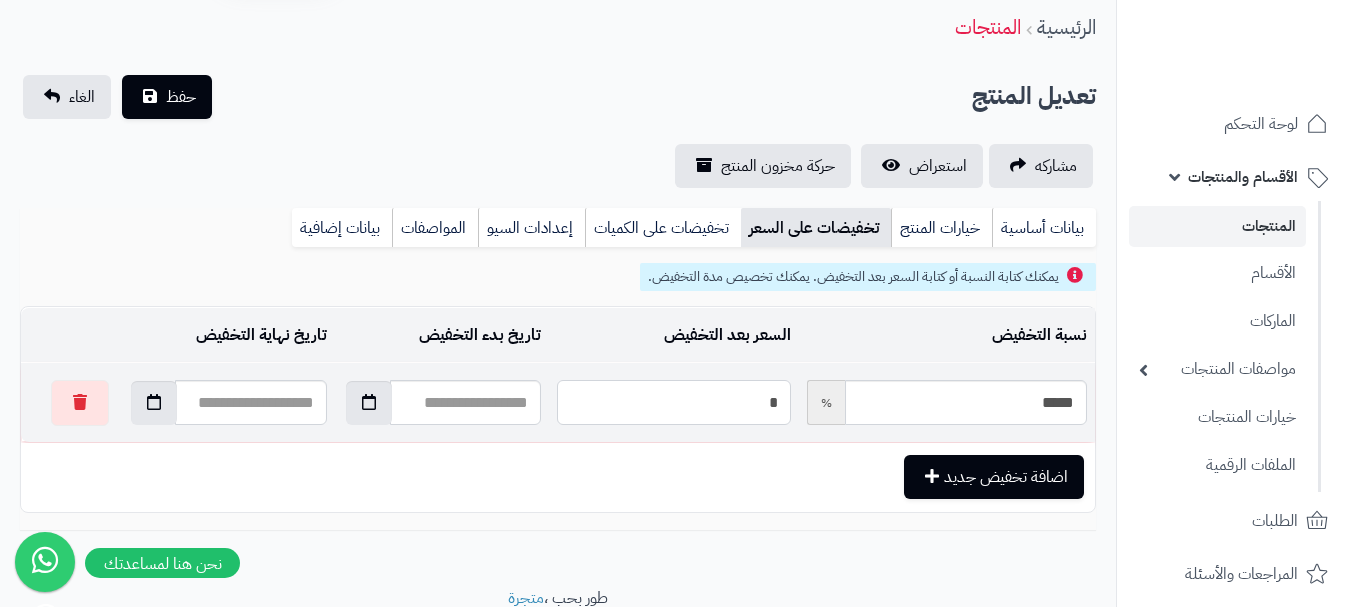 type on "**" 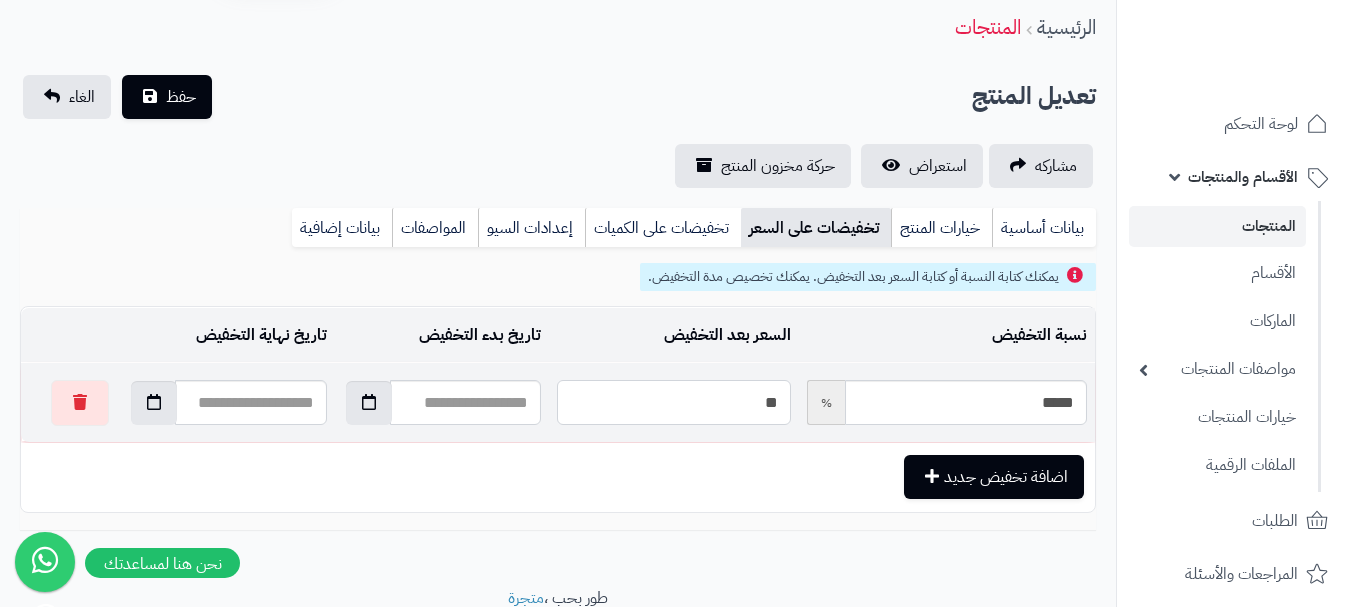 type on "*****" 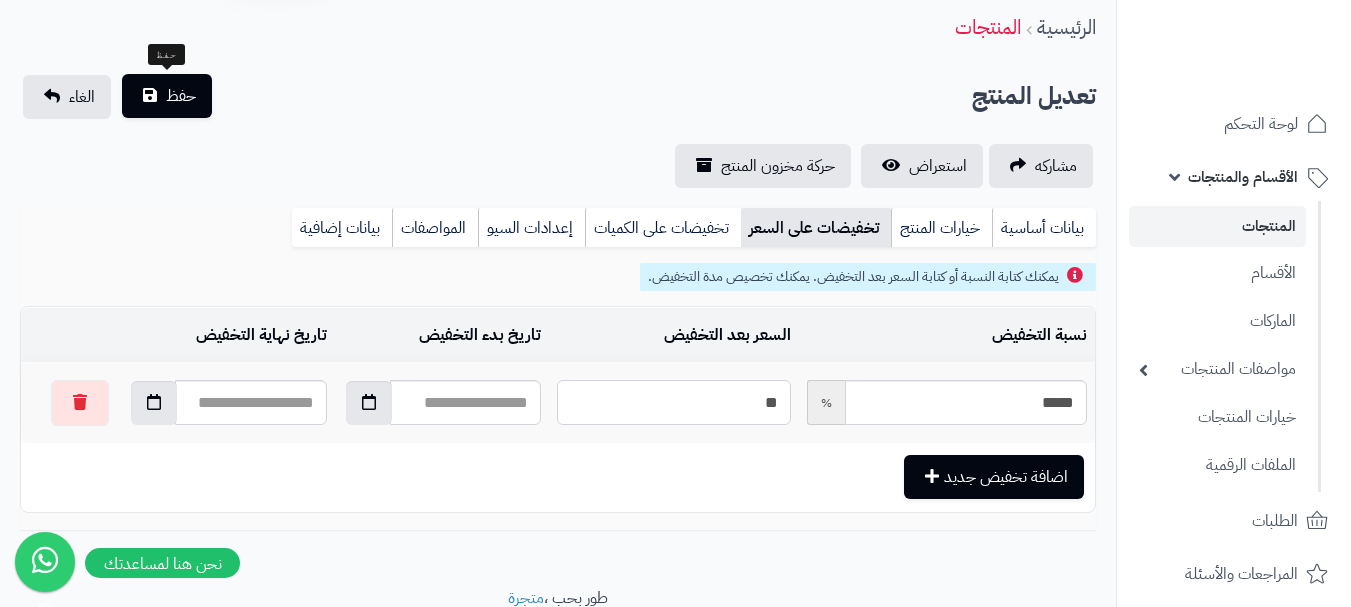 type on "**" 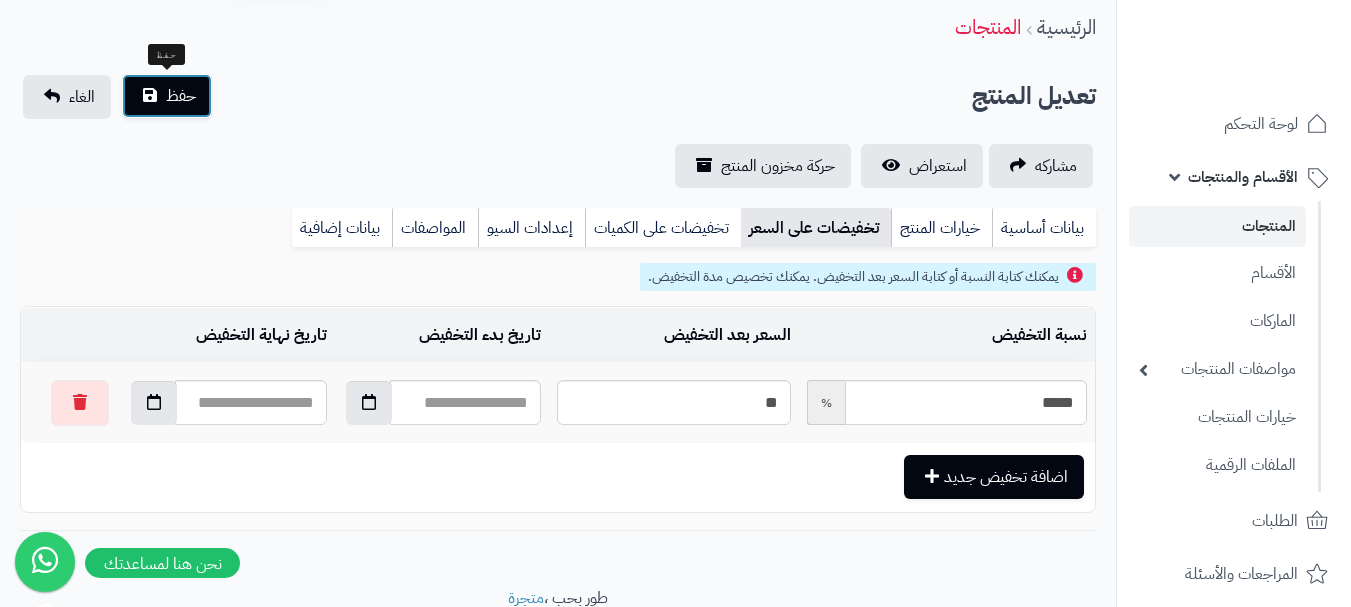 click on "حفظ" at bounding box center (181, 96) 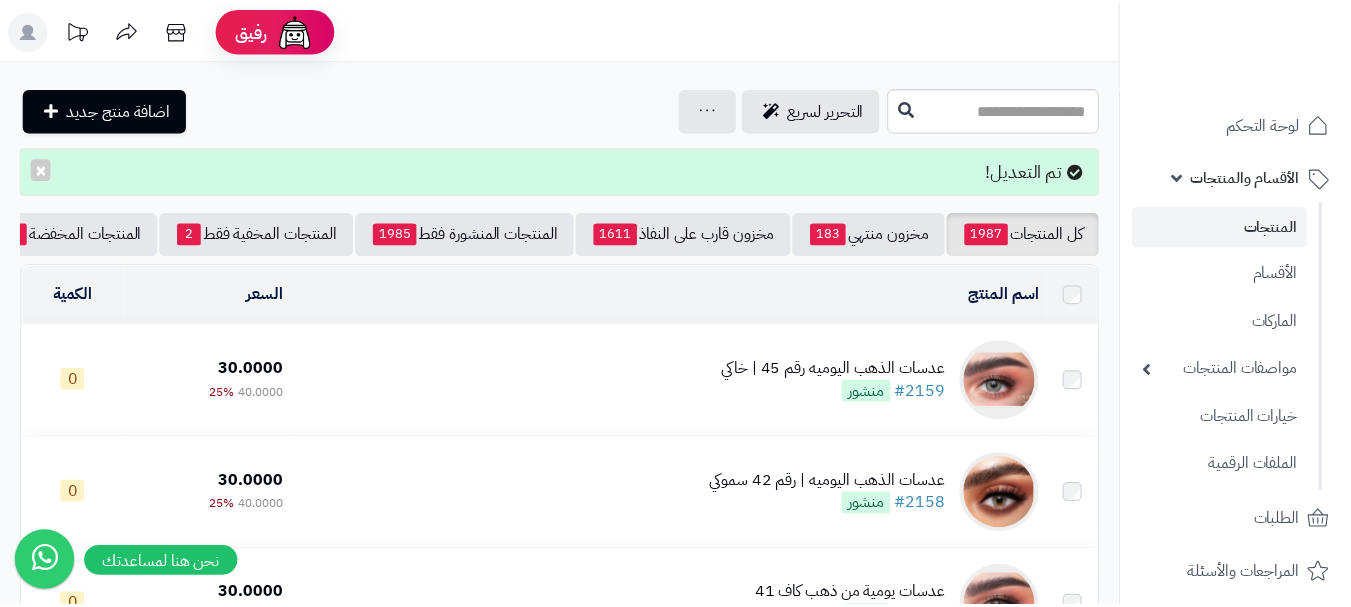 scroll, scrollTop: 0, scrollLeft: 0, axis: both 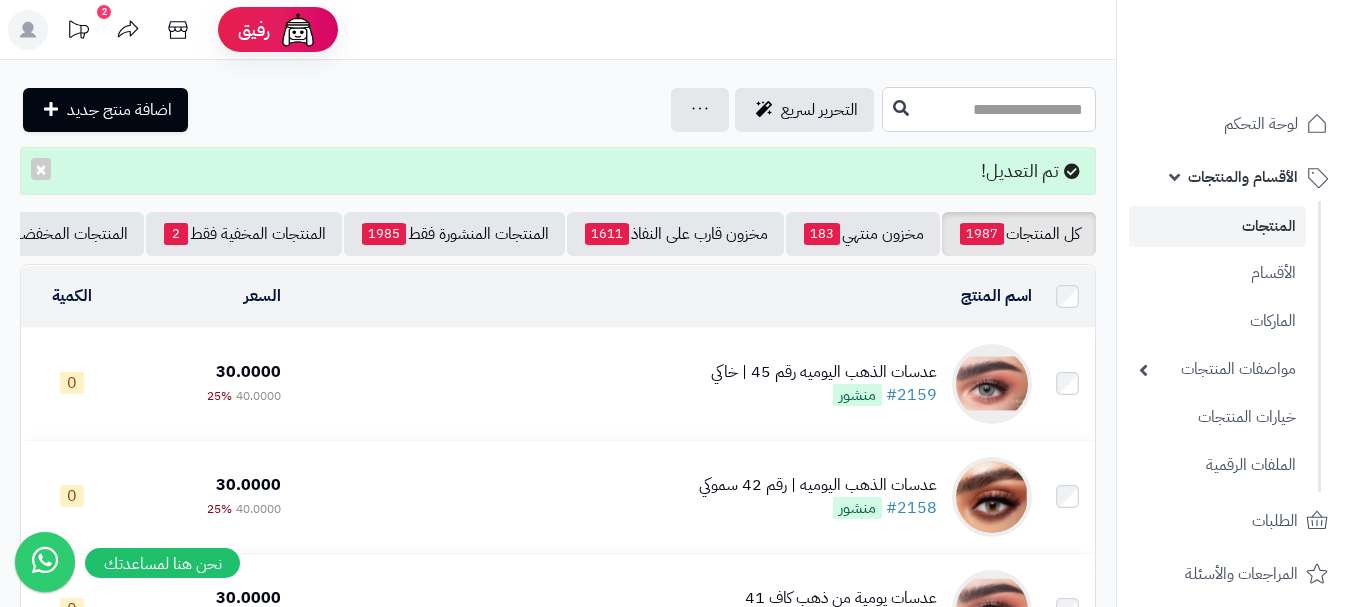 click at bounding box center [989, 109] 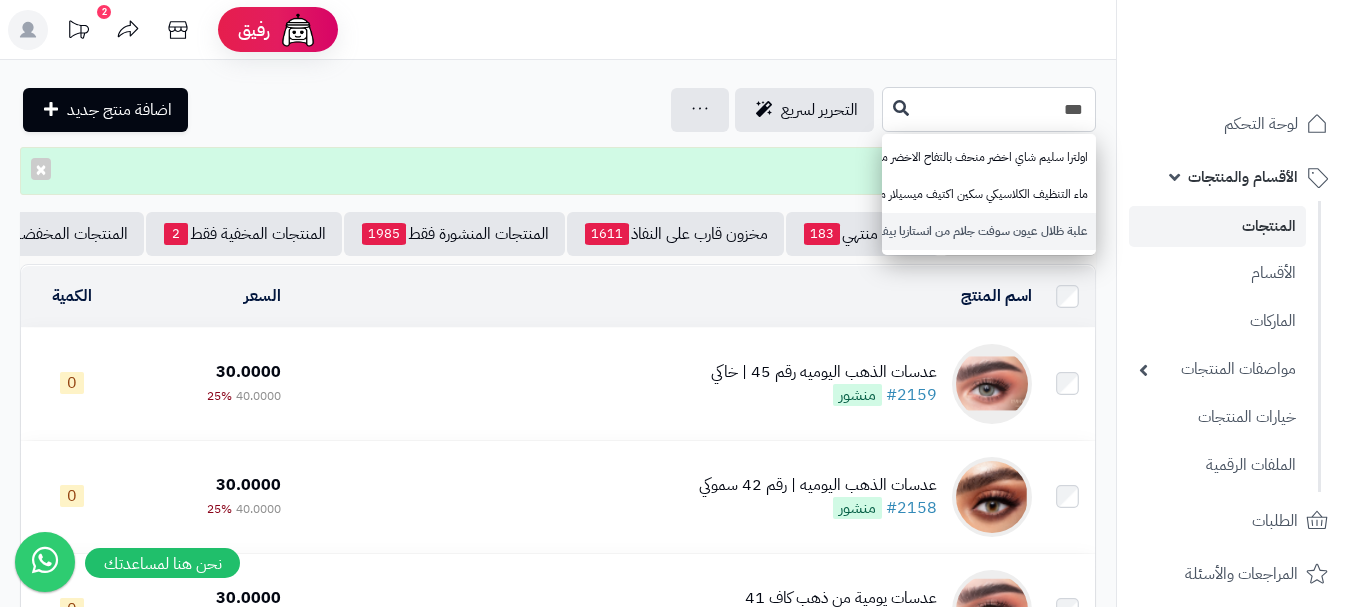 type on "***" 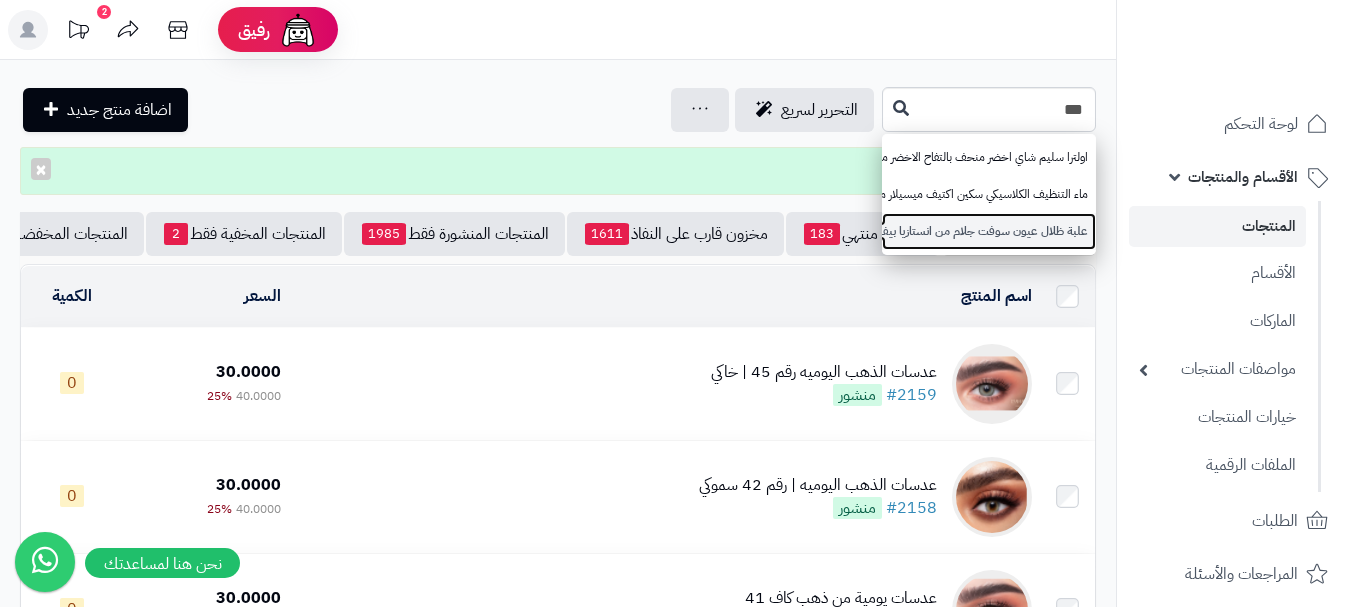 click on "علبة ظلال عيون سوفت جلام من انستازيا بيفرلي هيلز" at bounding box center (989, 231) 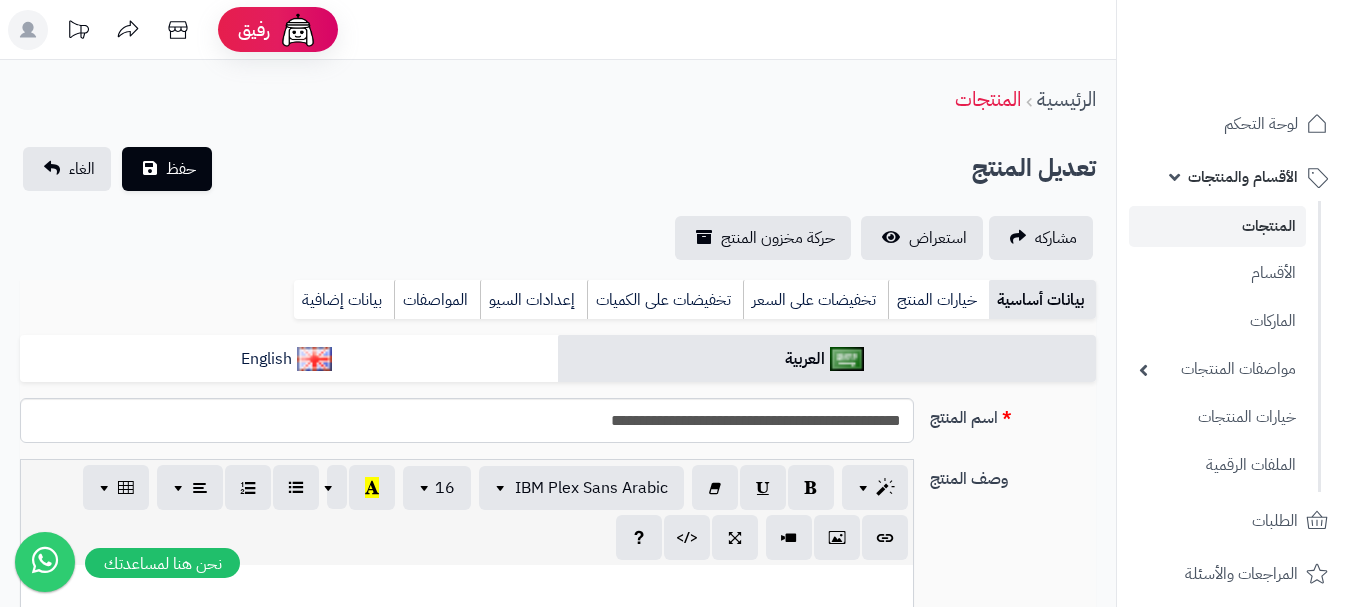 scroll, scrollTop: 1232, scrollLeft: 0, axis: vertical 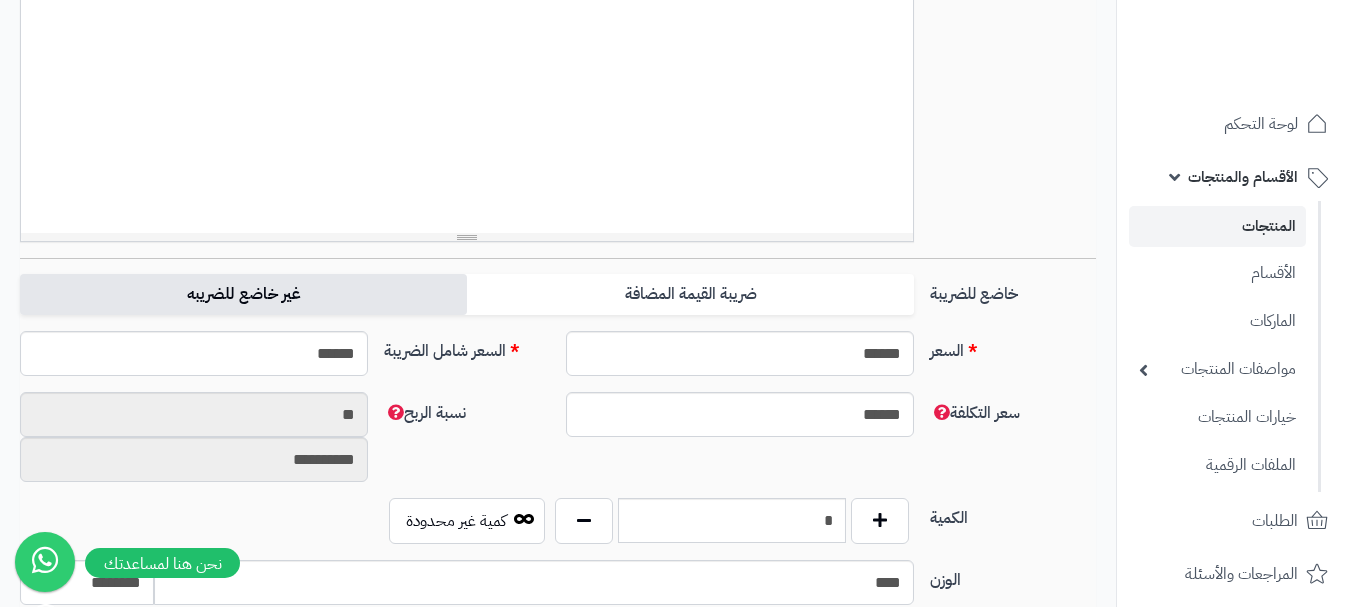 click on "غير خاضع للضريبه" at bounding box center [243, 294] 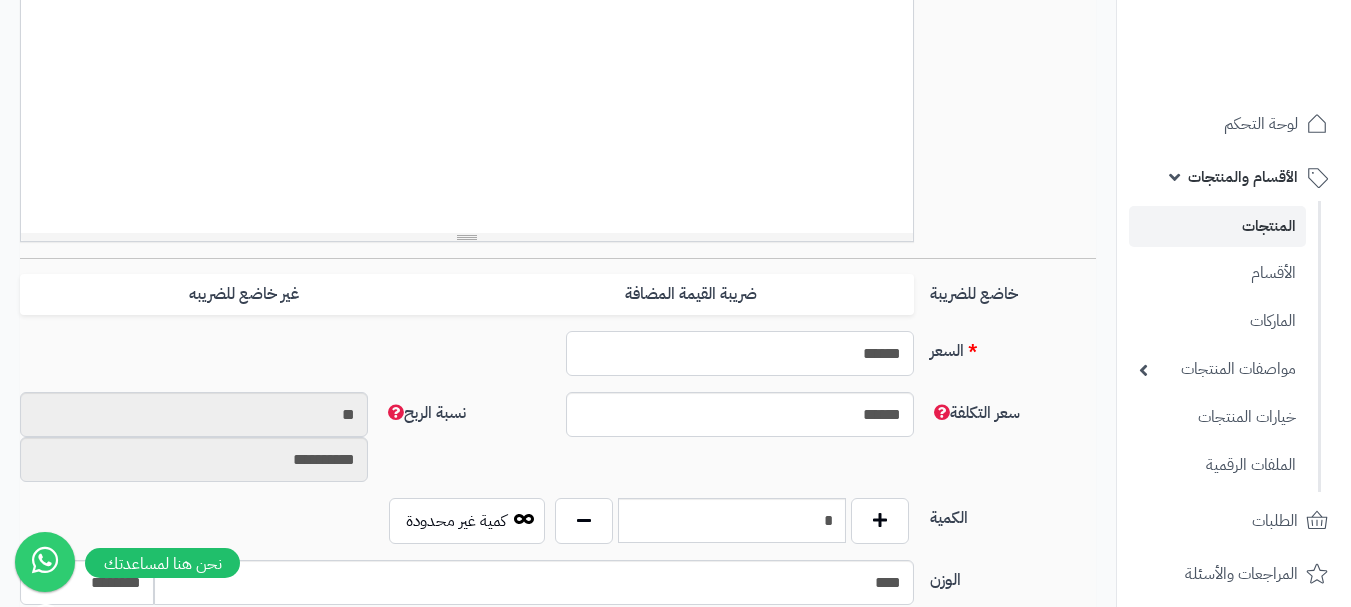 click on "******" at bounding box center [740, 353] 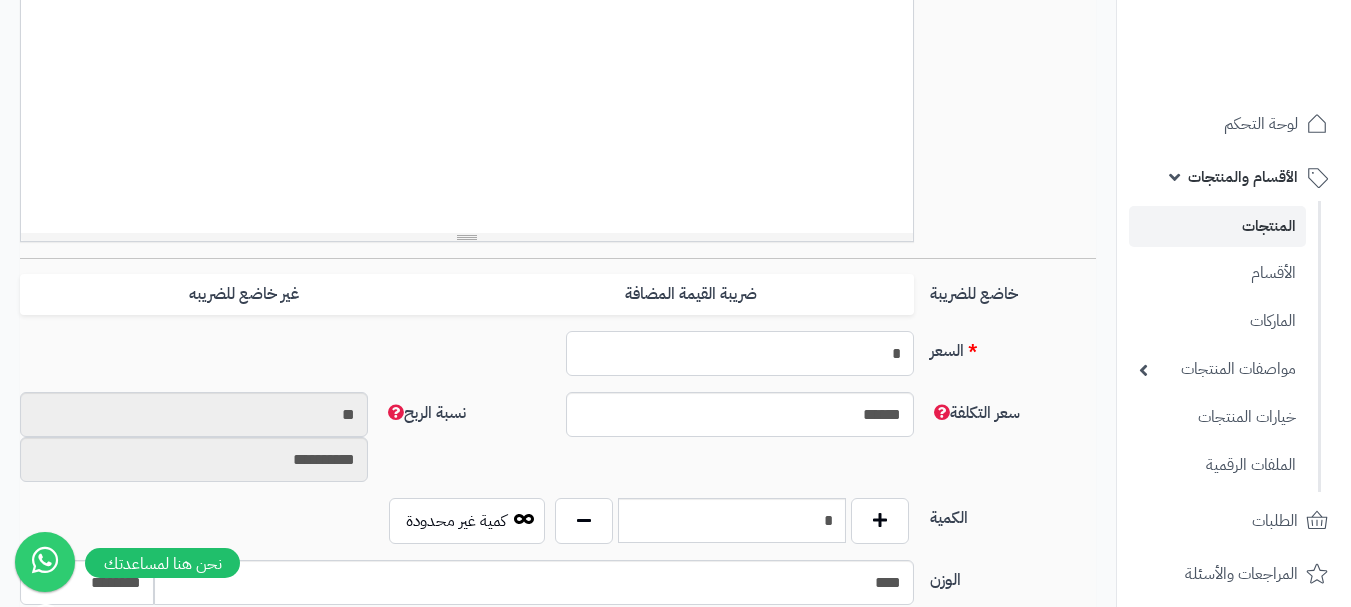 type on "********" 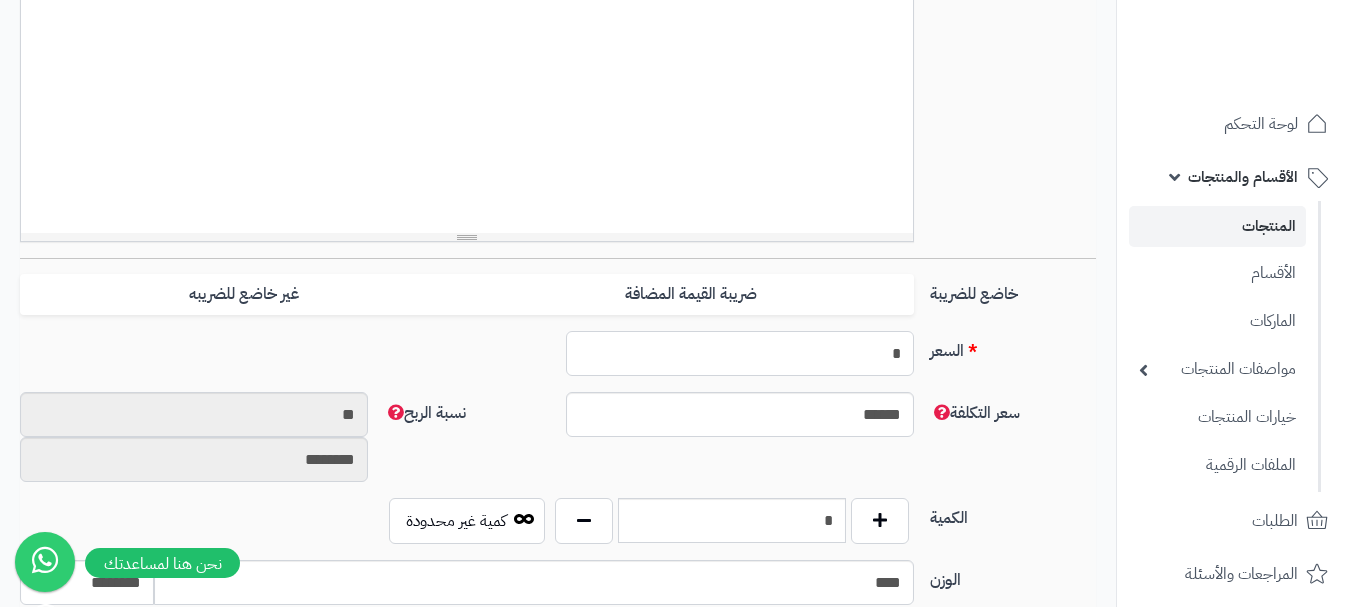 type on "**" 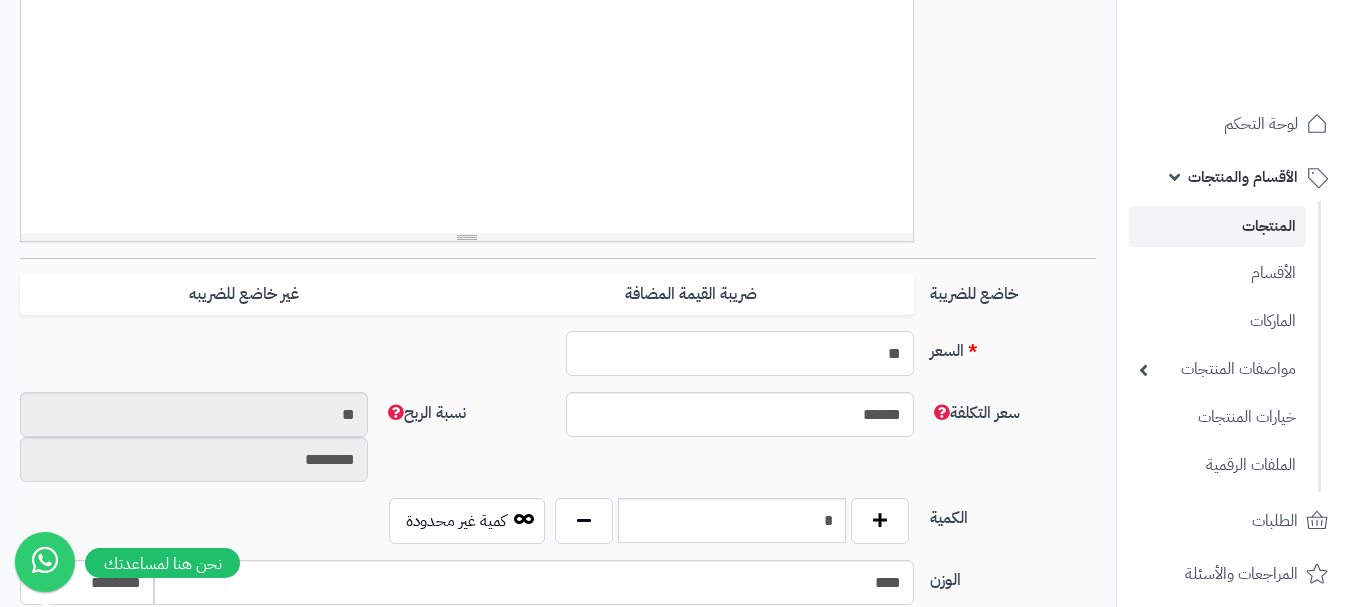 type on "*********" 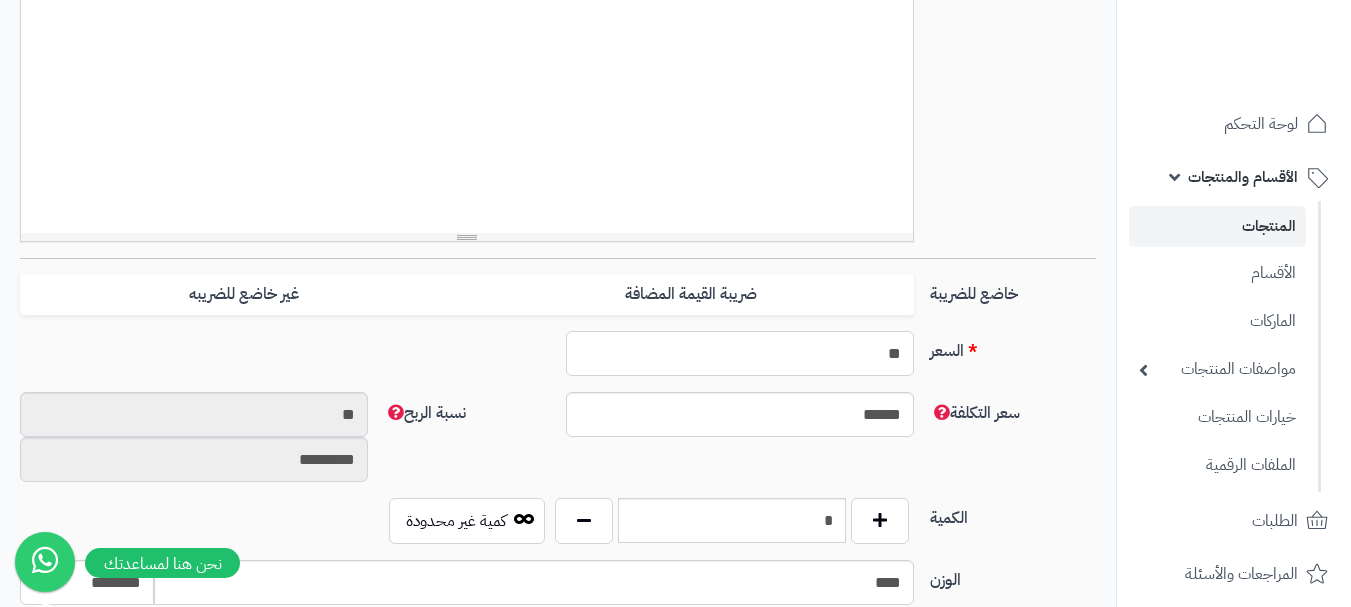 type on "***" 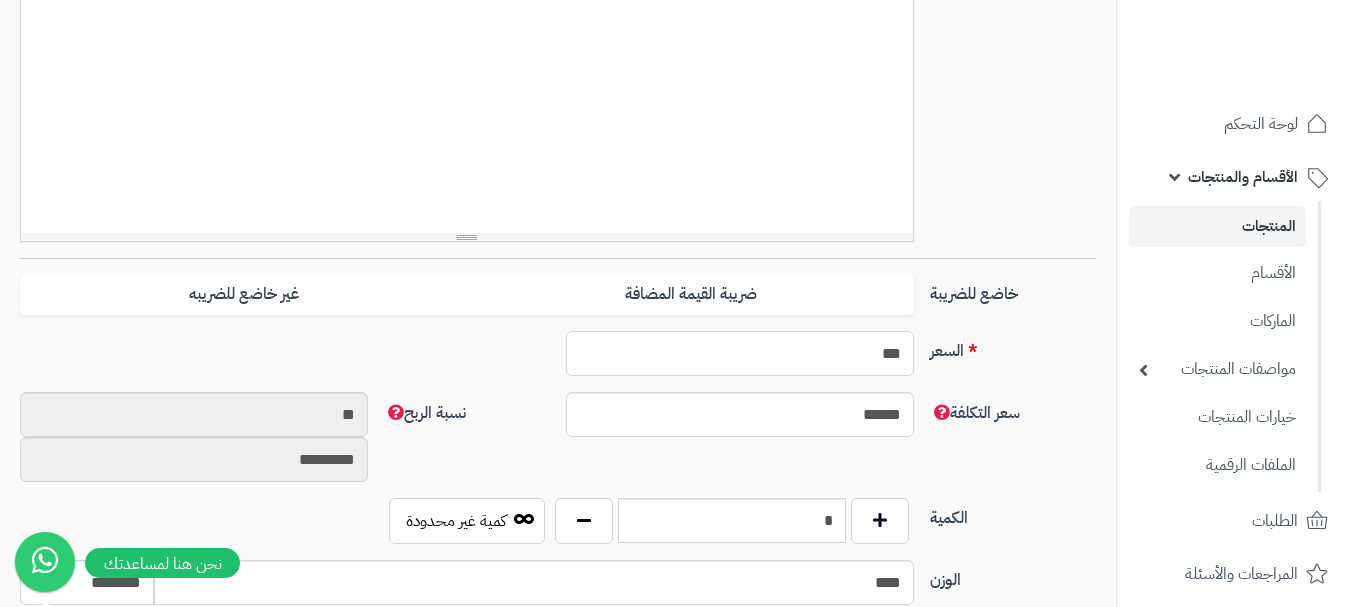type on "**********" 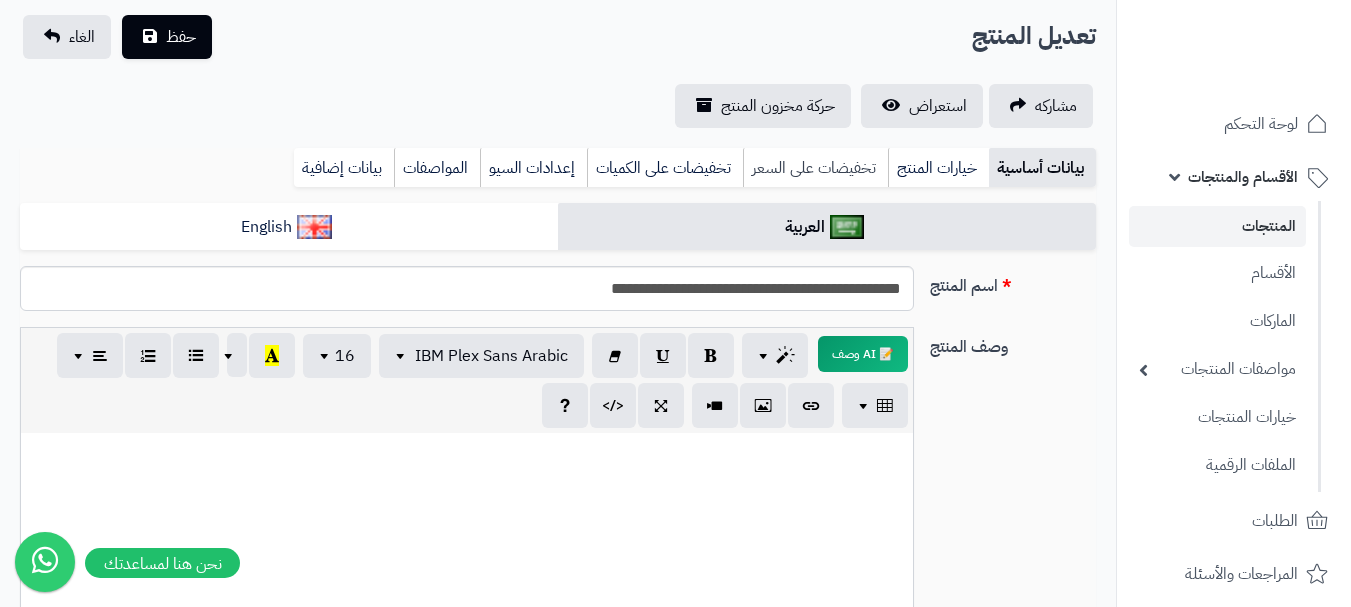 type on "***" 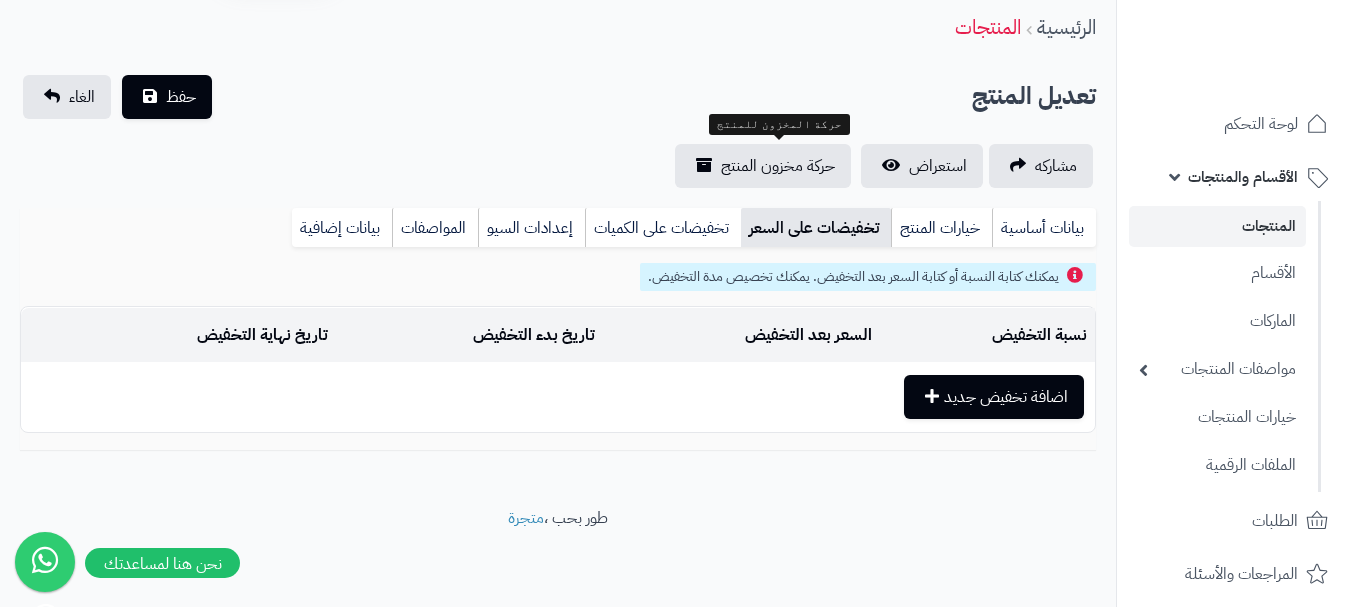 scroll, scrollTop: 72, scrollLeft: 0, axis: vertical 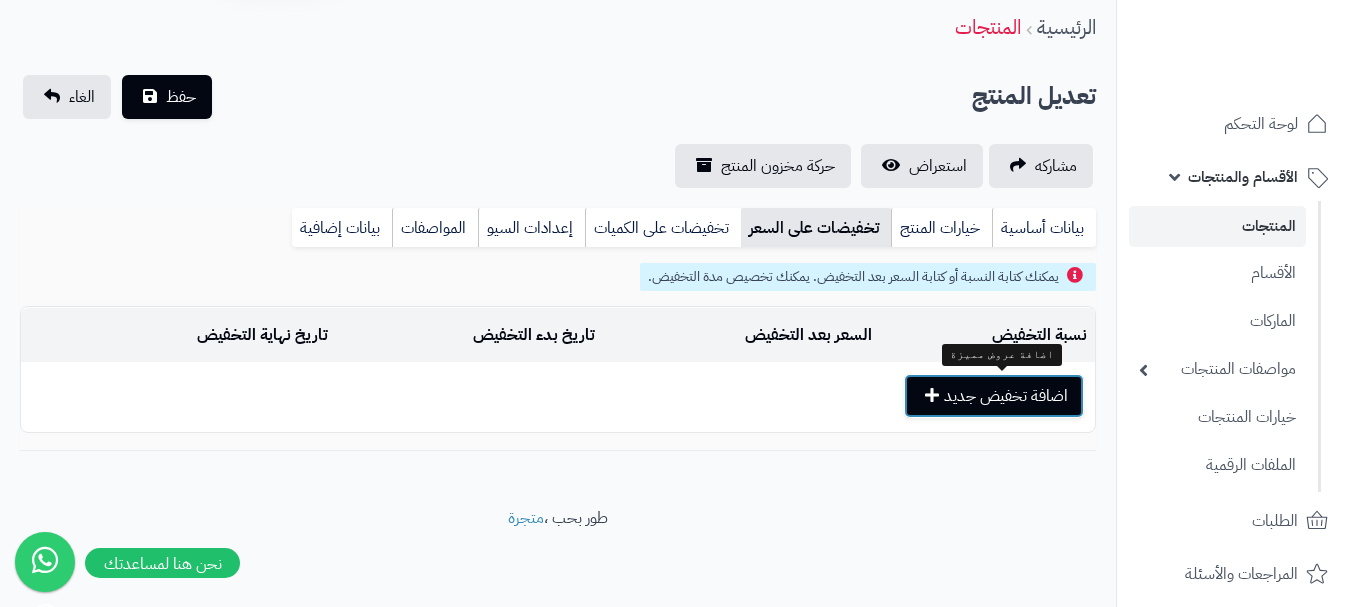 click on "اضافة تخفيض جديد" at bounding box center [994, 396] 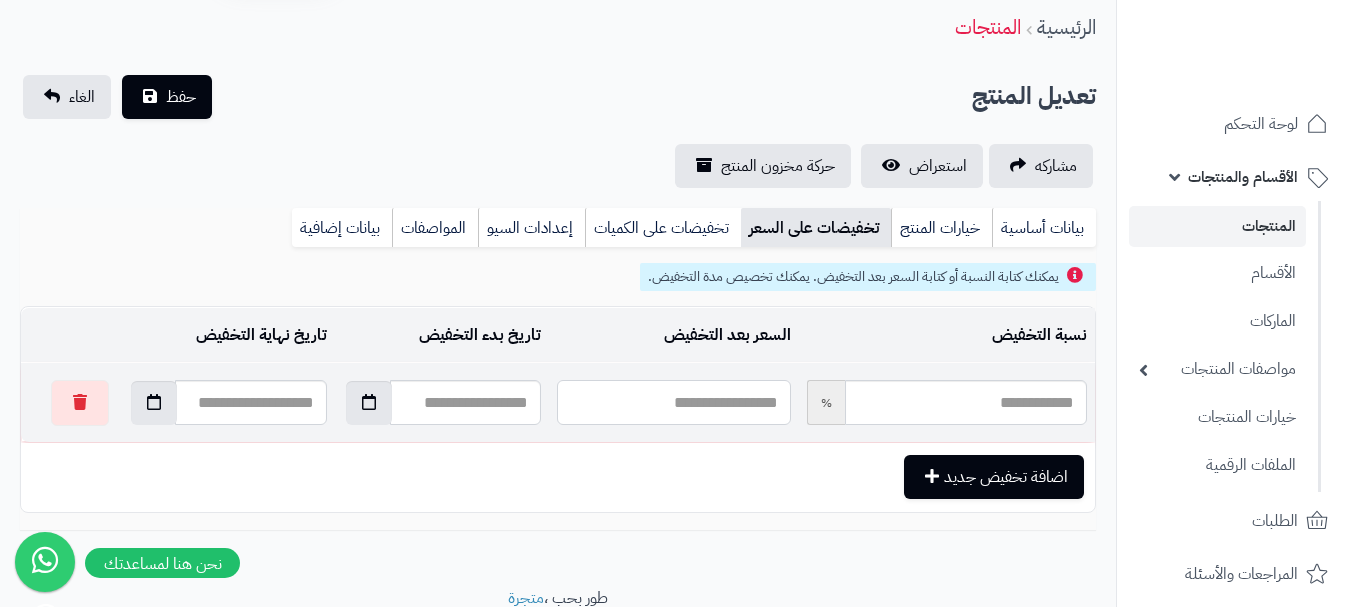 drag, startPoint x: 740, startPoint y: 408, endPoint x: 739, endPoint y: 390, distance: 18.027756 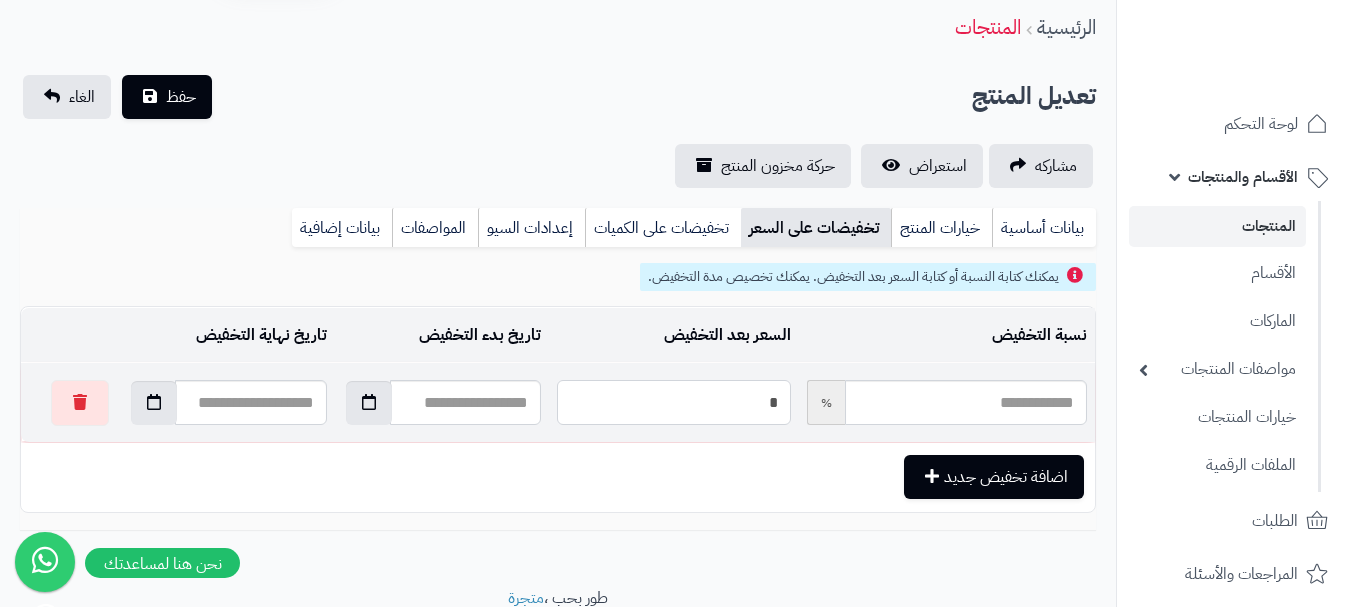 type on "**" 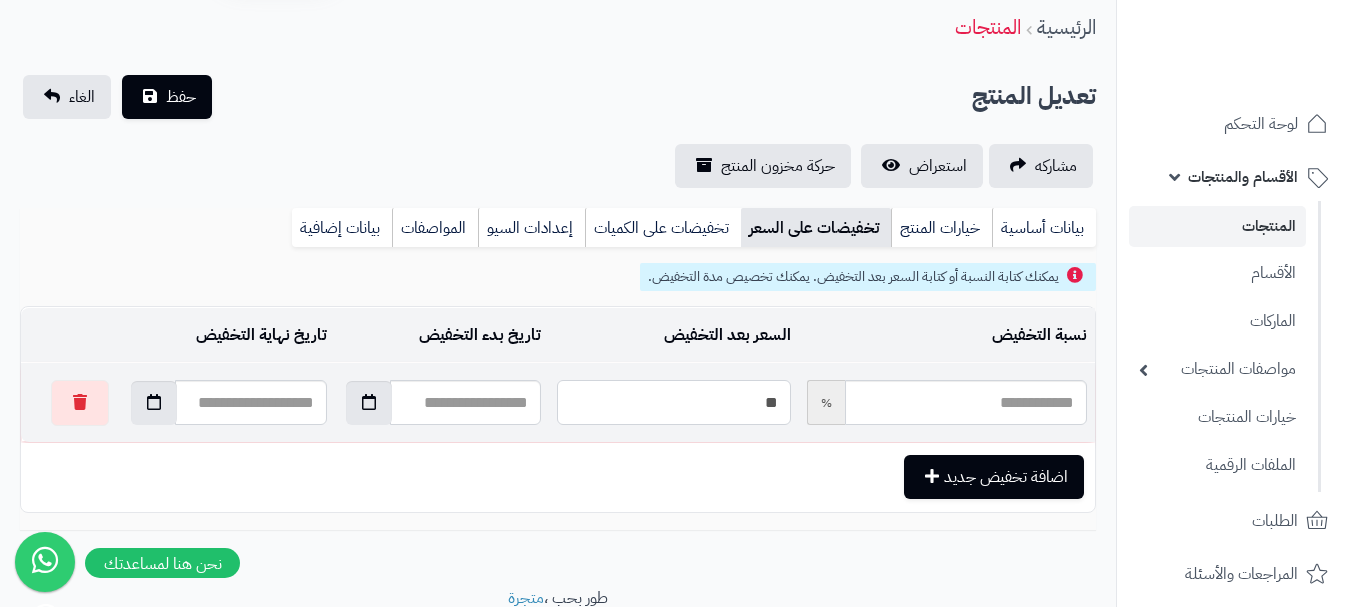 type on "*****" 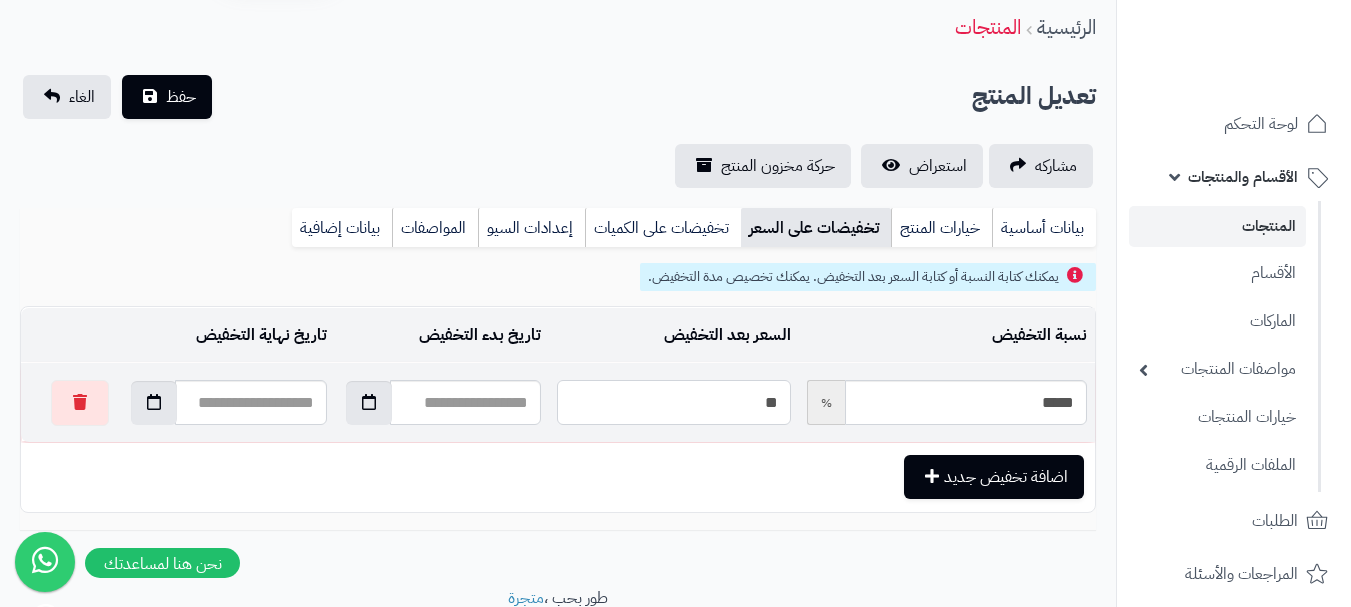 type on "***" 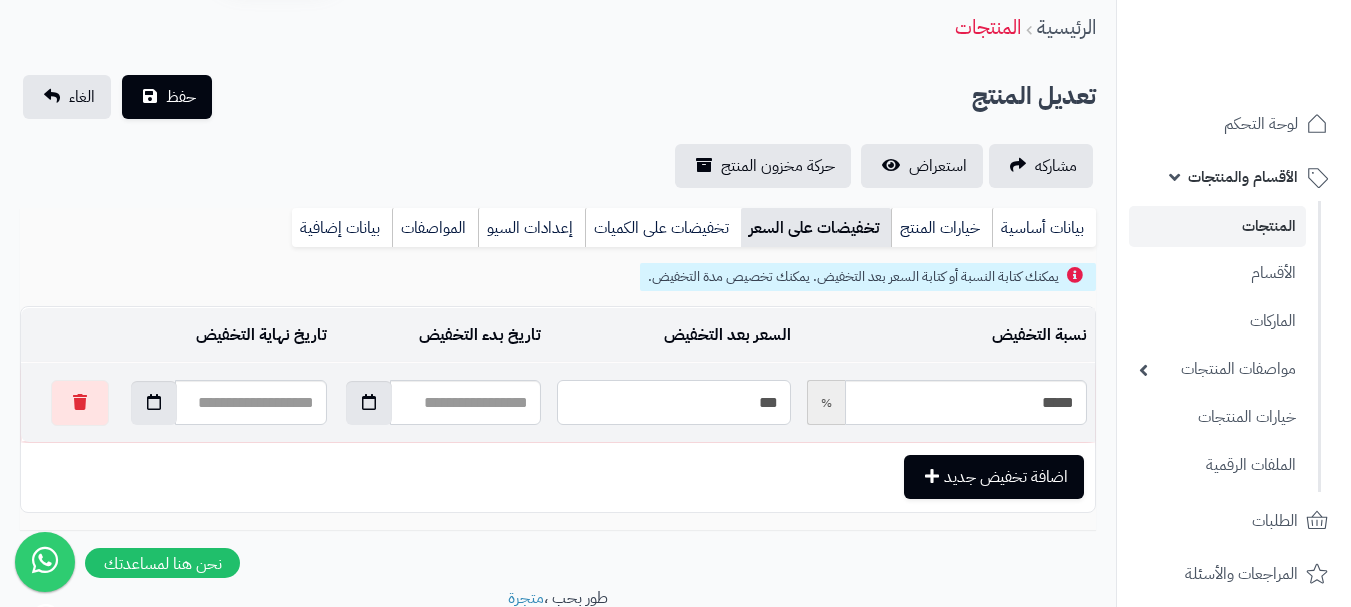 type on "*****" 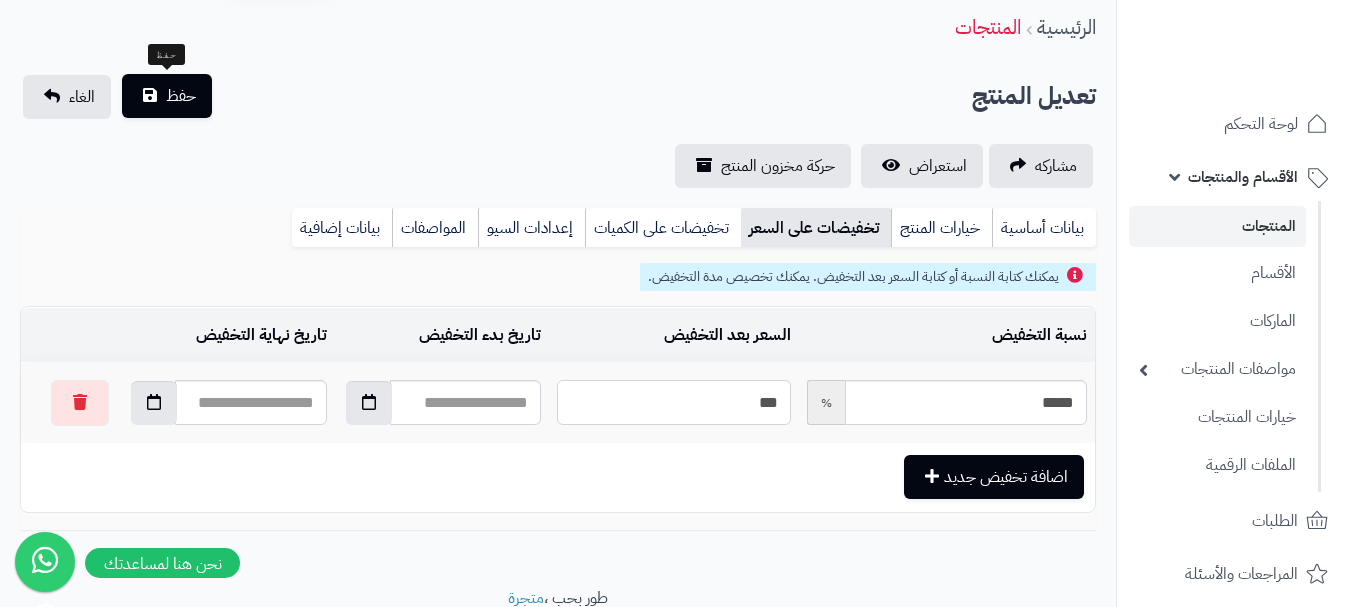 type on "***" 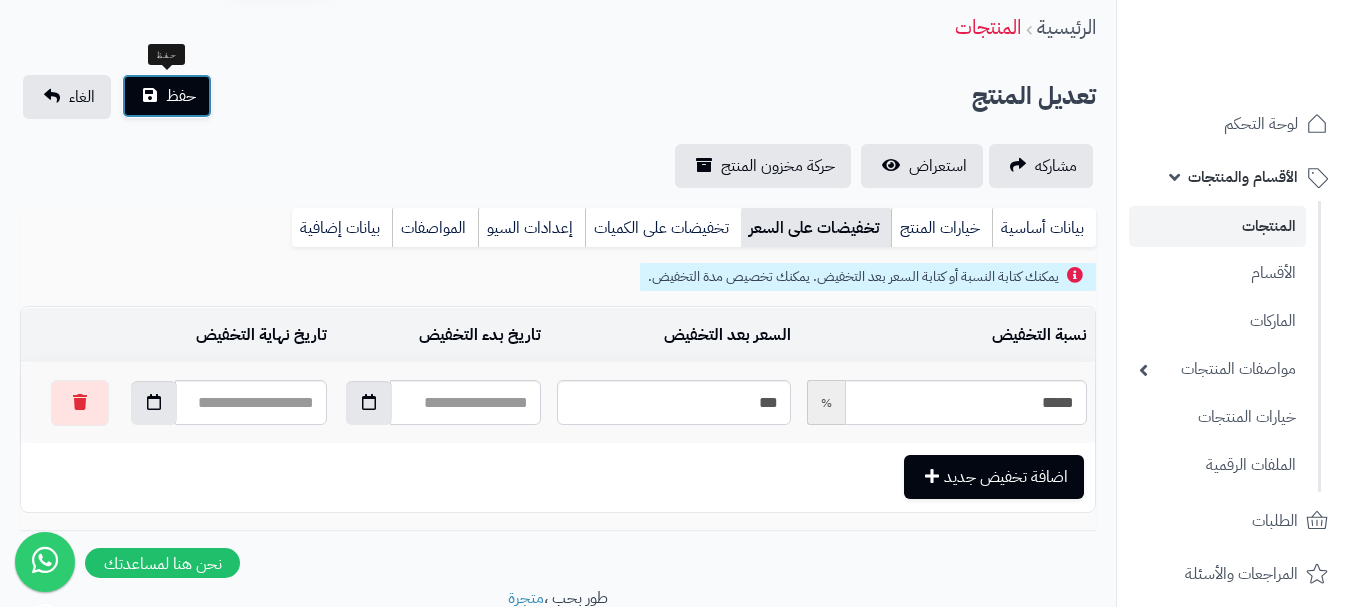 click on "حفظ" at bounding box center [181, 96] 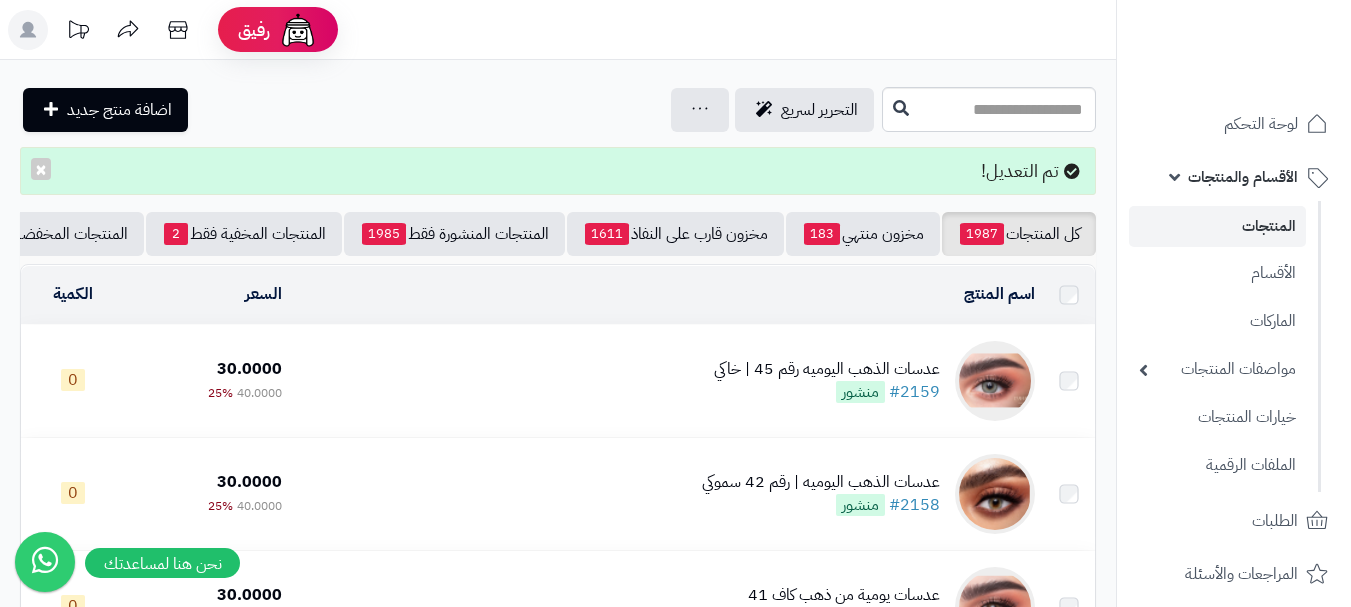 scroll, scrollTop: 0, scrollLeft: 0, axis: both 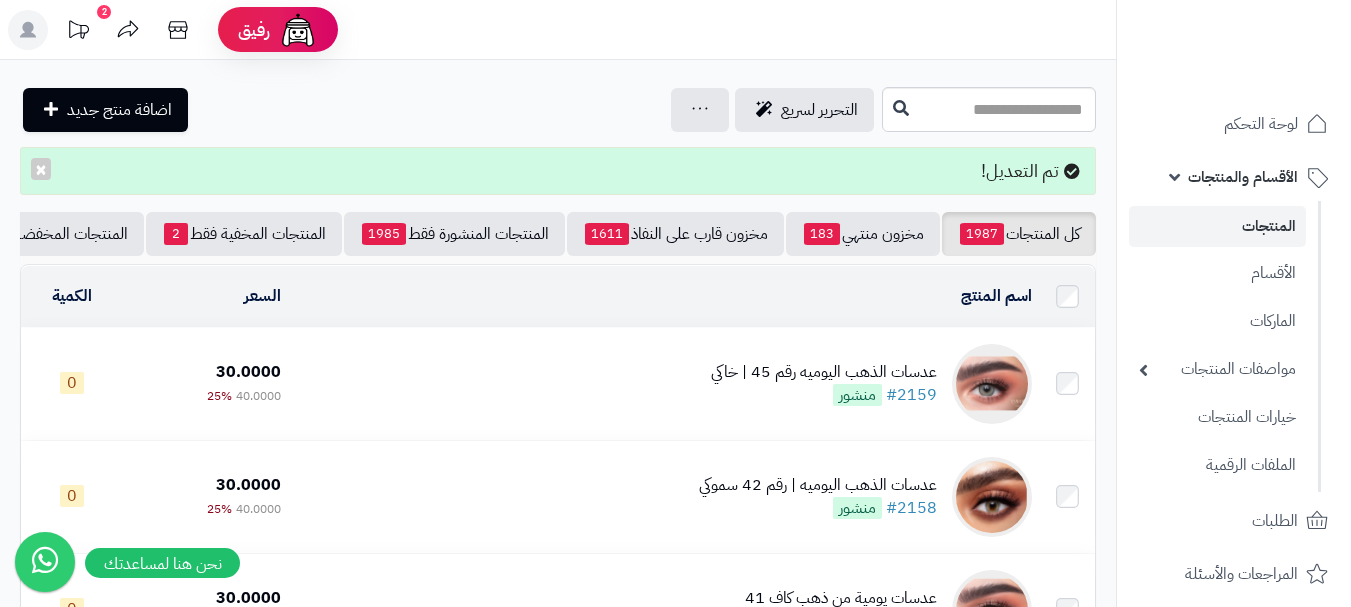 click 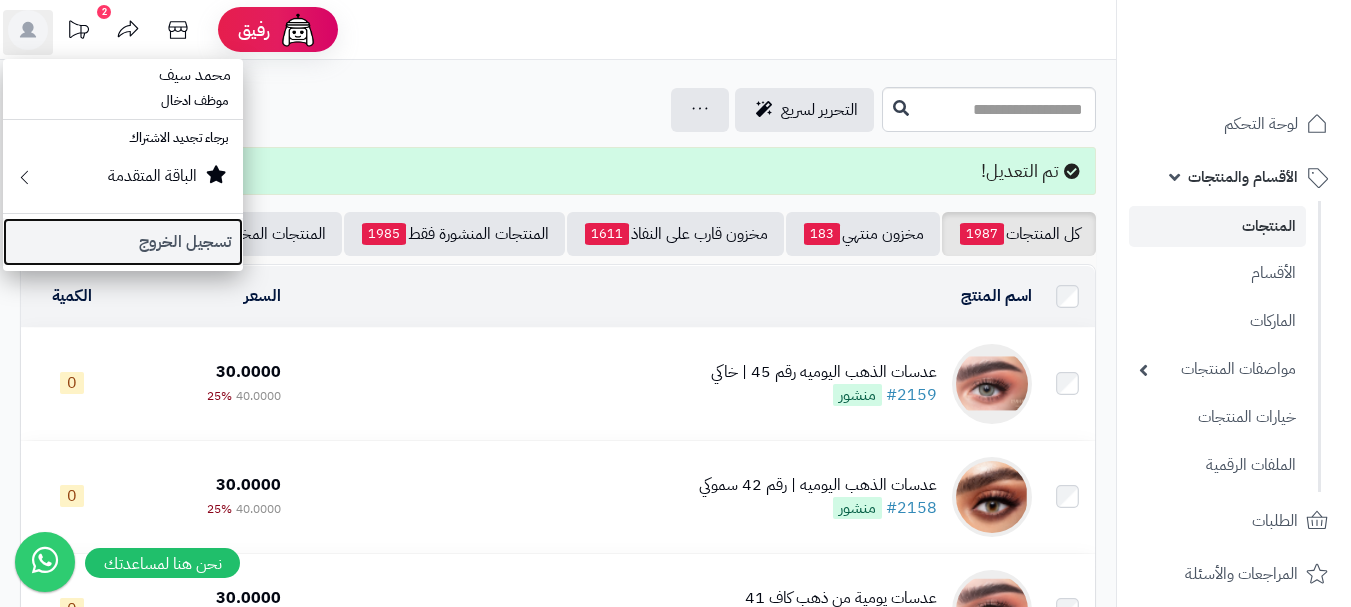 click on "تسجيل الخروج" at bounding box center (123, 242) 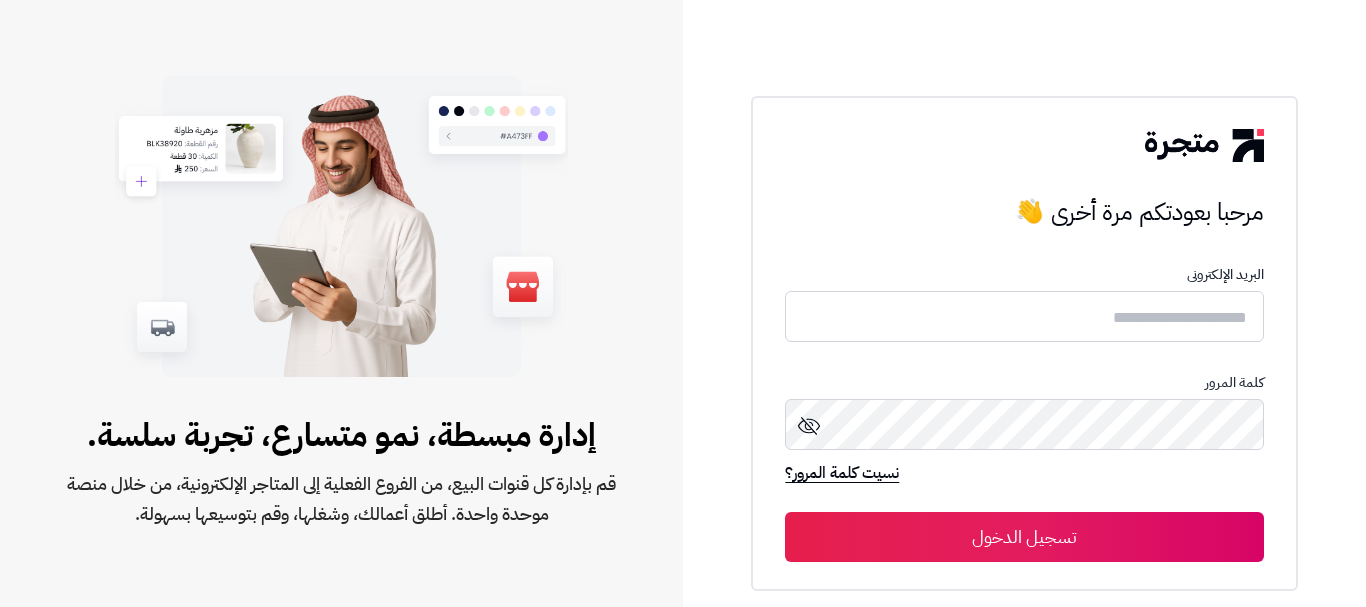 scroll, scrollTop: 0, scrollLeft: 0, axis: both 